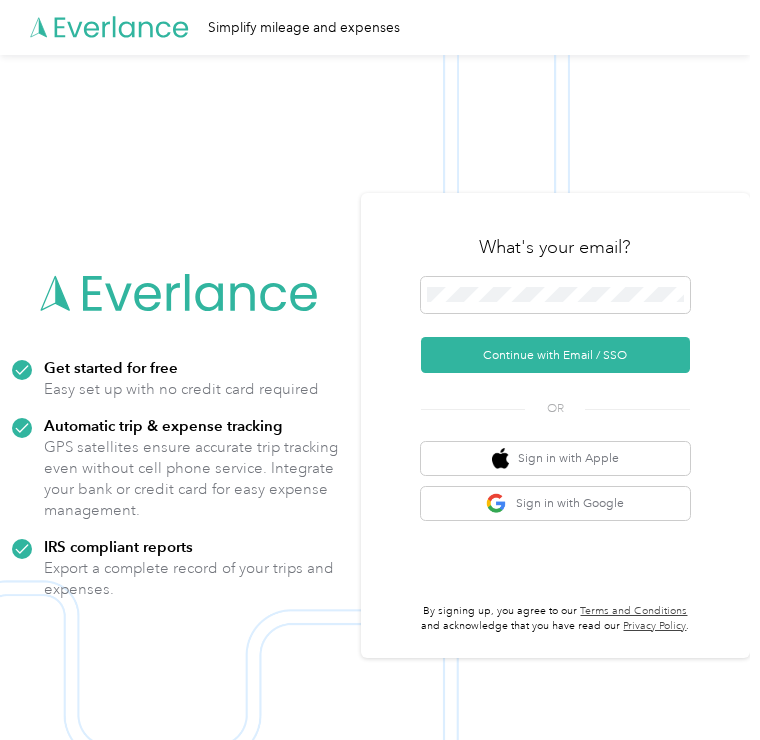 scroll, scrollTop: 0, scrollLeft: 0, axis: both 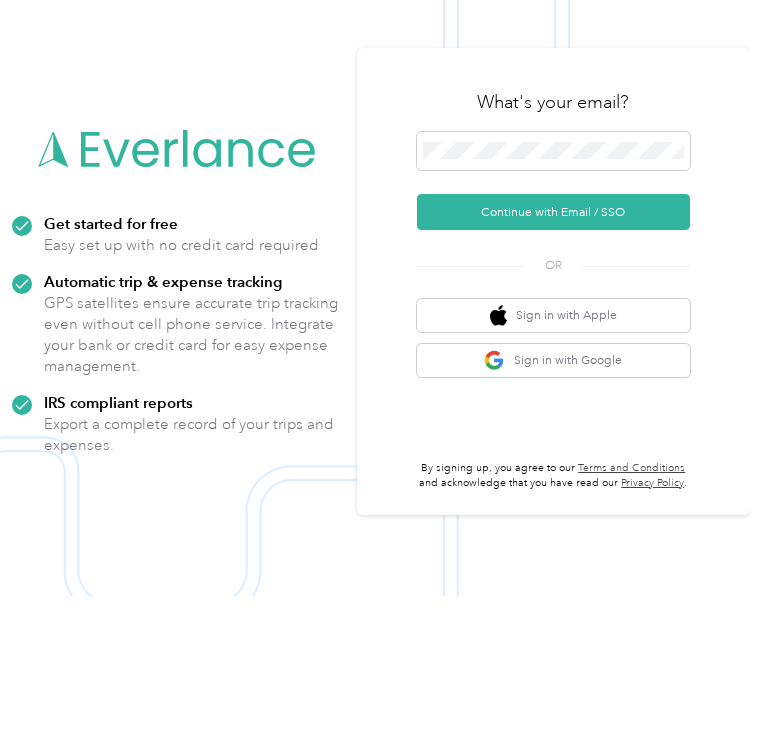 click on "Continue with Email / SSO" at bounding box center (553, 356) 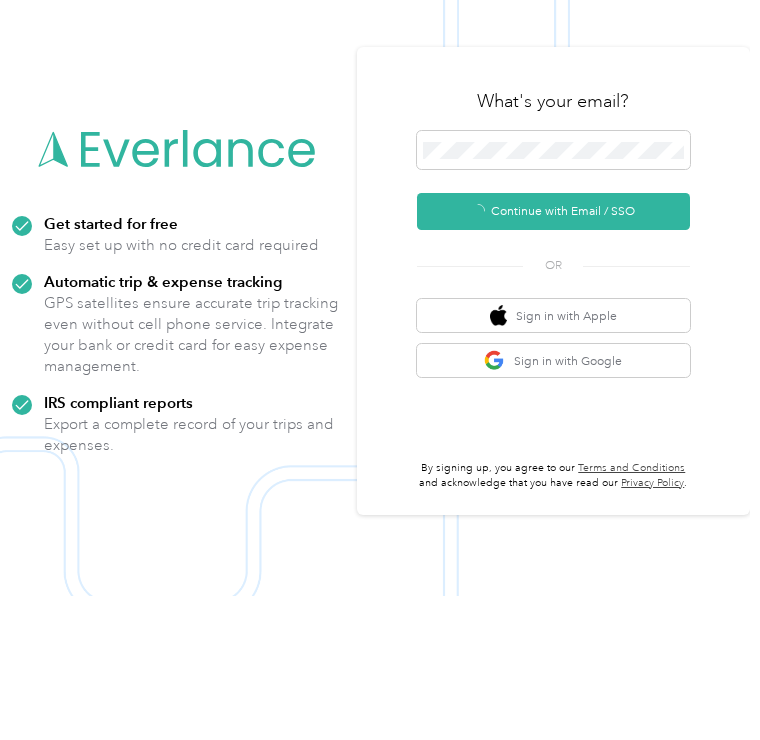scroll, scrollTop: 86, scrollLeft: 0, axis: vertical 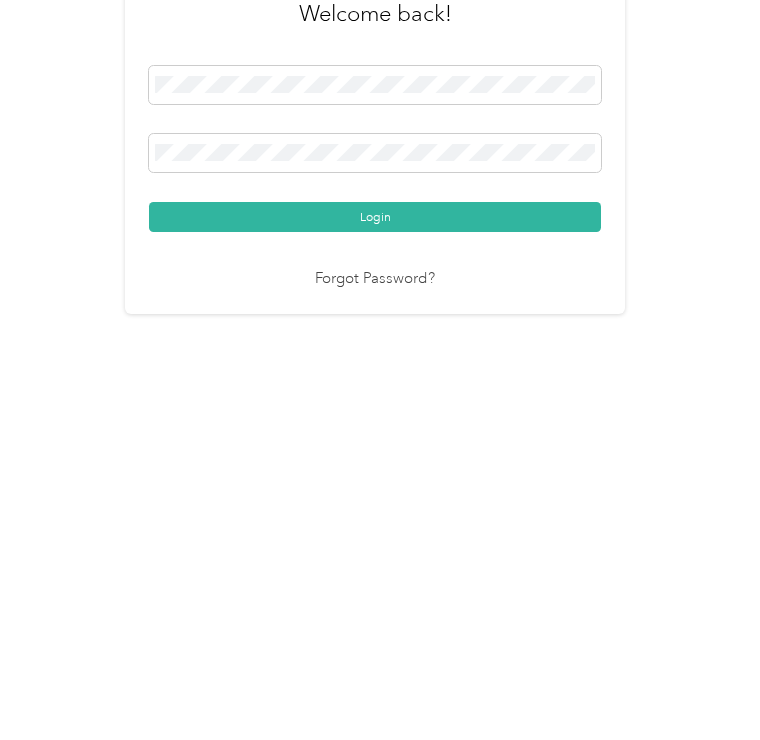 click on "Login" at bounding box center [375, 474] 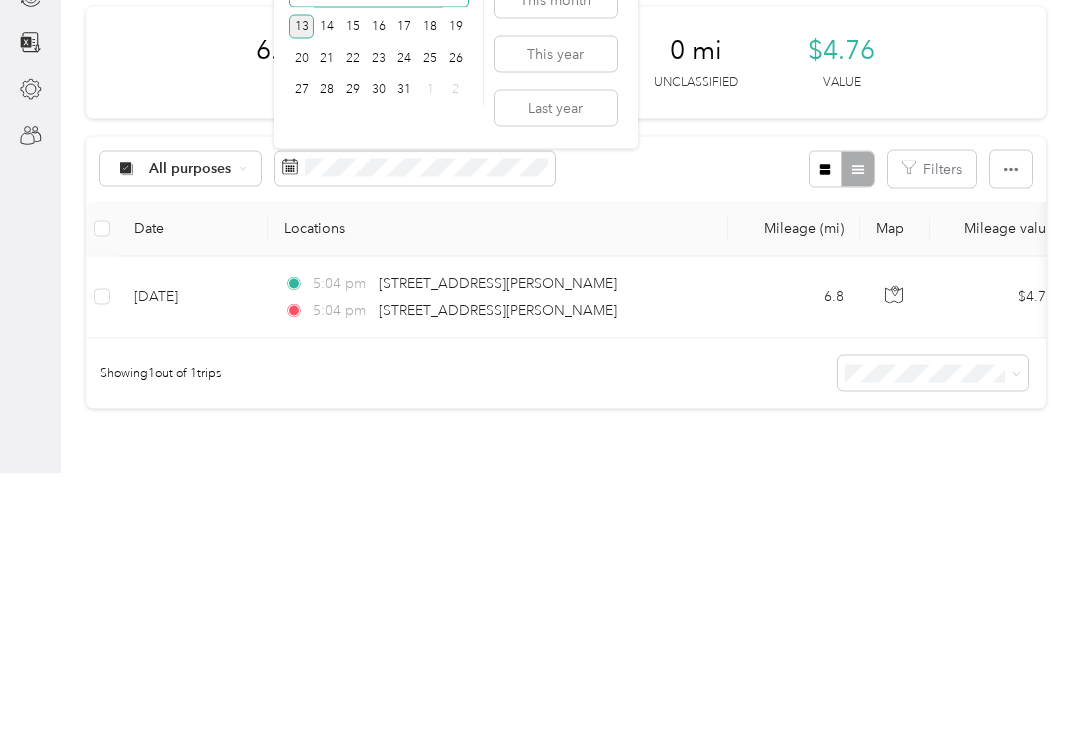 click on "Last year" at bounding box center (556, 374) 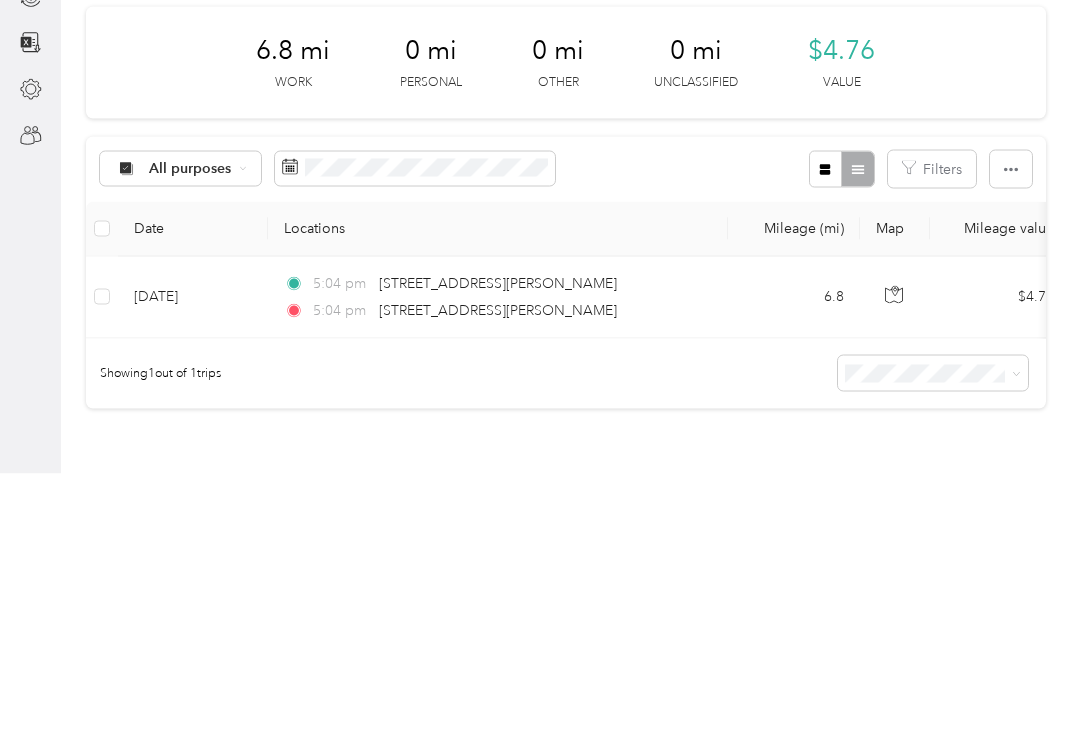 scroll, scrollTop: 31, scrollLeft: 0, axis: vertical 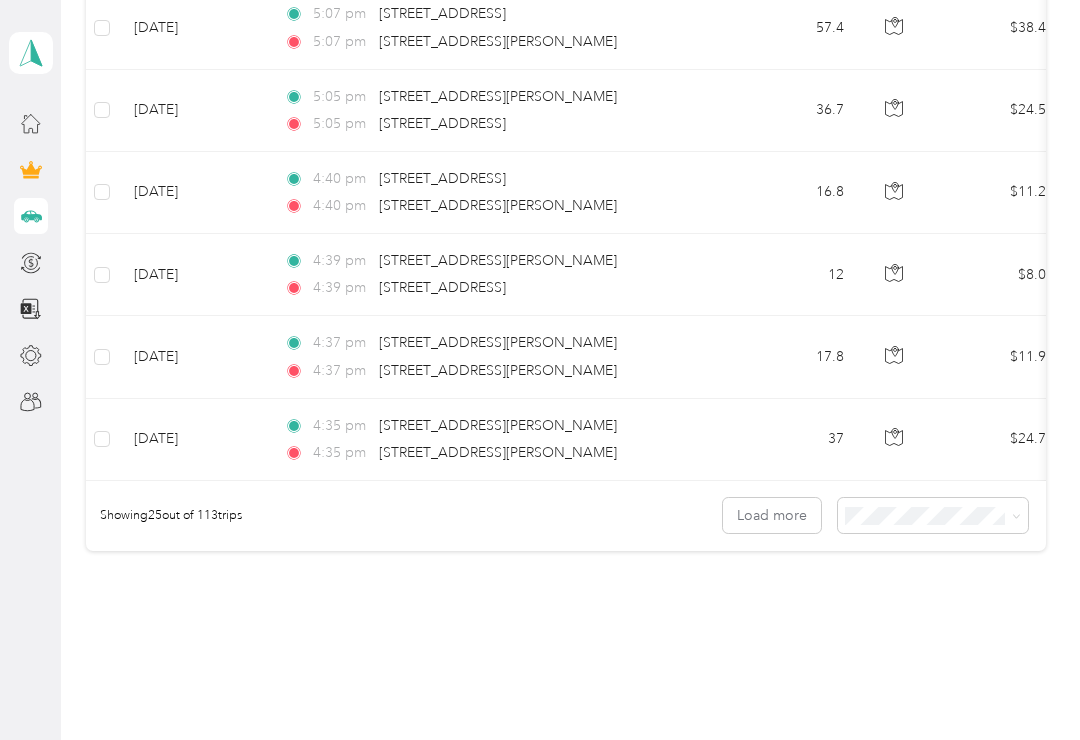 click 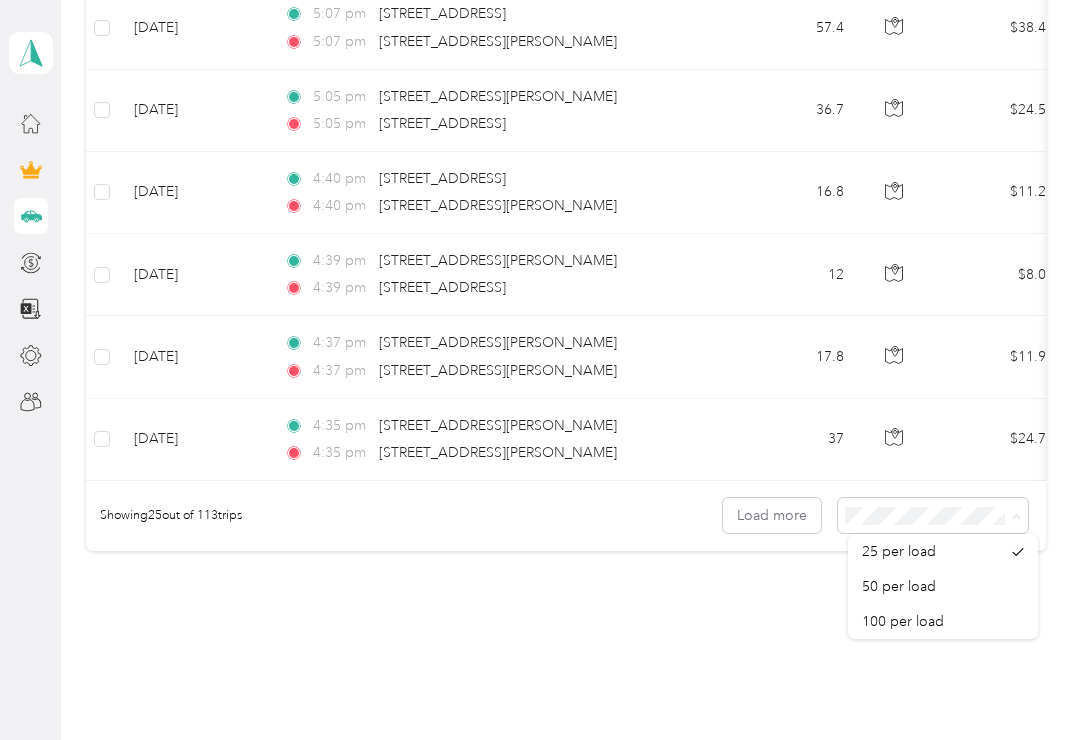 click on "100 per load" at bounding box center (903, 621) 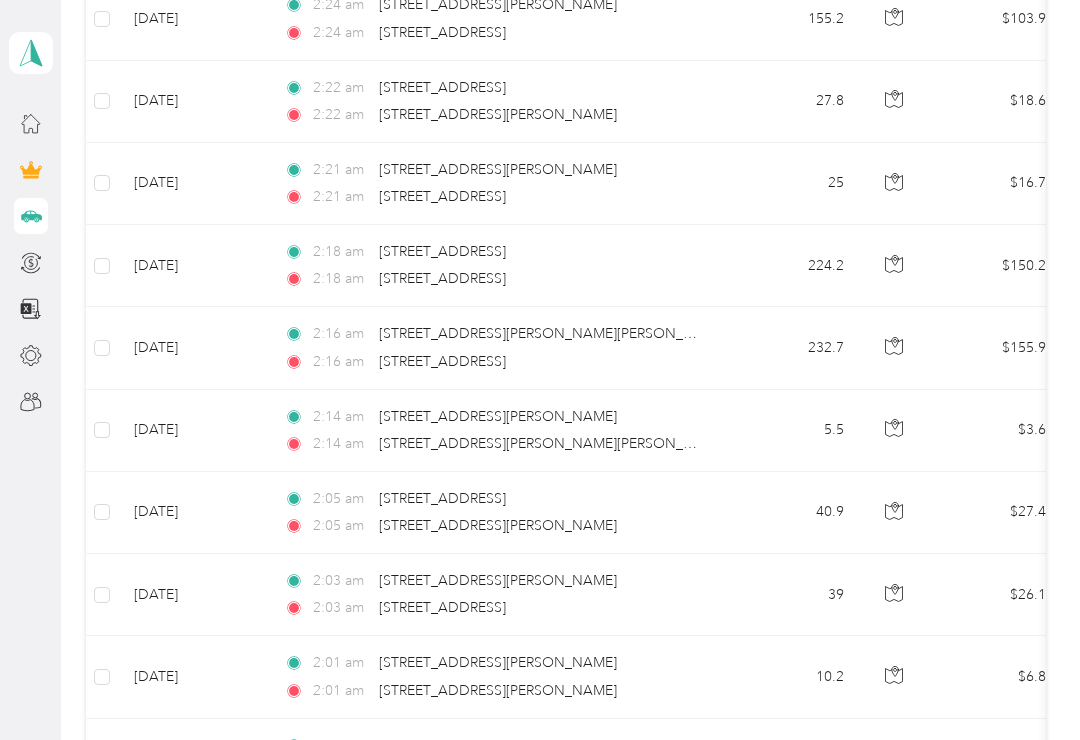 scroll, scrollTop: 4733, scrollLeft: 0, axis: vertical 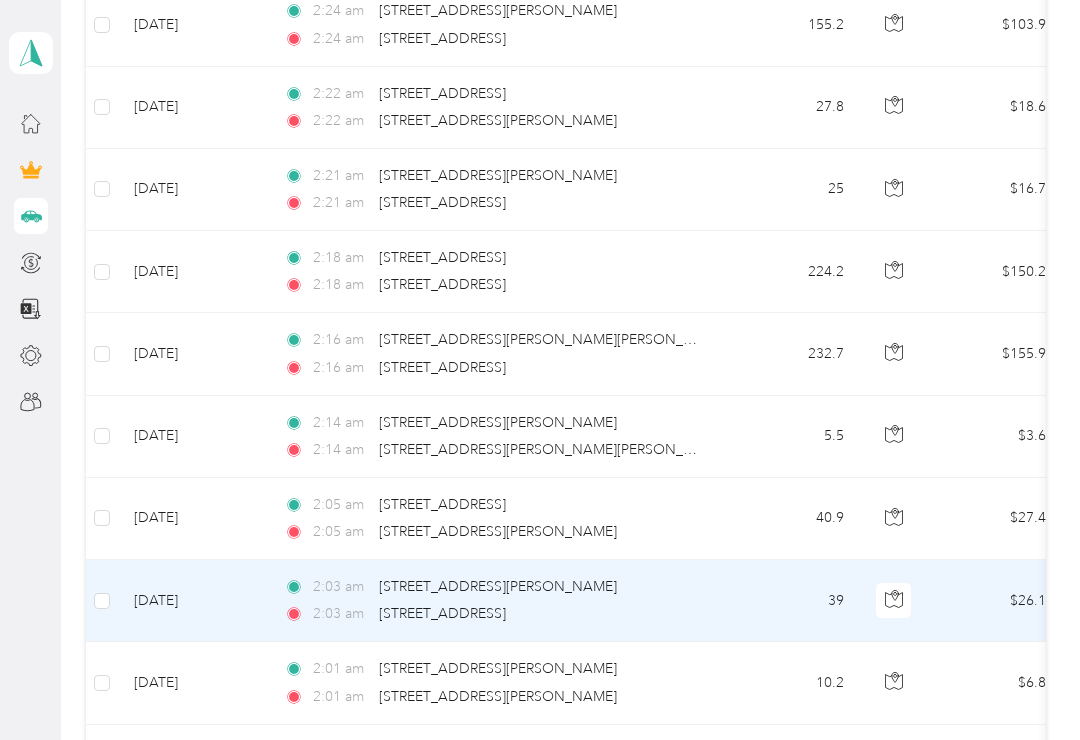 click on "39" at bounding box center (794, 601) 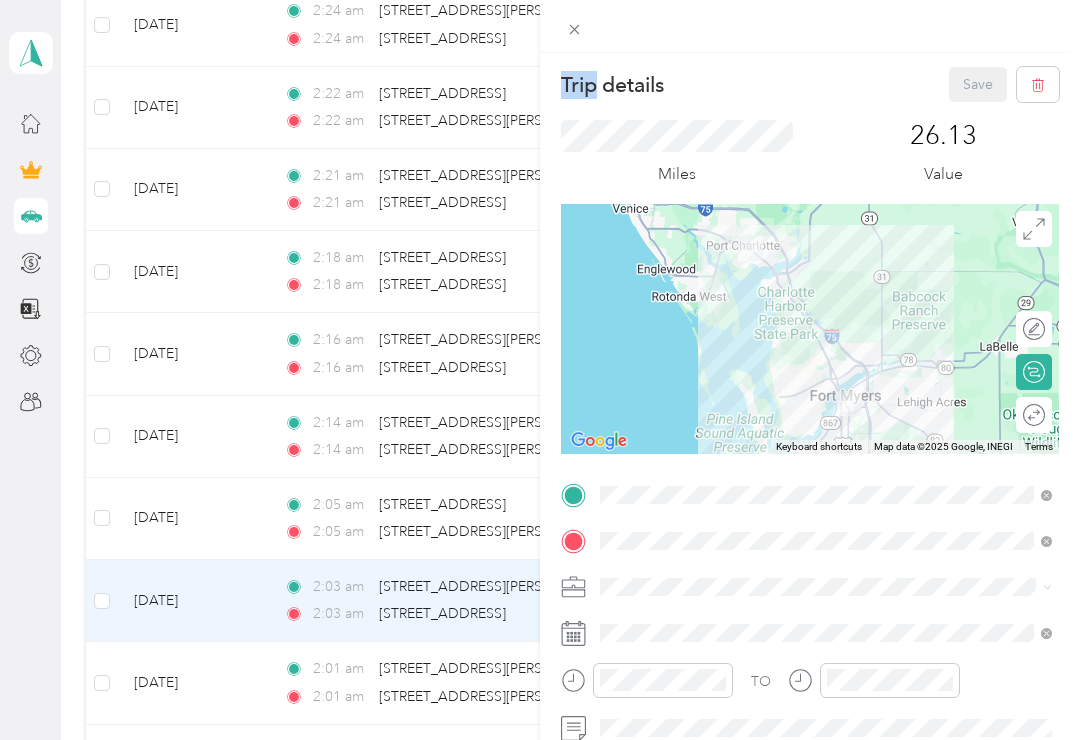 click on "Trip details Save This trip cannot be edited because it is either under review, approved, or paid. Contact your Team Manager to edit it. Miles 26.13 Value  To navigate the map with touch gestures double-tap and hold your finger on the map, then drag the map. ← Move left → Move right ↑ Move up ↓ Move down + Zoom in - Zoom out Home Jump left by 75% End Jump right by 75% Page Up Jump up by 75% Page Down Jump down by 75% Keyboard shortcuts Map Data Map data ©2025 Google, INEGI Map data ©2025 Google, INEGI 20 km  Click to toggle between metric and imperial units Terms Report a map error Edit route Calculate route Round trip TO Add photo" at bounding box center [540, 370] 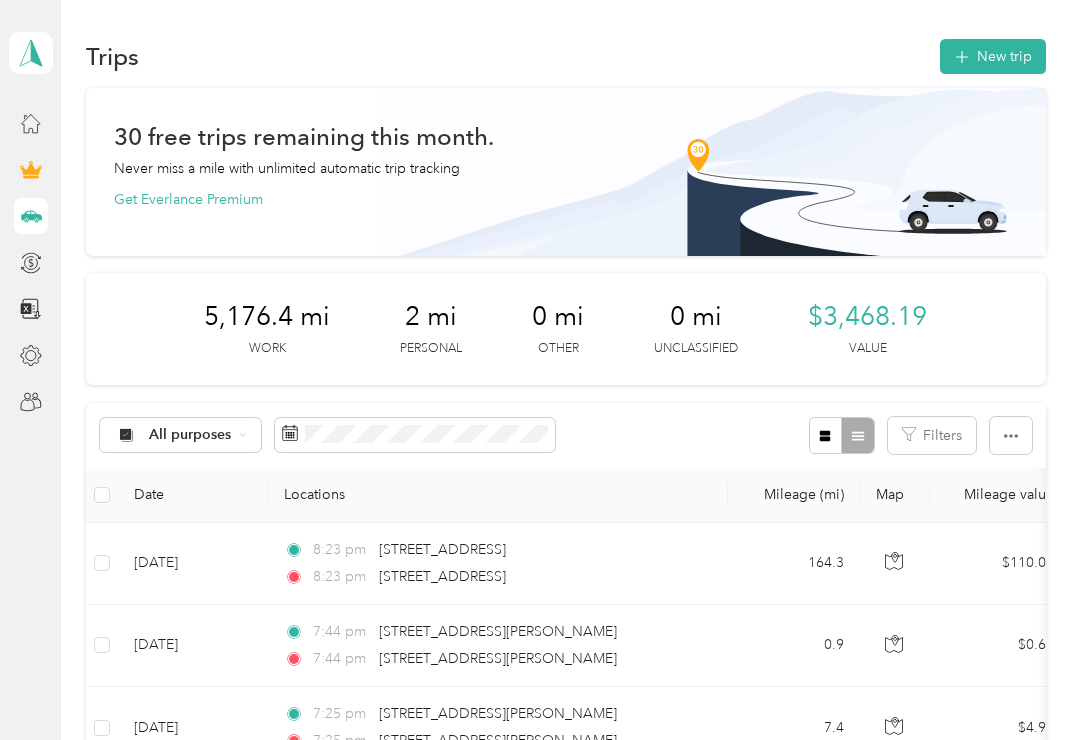 scroll, scrollTop: 0, scrollLeft: 0, axis: both 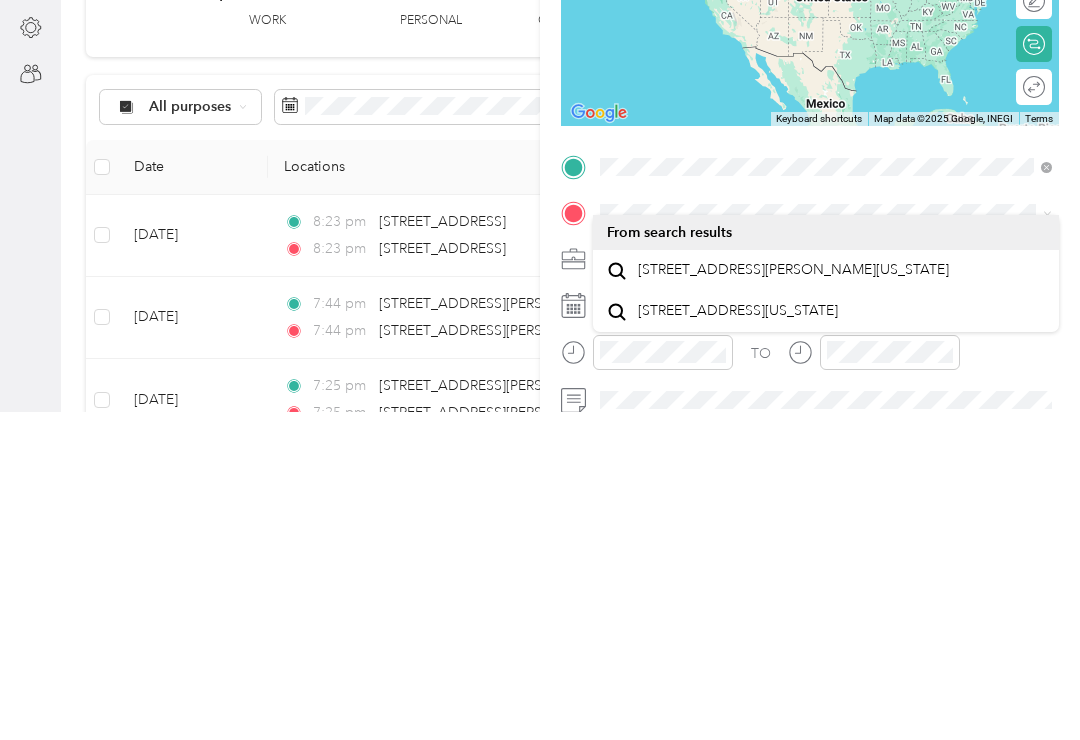 click on "[STREET_ADDRESS][PERSON_NAME][US_STATE]" at bounding box center (793, 598) 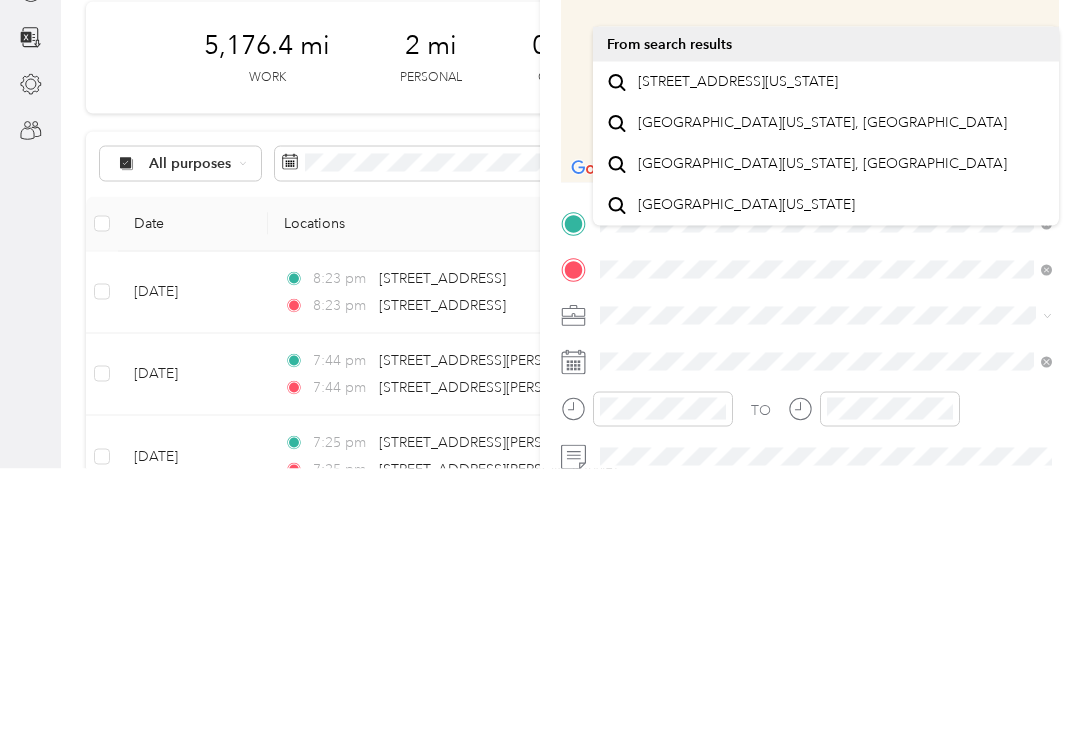 click on "[STREET_ADDRESS][US_STATE]" at bounding box center (738, 353) 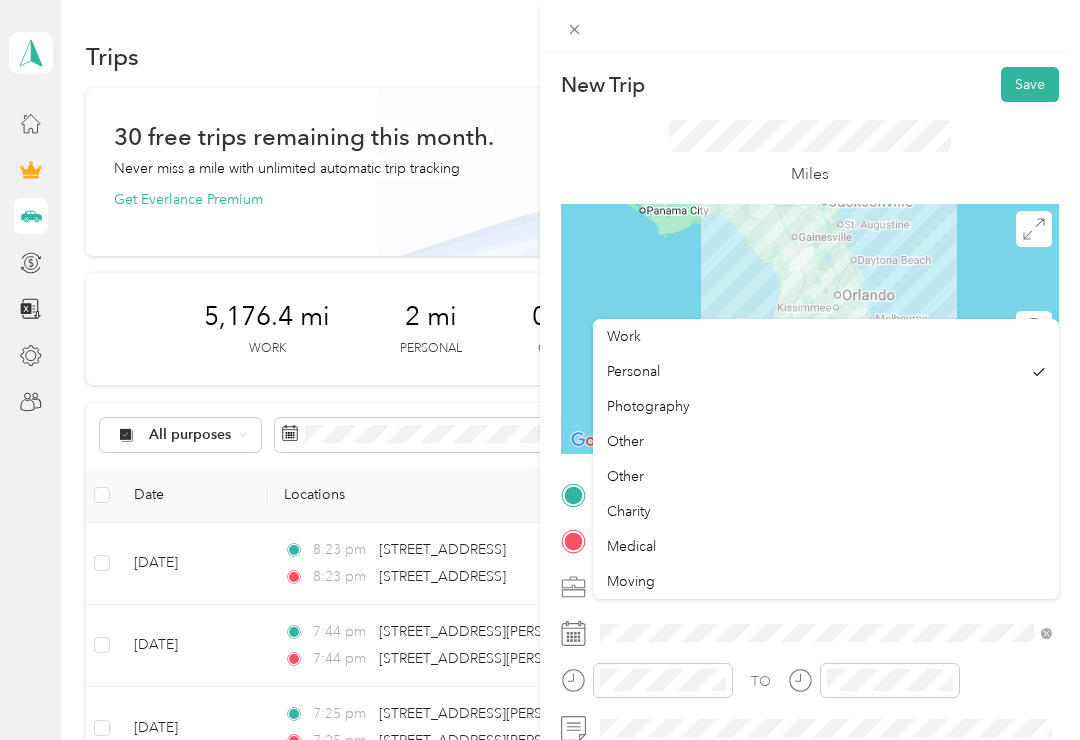 click on "Work" at bounding box center [624, 336] 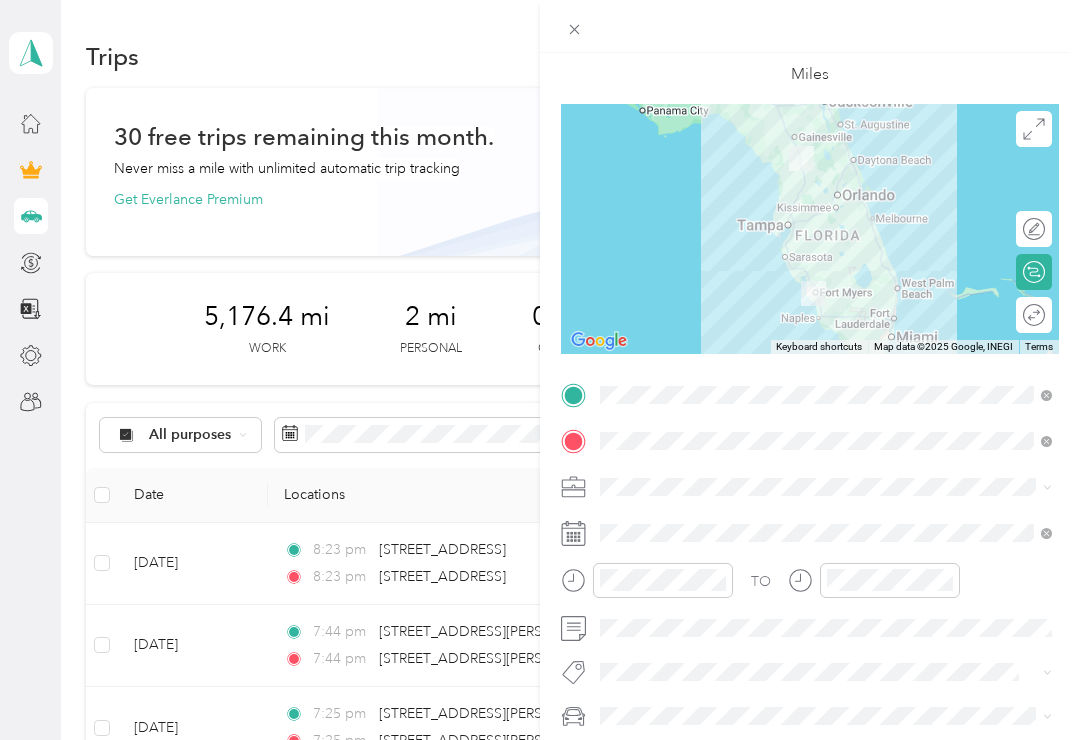 scroll, scrollTop: 105, scrollLeft: 0, axis: vertical 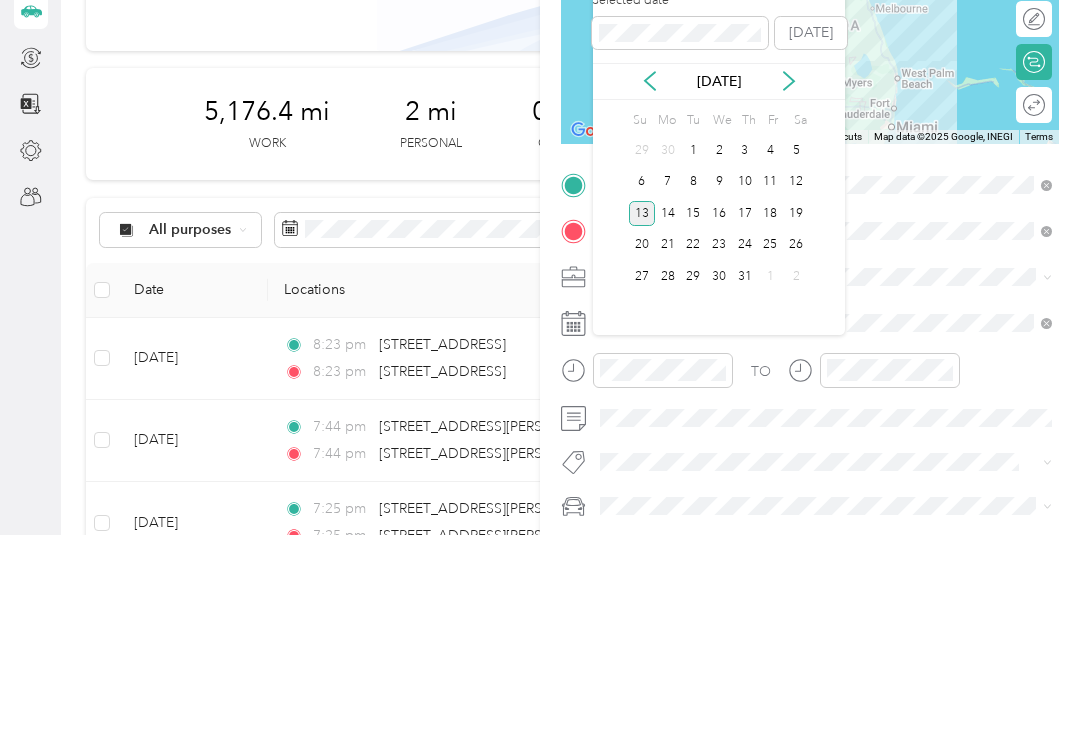 click 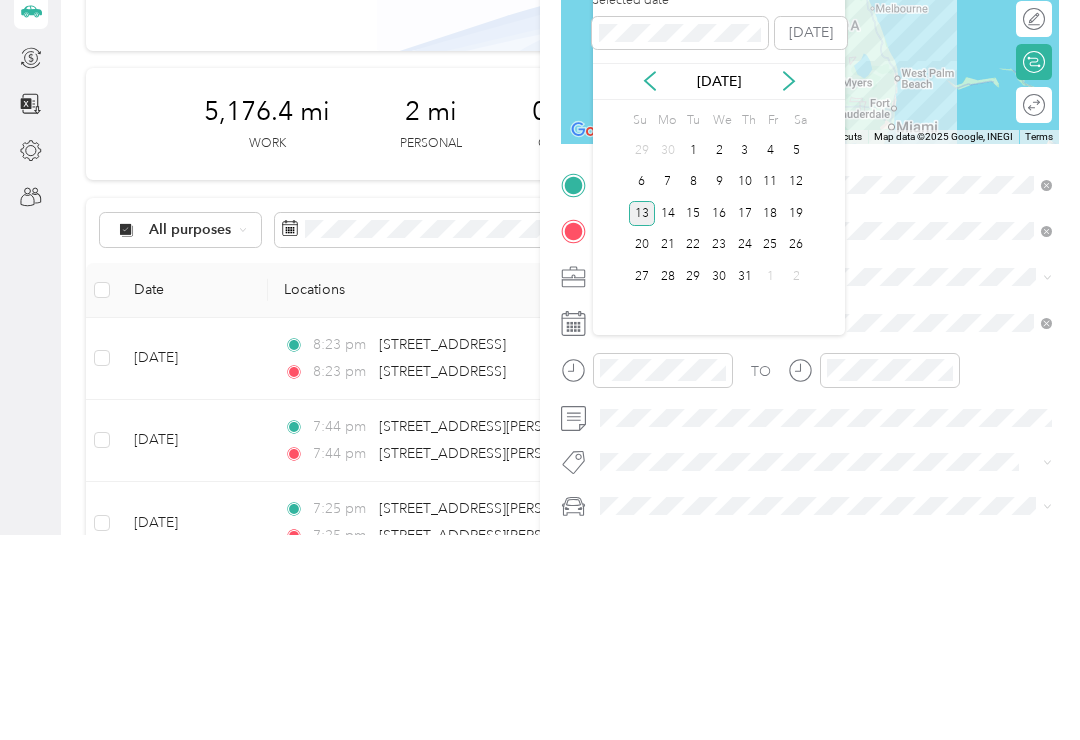 click 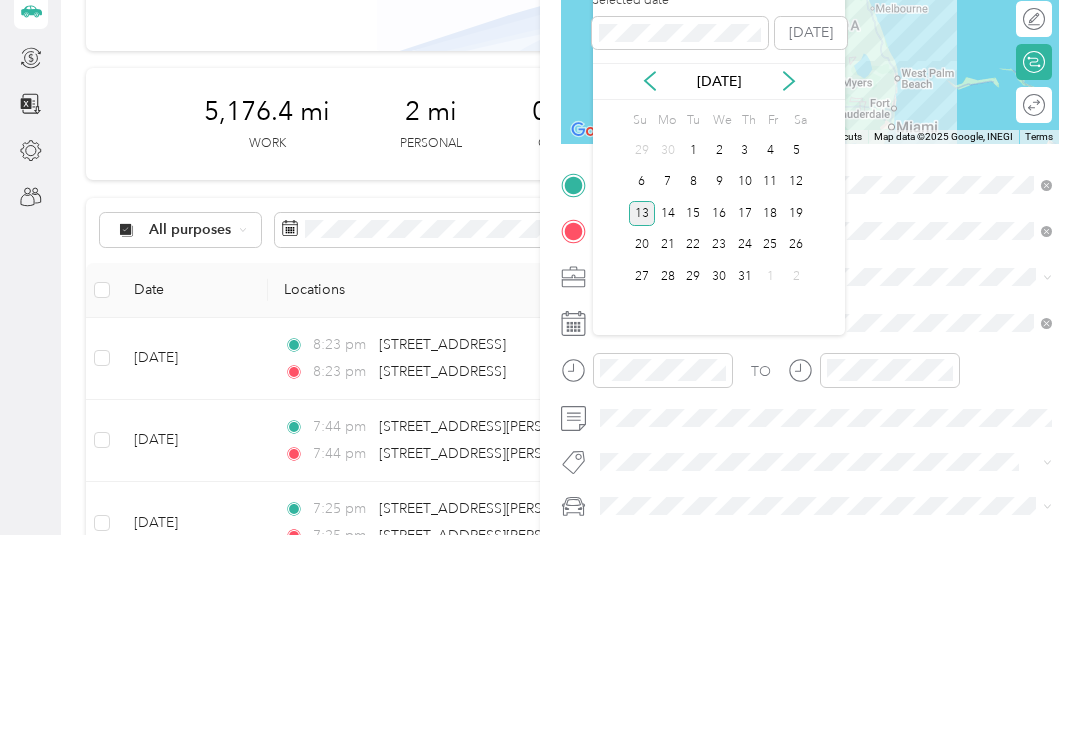 click 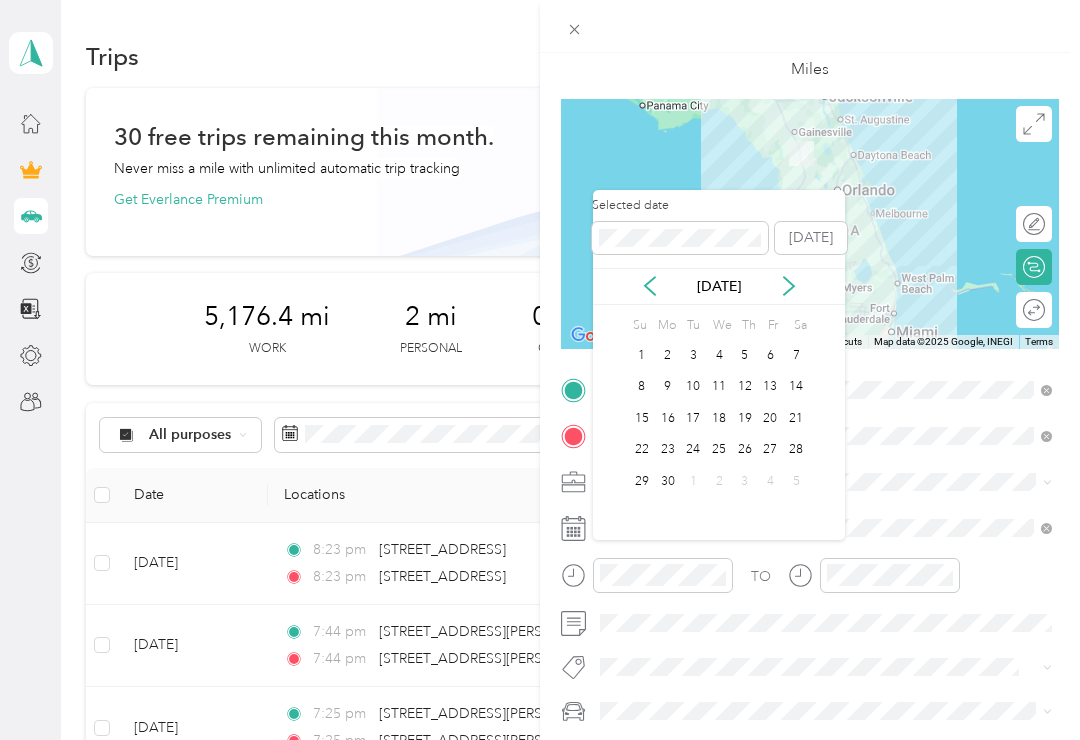 click 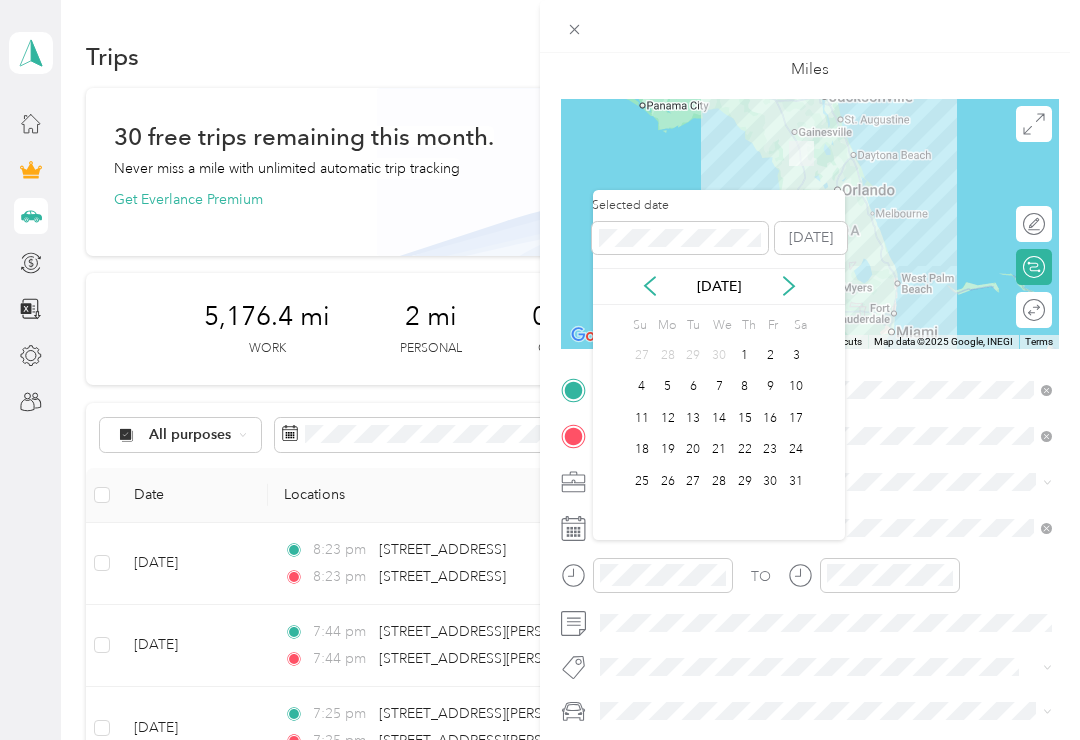 click 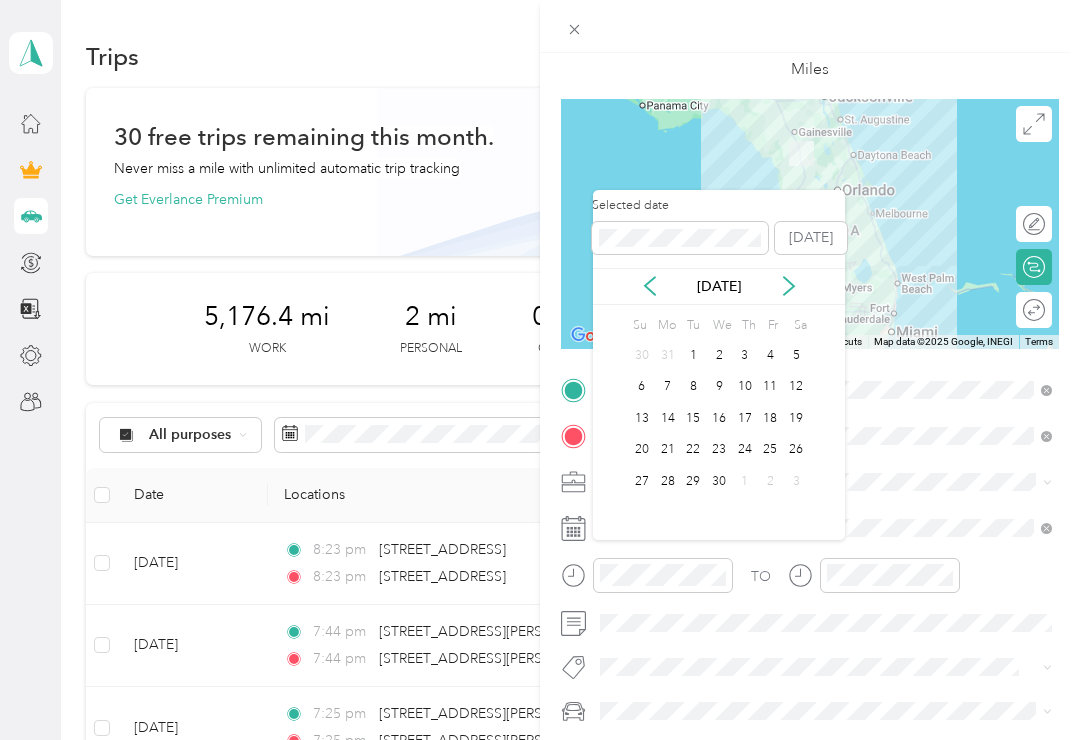 click 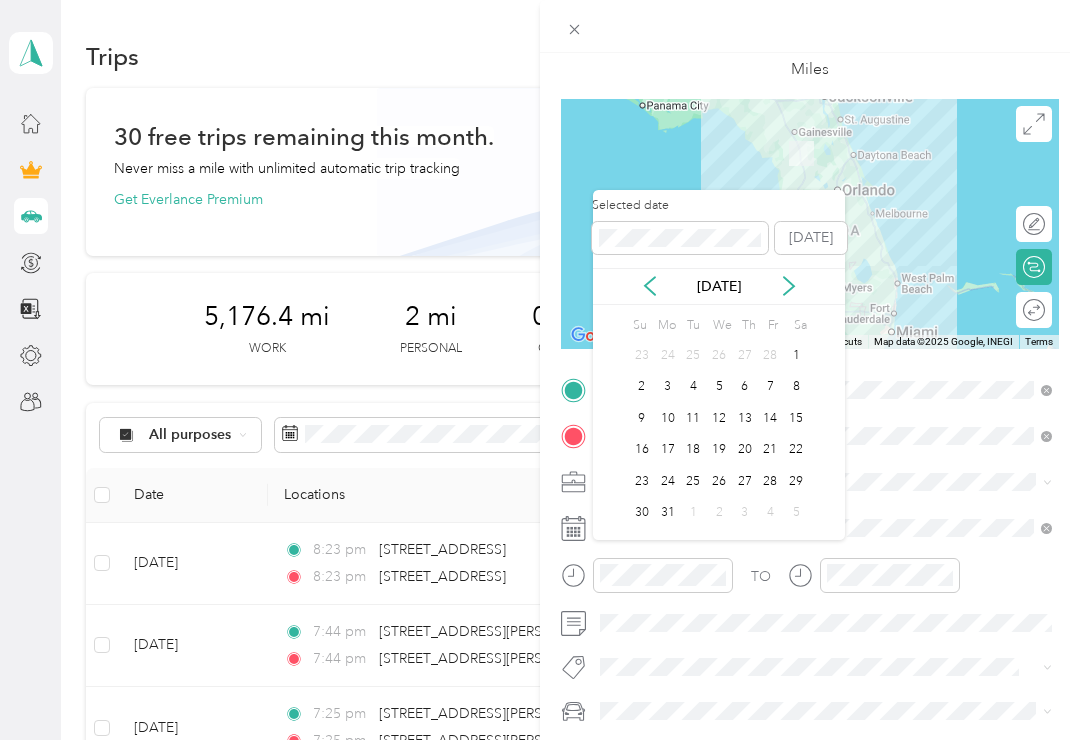 click 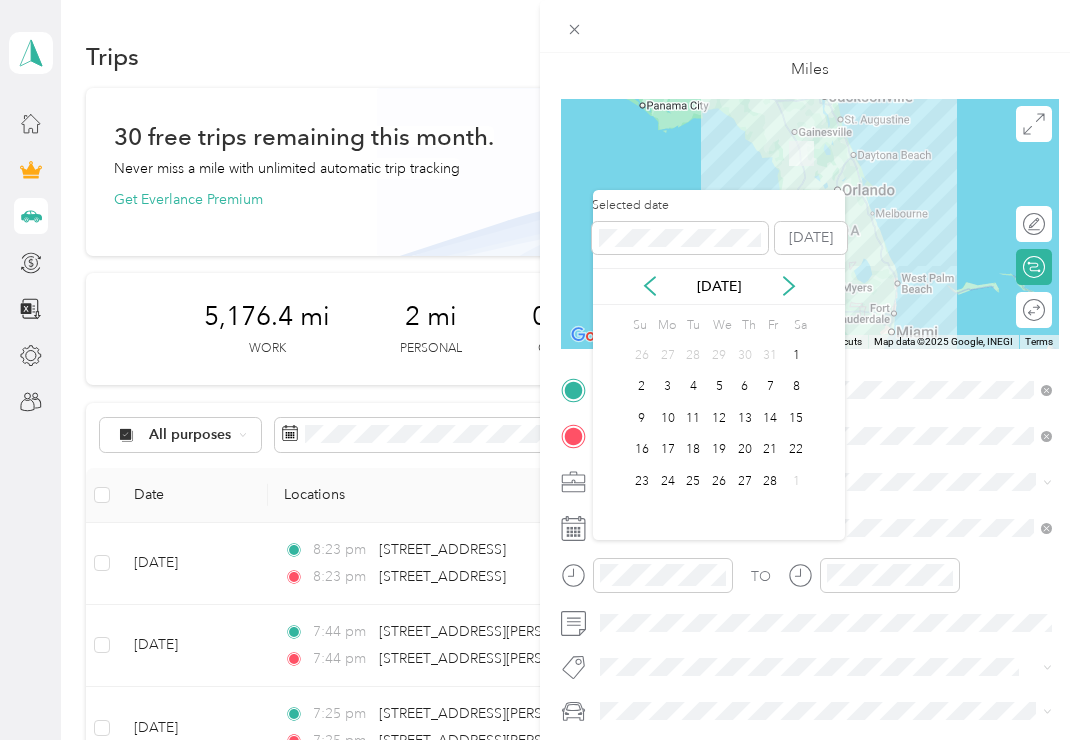 click 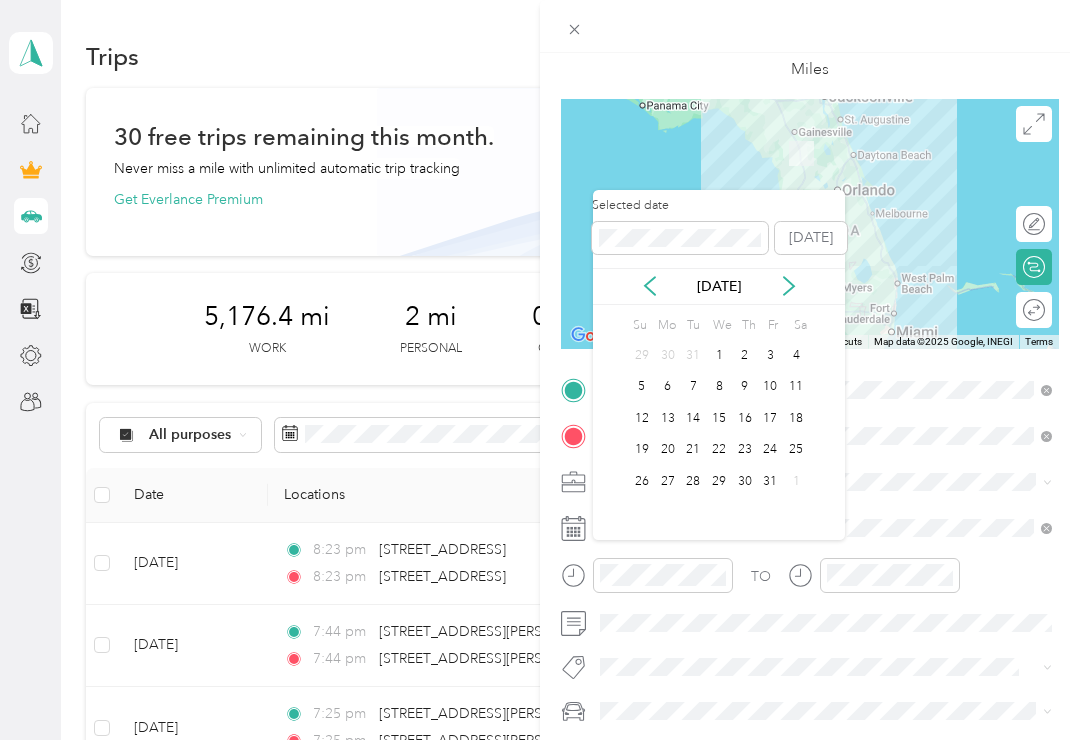 click 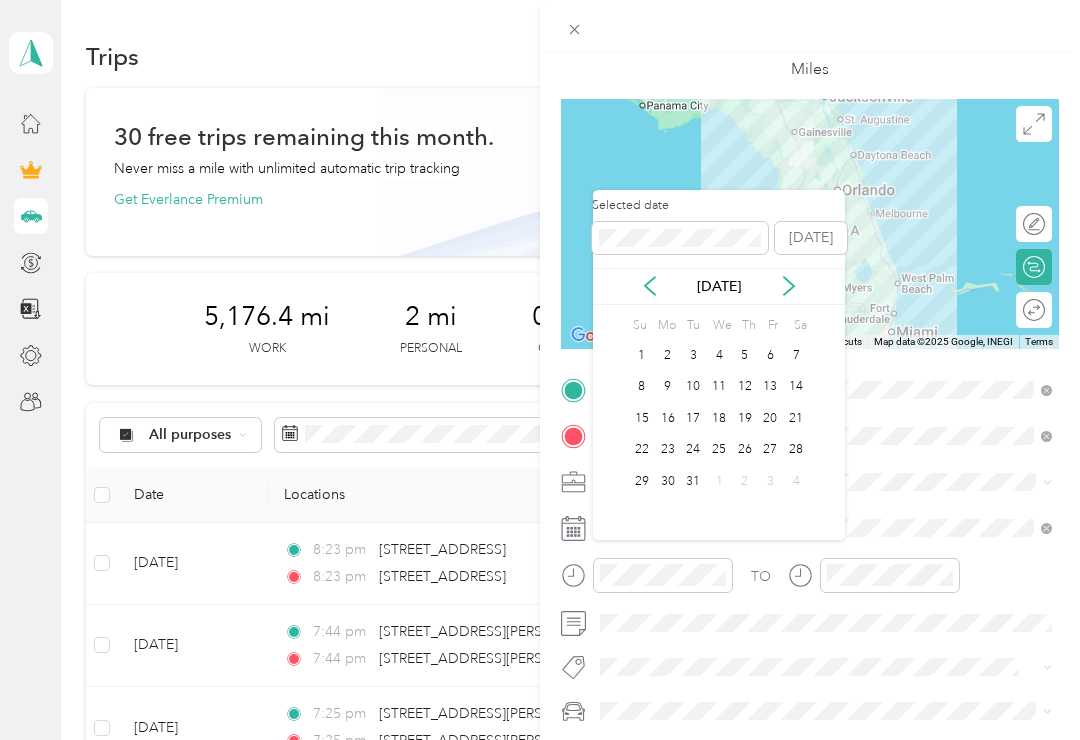 click on "31" at bounding box center (693, 481) 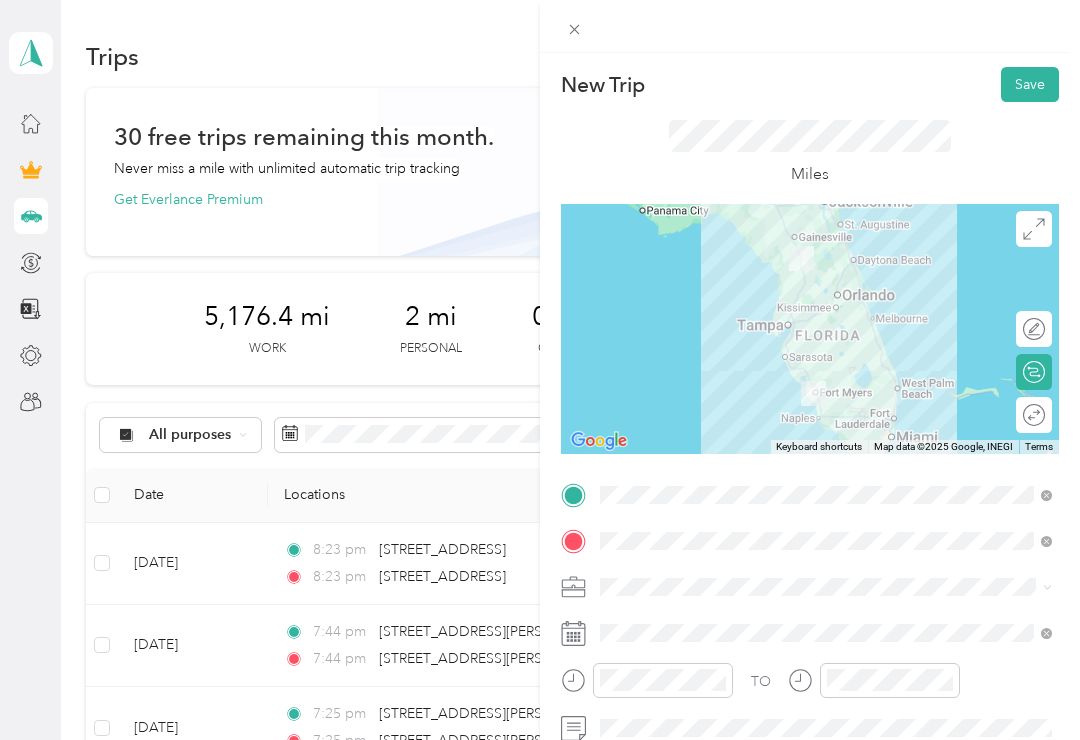 scroll, scrollTop: 0, scrollLeft: 0, axis: both 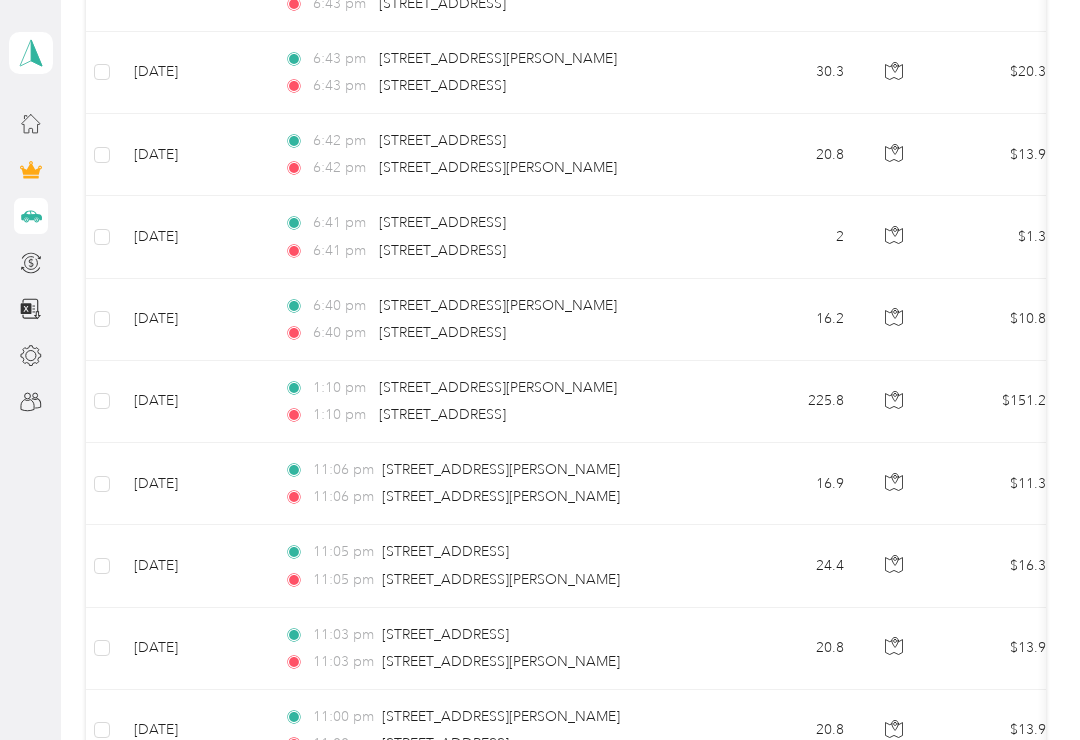 click on "11:05 pm [STREET_ADDRESS][PERSON_NAME]" at bounding box center (494, 580) 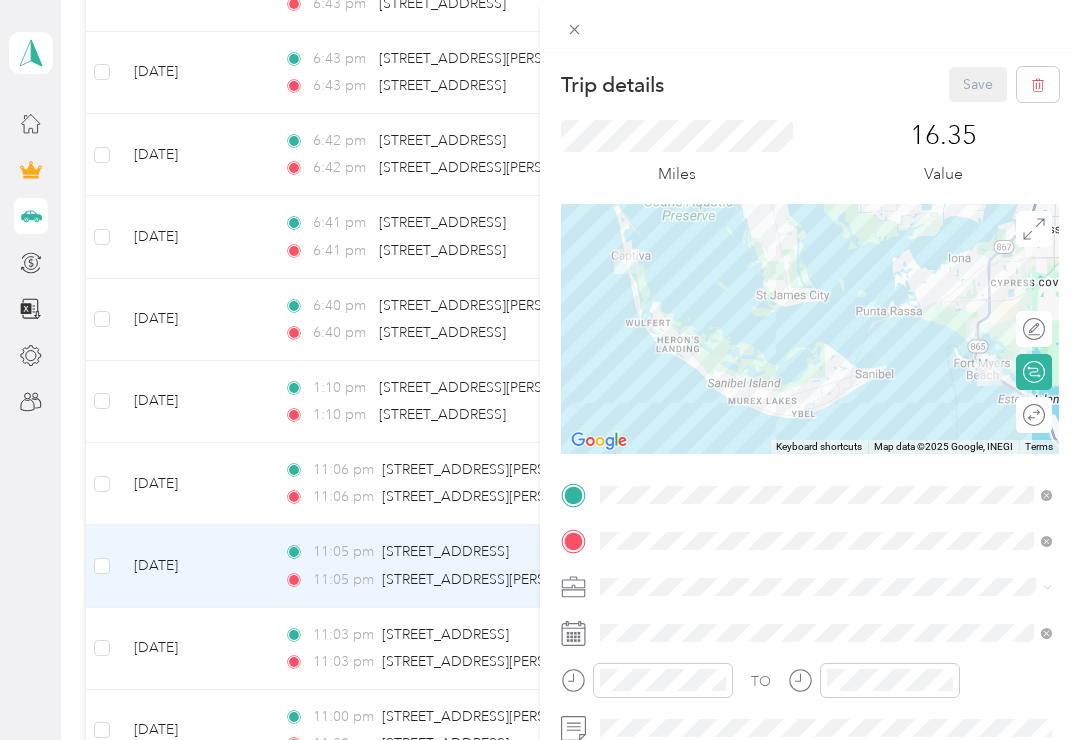 click on "Trip details Save This trip cannot be edited because it is either under review, approved, or paid. Contact your Team Manager to edit it. Miles 16.35 Value  To navigate the map with touch gestures double-tap and hold your finger on the map, then drag the map. ← Move left → Move right ↑ Move up ↓ Move down + Zoom in - Zoom out Home Jump left by 75% End Jump right by 75% Page Up Jump up by 75% Page Down Jump down by 75% Keyboard shortcuts Map Data Map data ©2025 Google, INEGI Map data ©2025 Google, INEGI 5 km  Click to toggle between metric and imperial units Terms Report a map error Edit route Calculate route Round trip TO Add photo" at bounding box center (540, 370) 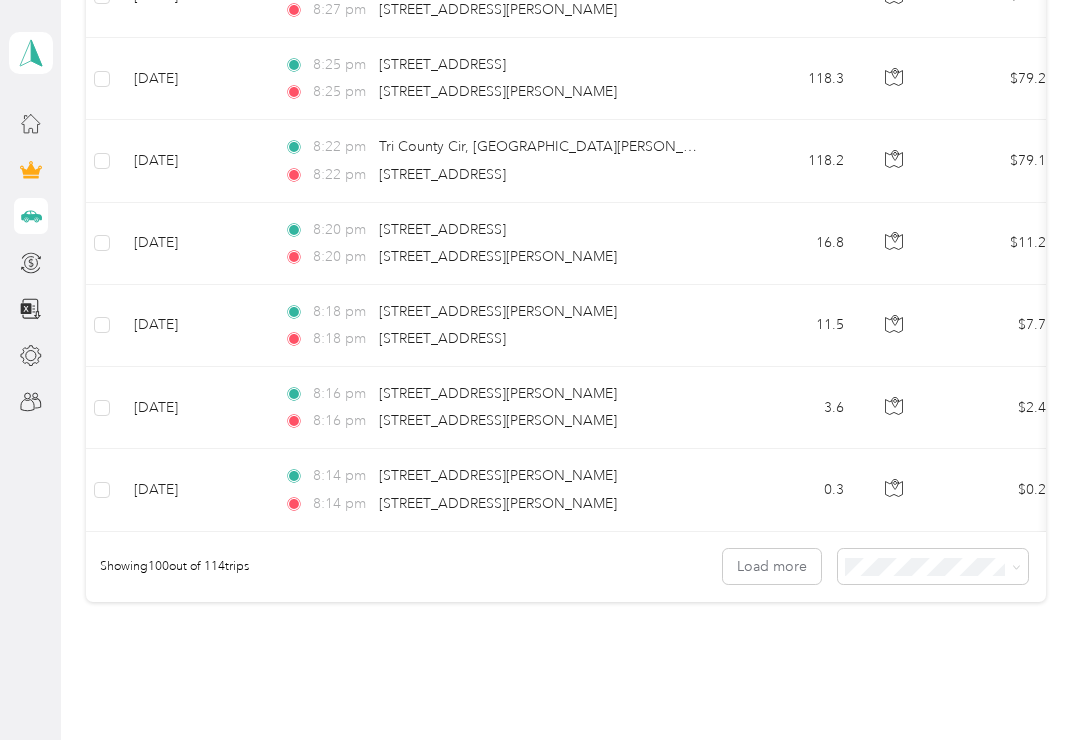 scroll, scrollTop: 8221, scrollLeft: 0, axis: vertical 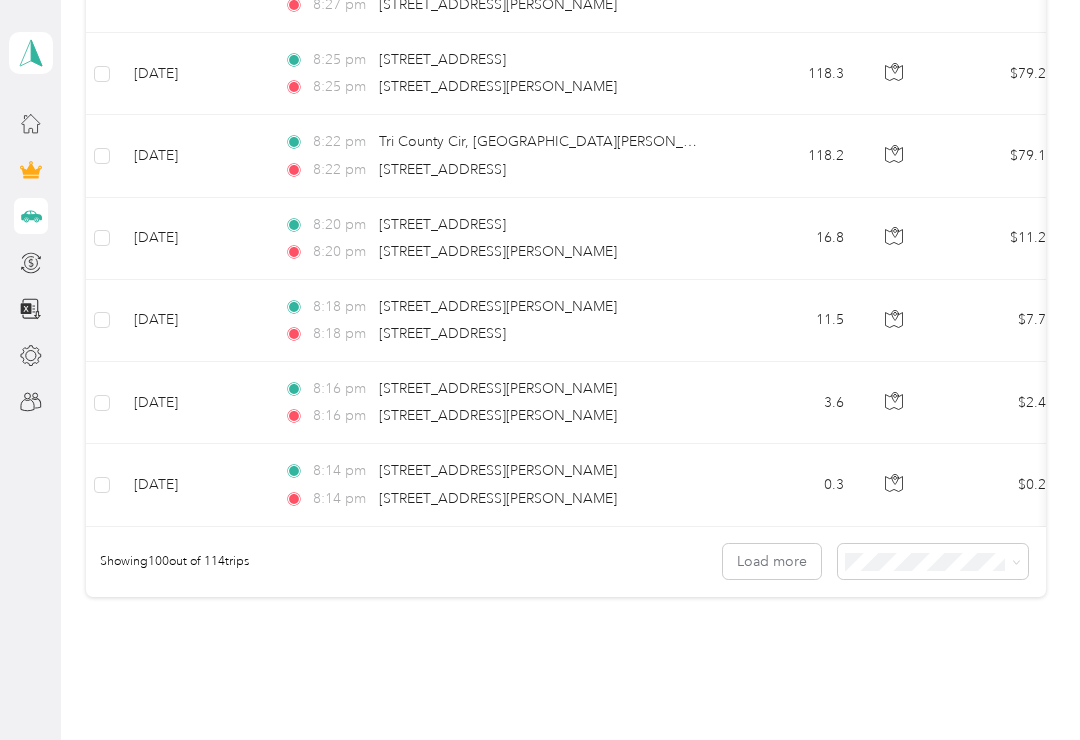 click on "Load more" at bounding box center (772, 561) 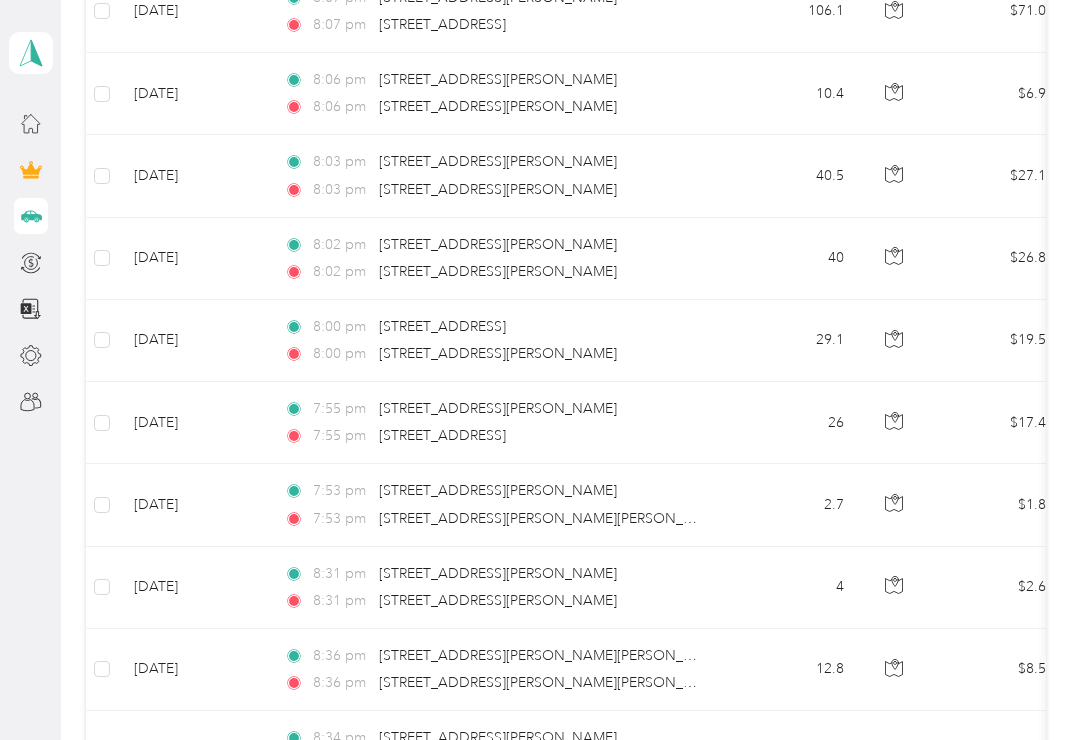 scroll, scrollTop: 8766, scrollLeft: 0, axis: vertical 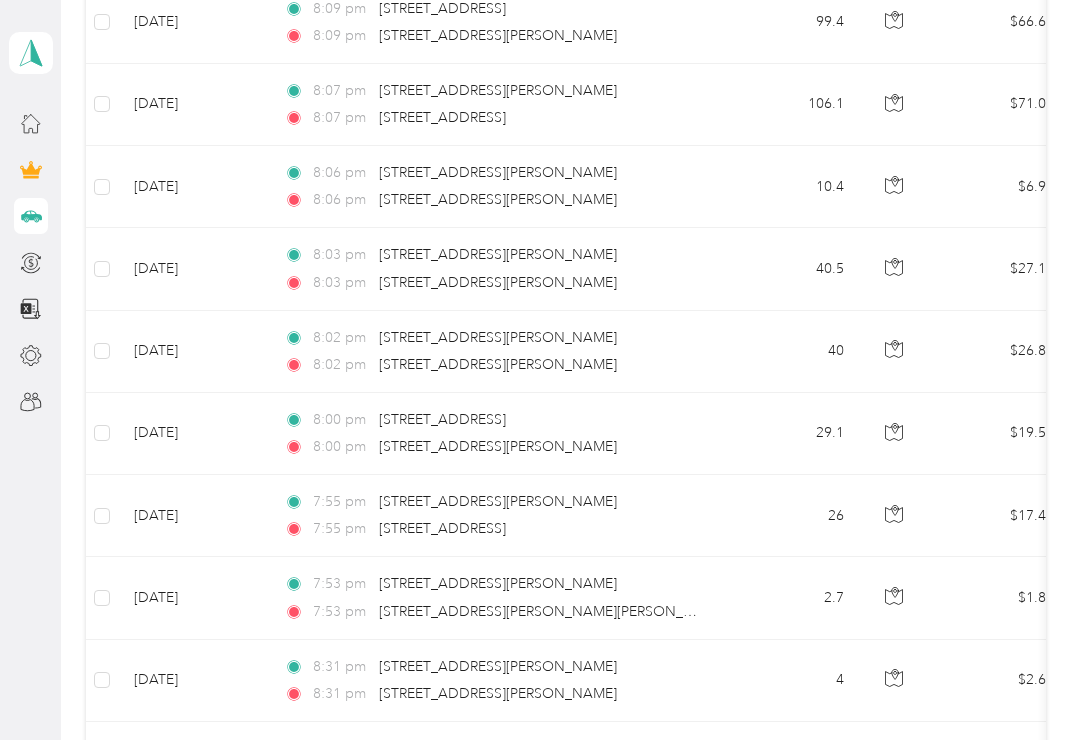 click on "8:36 pm [STREET_ADDRESS][PERSON_NAME][PERSON_NAME] 8:36 pm [STREET_ADDRESS][PERSON_NAME][PERSON_NAME]" at bounding box center [498, 763] 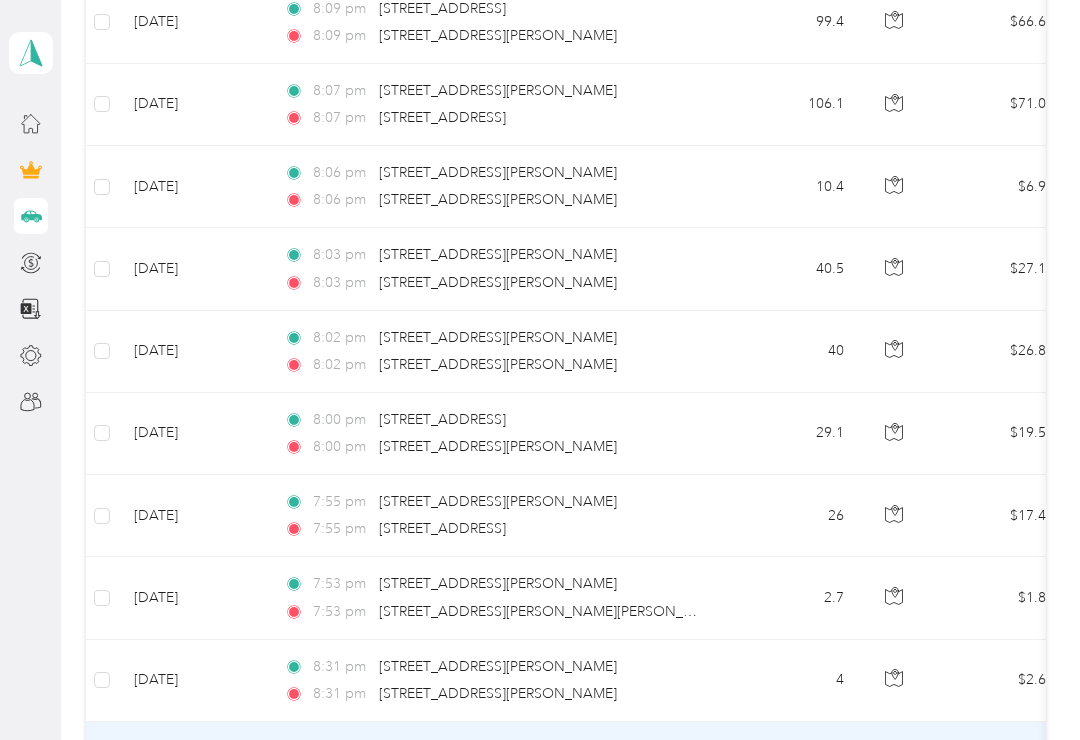 scroll, scrollTop: 0, scrollLeft: 0, axis: both 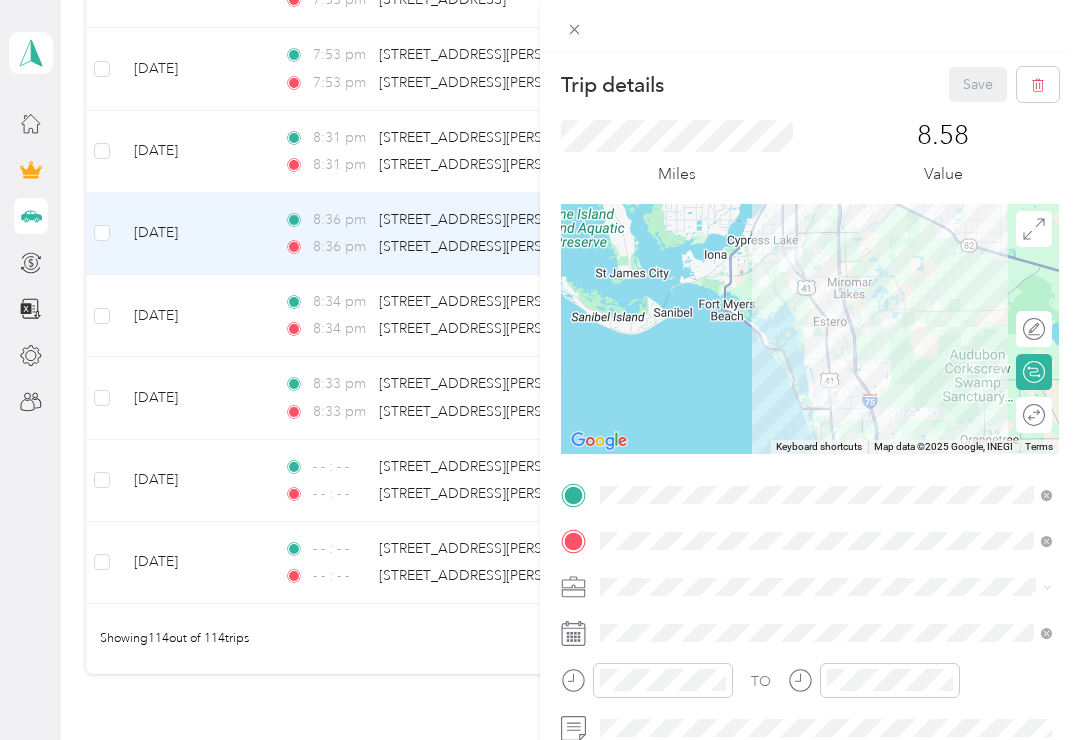 click on "Trip details Save This trip cannot be edited because it is either under review, approved, or paid. Contact your Team Manager to edit it. Miles 8.58 Value  To navigate the map with touch gestures double-tap and hold your finger on the map, then drag the map. ← Move left → Move right ↑ Move up ↓ Move down + Zoom in - Zoom out Home Jump left by 75% End Jump right by 75% Page Up Jump up by 75% Page Down Jump down by 75% Keyboard shortcuts Map Data Map data ©2025 Google, INEGI Map data ©2025 Google, INEGI 10 km  Click to toggle between metric and imperial units Terms Report a map error Edit route Calculate route Round trip TO Add photo" at bounding box center [540, 370] 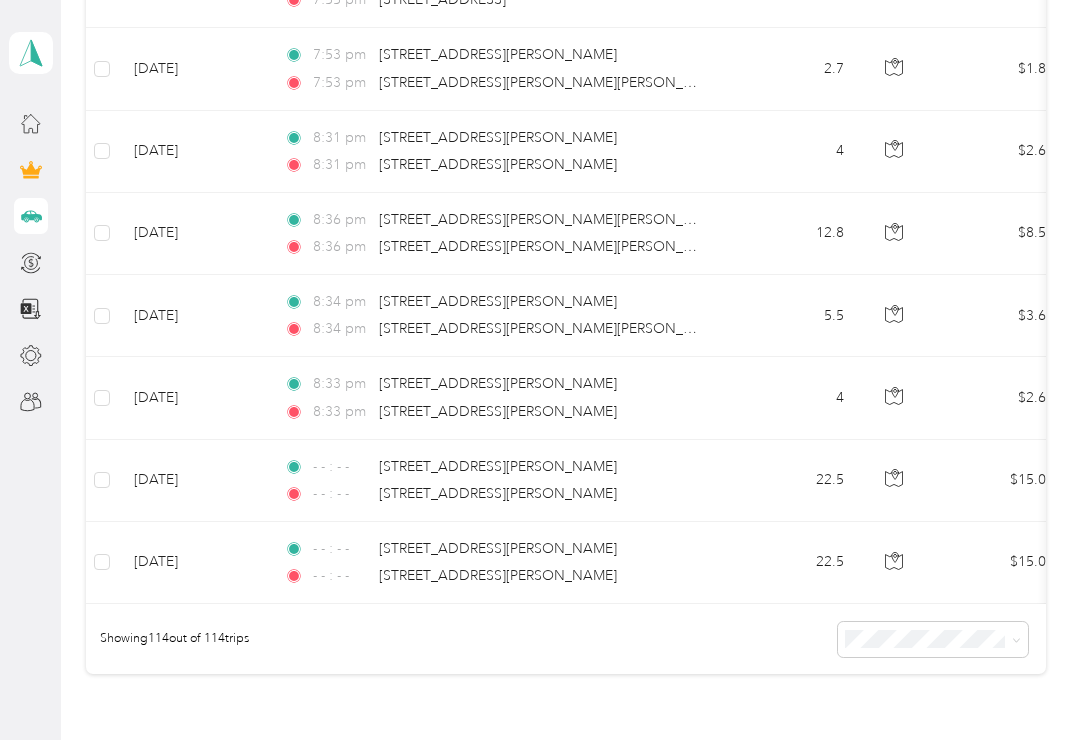 scroll, scrollTop: 9296, scrollLeft: 0, axis: vertical 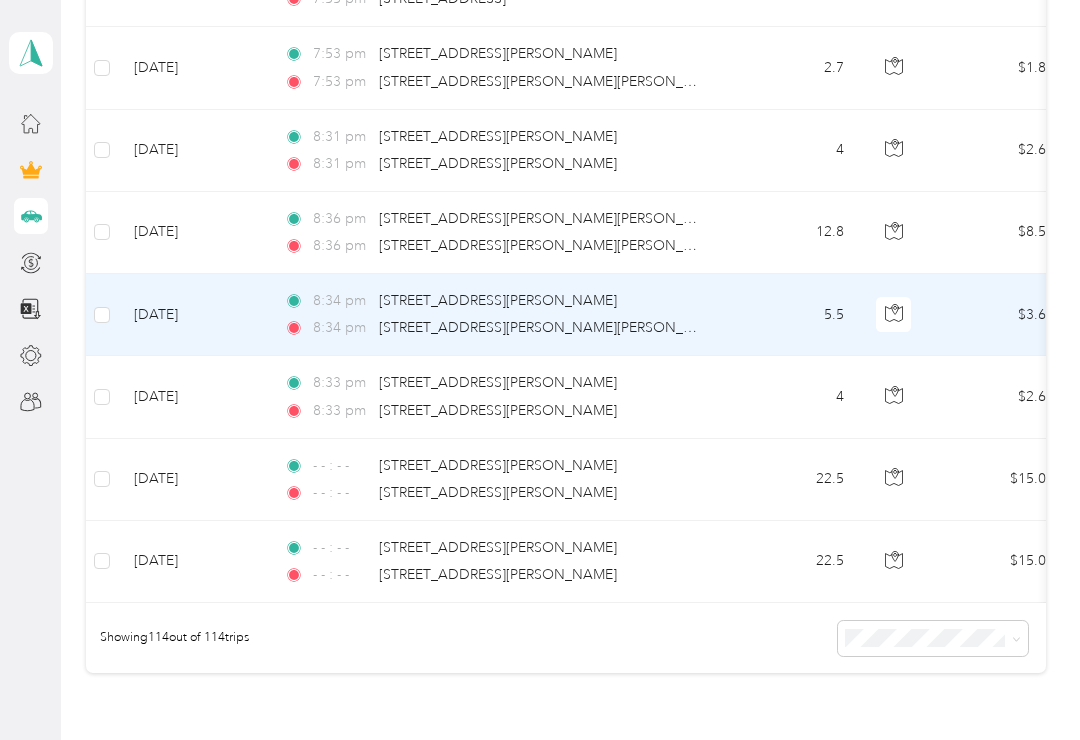 click on "5.5" at bounding box center (794, 315) 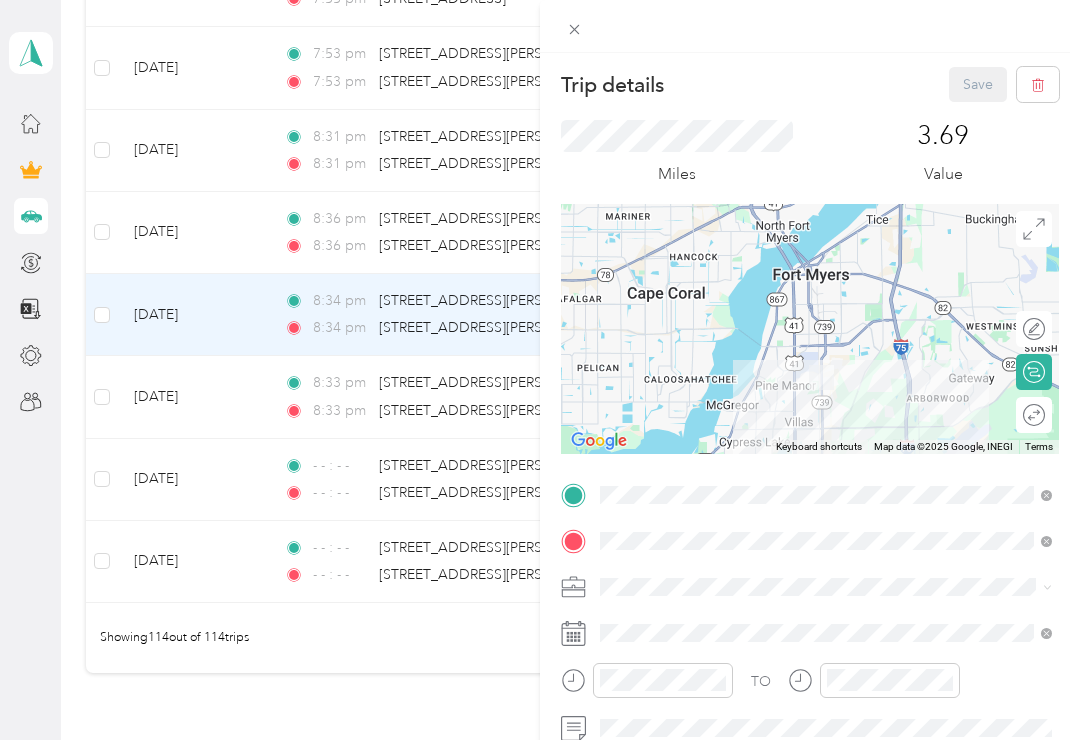 click on "Trip details Save This trip cannot be edited because it is either under review, approved, or paid. Contact your Team Manager to edit it. Miles 3.69 Value  To navigate the map with touch gestures double-tap and hold your finger on the map, then drag the map. ← Move left → Move right ↑ Move up ↓ Move down + Zoom in - Zoom out Home Jump left by 75% End Jump right by 75% Page Up Jump up by 75% Page Down Jump down by 75% Keyboard shortcuts Map Data Map data ©2025 Google, INEGI Map data ©2025 Google, INEGI 5 km  Click to toggle between metric and imperial units Terms Report a map error Edit route Calculate route Round trip TO Add photo" at bounding box center [540, 370] 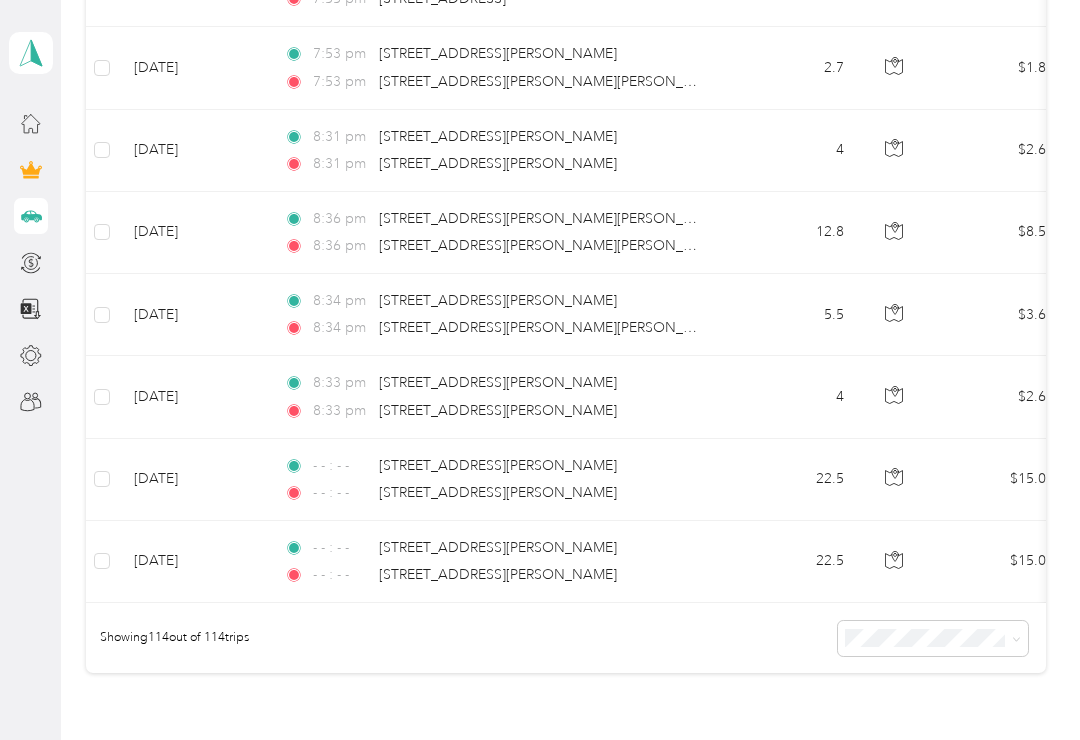 click on "8:34 pm [STREET_ADDRESS][PERSON_NAME][PERSON_NAME]" at bounding box center (494, 328) 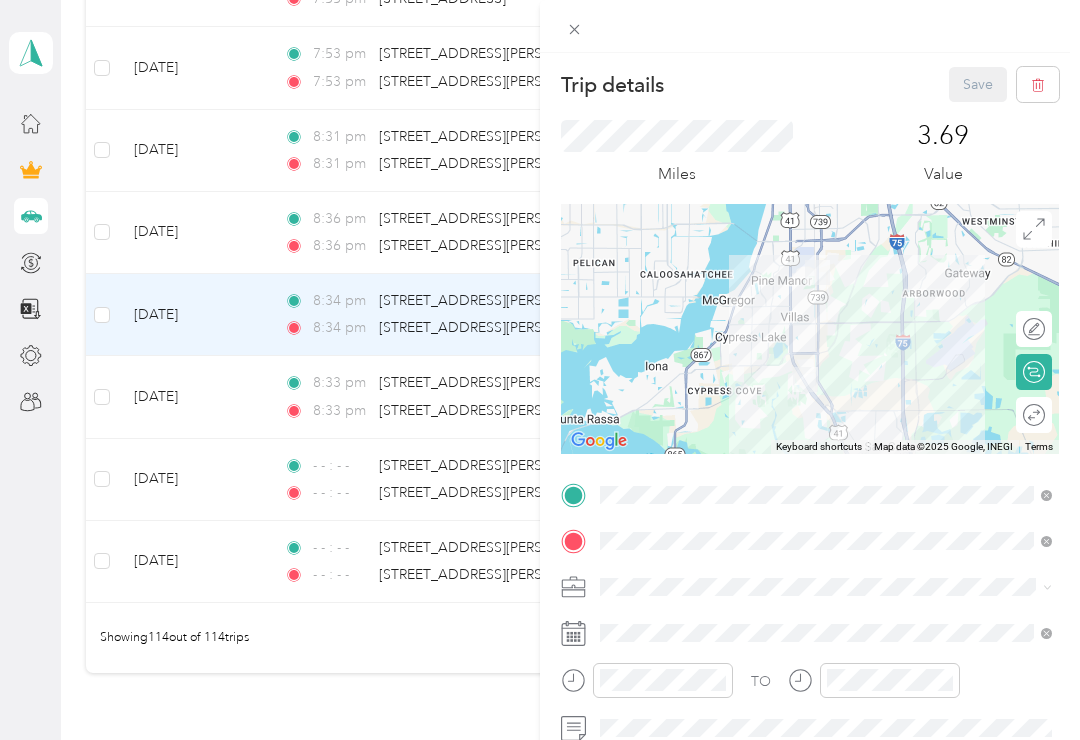 click on "Trip details Save This trip cannot be edited because it is either under review, approved, or paid. Contact your Team Manager to edit it. Miles 3.69 Value  To navigate the map with touch gestures double-tap and hold your finger on the map, then drag the map. ← Move left → Move right ↑ Move up ↓ Move down + Zoom in - Zoom out Home Jump left by 75% End Jump right by 75% Page Up Jump up by 75% Page Down Jump down by 75% Keyboard shortcuts Map Data Map data ©2025 Google, INEGI Map data ©2025 Google, INEGI 5 km  Click to toggle between metric and imperial units Terms Report a map error Edit route Calculate route Round trip TO Add photo" at bounding box center [540, 370] 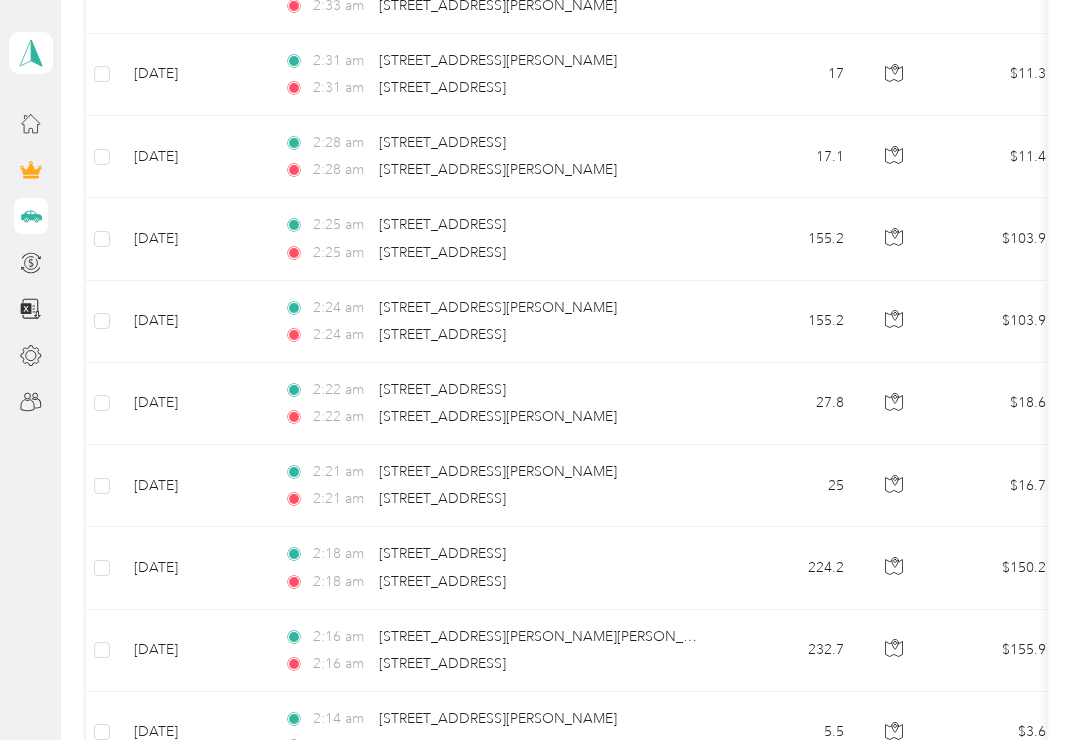 scroll, scrollTop: 4520, scrollLeft: 0, axis: vertical 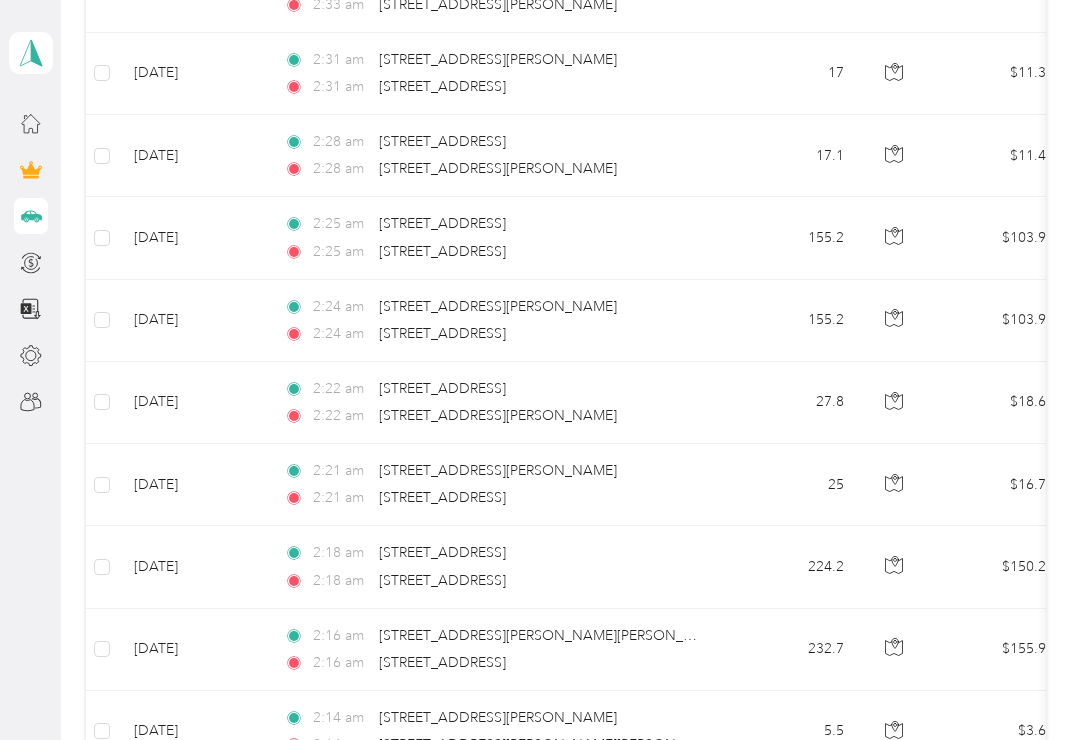 click on "2:21 am [STREET_ADDRESS][PERSON_NAME] 2:21 am [STREET_ADDRESS]" at bounding box center (498, 485) 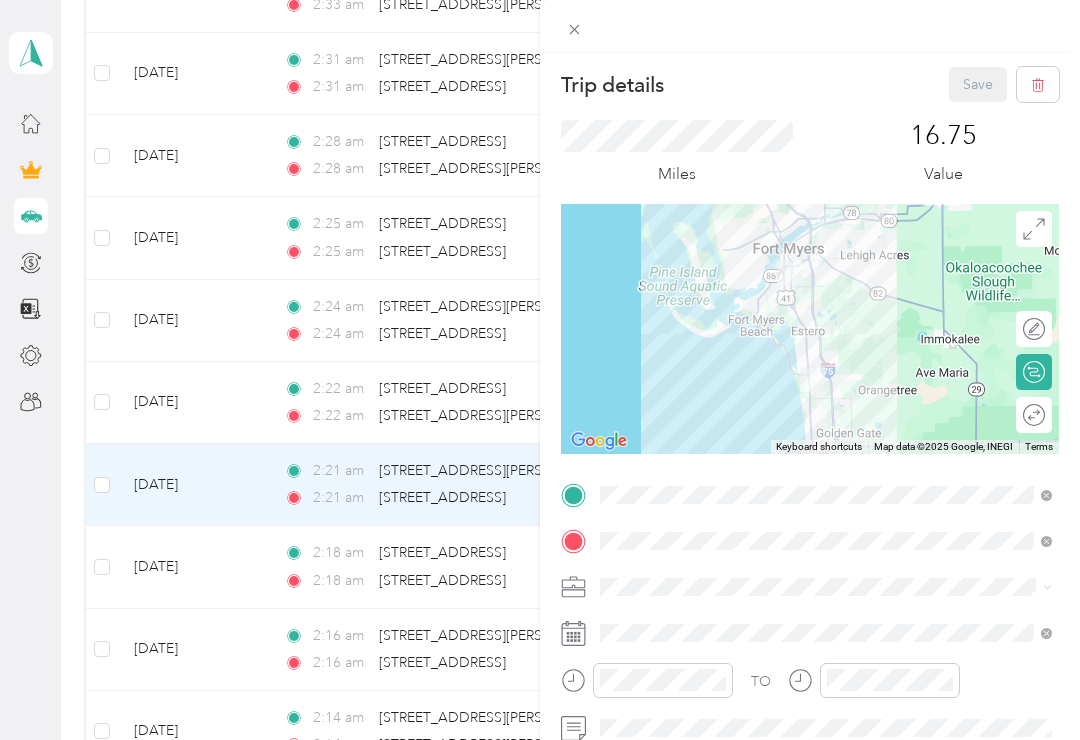 click on "Trip details Save This trip cannot be edited because it is either under review, approved, or paid. Contact your Team Manager to edit it. Miles 16.75 Value  To navigate the map with touch gestures double-tap and hold your finger on the map, then drag the map. ← Move left → Move right ↑ Move up ↓ Move down + Zoom in - Zoom out Home Jump left by 75% End Jump right by 75% Page Up Jump up by 75% Page Down Jump down by 75% Keyboard shortcuts Map Data Map data ©2025 Google, INEGI Map data ©2025 Google, INEGI 20 km  Click to toggle between metric and imperial units Terms Report a map error Edit route Calculate route Round trip TO Add photo" at bounding box center [540, 370] 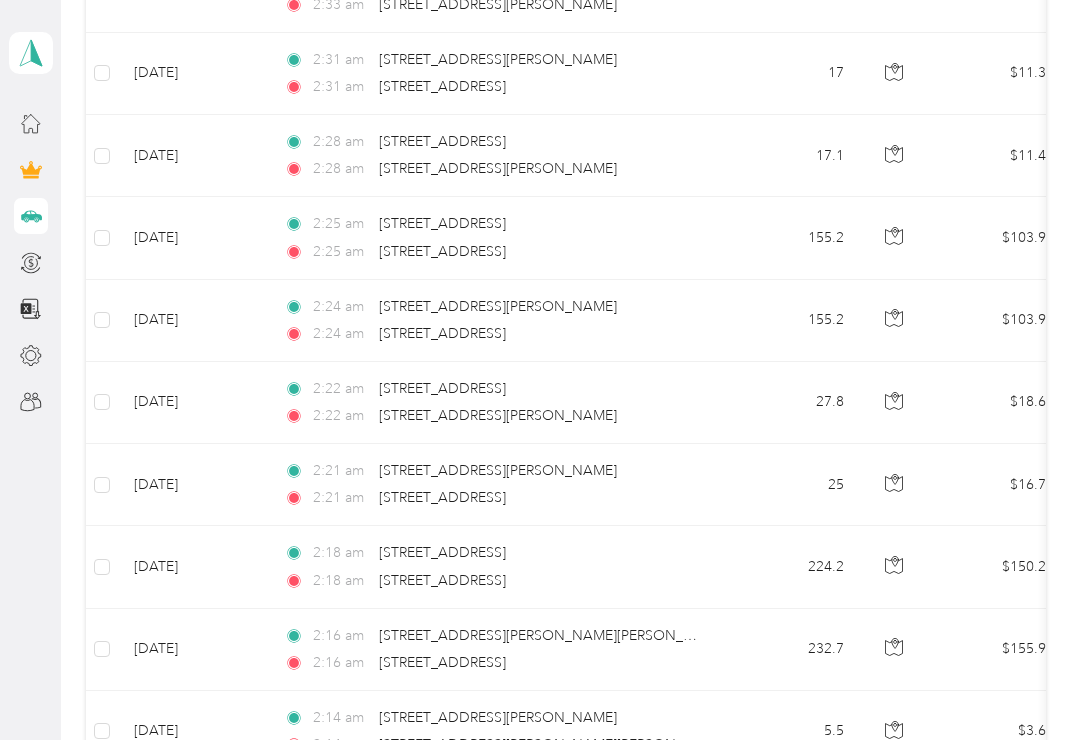 copy on "[STREET_ADDRESS][PERSON_NAME]" 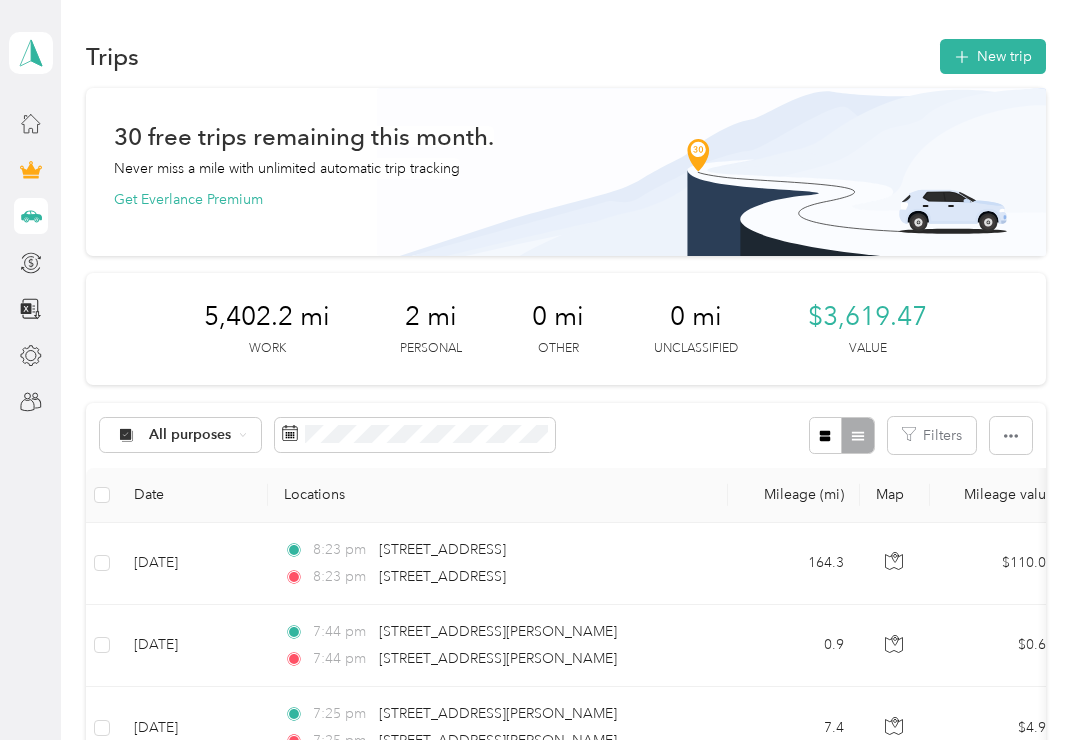 scroll, scrollTop: 0, scrollLeft: 0, axis: both 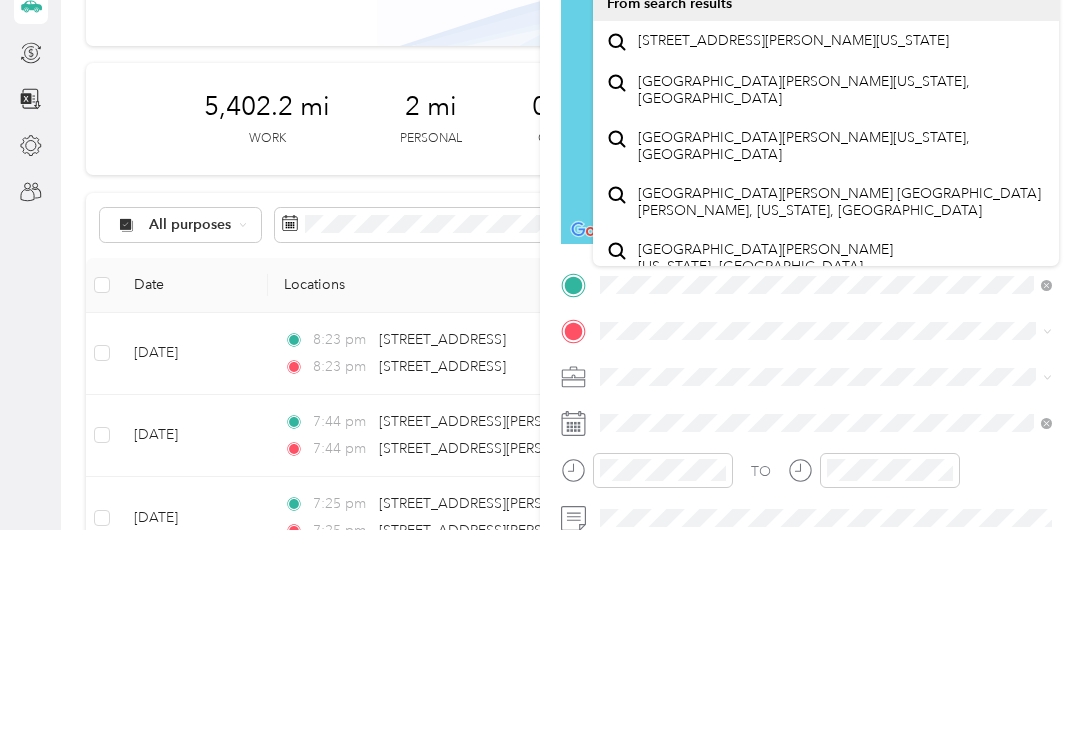 click on "[STREET_ADDRESS][PERSON_NAME][US_STATE]" at bounding box center [793, 251] 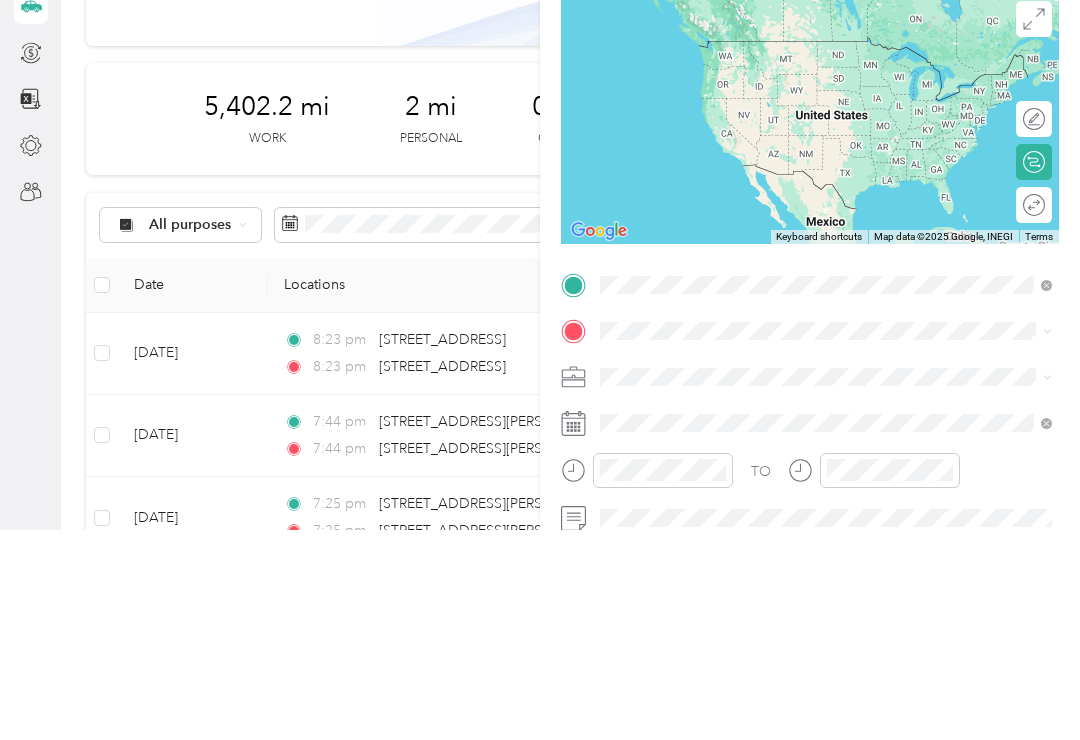 scroll, scrollTop: 31, scrollLeft: 0, axis: vertical 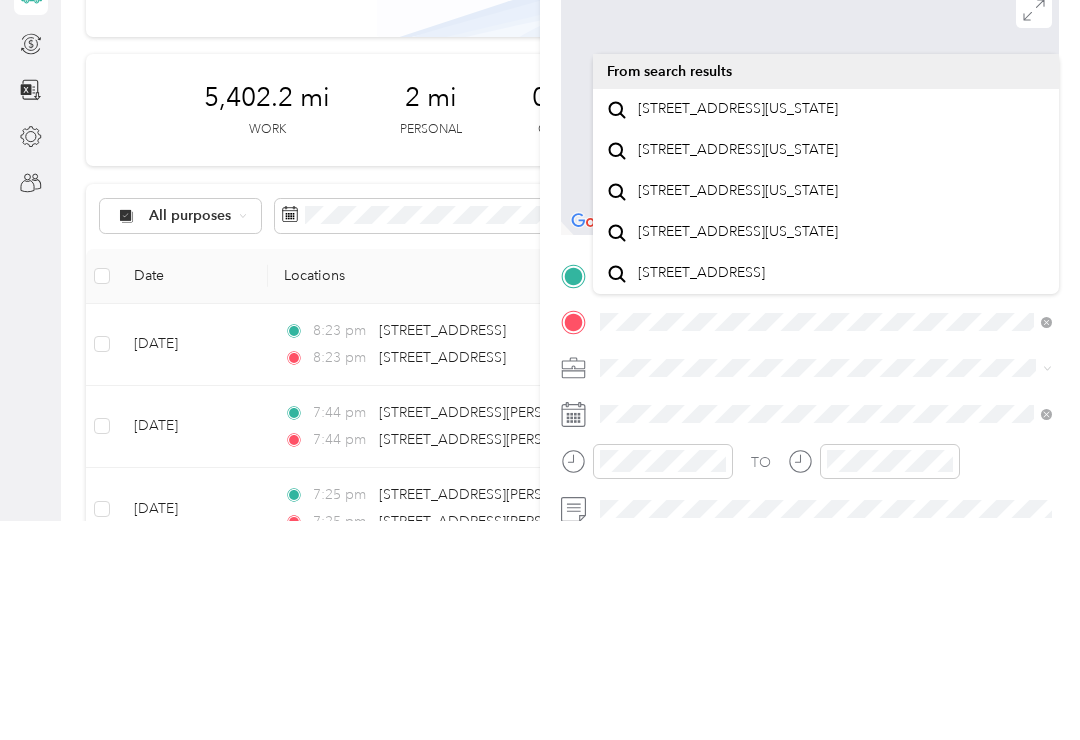 click on "[STREET_ADDRESS][US_STATE]" at bounding box center [738, 328] 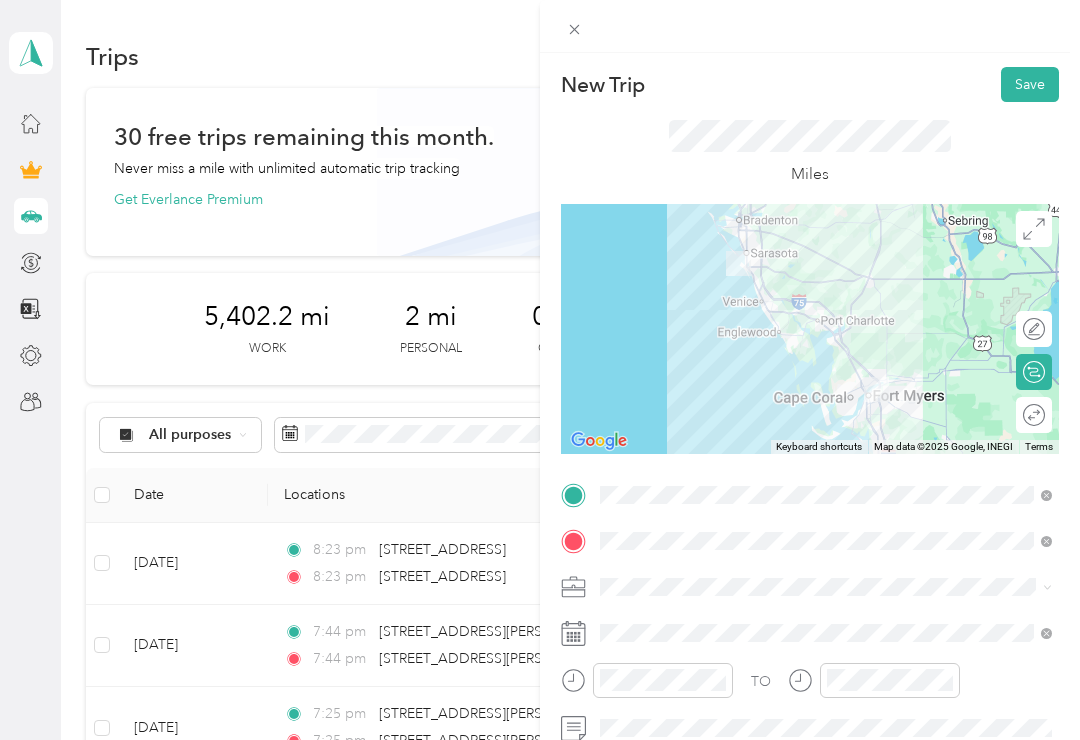 click 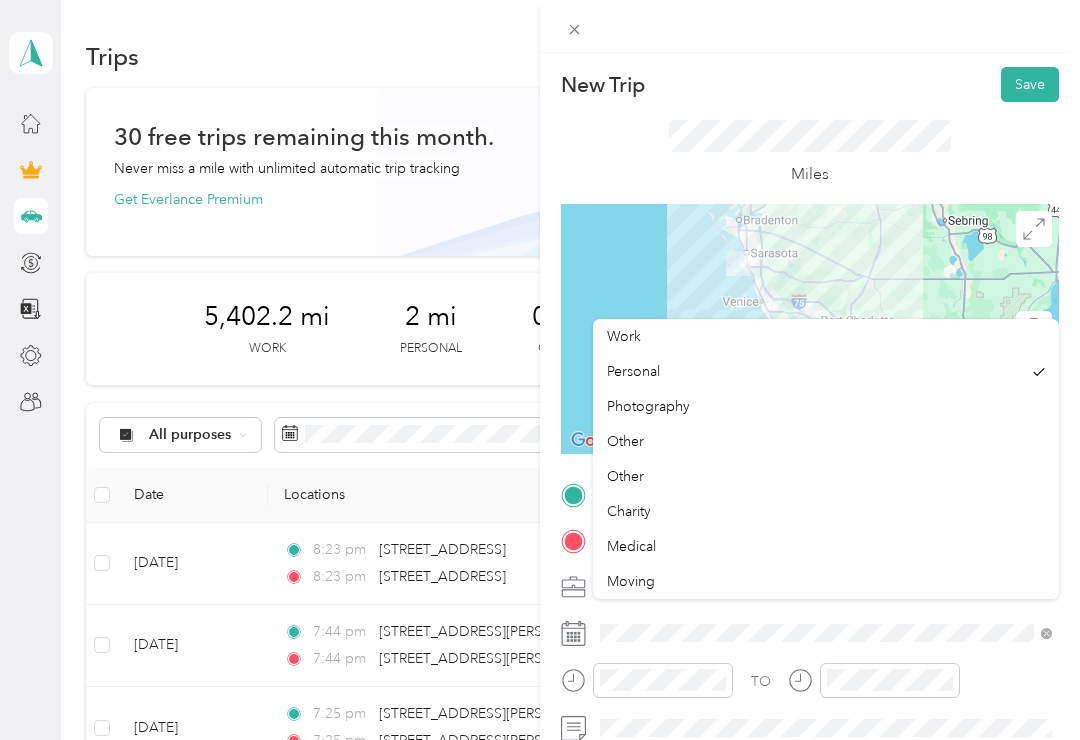 click on "Work" at bounding box center [826, 336] 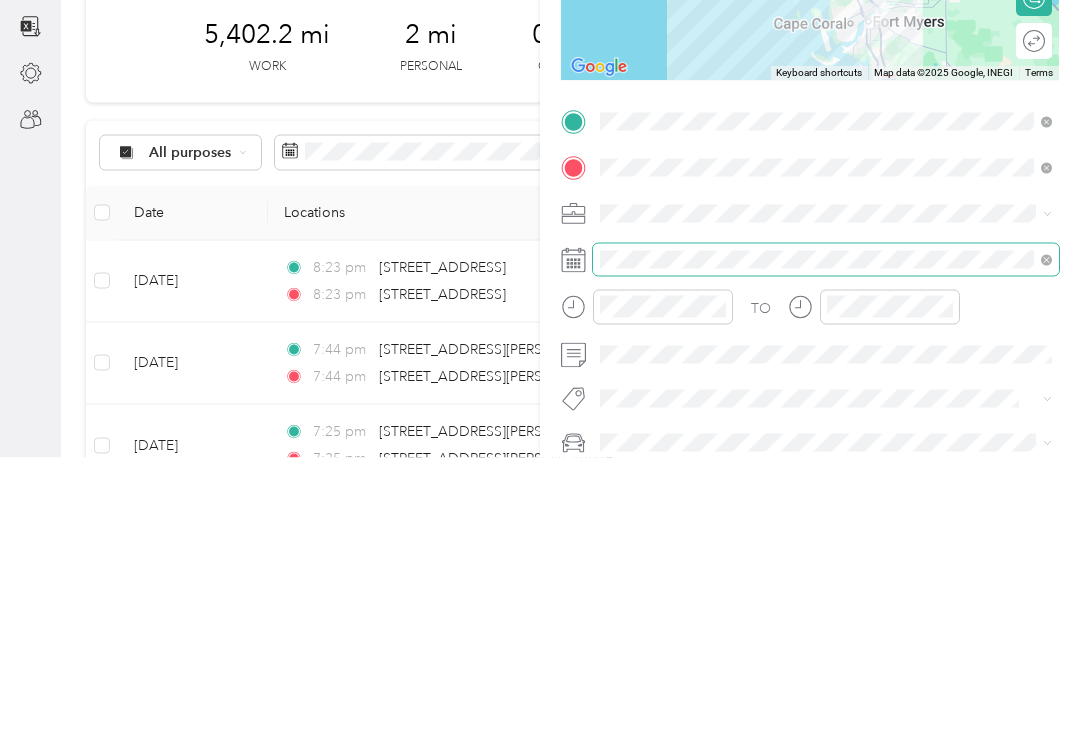 scroll, scrollTop: 90, scrollLeft: 0, axis: vertical 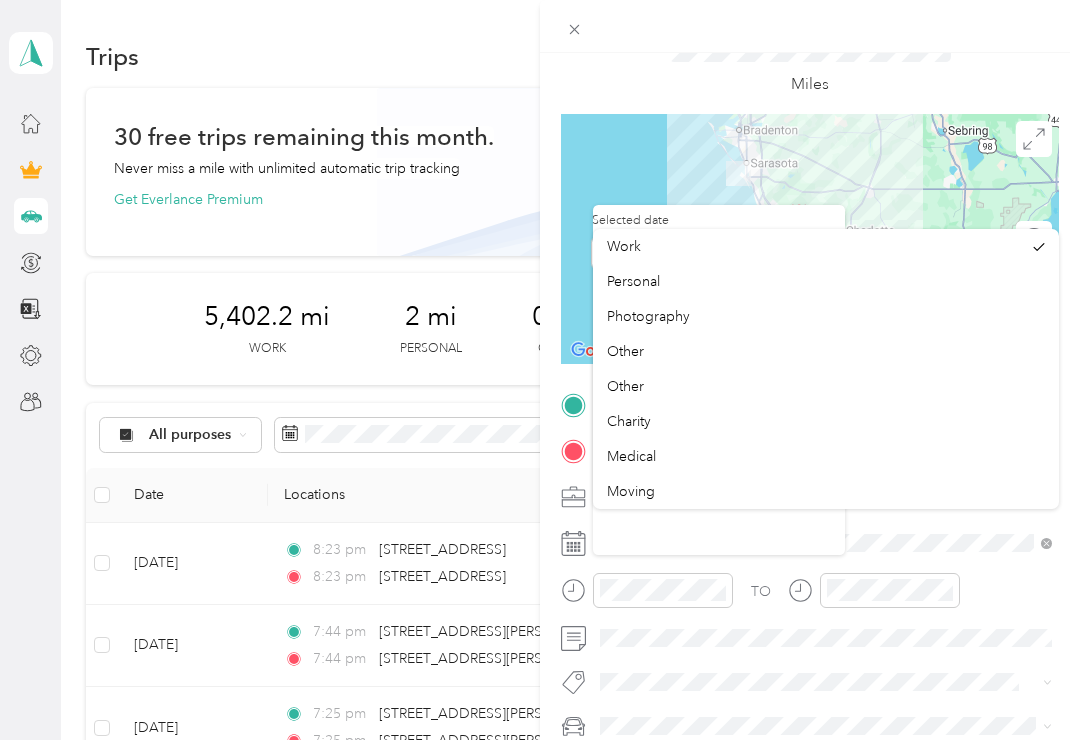 click on "Work" at bounding box center (624, 246) 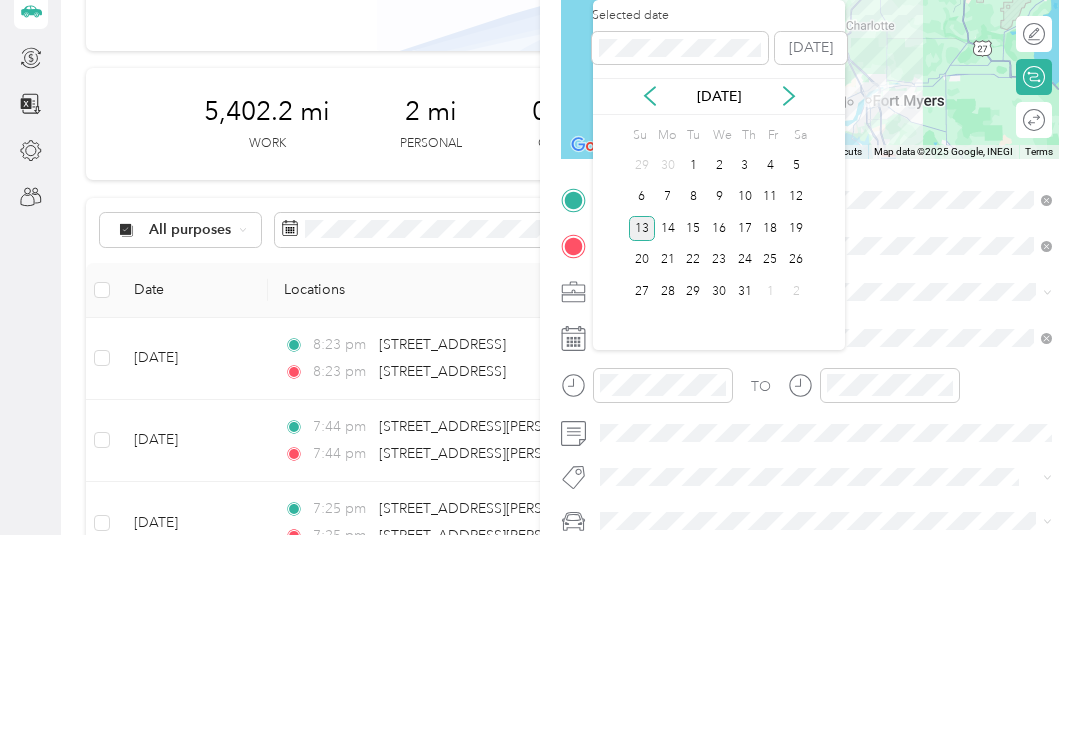 click 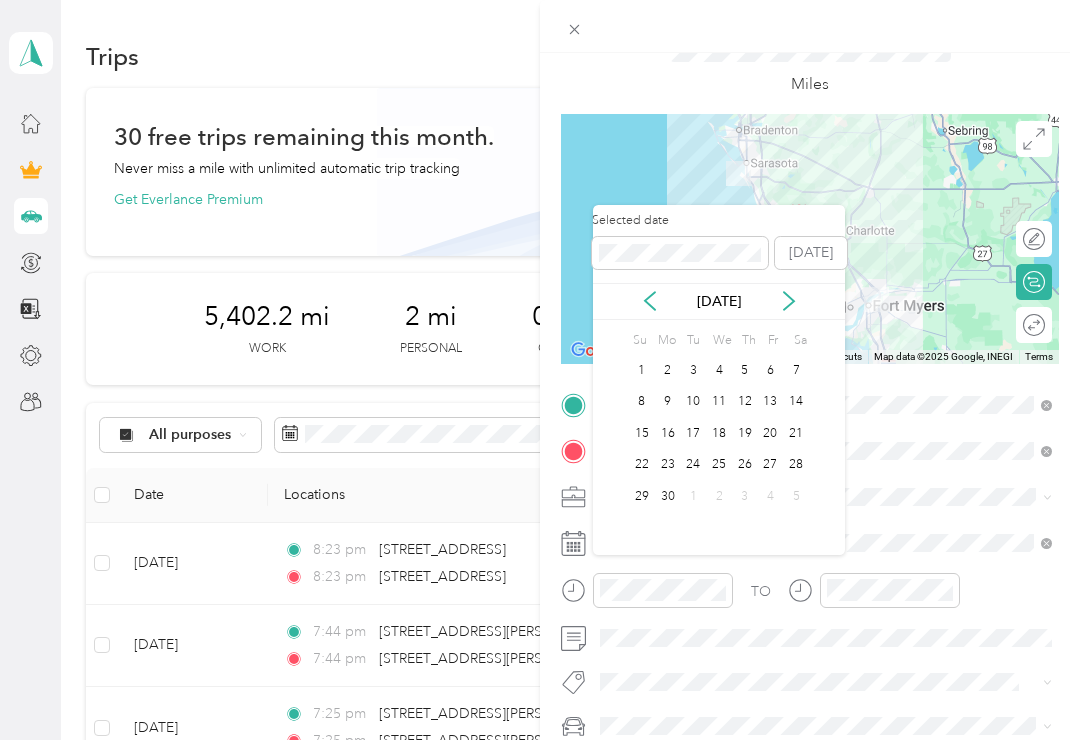 click 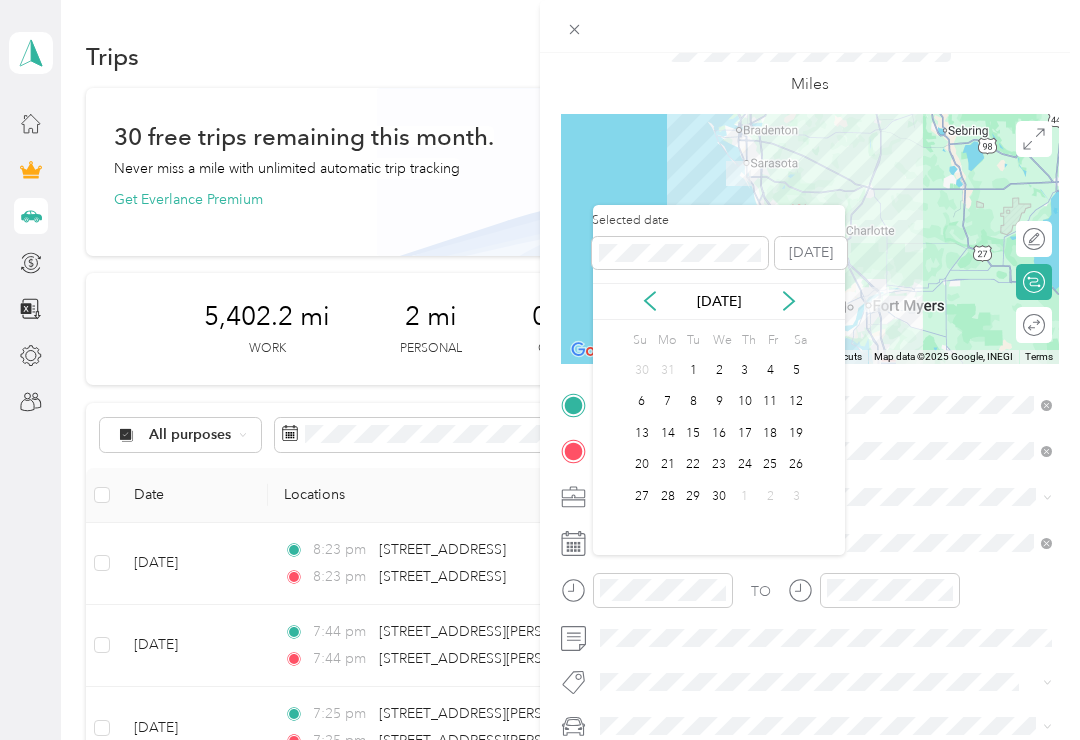 click 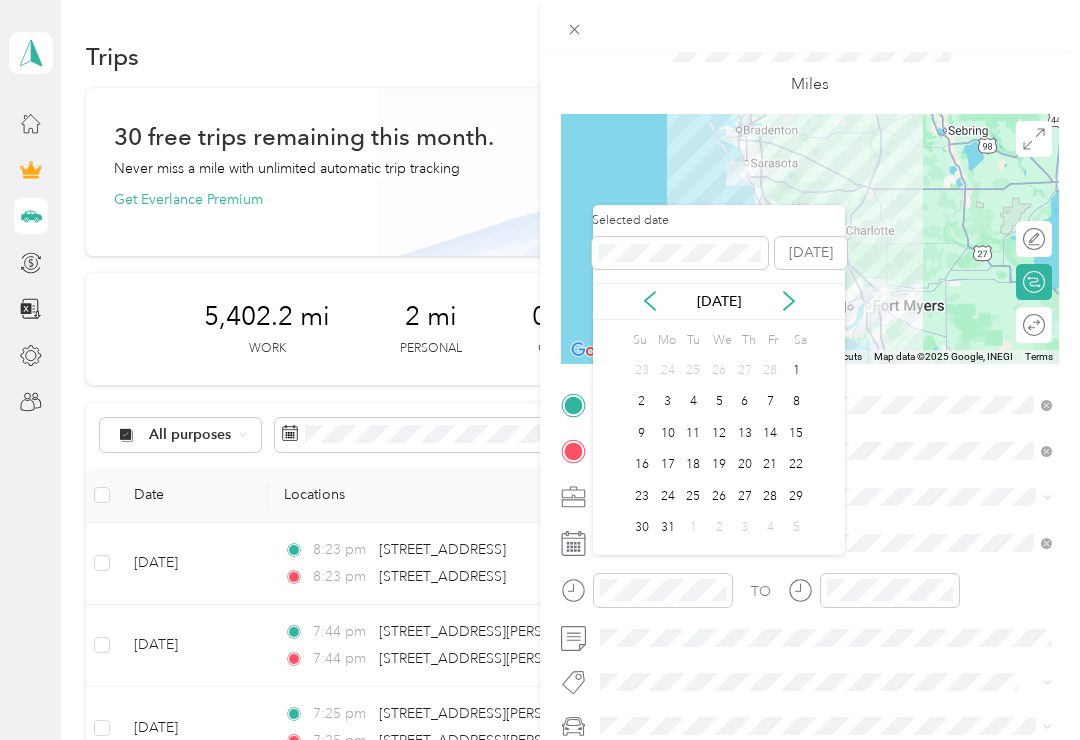 click 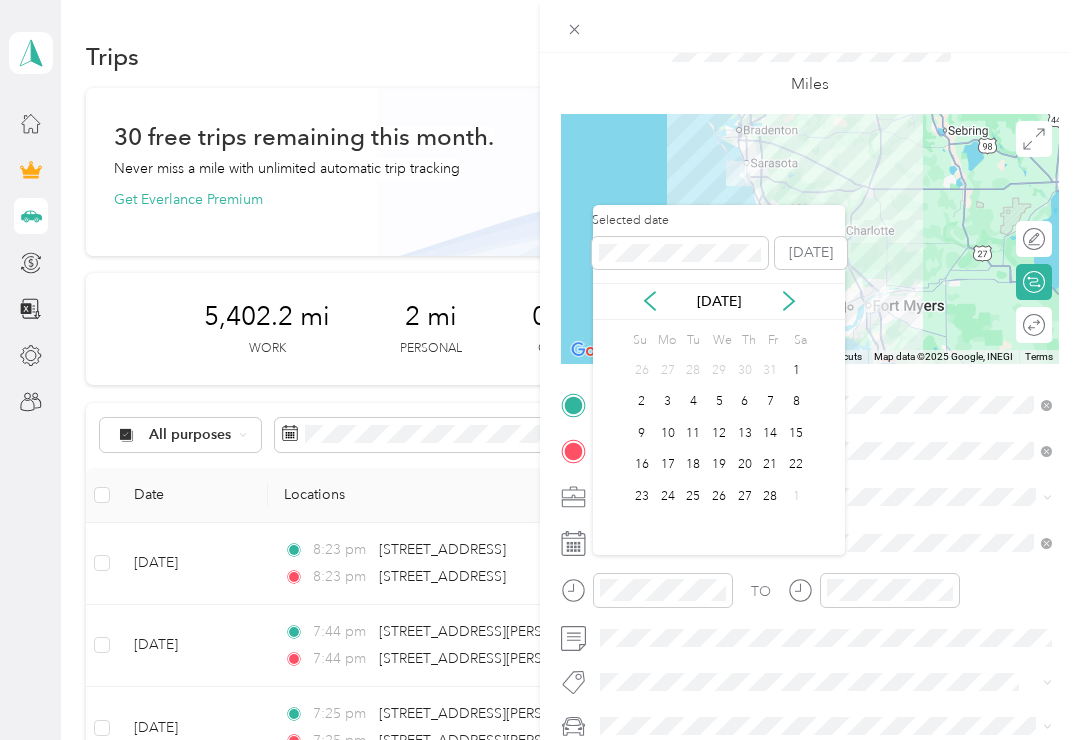 click 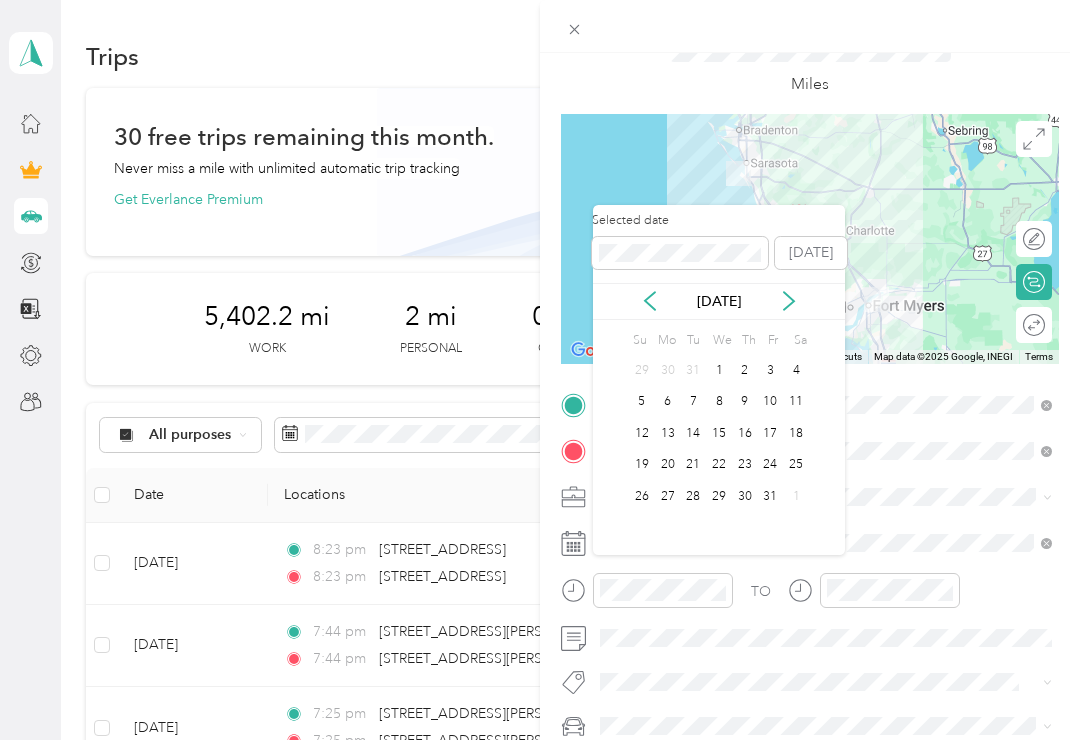 click 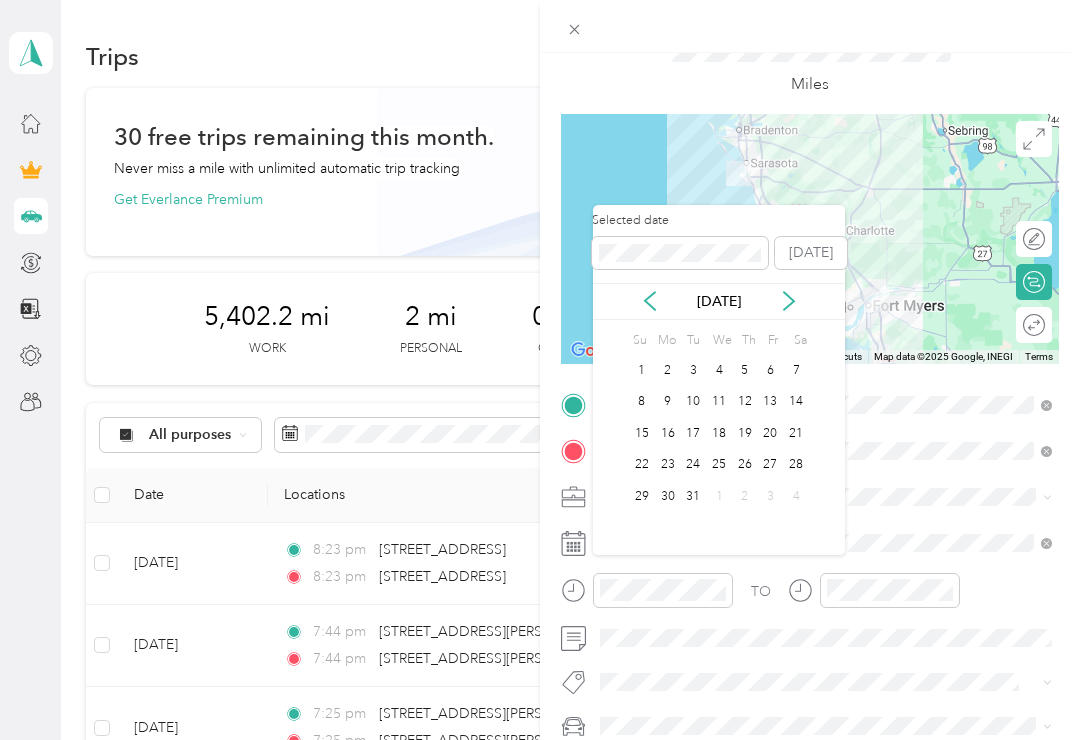 click 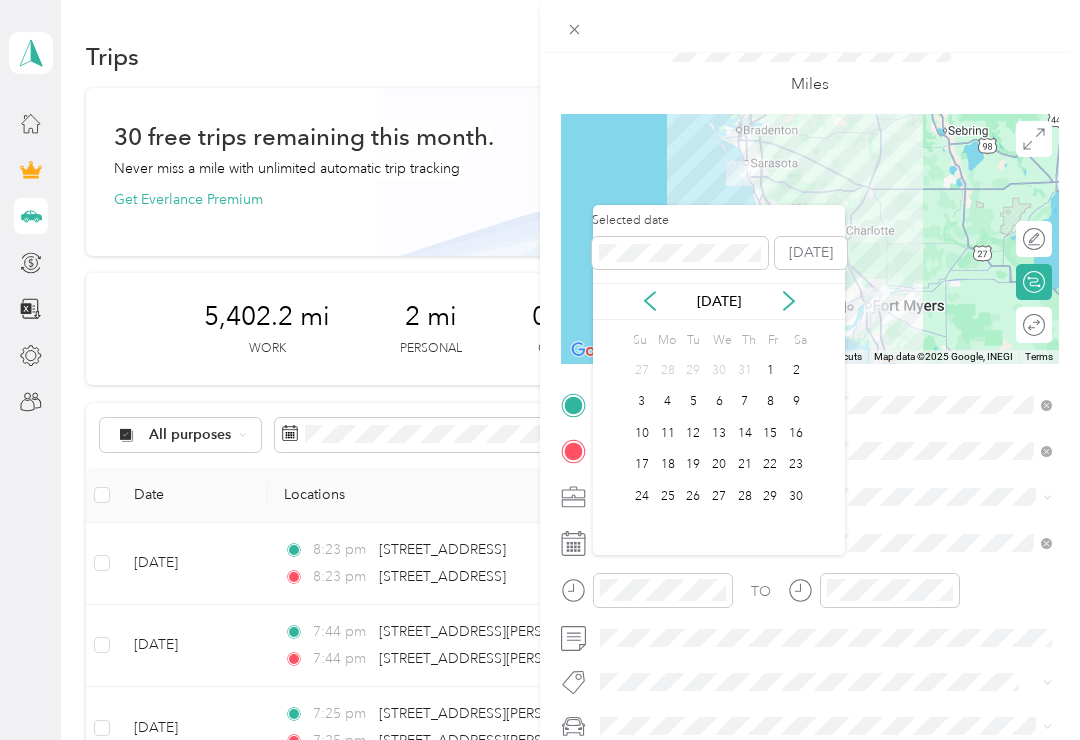 click 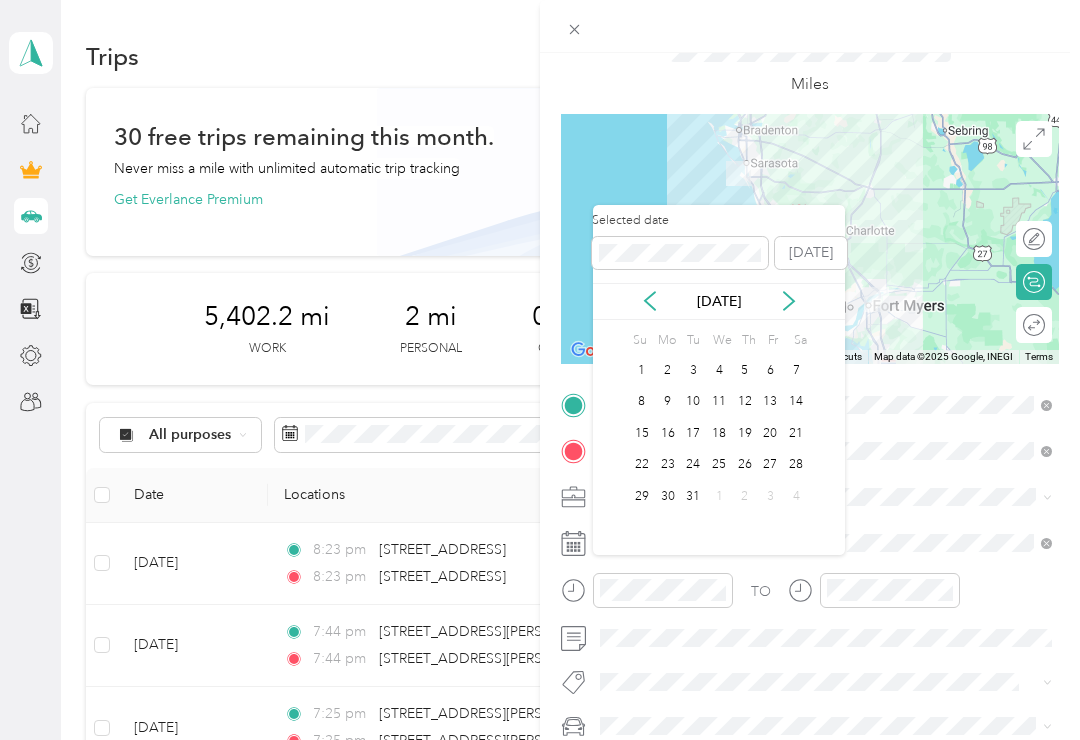 click on "31" at bounding box center [693, 496] 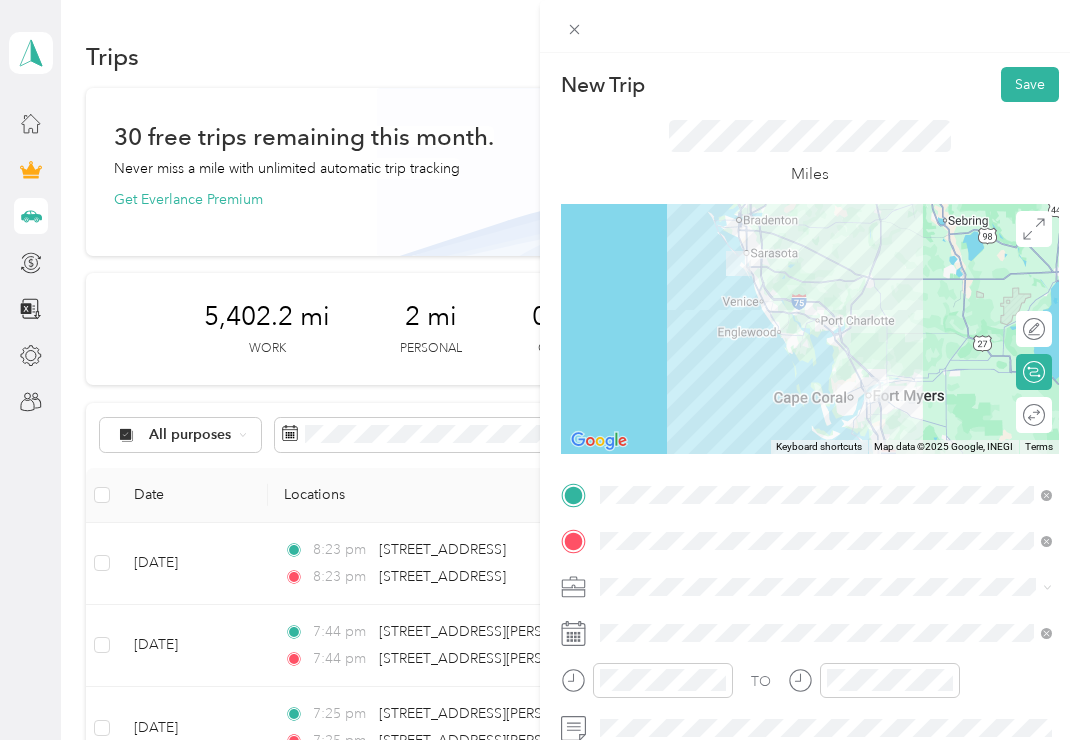 scroll, scrollTop: 0, scrollLeft: 0, axis: both 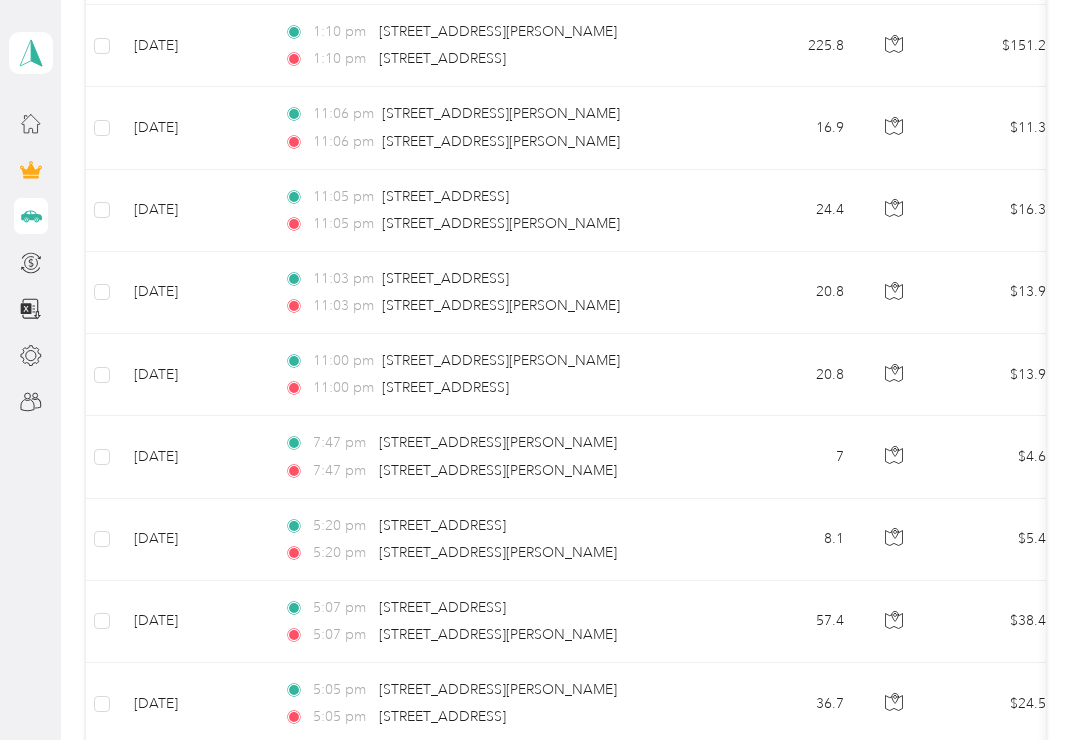 click on "5:07 pm [STREET_ADDRESS]" at bounding box center [494, 608] 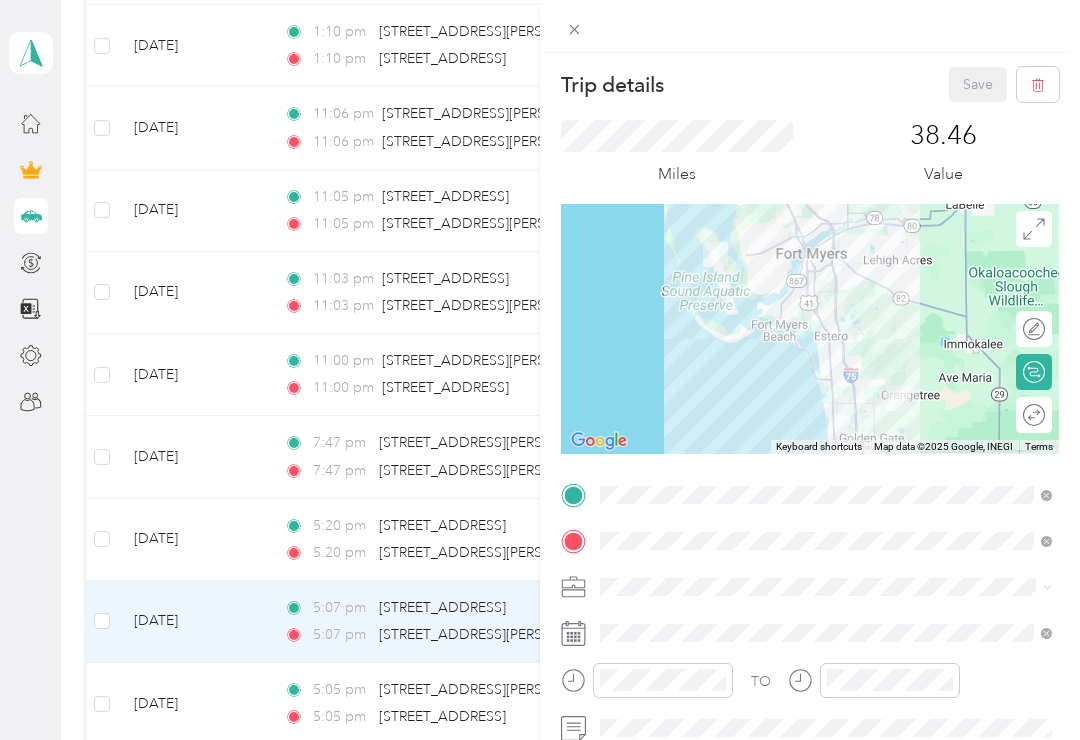 click on "Trip details Save This trip cannot be edited because it is either under review, approved, or paid. Contact your Team Manager to edit it. Miles 38.46 Value  To navigate the map with touch gestures double-tap and hold your finger on the map, then drag the map. ← Move left → Move right ↑ Move up ↓ Move down + Zoom in - Zoom out Home Jump left by 75% End Jump right by 75% Page Up Jump up by 75% Page Down Jump down by 75% Keyboard shortcuts Map Data Map data ©2025 Google, INEGI Map data ©2025 Google, INEGI 20 km  Click to toggle between metric and imperial units Terms Report a map error Edit route Calculate route Round trip TO Add photo" at bounding box center (540, 370) 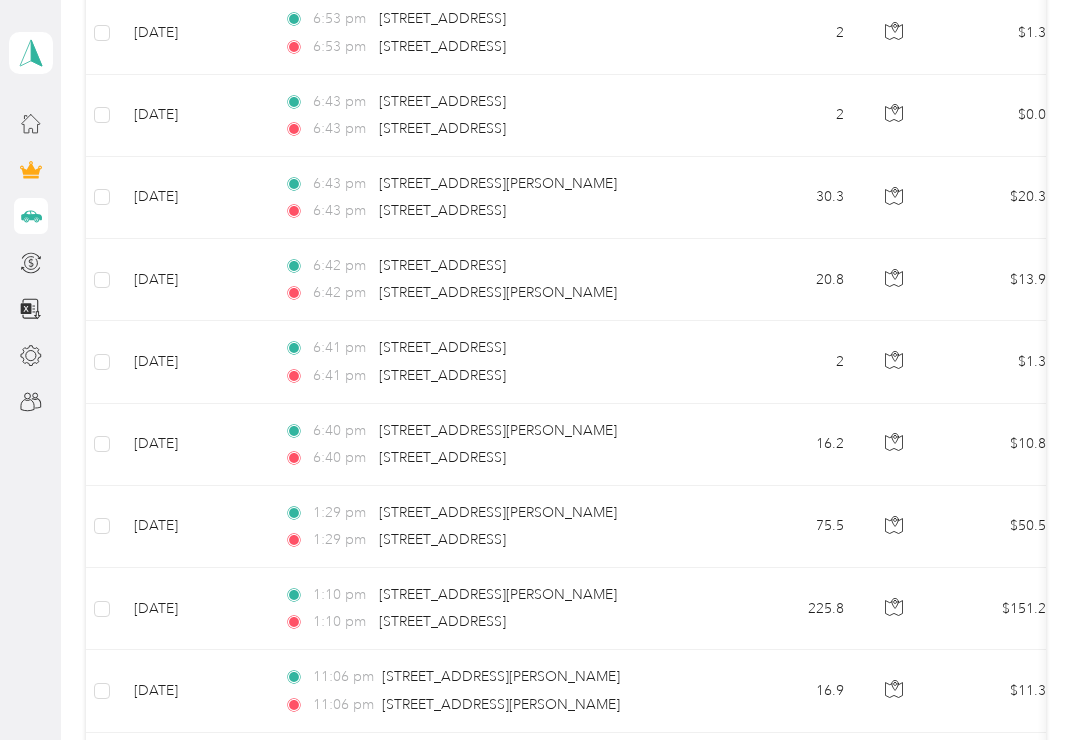 scroll, scrollTop: 1105, scrollLeft: 0, axis: vertical 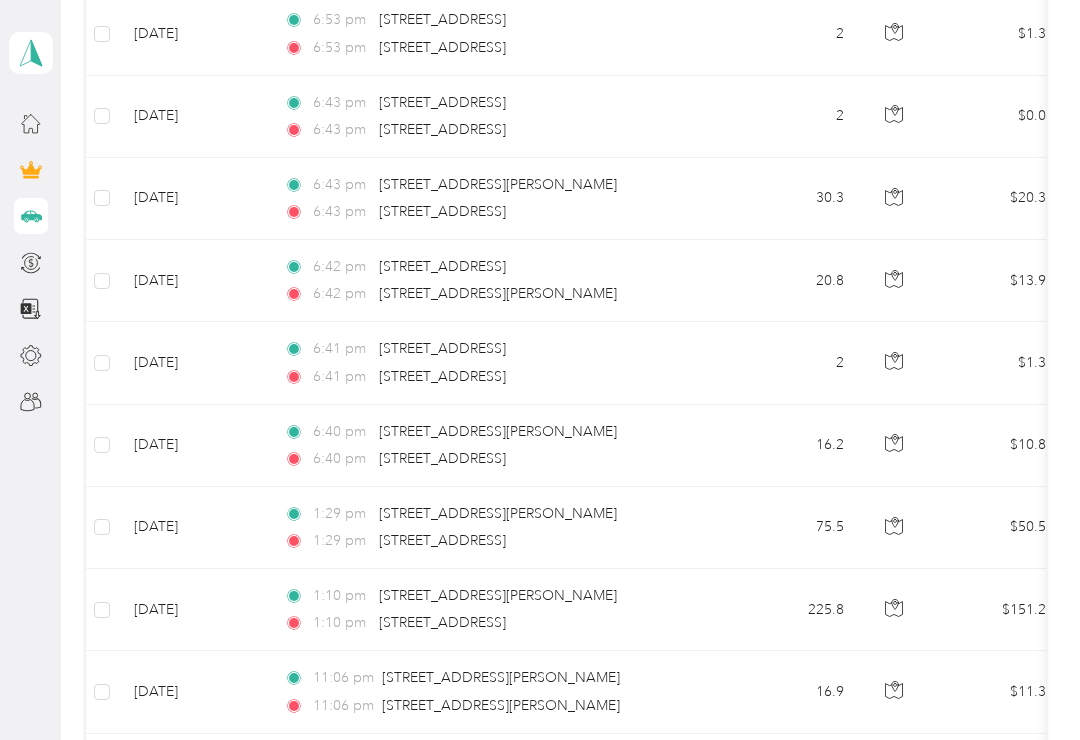 copy on "[STREET_ADDRESS]" 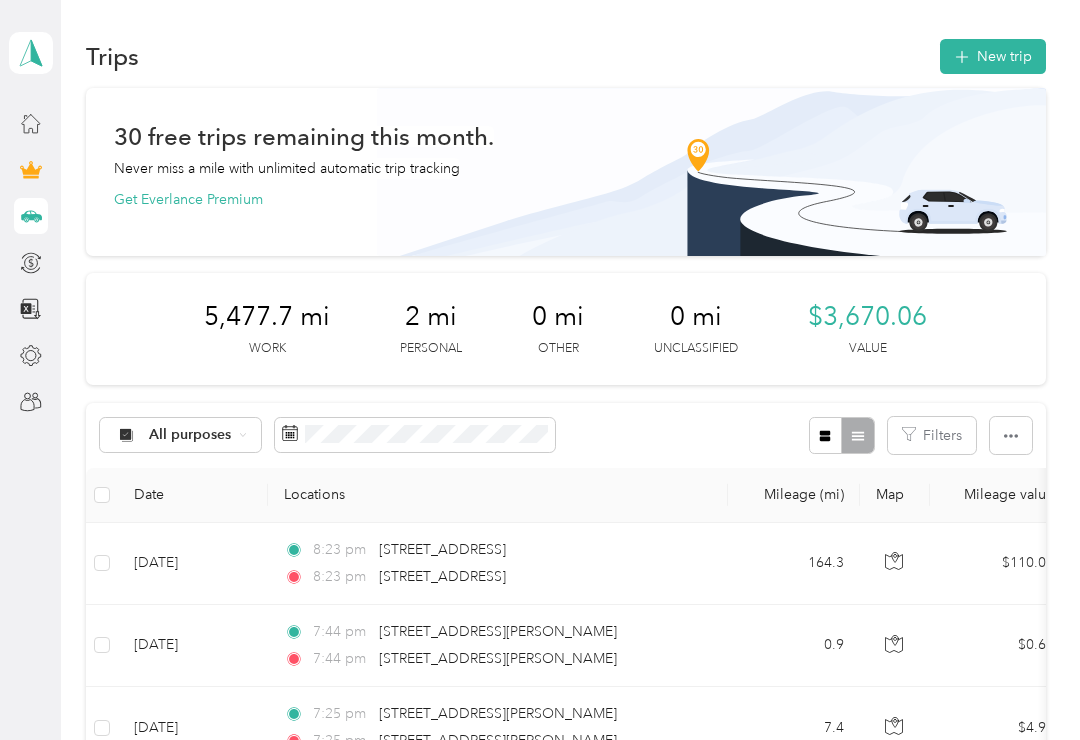 scroll, scrollTop: 0, scrollLeft: 0, axis: both 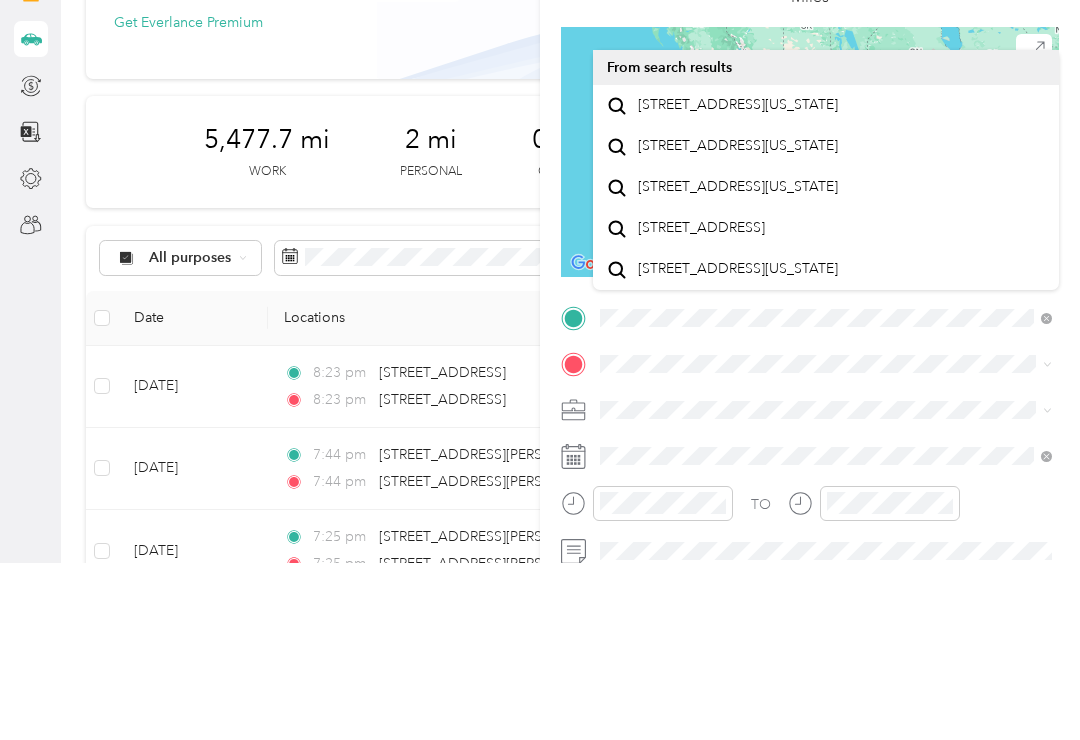 click on "[STREET_ADDRESS][US_STATE]" at bounding box center (738, 282) 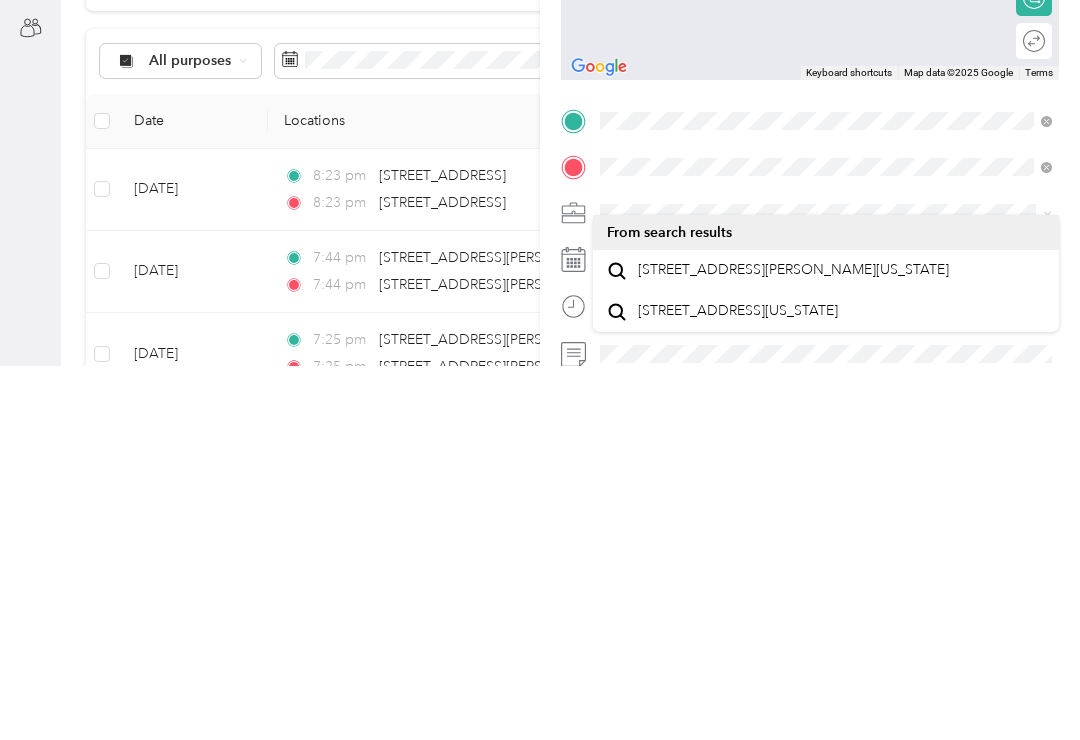 click on "[STREET_ADDRESS][PERSON_NAME][US_STATE]" at bounding box center [793, 644] 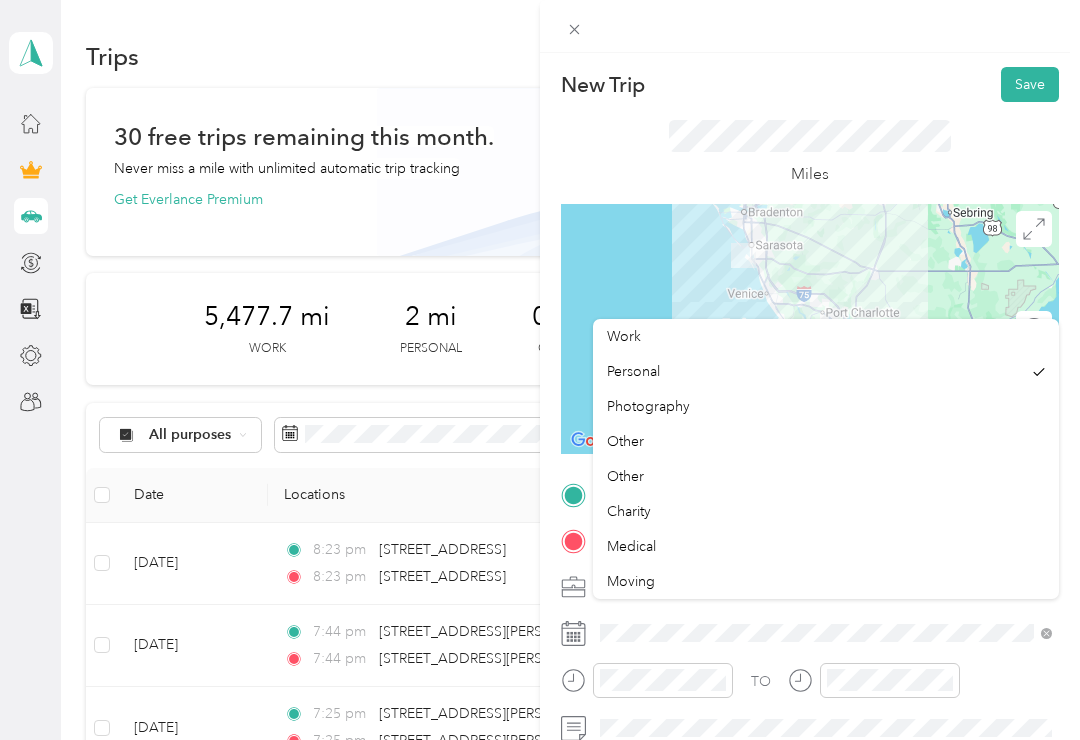 click on "Work" at bounding box center [624, 336] 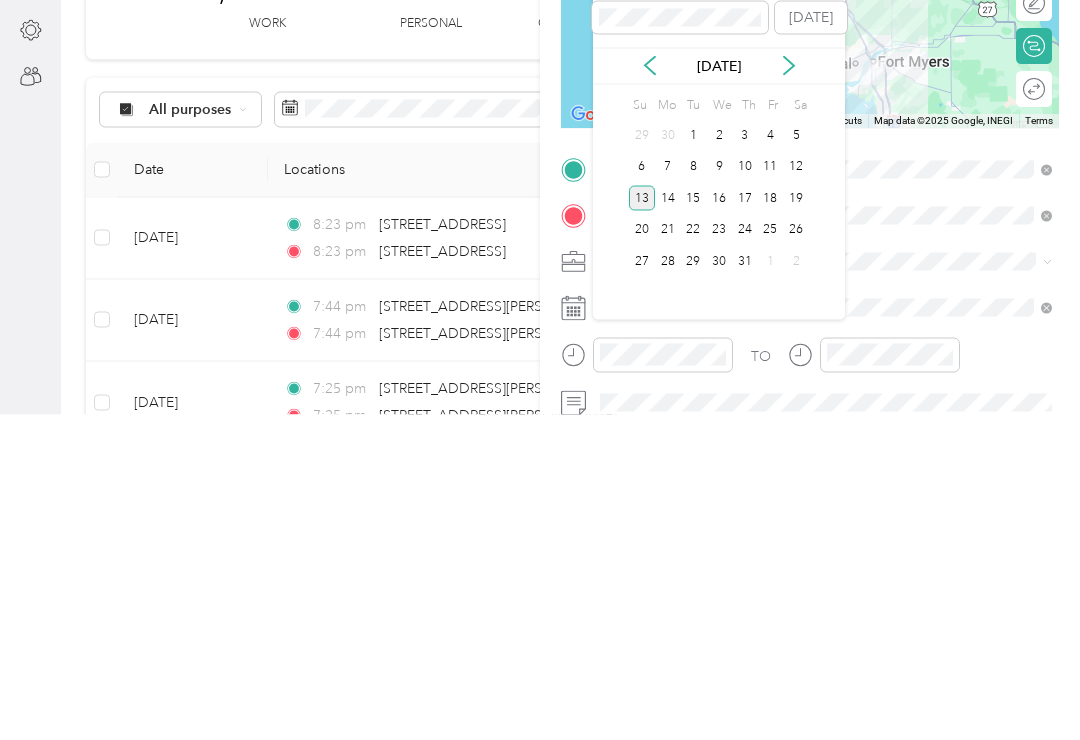 click 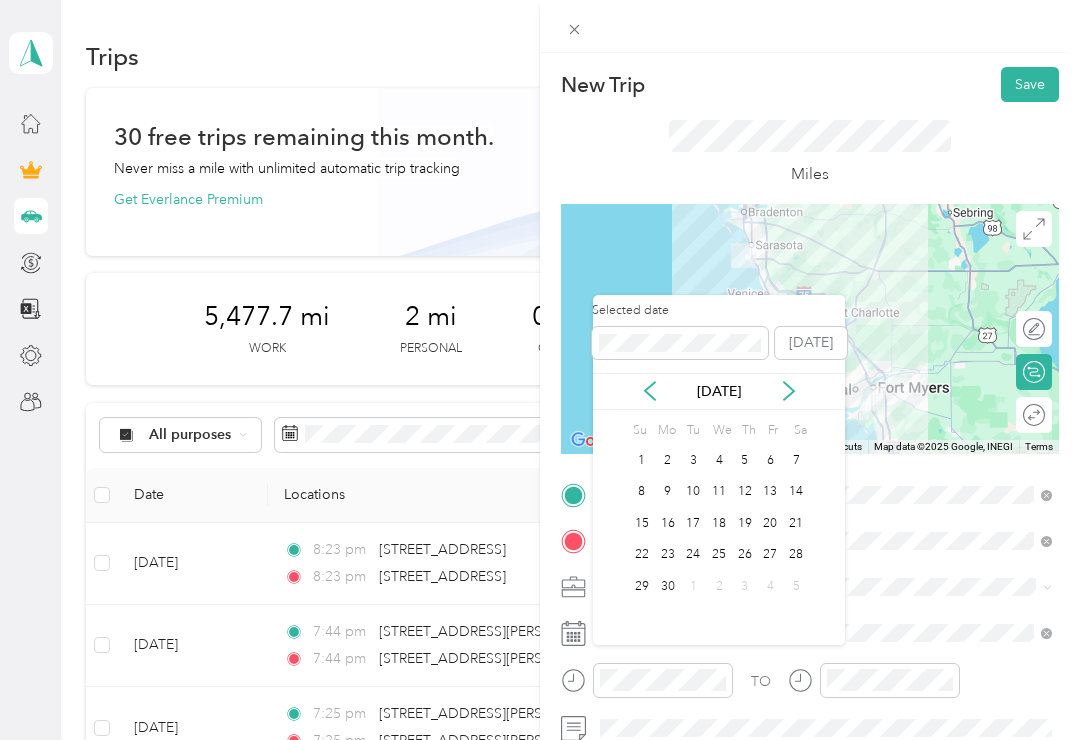 click 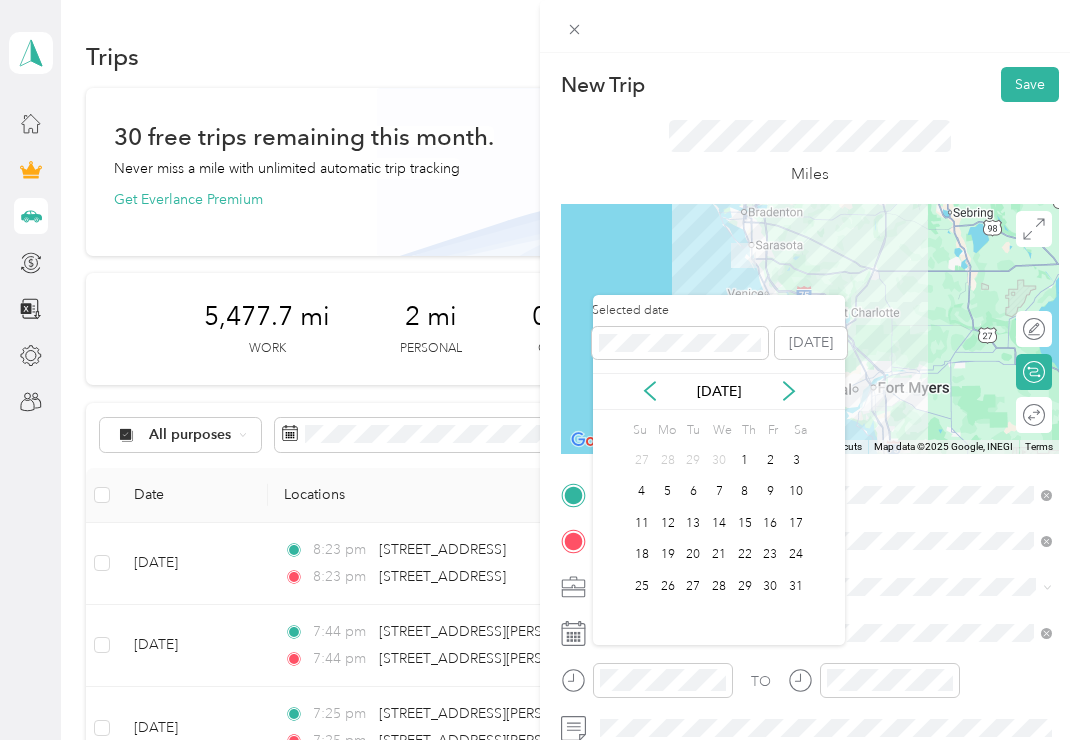 click 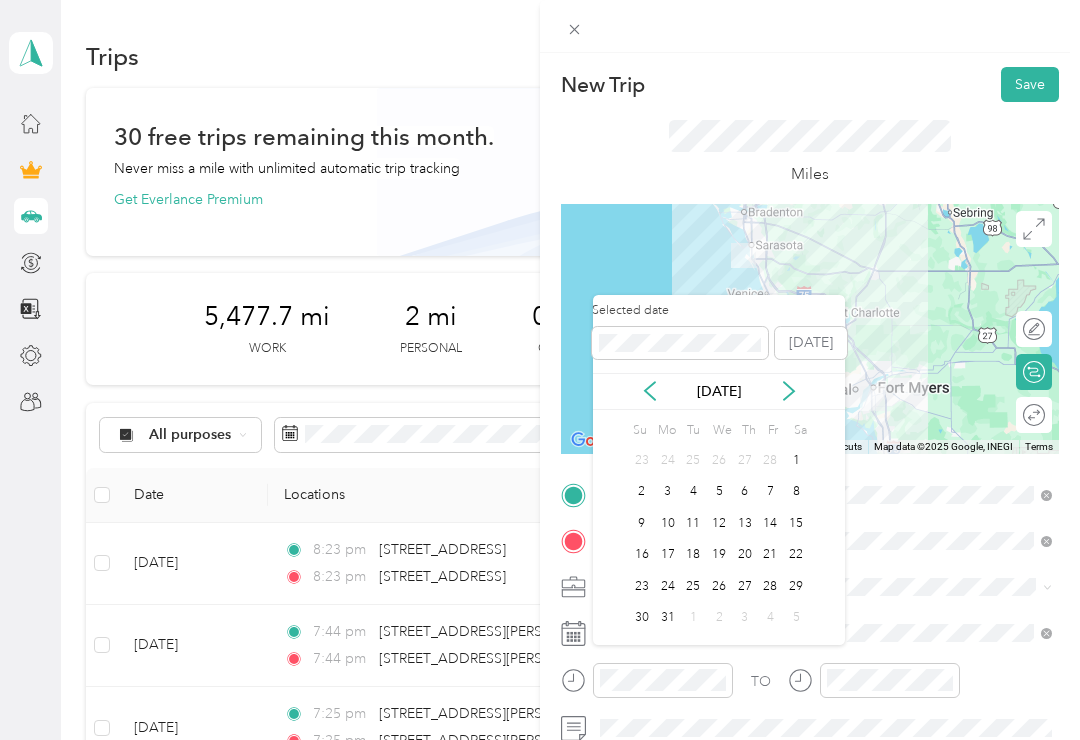 click 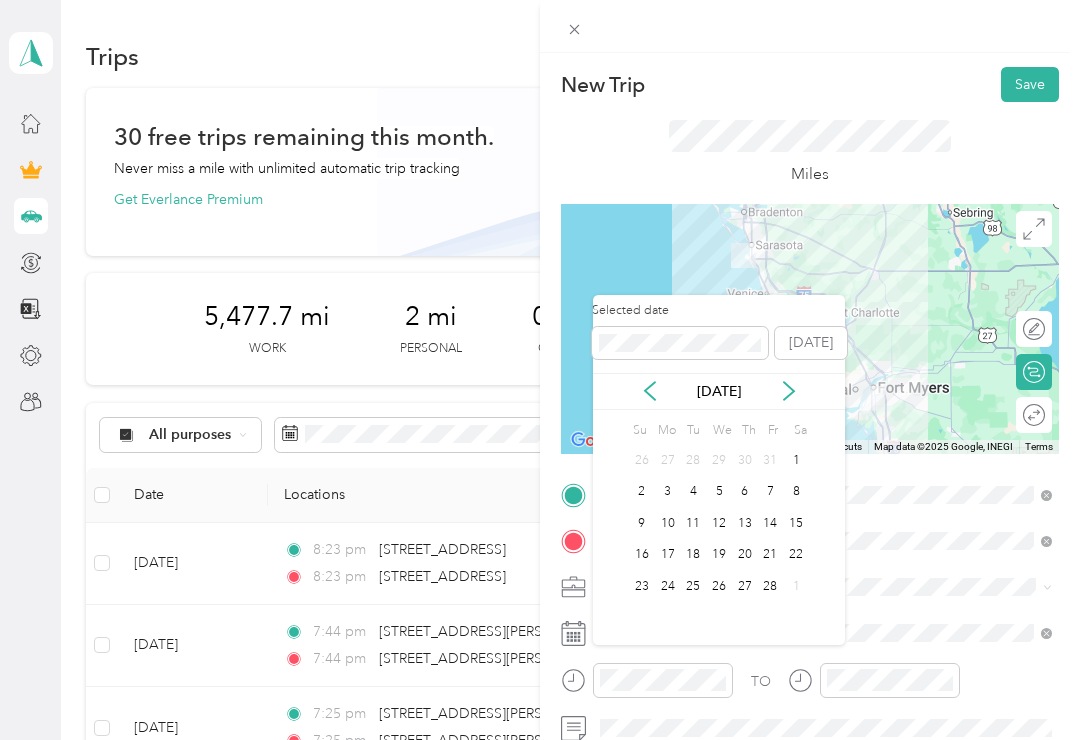 click 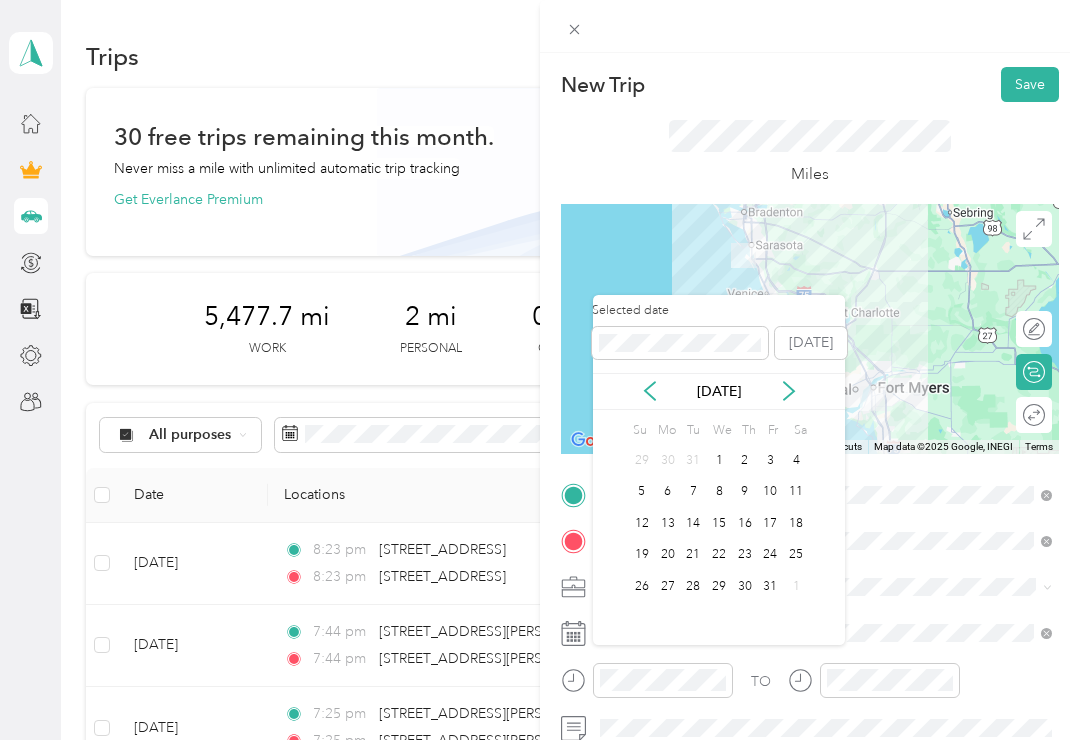 click 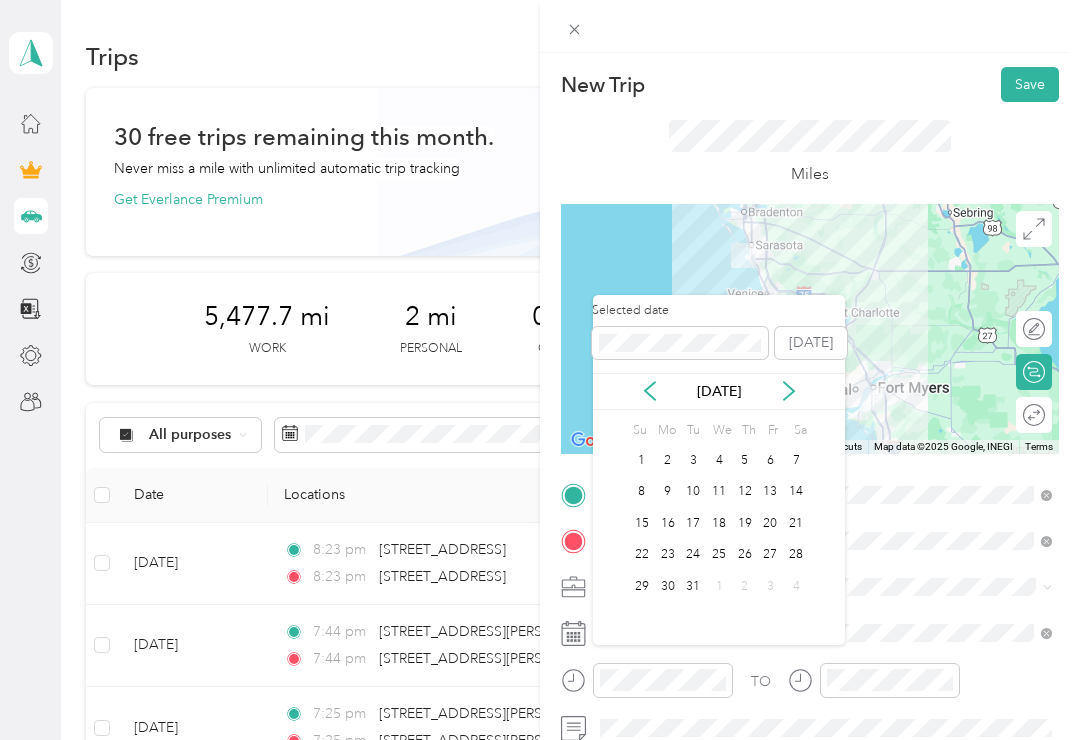 click on "31" at bounding box center (693, 586) 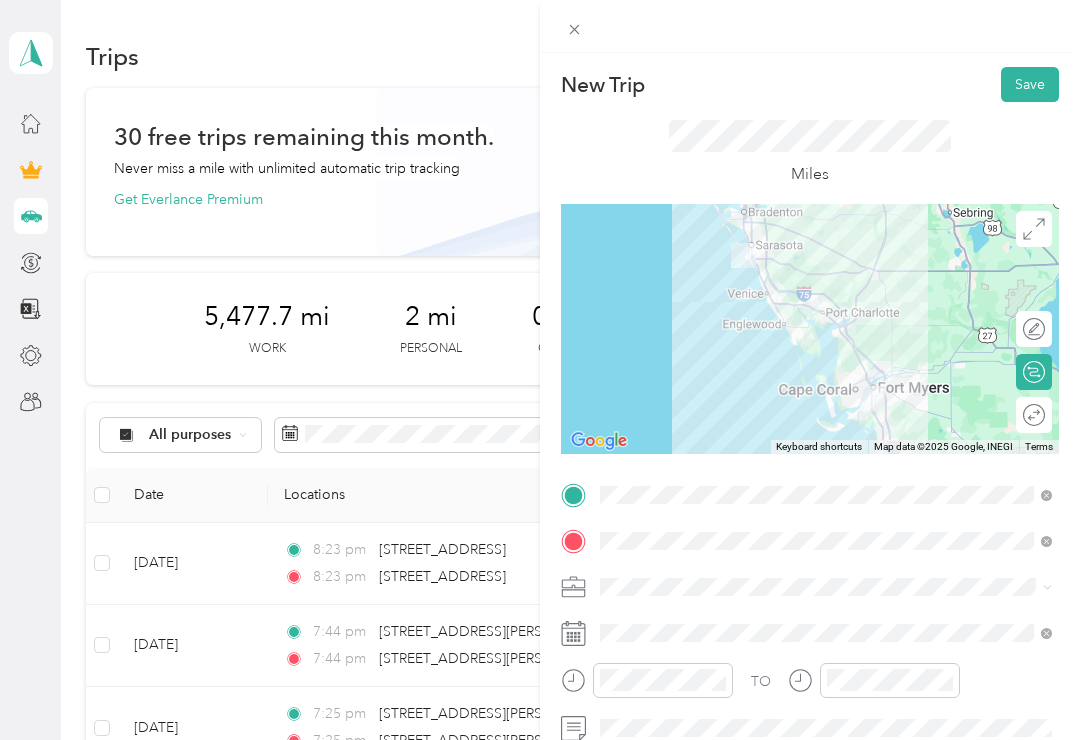 click on "Save" at bounding box center [1030, 84] 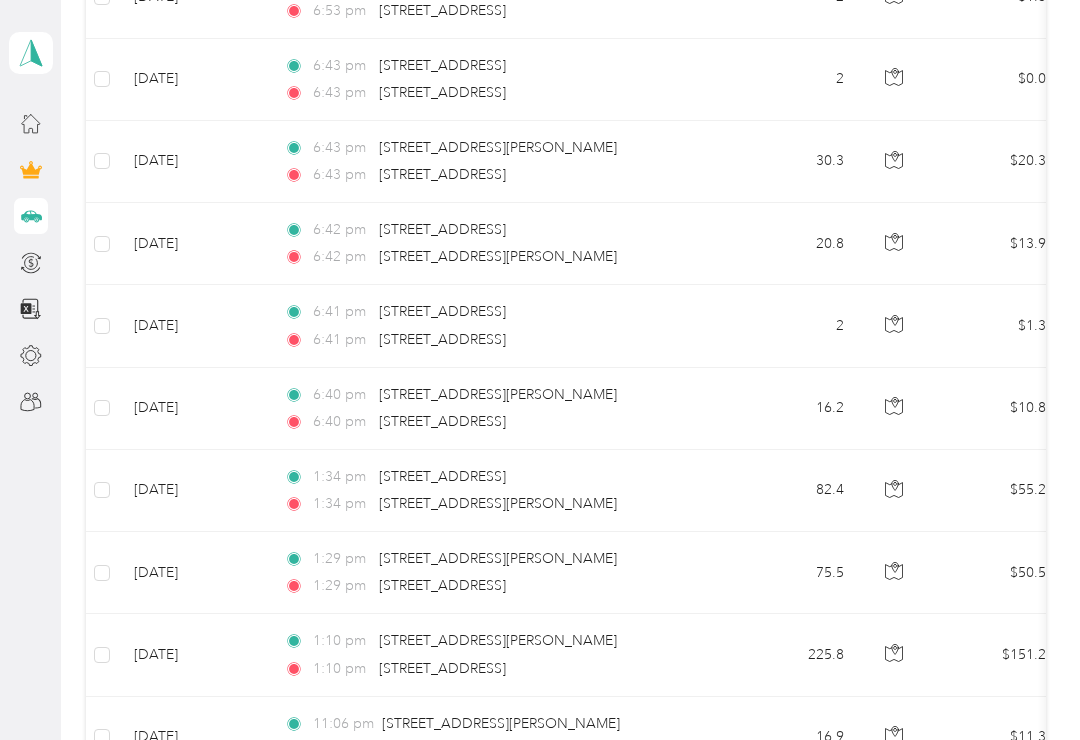 scroll, scrollTop: 1144, scrollLeft: 0, axis: vertical 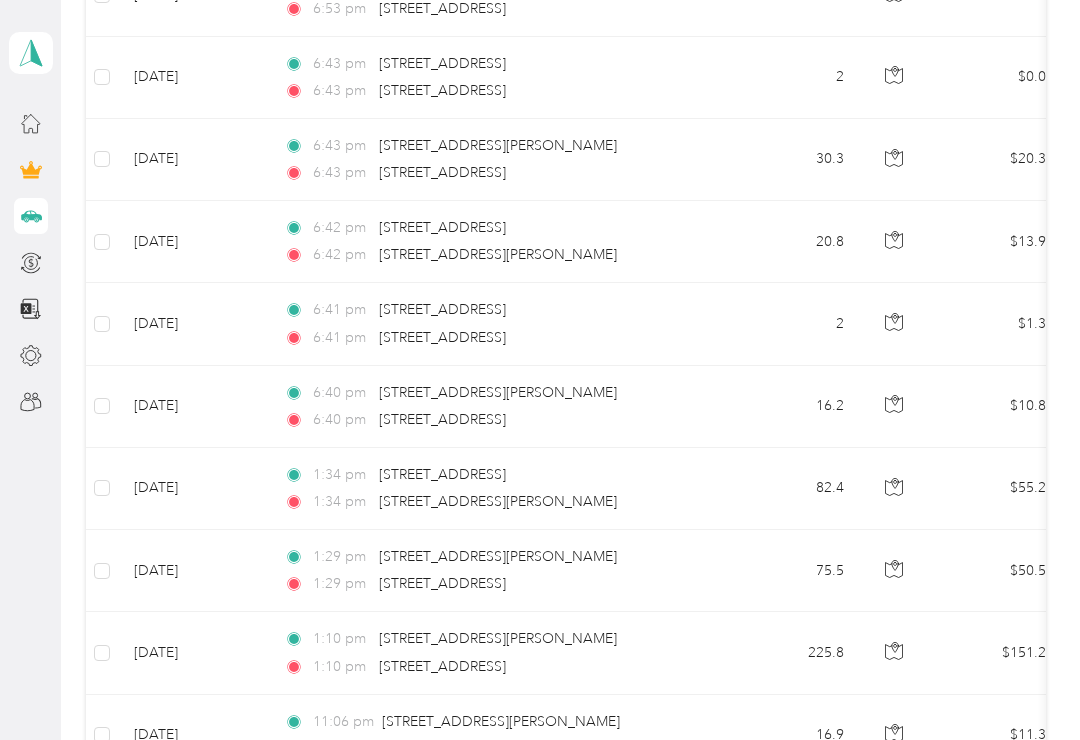 click on "1:10 pm [STREET_ADDRESS][PERSON_NAME]" at bounding box center [494, 639] 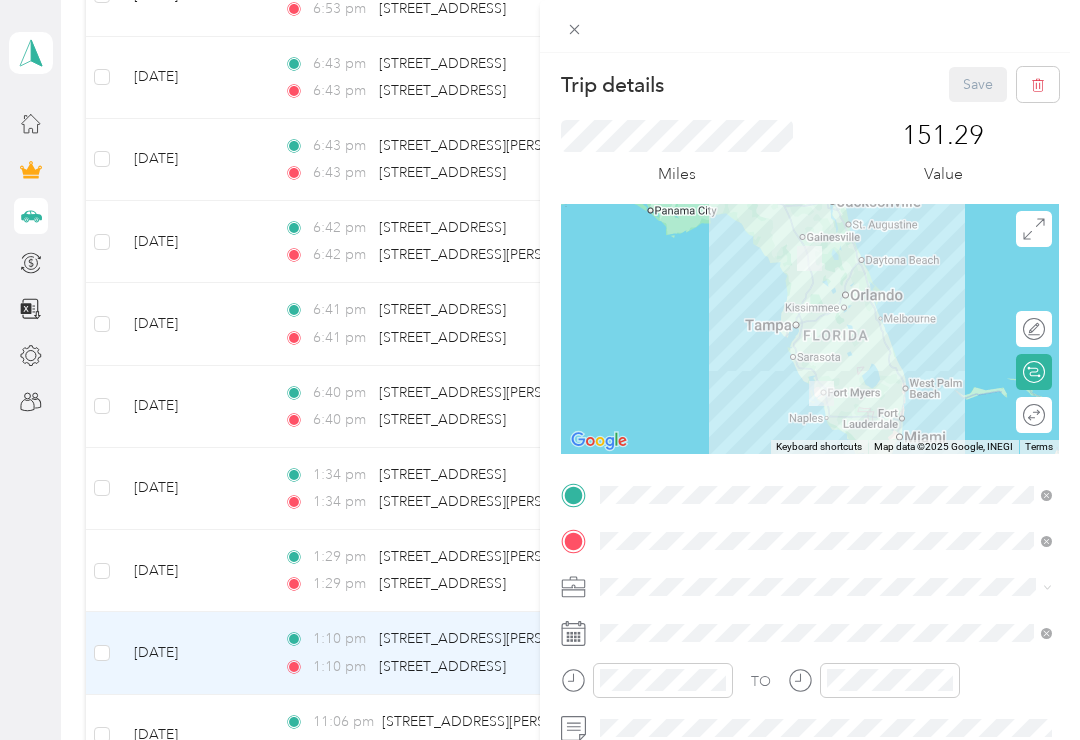 click on "Trip details Save This trip cannot be edited because it is either under review, approved, or paid. Contact your Team Manager to edit it. Miles 151.29 Value  To navigate the map with touch gestures double-tap and hold your finger on the map, then drag the map. ← Move left → Move right ↑ Move up ↓ Move down + Zoom in - Zoom out Home Jump left by 75% End Jump right by 75% Page Up Jump up by 75% Page Down Jump down by 75% Keyboard shortcuts Map Data Map data ©2025 Google, INEGI Map data ©2025 Google, INEGI 100 km  Click to toggle between metric and imperial units Terms Report a map error Edit route Calculate route Round trip TO Add photo" at bounding box center [540, 370] 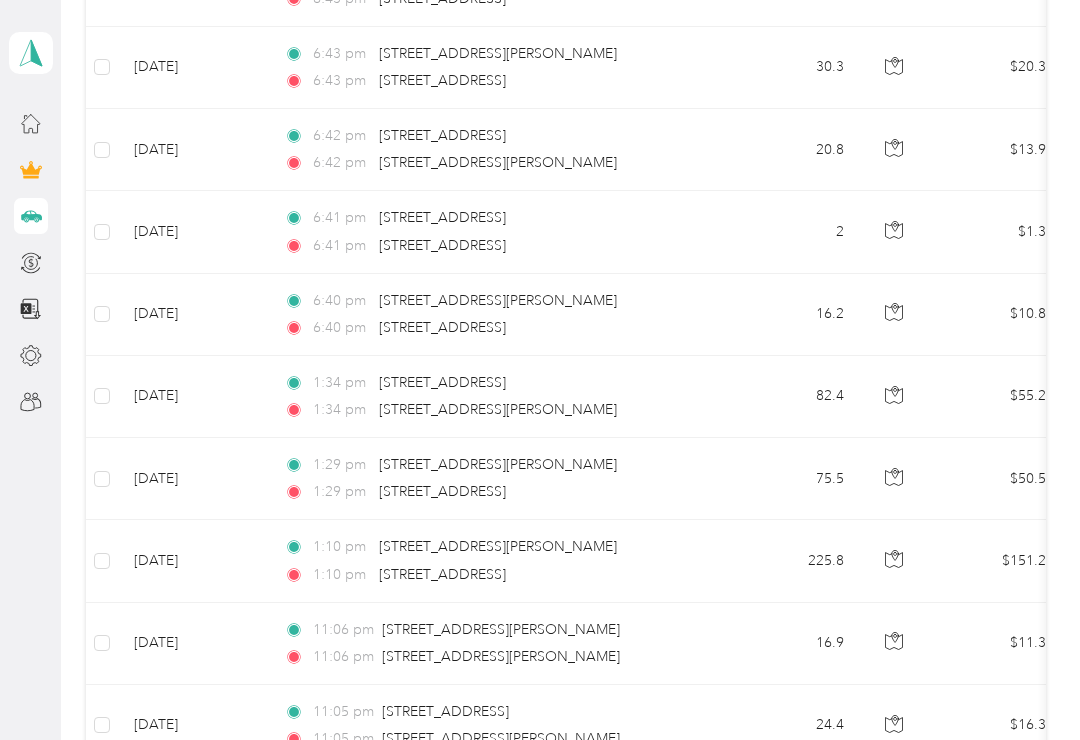 scroll, scrollTop: 1243, scrollLeft: 0, axis: vertical 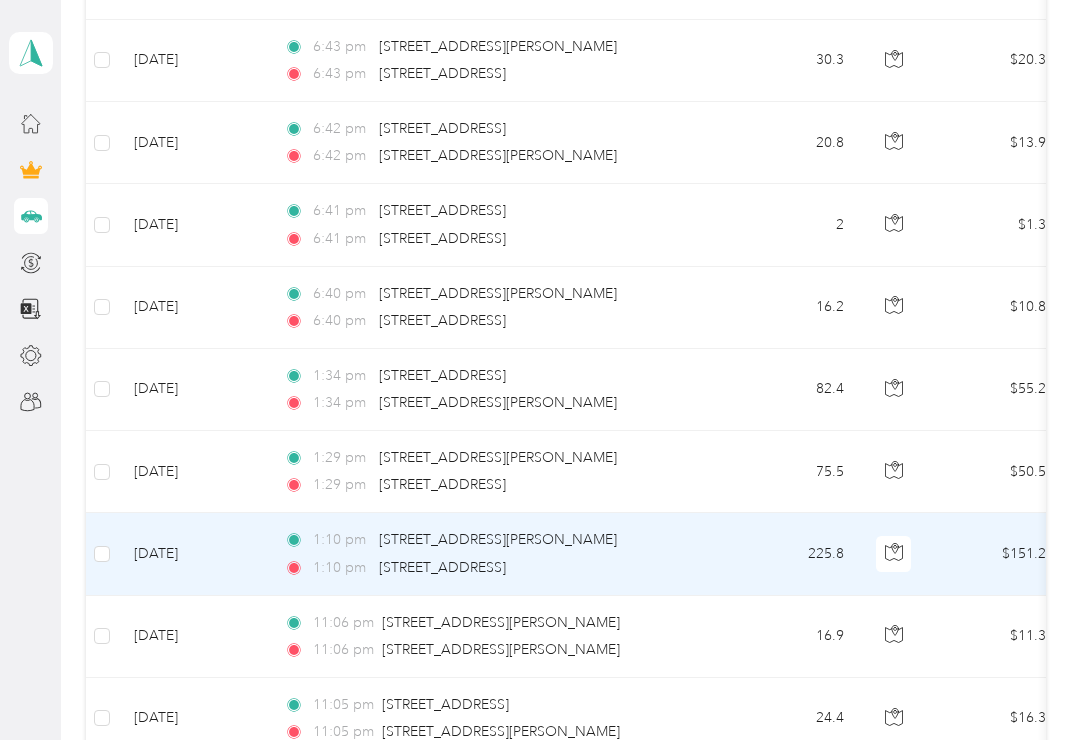 click on "1:10 pm [STREET_ADDRESS][PERSON_NAME]" at bounding box center [494, 540] 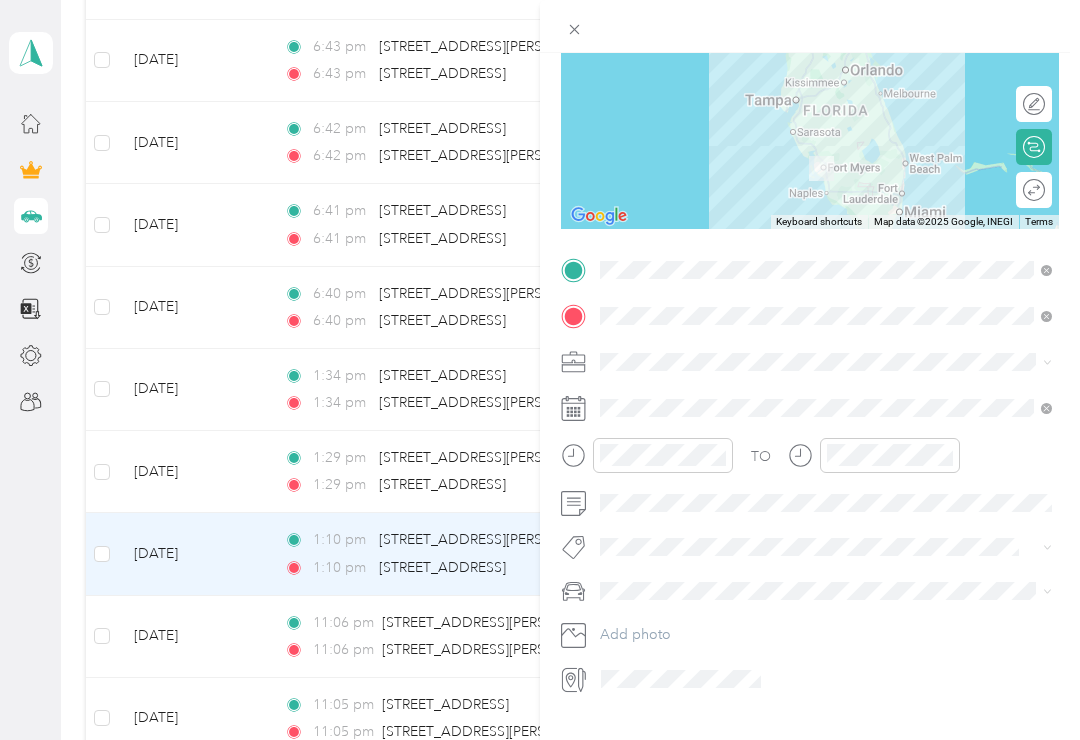click on "Trip details Save This trip cannot be edited because it is either under review, approved, or paid. Contact your Team Manager to edit it. Miles 151.29 Value  To navigate the map with touch gestures double-tap and hold your finger on the map, then drag the map. ← Move left → Move right ↑ Move up ↓ Move down + Zoom in - Zoom out Home Jump left by 75% End Jump right by 75% Page Up Jump up by 75% Page Down Jump down by 75% Keyboard shortcuts Map Data Map data ©2025 Google, INEGI Map data ©2025 Google, INEGI 100 km  Click to toggle between metric and imperial units Terms Report a map error Edit route Calculate route Round trip TO Add photo" at bounding box center [540, 370] 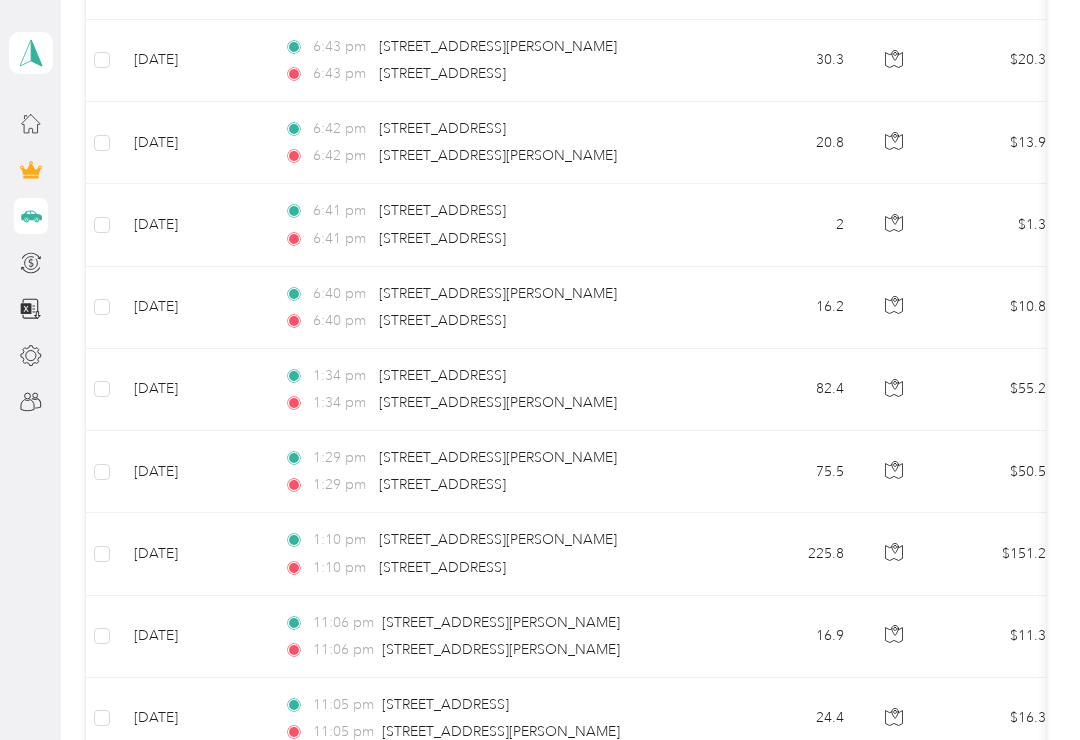 scroll, scrollTop: 223, scrollLeft: 0, axis: vertical 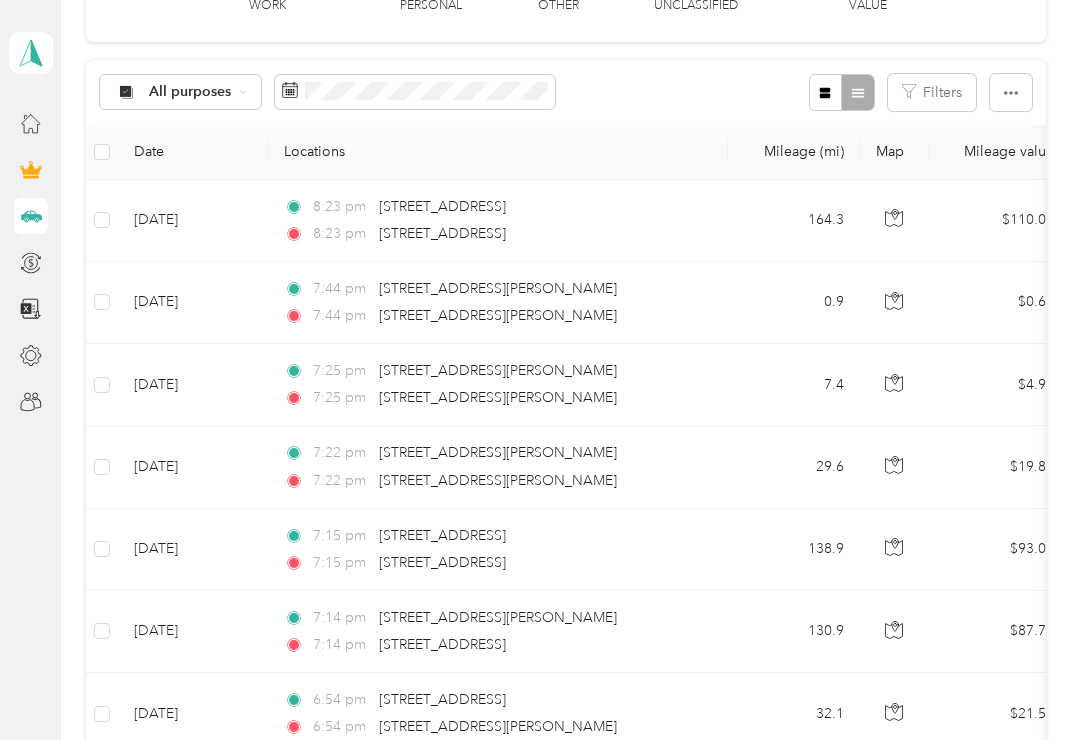 click on "[STREET_ADDRESS][PERSON_NAME]" at bounding box center (498, 480) 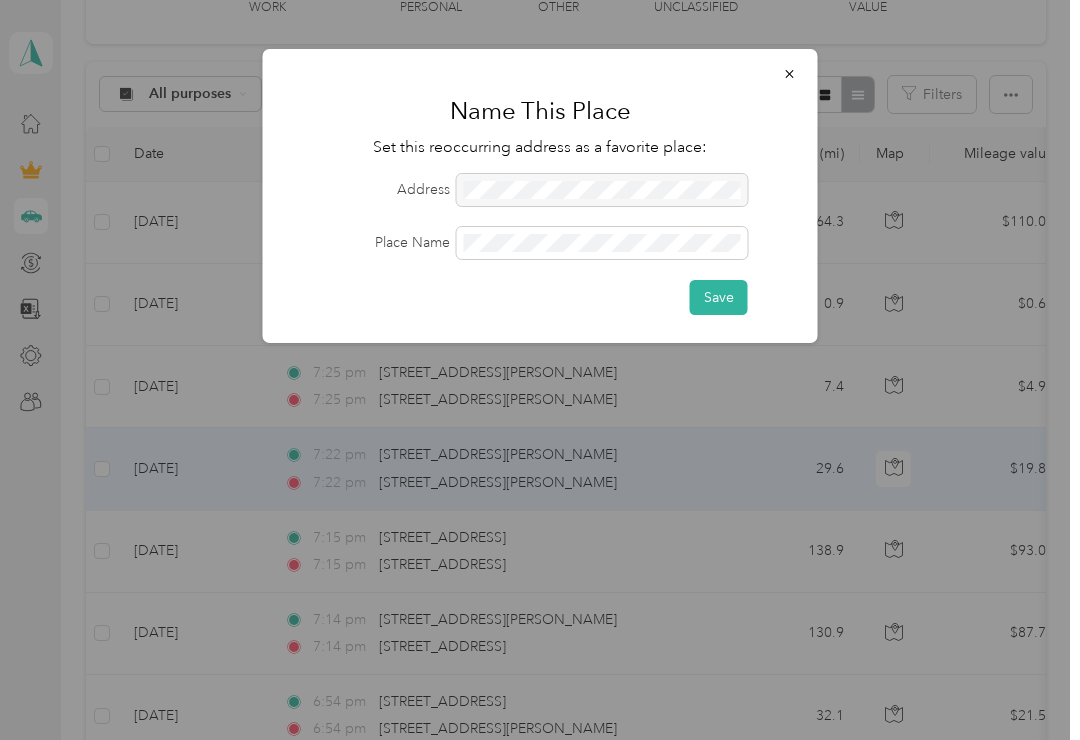 click at bounding box center [540, 370] 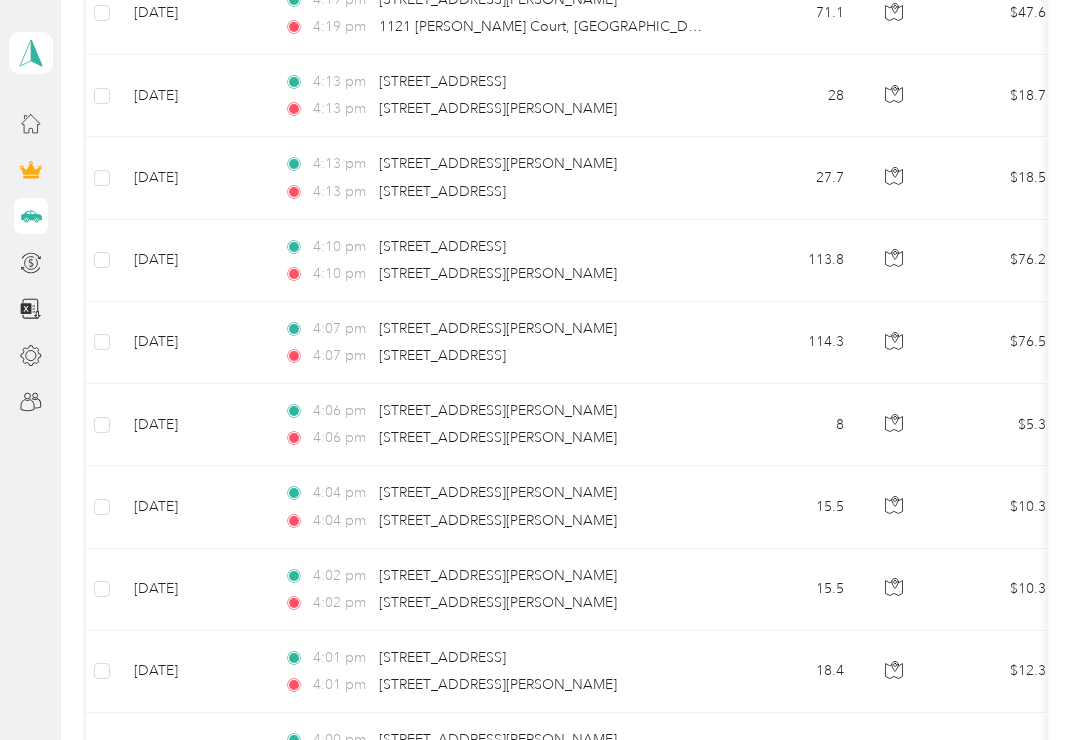 scroll, scrollTop: 3261, scrollLeft: 0, axis: vertical 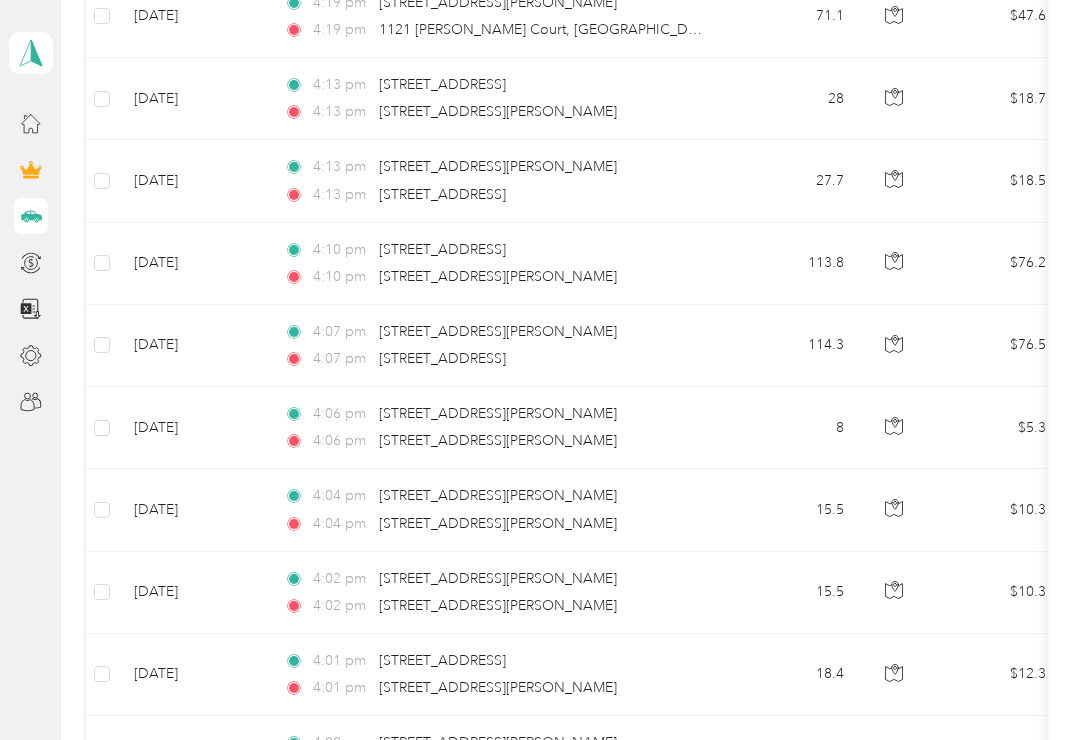 click on "4:04 pm [STREET_ADDRESS][PERSON_NAME]" at bounding box center (494, 496) 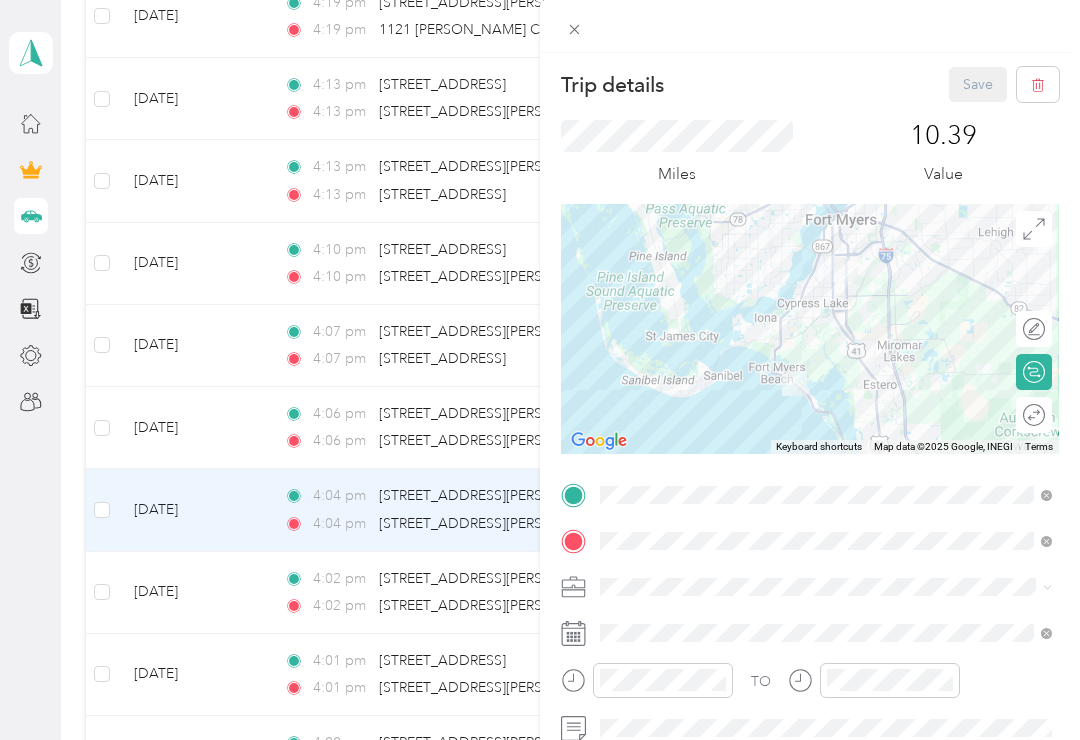 click on "Trip details Save This trip cannot be edited because it is either under review, approved, or paid. Contact your Team Manager to edit it. Miles 10.39 Value  To navigate the map with touch gestures double-tap and hold your finger on the map, then drag the map. ← Move left → Move right ↑ Move up ↓ Move down + Zoom in - Zoom out Home Jump left by 75% End Jump right by 75% Page Up Jump up by 75% Page Down Jump down by 75% Keyboard shortcuts Map Data Map data ©2025 Google, INEGI Map data ©2025 Google, INEGI 10 km  Click to toggle between metric and imperial units Terms Report a map error Edit route Calculate route Round trip TO Add photo" at bounding box center [540, 370] 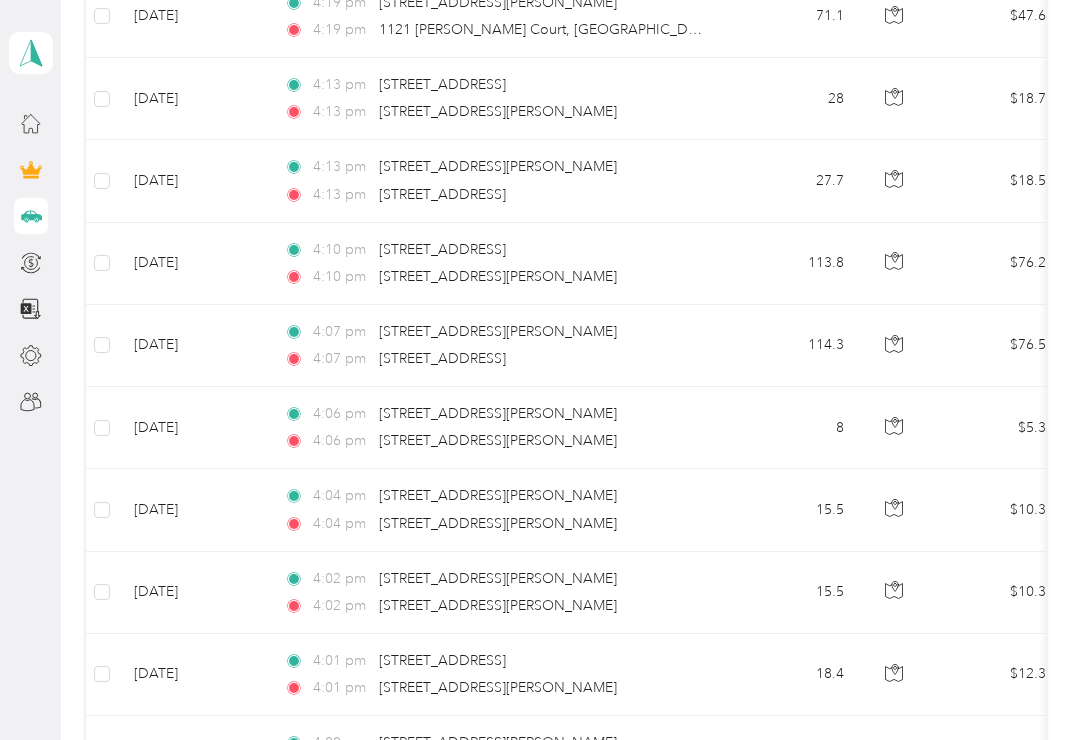 click on "4:06 pm [STREET_ADDRESS][PERSON_NAME]" at bounding box center (494, 414) 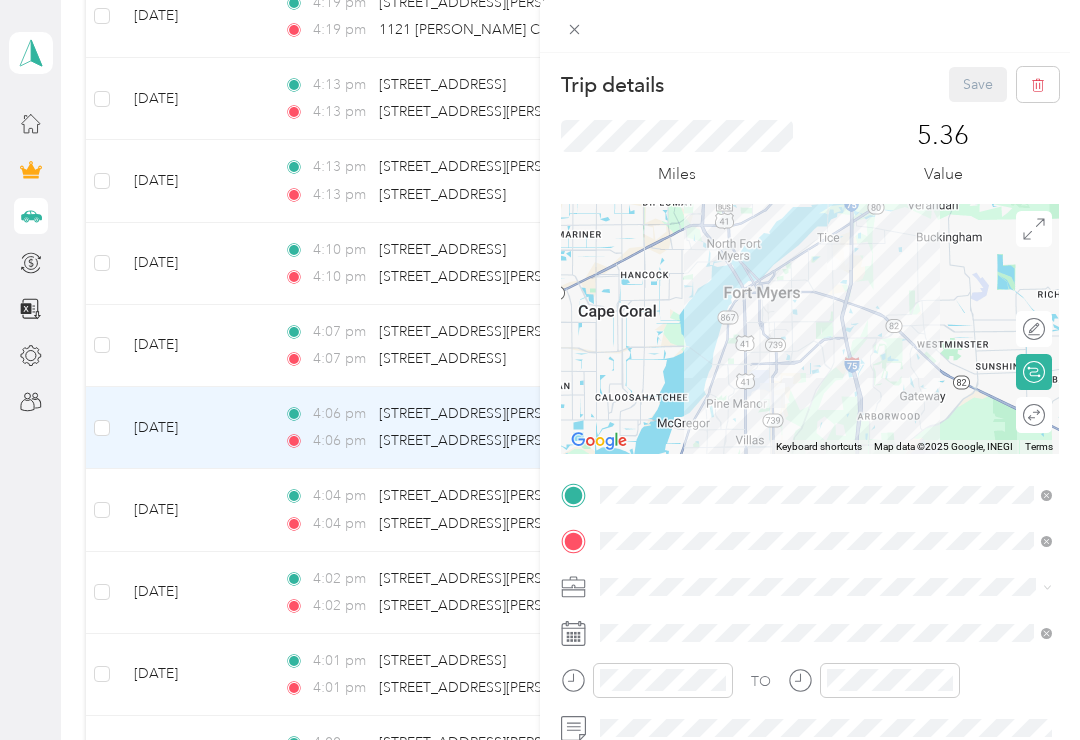 click on "Trip details Save This trip cannot be edited because it is either under review, approved, or paid. Contact your Team Manager to edit it. Miles 5.36 Value  To navigate the map with touch gestures double-tap and hold your finger on the map, then drag the map. ← Move left → Move right ↑ Move up ↓ Move down + Zoom in - Zoom out Home Jump left by 75% End Jump right by 75% Page Up Jump up by 75% Page Down Jump down by 75% Keyboard shortcuts Map Data Map data ©2025 Google, INEGI Map data ©2025 Google, INEGI 5 km  Click to toggle between metric and imperial units Terms Report a map error Edit route Calculate route Round trip TO Add photo" at bounding box center [540, 370] 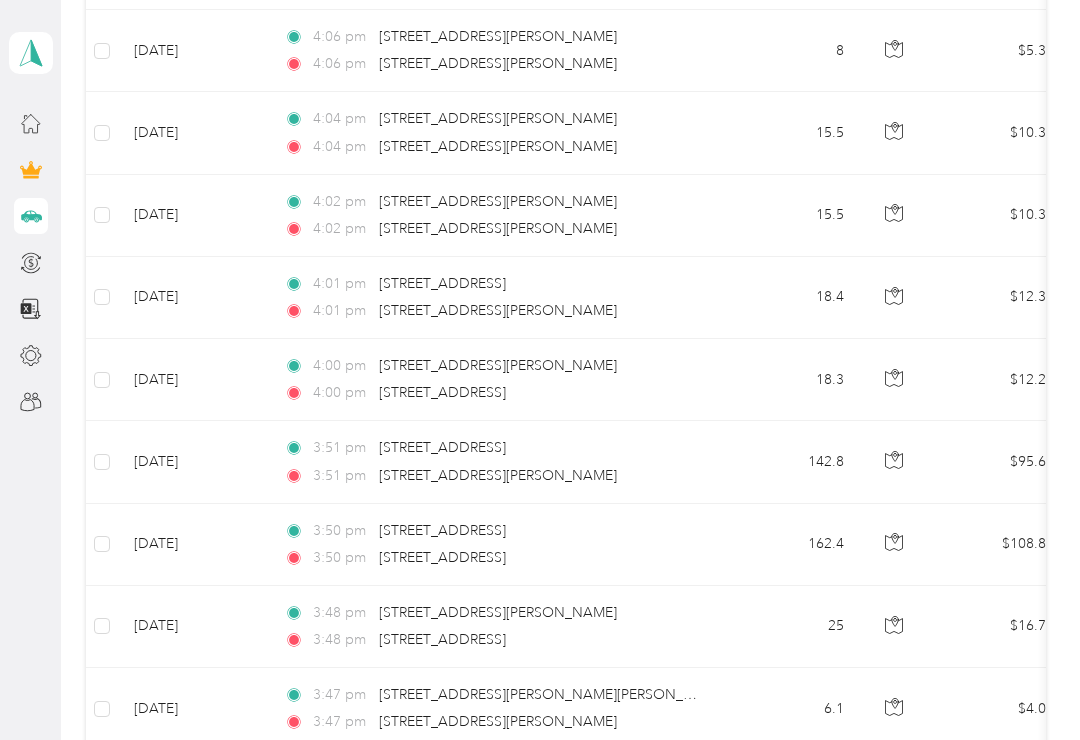 scroll, scrollTop: 3666, scrollLeft: 0, axis: vertical 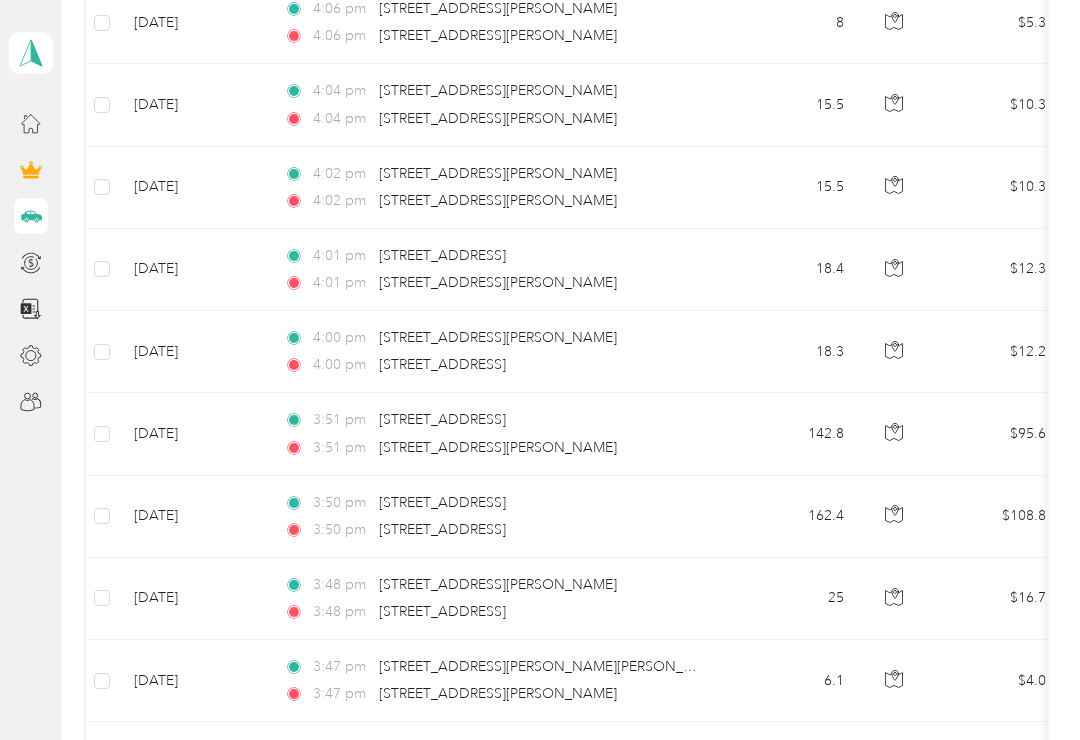 copy on "[STREET_ADDRESS]" 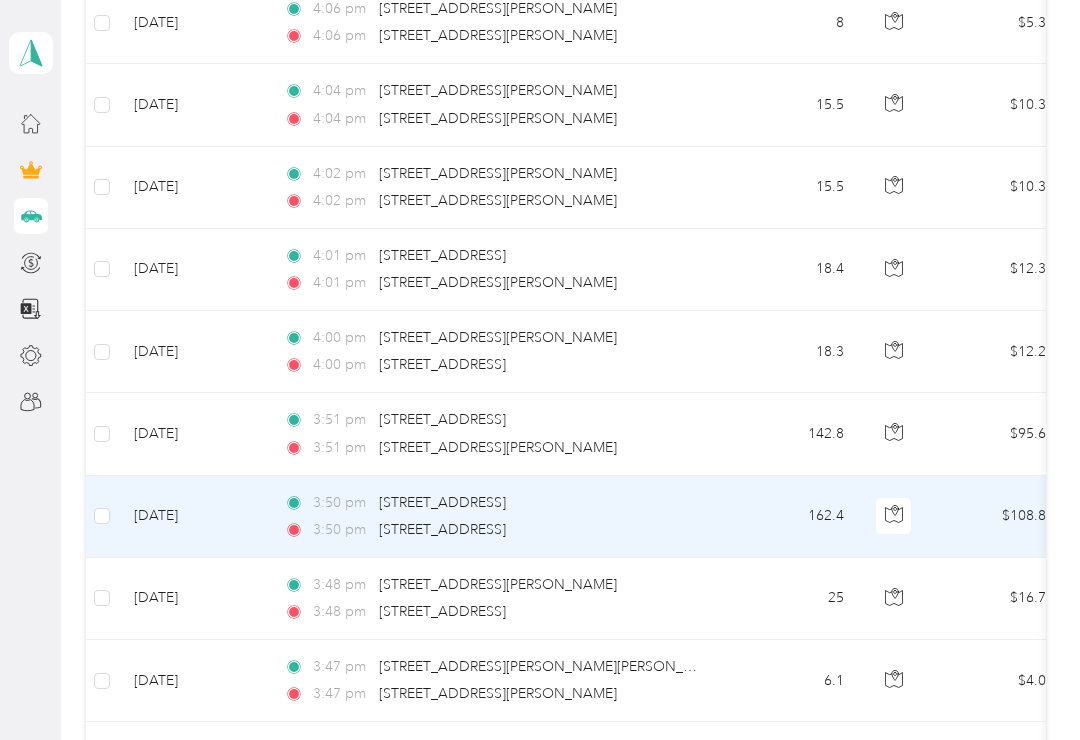 click on "4:00 pm [STREET_ADDRESS][PERSON_NAME] 4:00 pm [STREET_ADDRESS]" at bounding box center (498, 352) 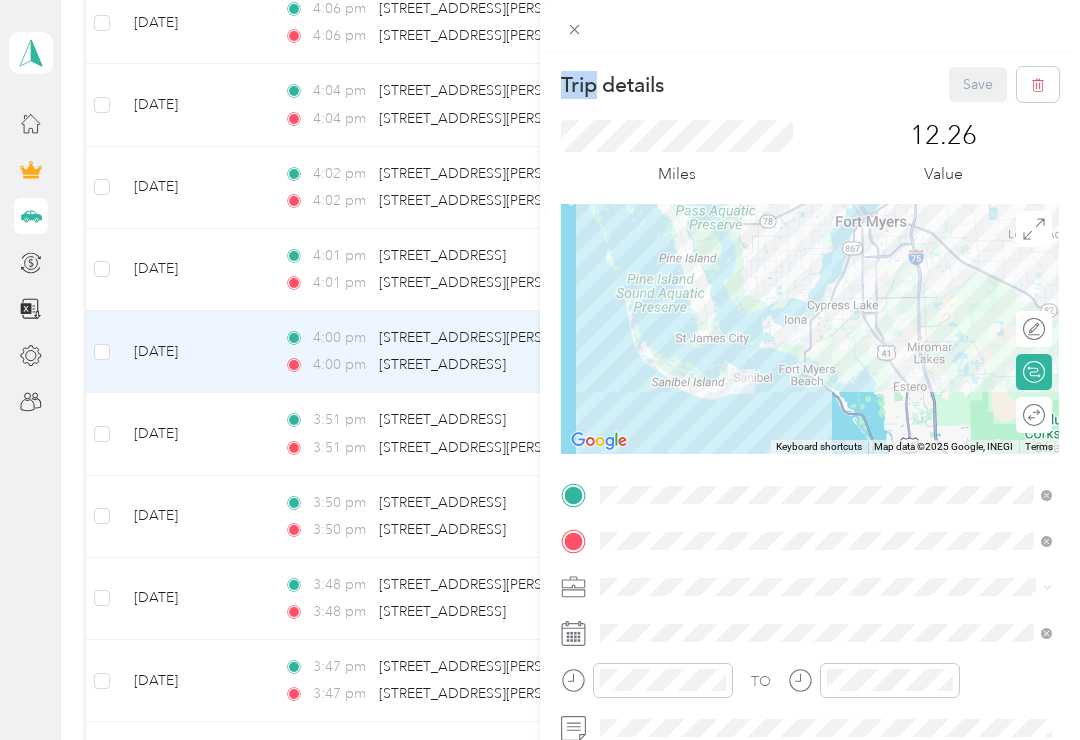 click on "Trip details Save This trip cannot be edited because it is either under review, approved, or paid. Contact your Team Manager to edit it. Miles 12.26 Value  To navigate the map with touch gestures double-tap and hold your finger on the map, then drag the map. ← Move left → Move right ↑ Move up ↓ Move down + Zoom in - Zoom out Home Jump left by 75% End Jump right by 75% Page Up Jump up by 75% Page Down Jump down by 75% Keyboard shortcuts Map Data Map data ©2025 Google, INEGI Map data ©2025 Google, INEGI 10 km  Click to toggle between metric and imperial units Terms Report a map error Edit route Calculate route Round trip TO Add photo" at bounding box center (540, 370) 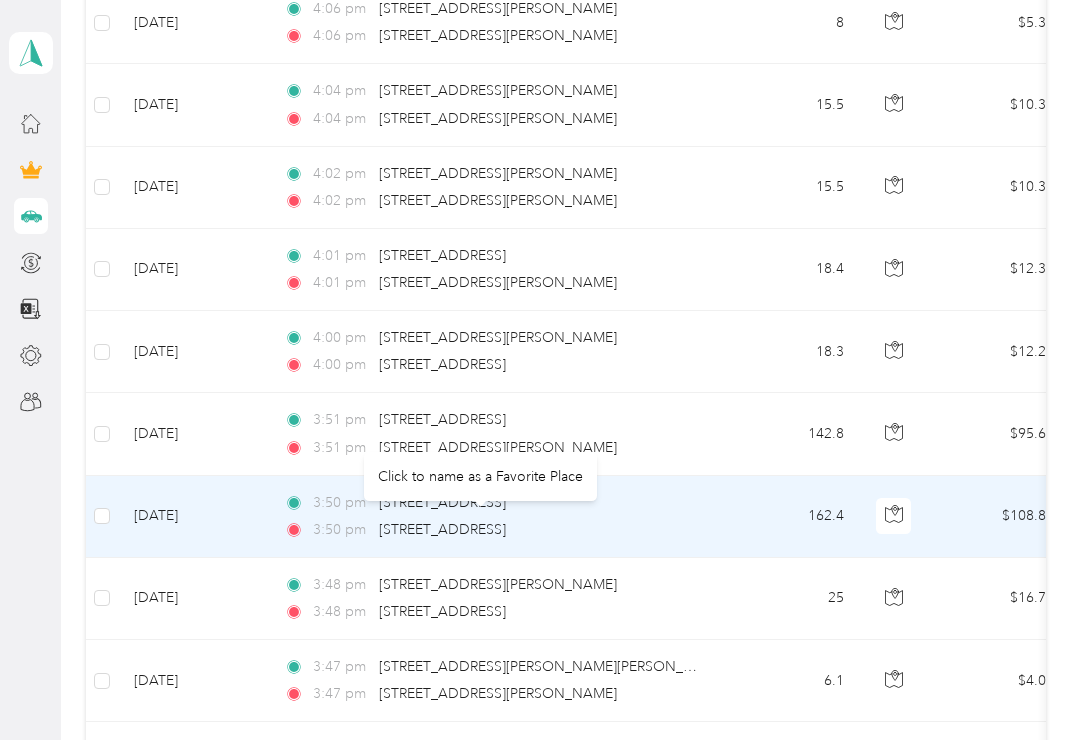 click on "[STREET_ADDRESS]" at bounding box center [442, 529] 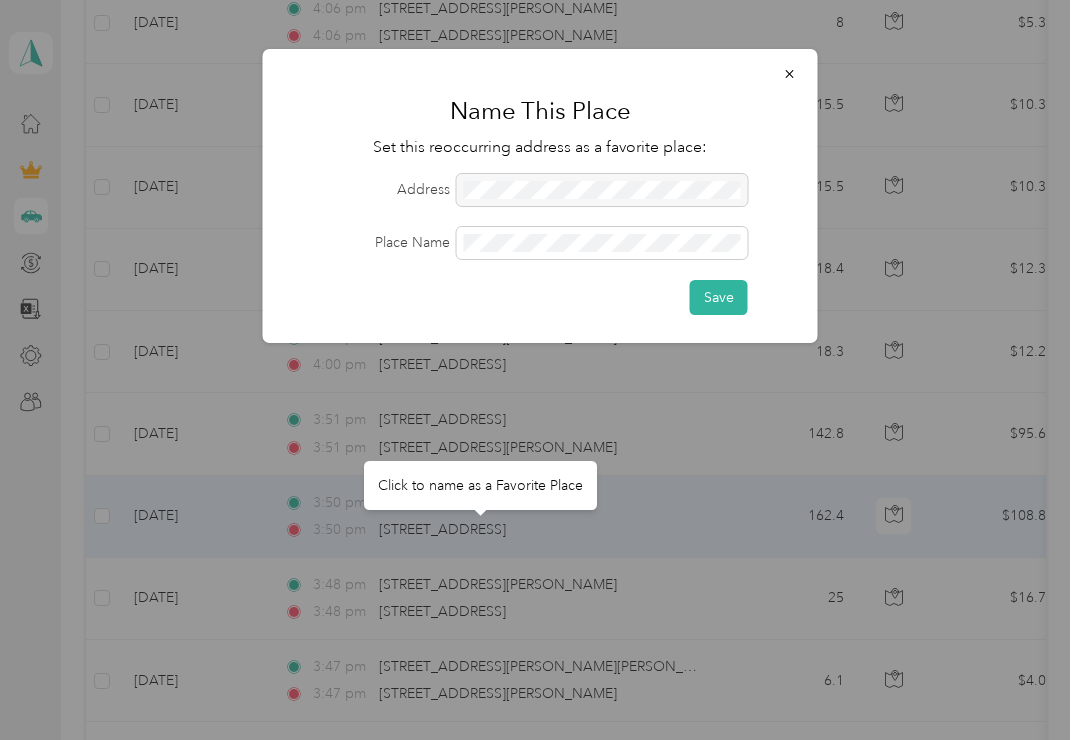 click at bounding box center [790, 73] 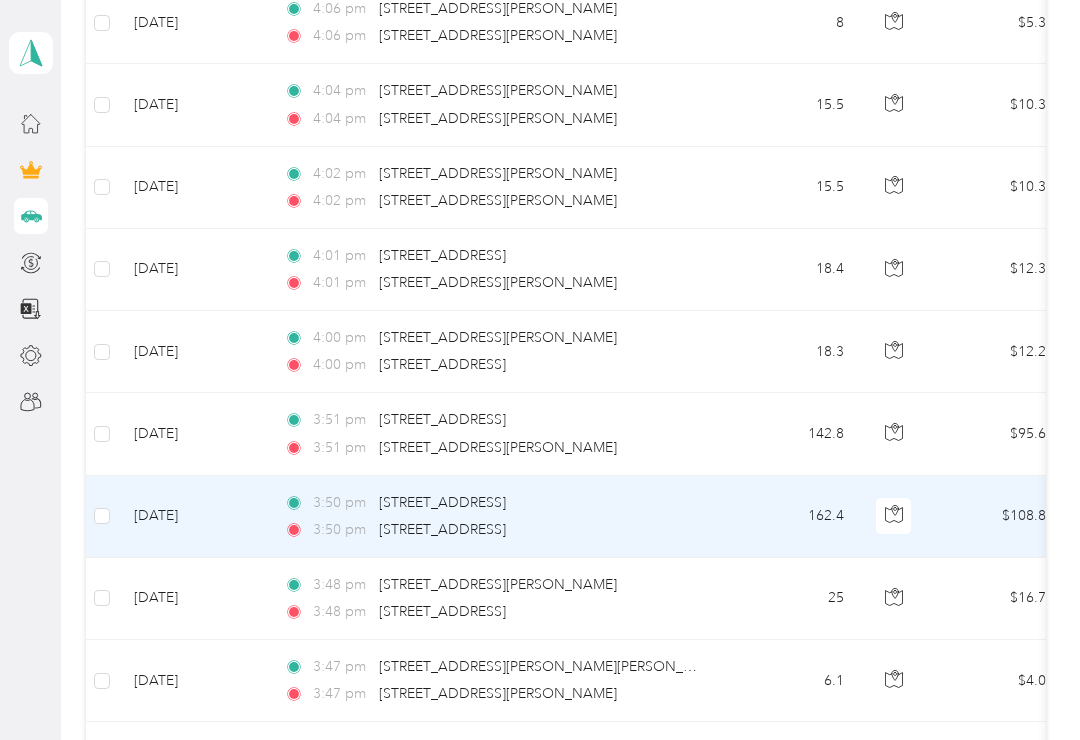 click on "18.3" at bounding box center (794, 352) 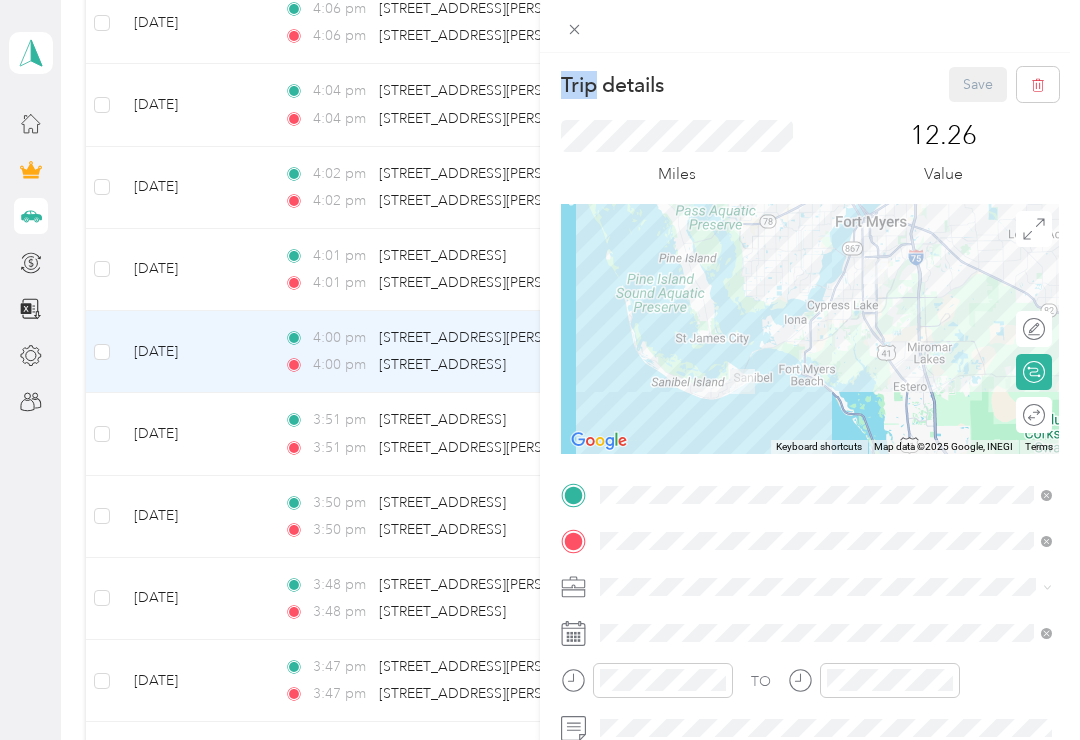 click on "Trip details Save This trip cannot be edited because it is either under review, approved, or paid. Contact your Team Manager to edit it. Miles 12.26 Value  To navigate the map with touch gestures double-tap and hold your finger on the map, then drag the map. ← Move left → Move right ↑ Move up ↓ Move down + Zoom in - Zoom out Home Jump left by 75% End Jump right by 75% Page Up Jump up by 75% Page Down Jump down by 75% Keyboard shortcuts Map Data Map data ©2025 Google, INEGI Map data ©2025 Google, INEGI 10 km  Click to toggle between metric and imperial units Terms Report a map error Edit route Calculate route Round trip TO Add photo" at bounding box center [540, 370] 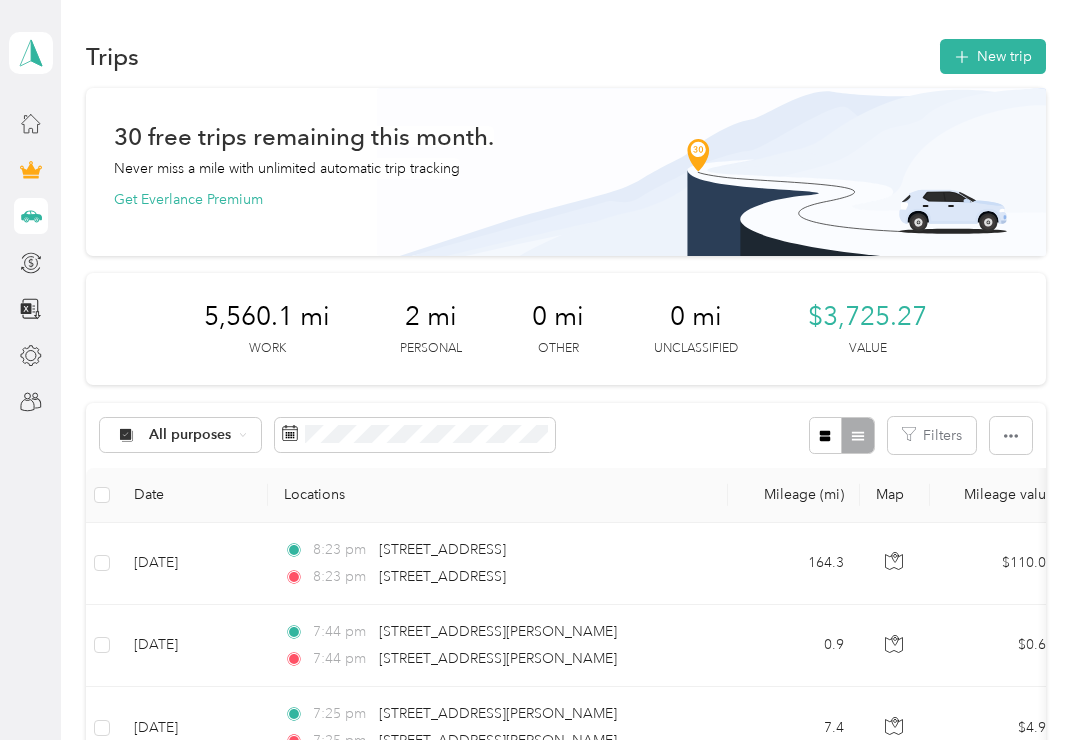 scroll, scrollTop: 0, scrollLeft: 0, axis: both 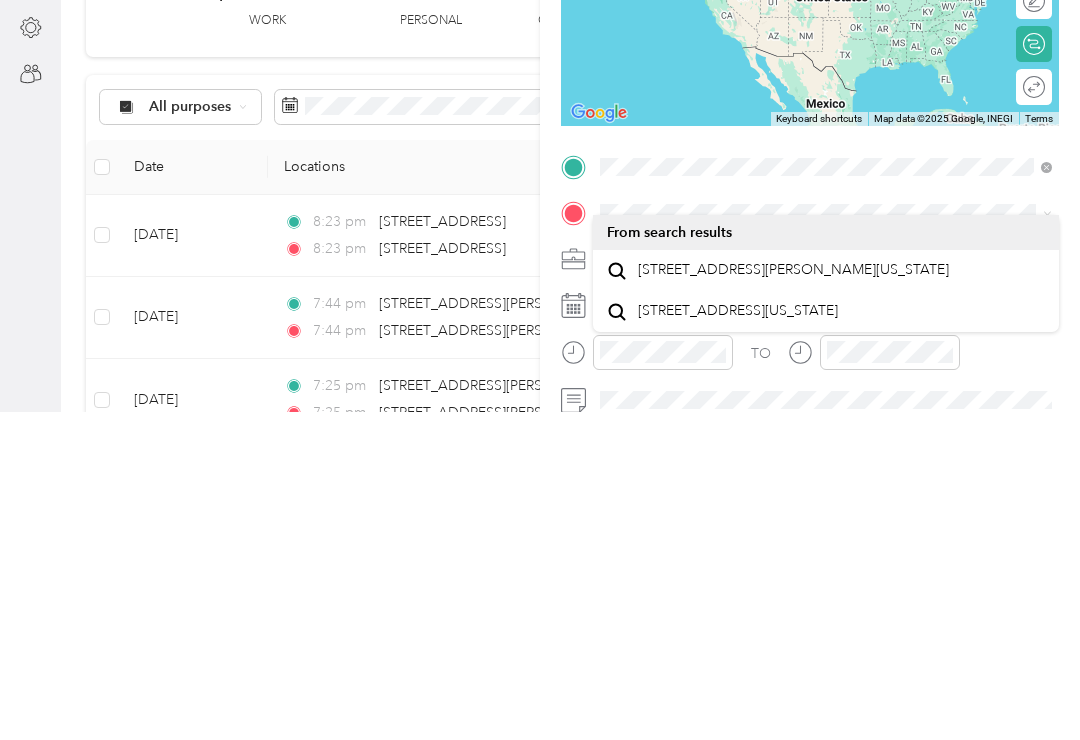 click on "[STREET_ADDRESS][PERSON_NAME][US_STATE]" at bounding box center (793, 598) 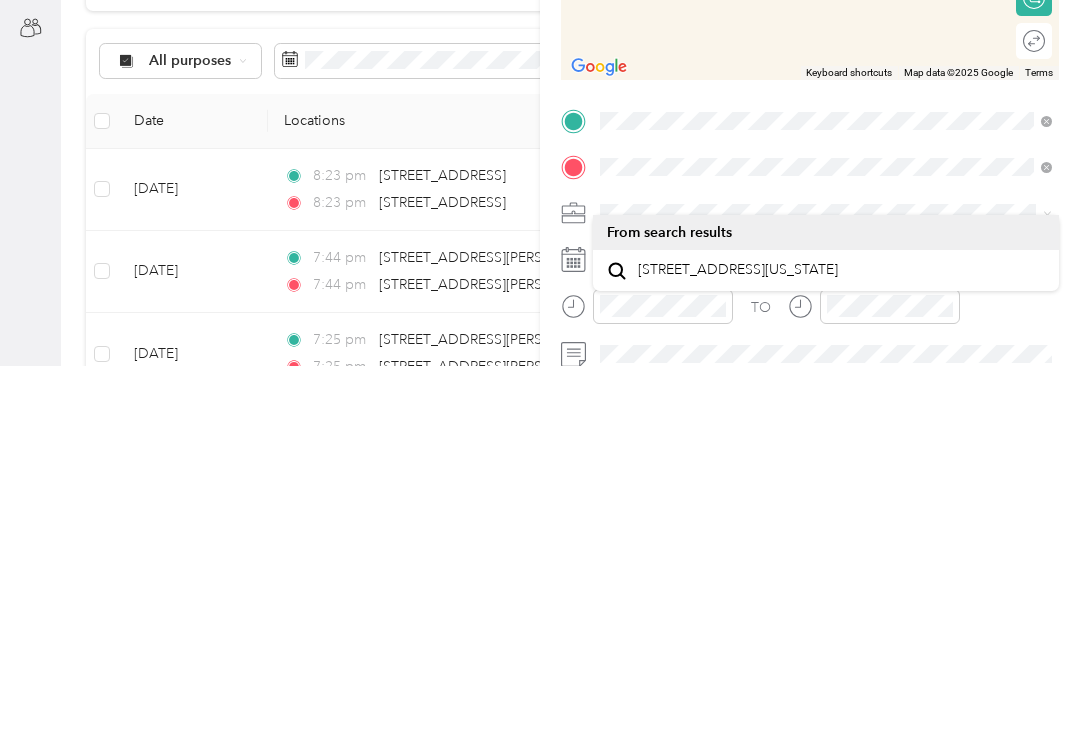 click on "[STREET_ADDRESS][US_STATE]" at bounding box center (738, 644) 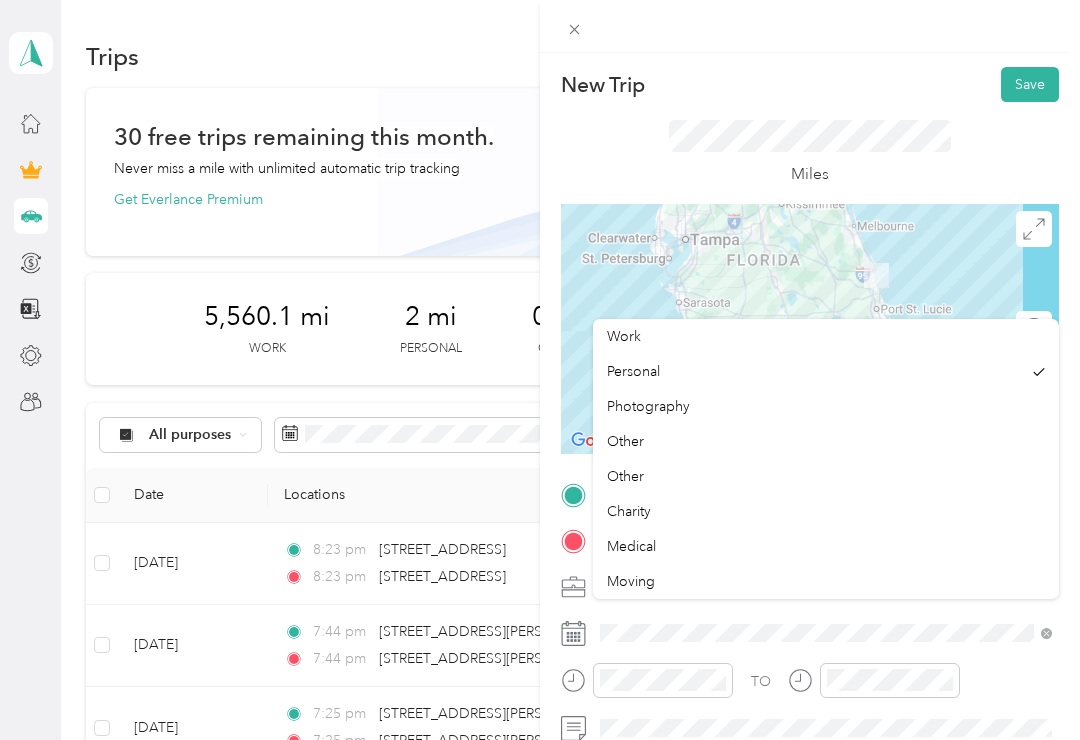 click on "Work" at bounding box center [624, 336] 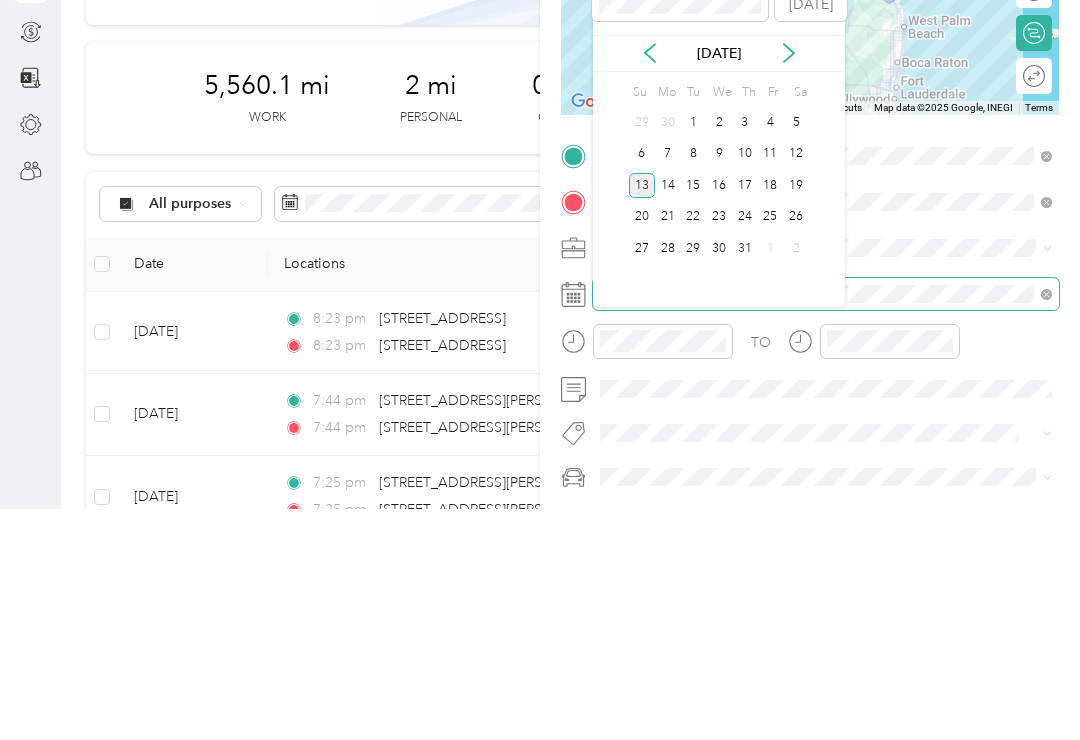 scroll, scrollTop: 107, scrollLeft: 0, axis: vertical 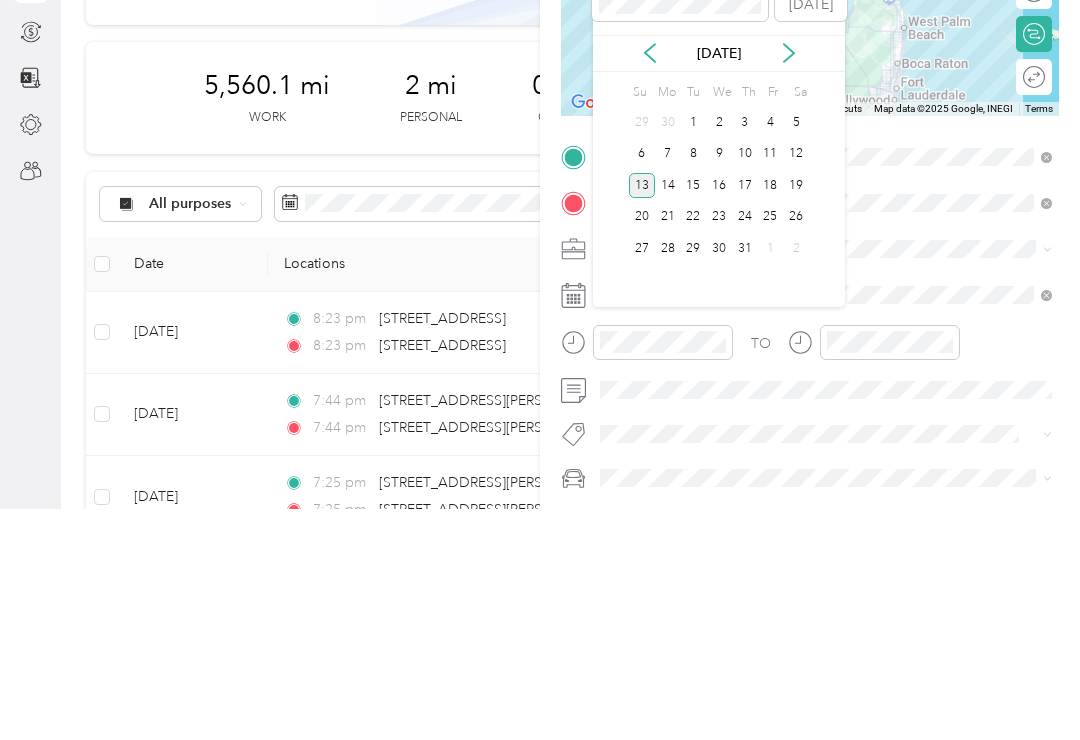 click 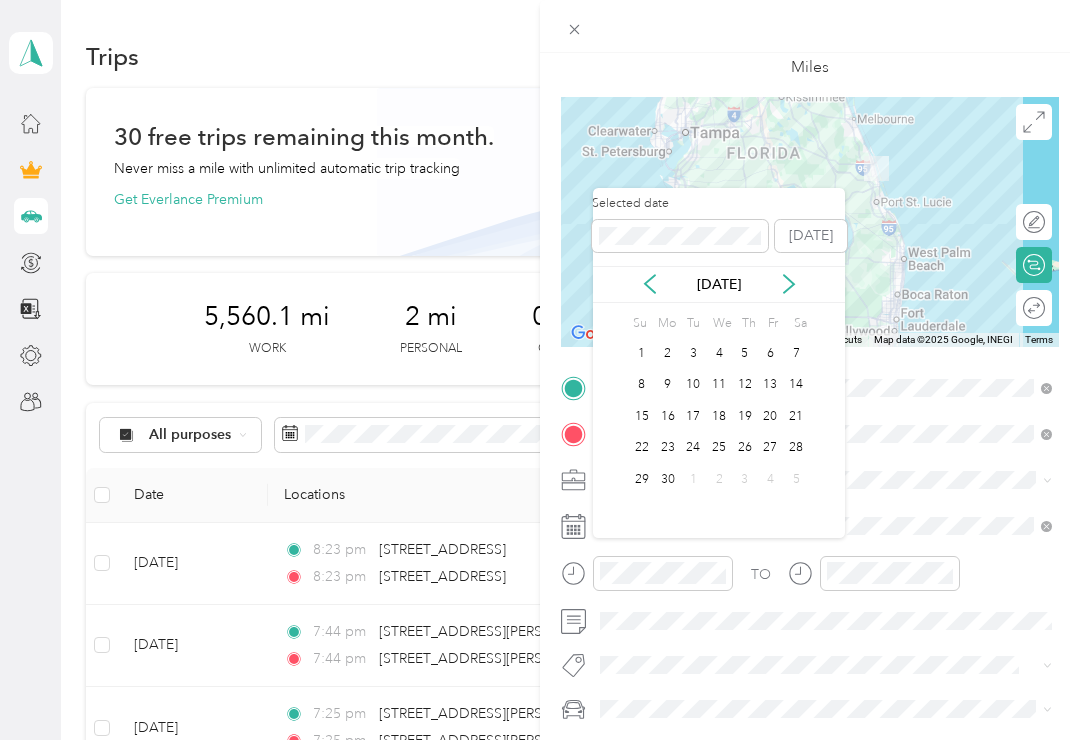 click 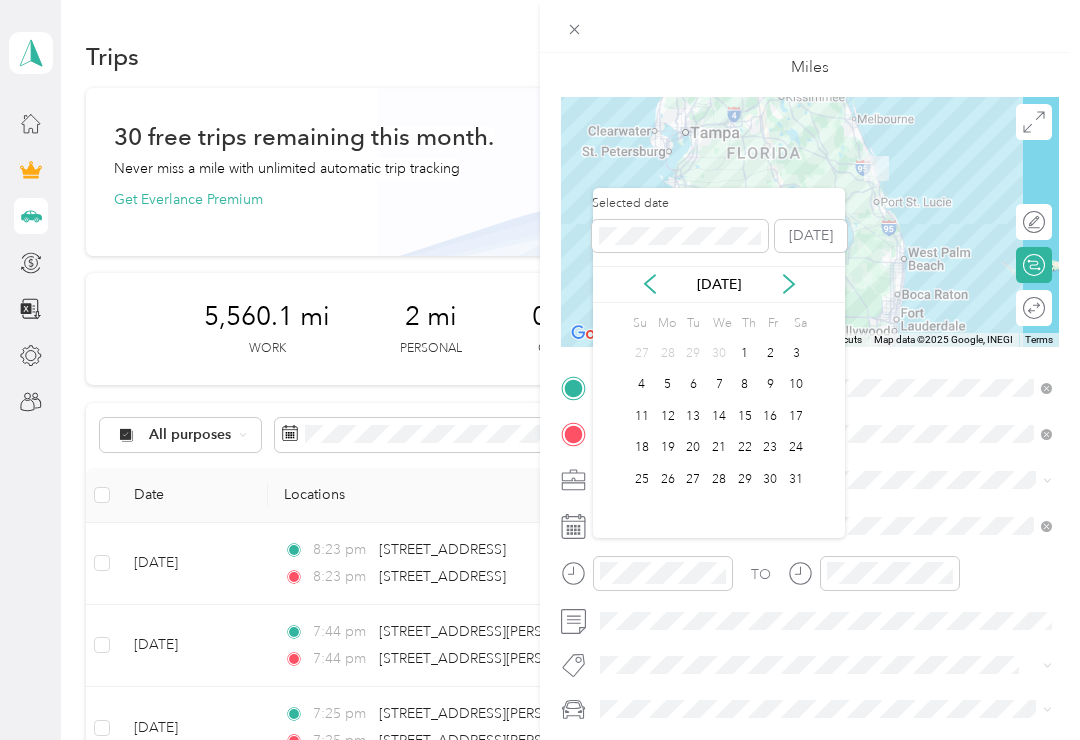 click on "[DATE]" at bounding box center [719, 284] 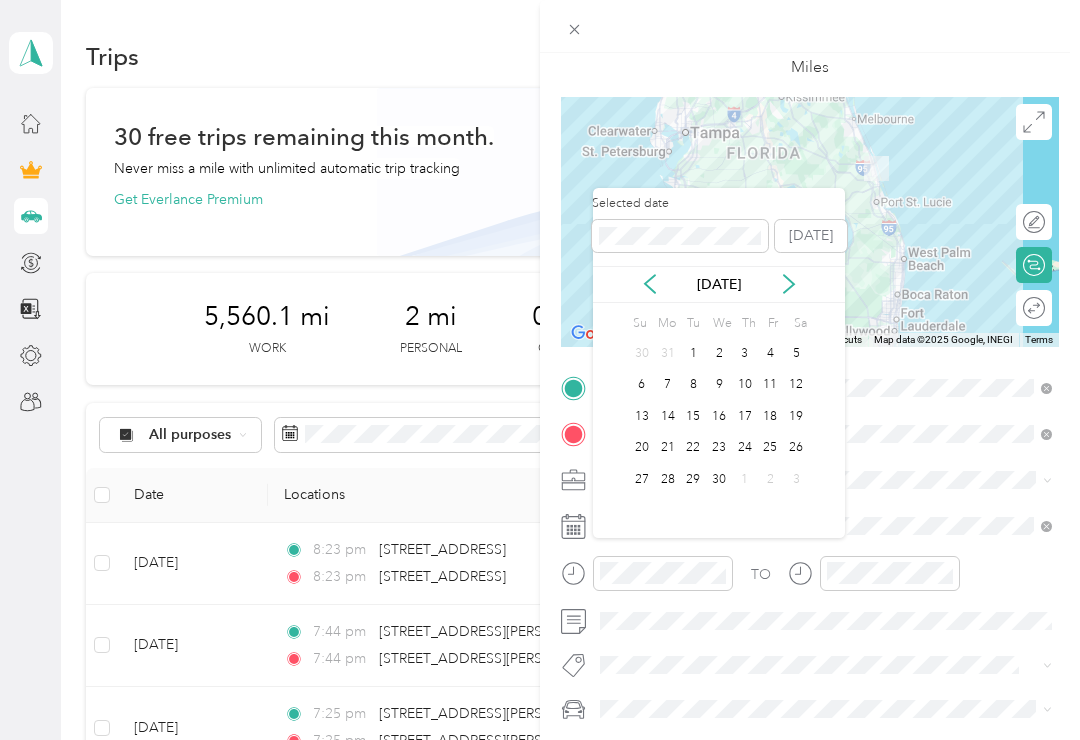 click 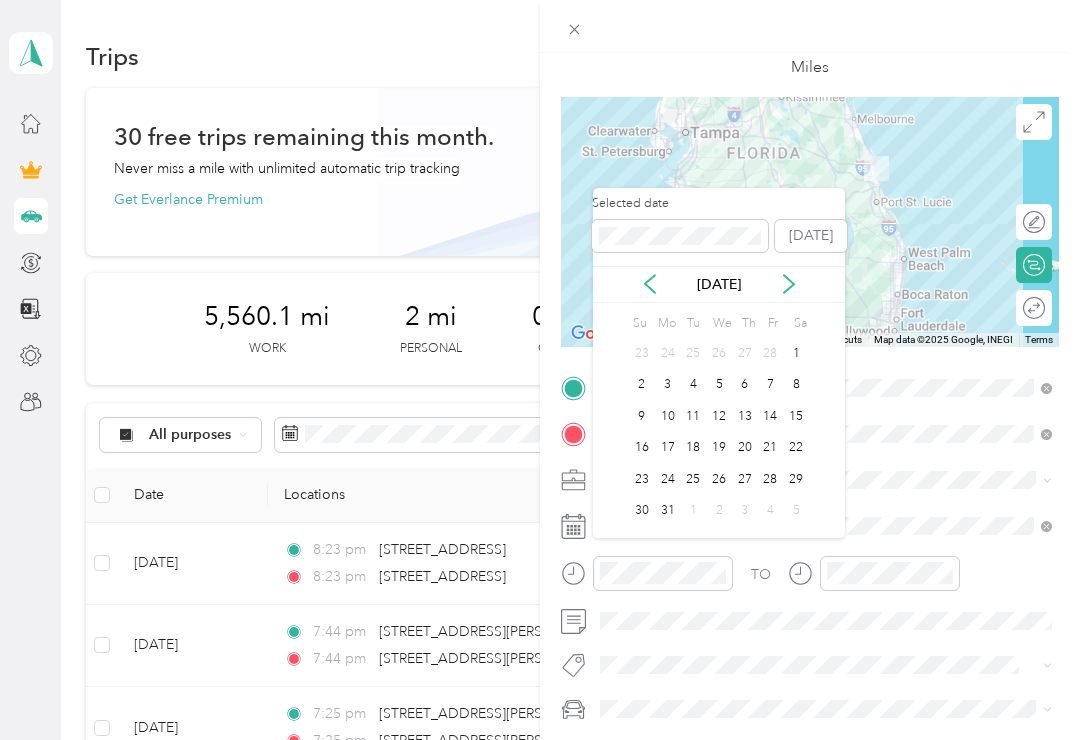 click 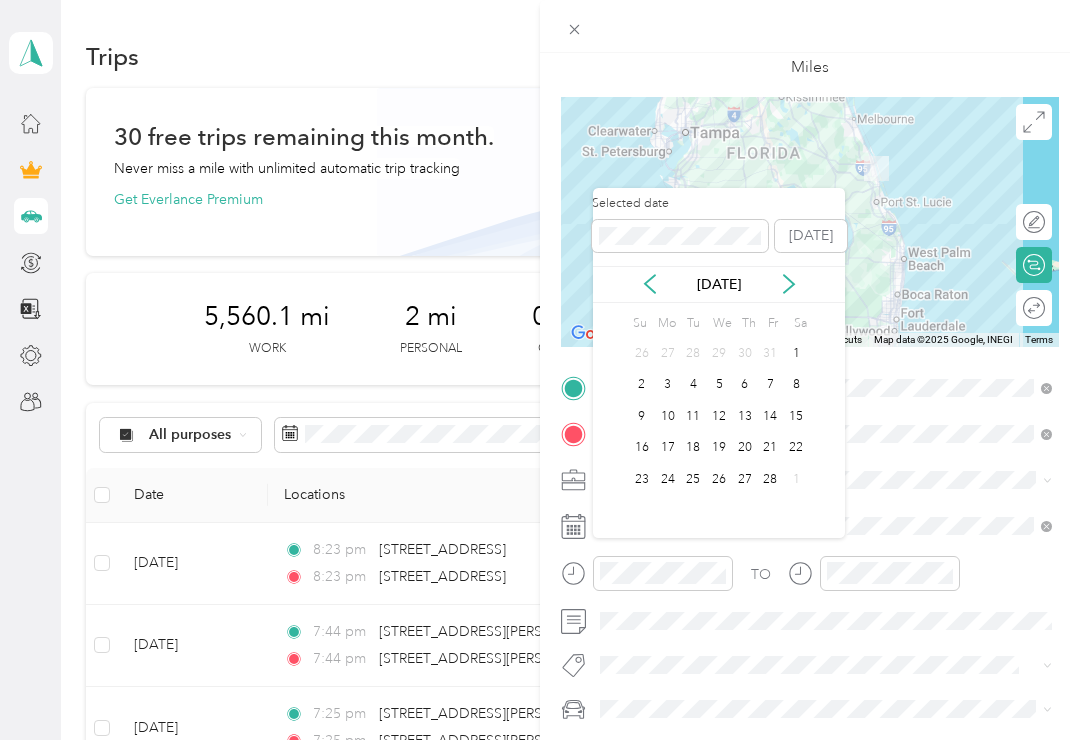 click 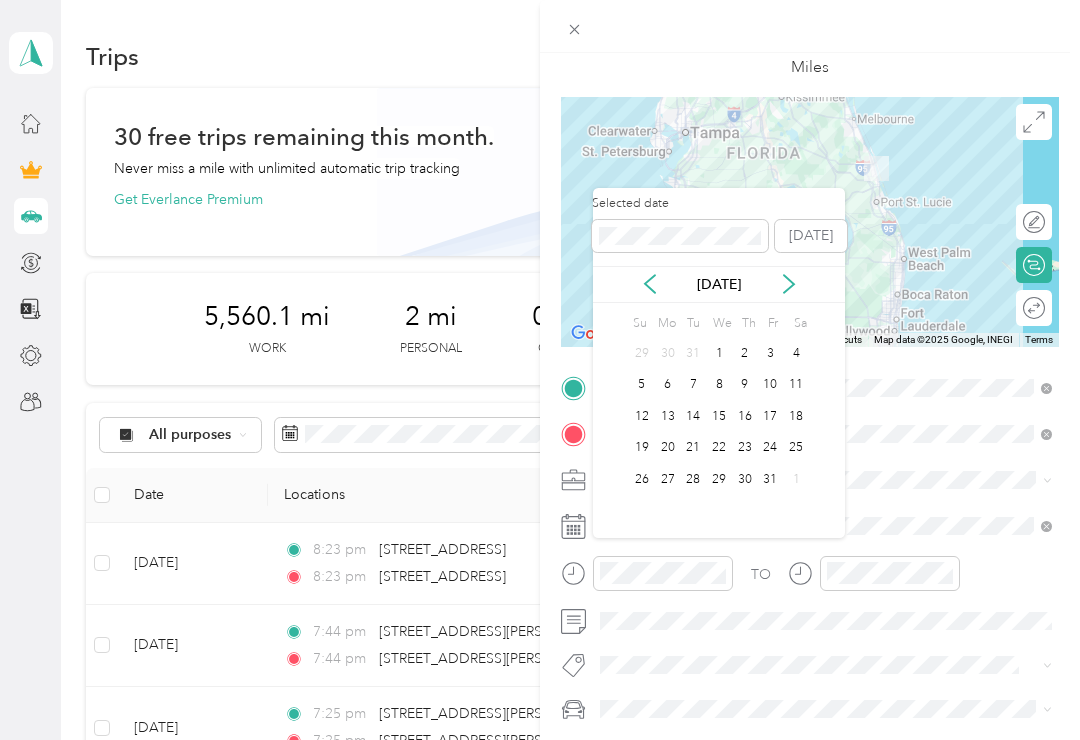 click 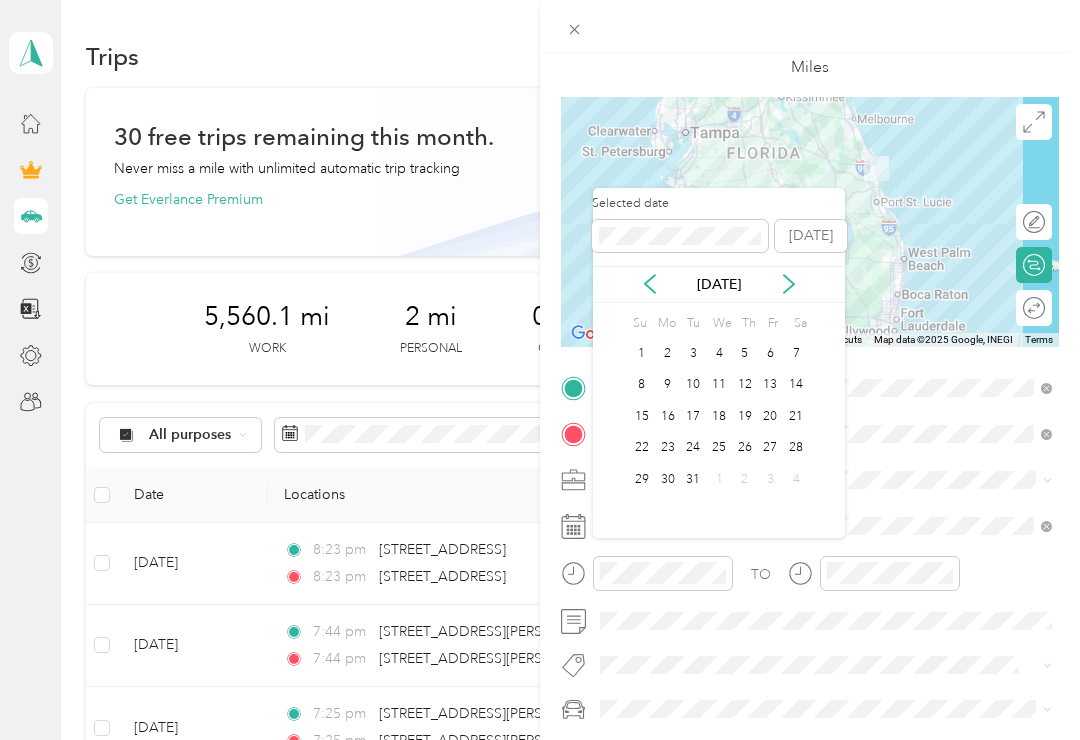 click on "31" at bounding box center [693, 479] 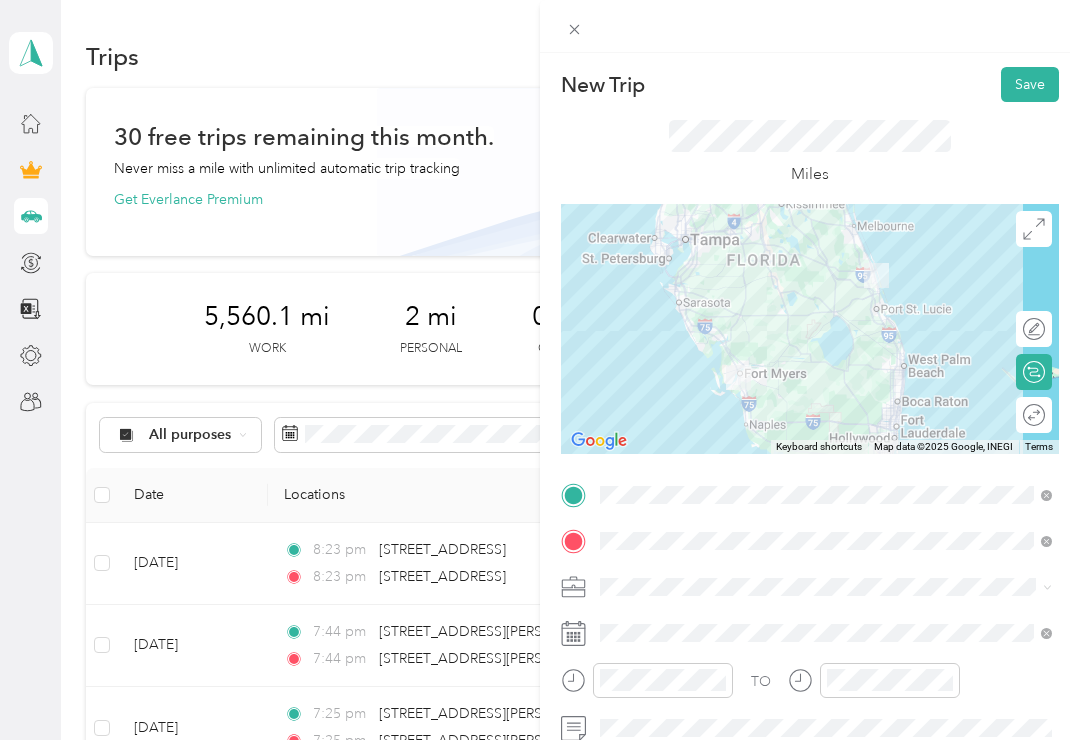 scroll, scrollTop: 0, scrollLeft: 0, axis: both 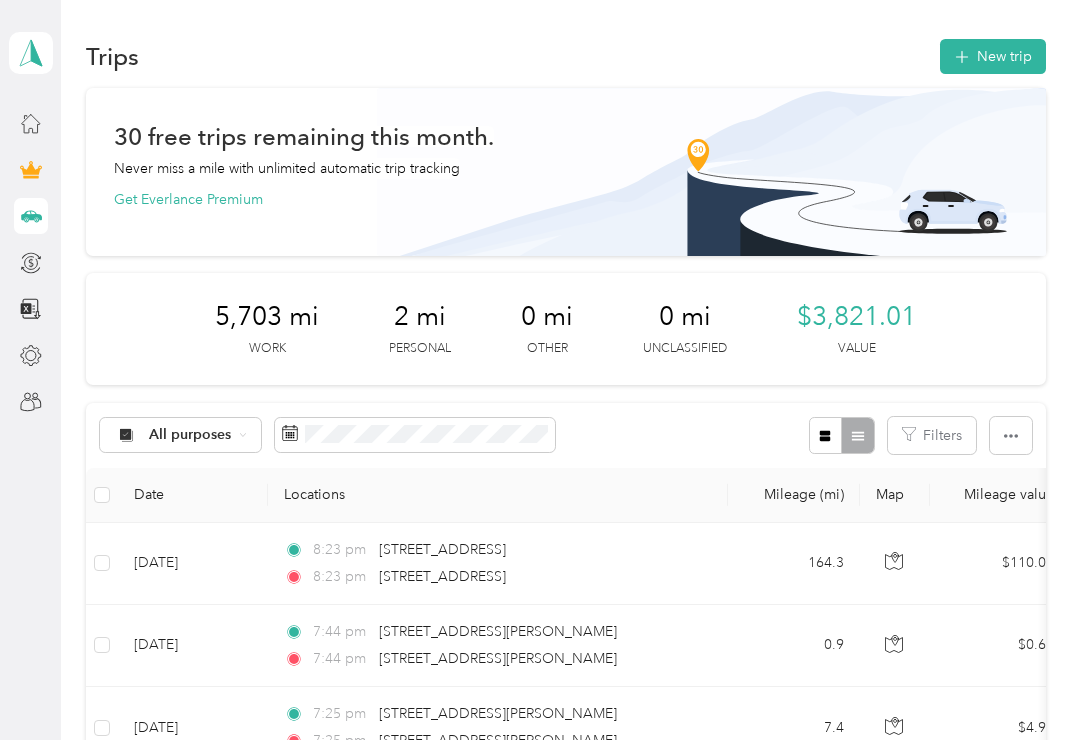 click on "New trip" at bounding box center (993, 56) 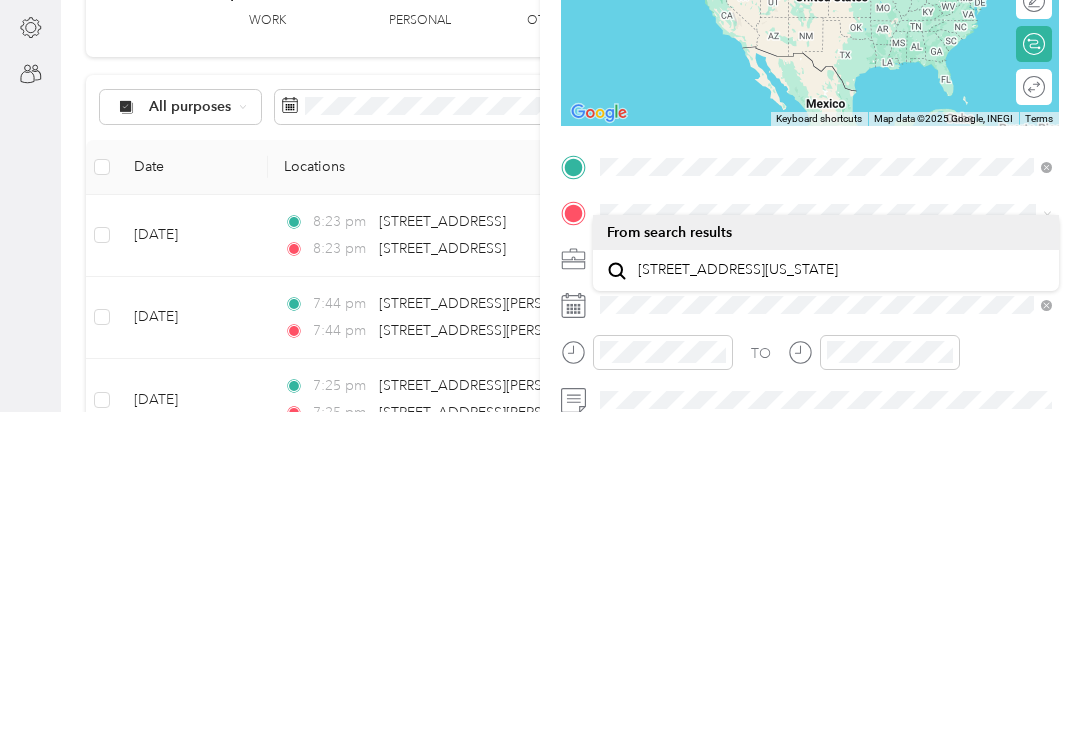 click on "[STREET_ADDRESS][US_STATE]" at bounding box center (738, 598) 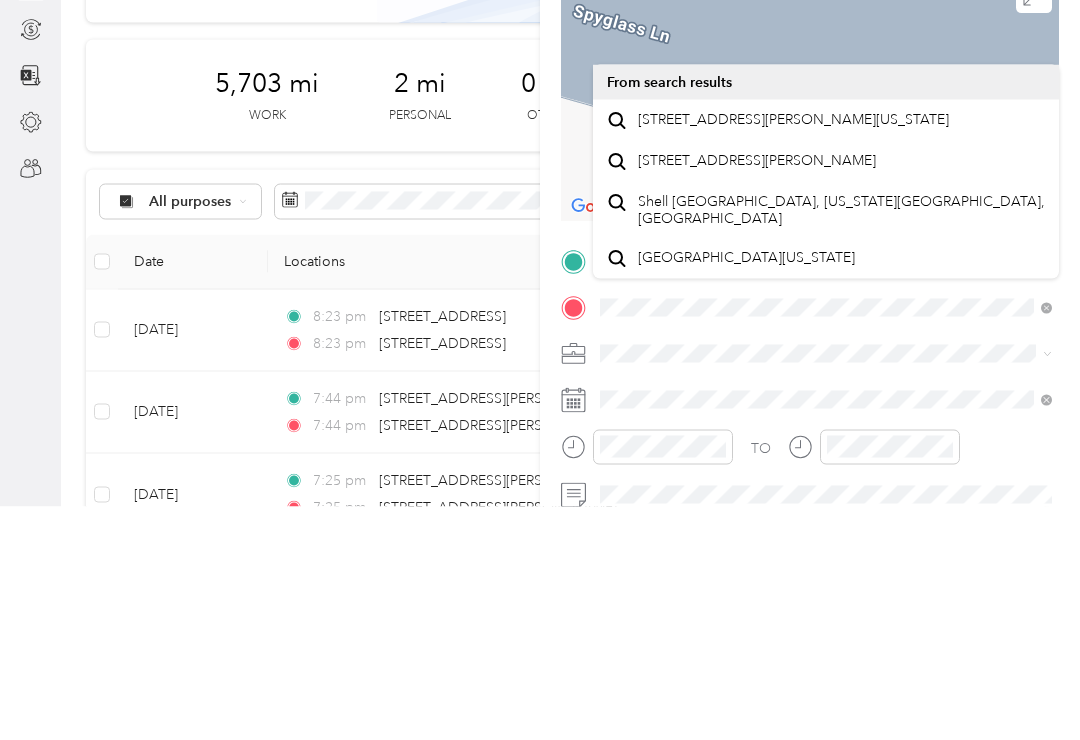 click on "[STREET_ADDRESS][PERSON_NAME][US_STATE]" at bounding box center (793, 353) 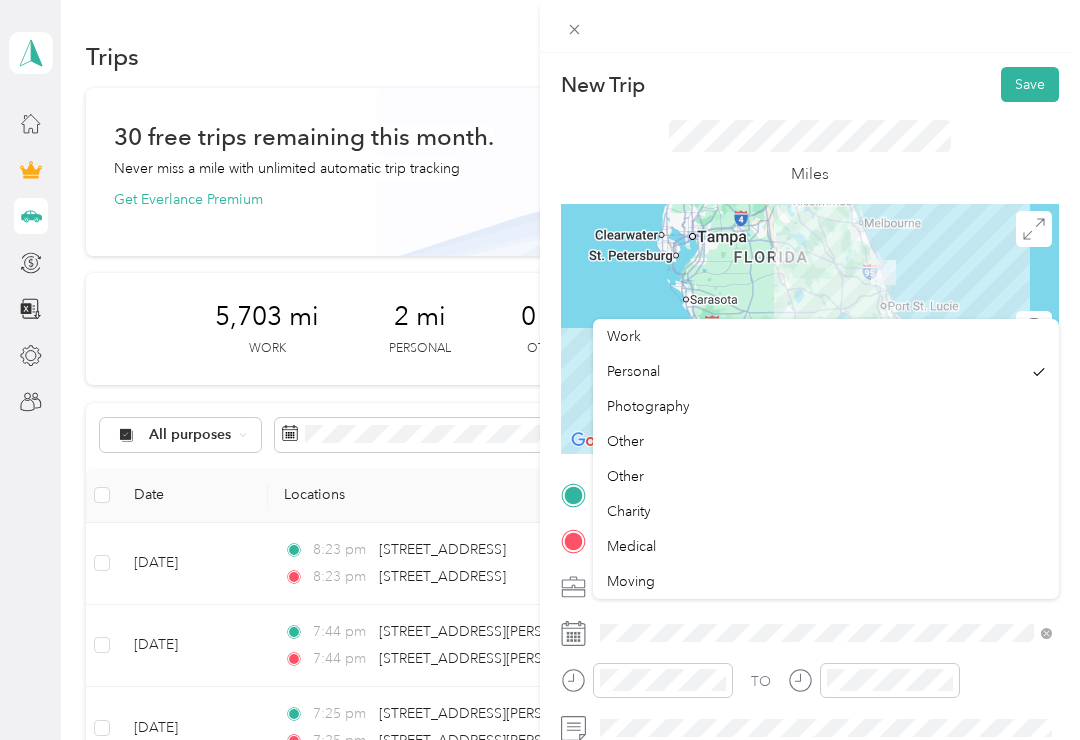 click on "Work" at bounding box center [624, 336] 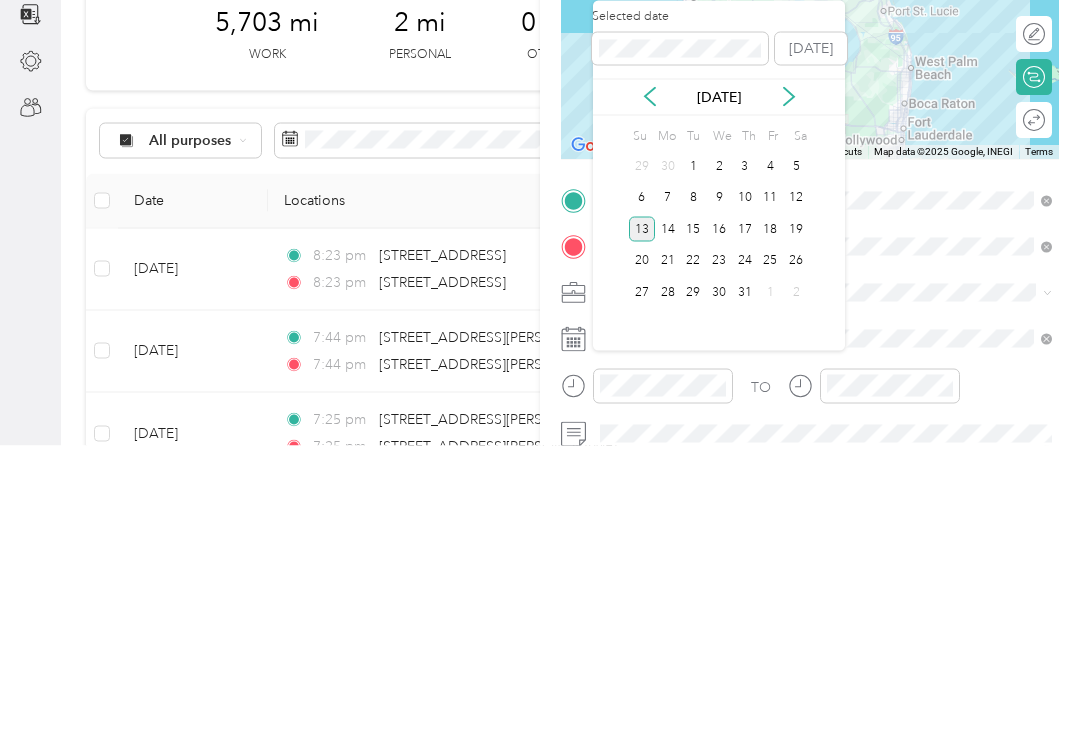 click 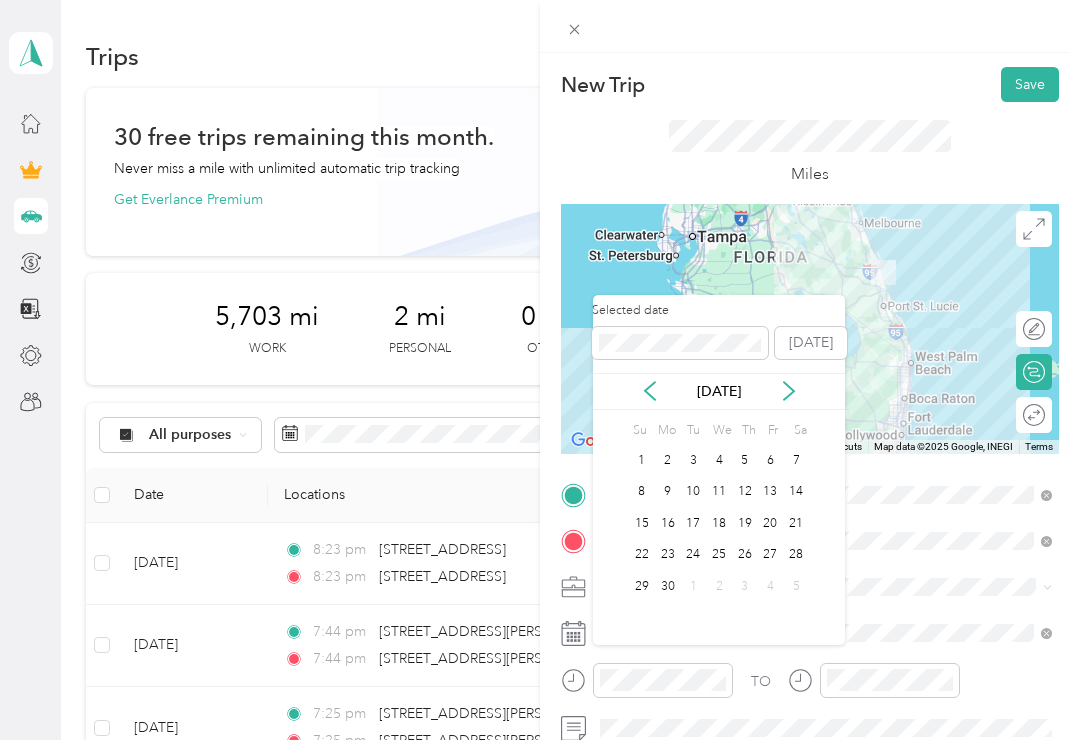 click 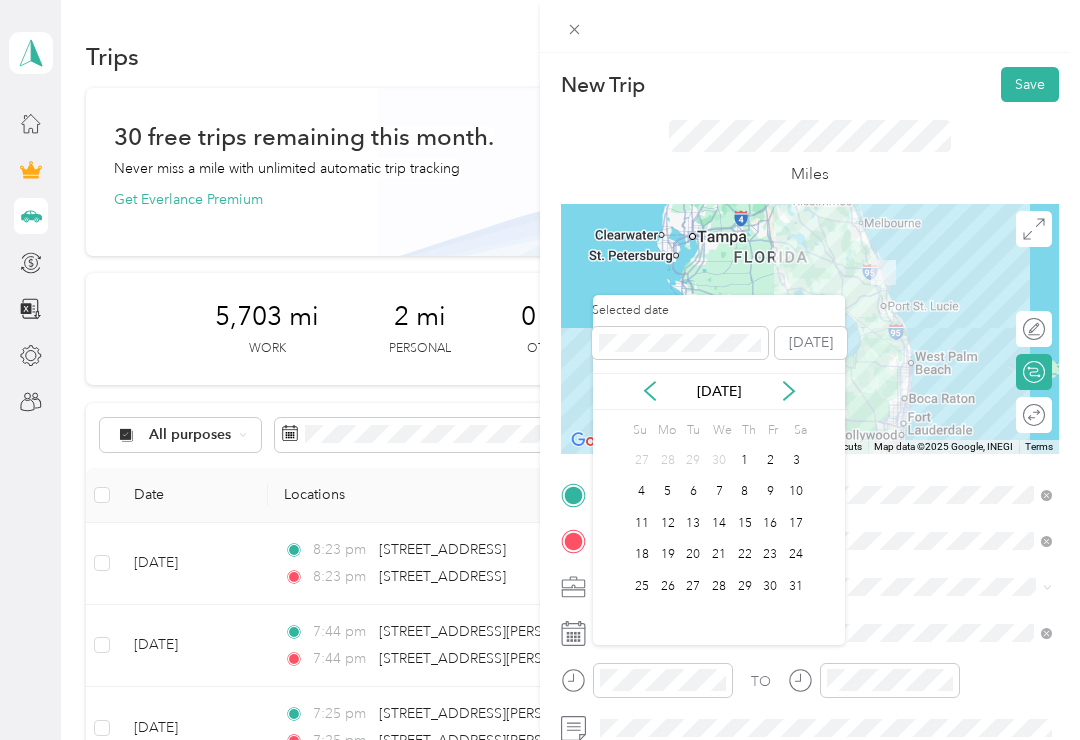 click 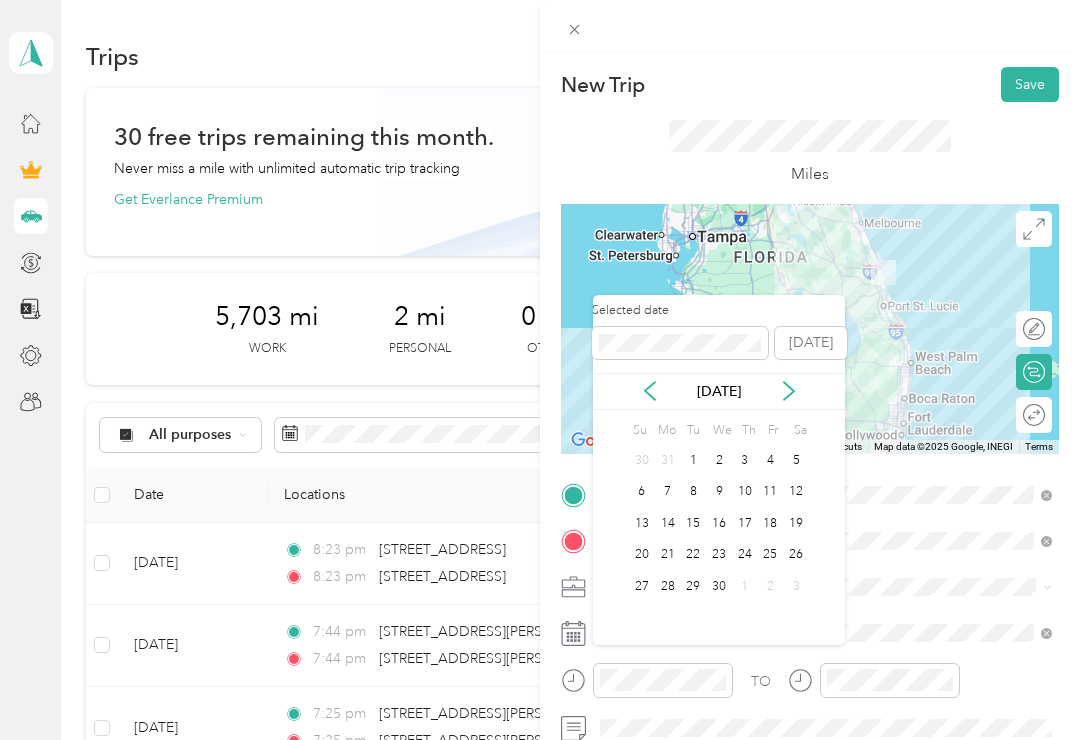 click 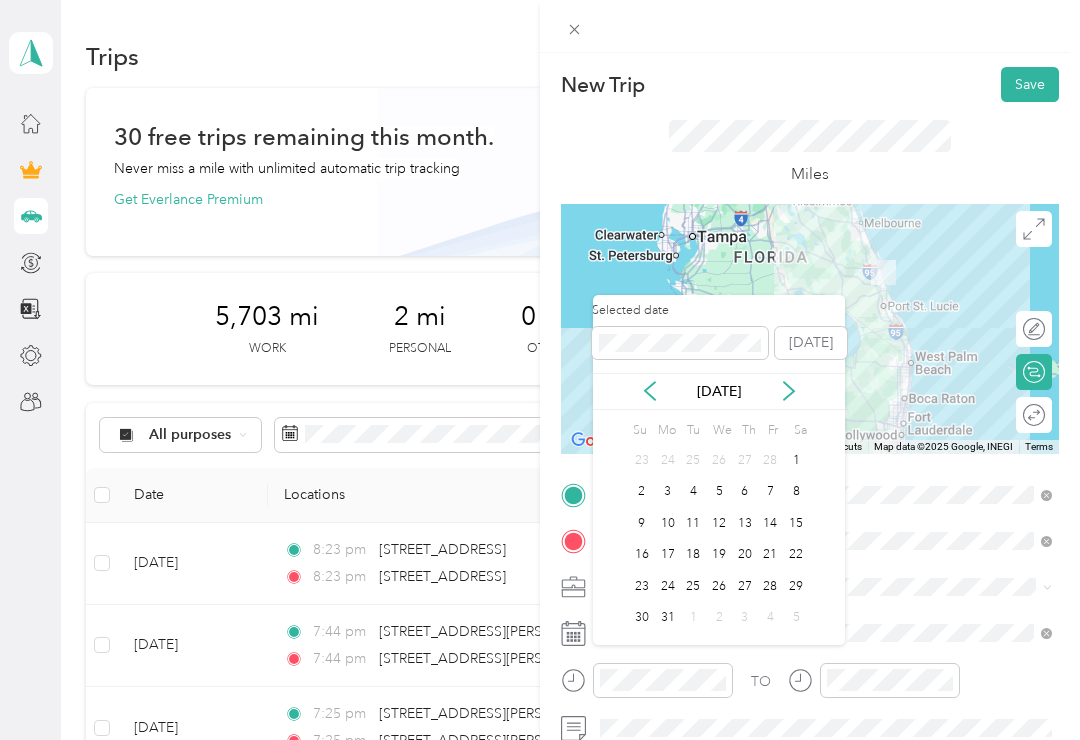 click 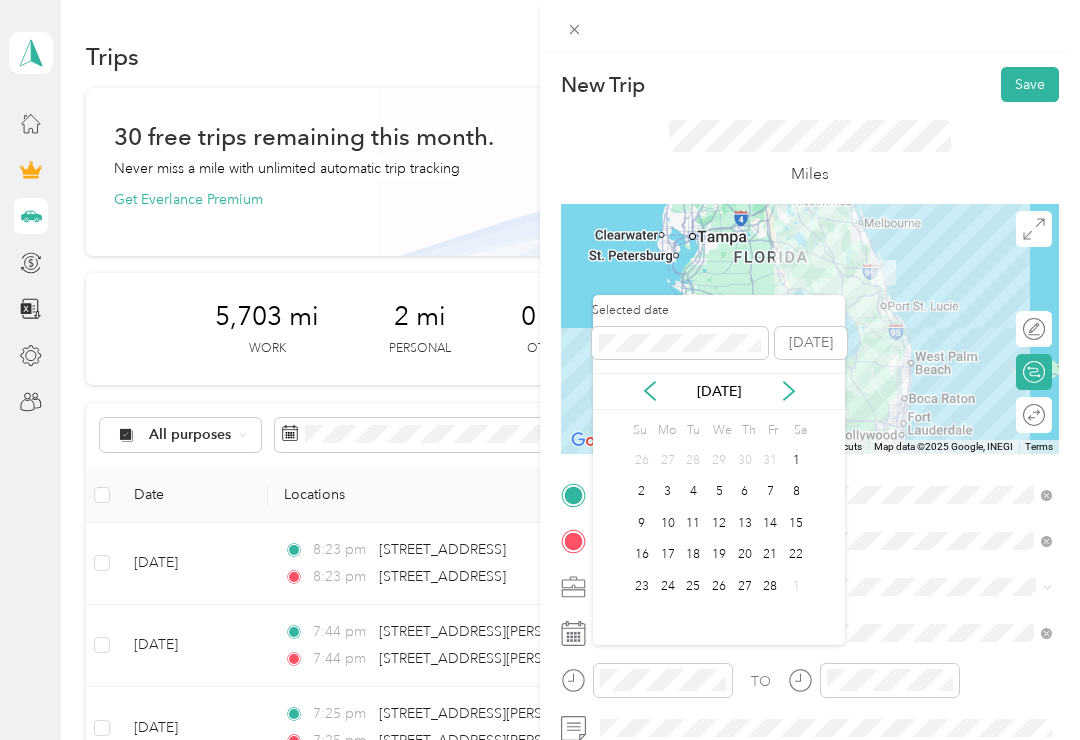 click 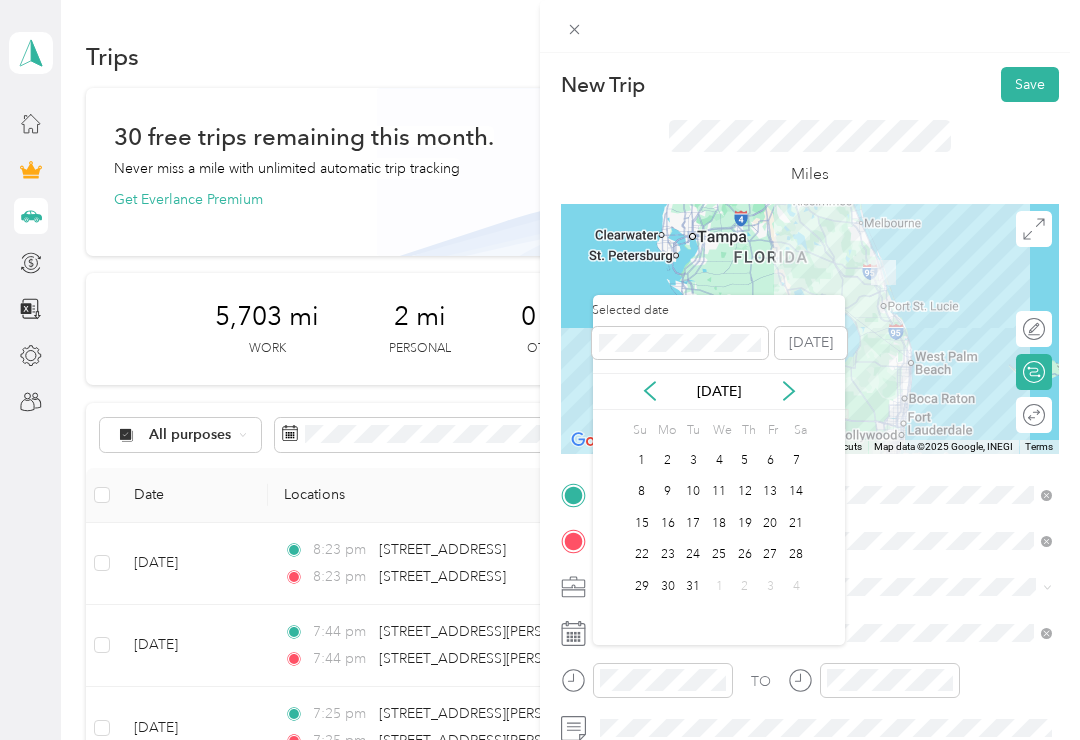 click on "31" at bounding box center (693, 586) 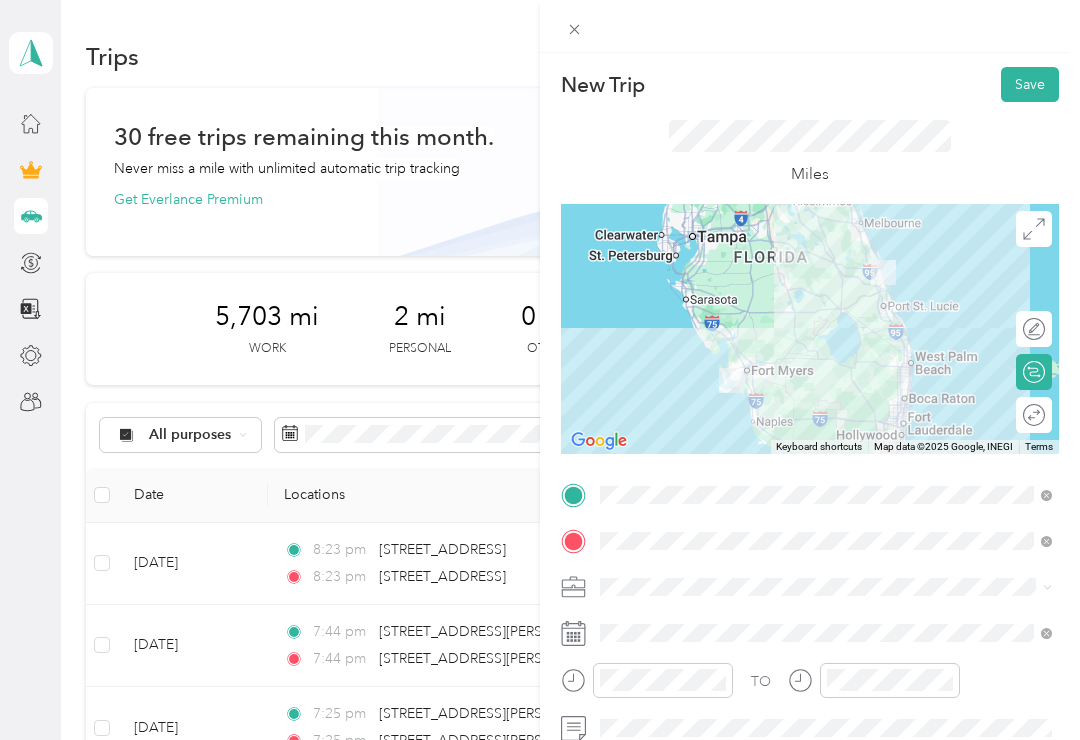 click on "Save" at bounding box center (1030, 84) 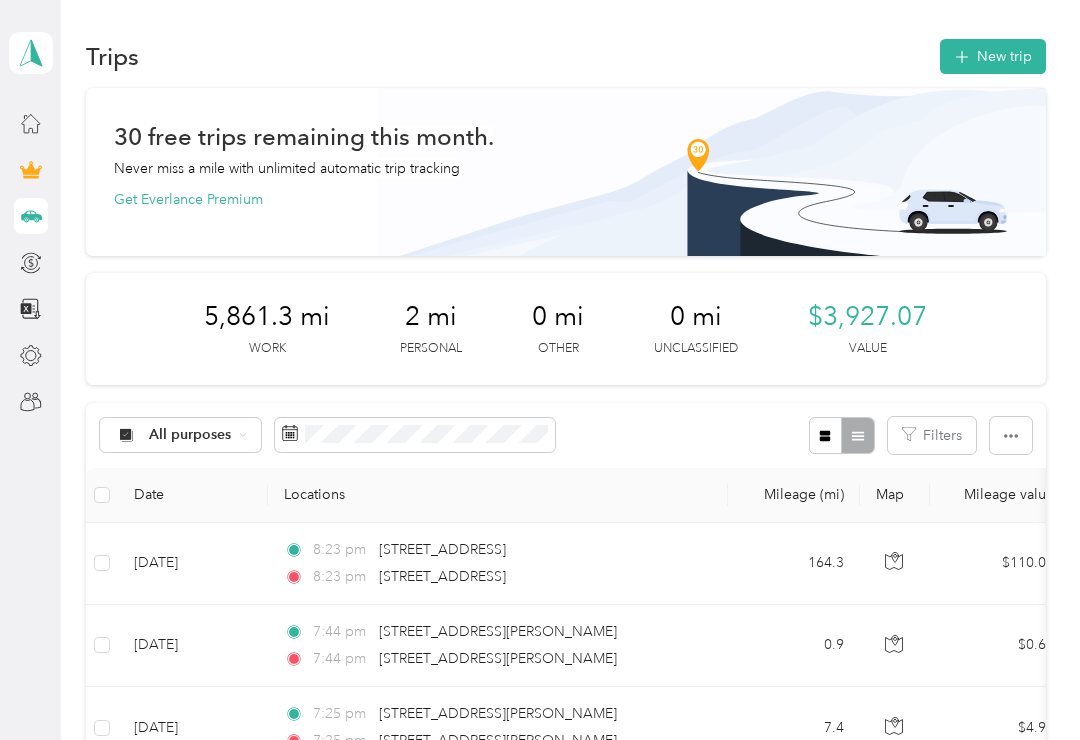 scroll, scrollTop: 0, scrollLeft: 0, axis: both 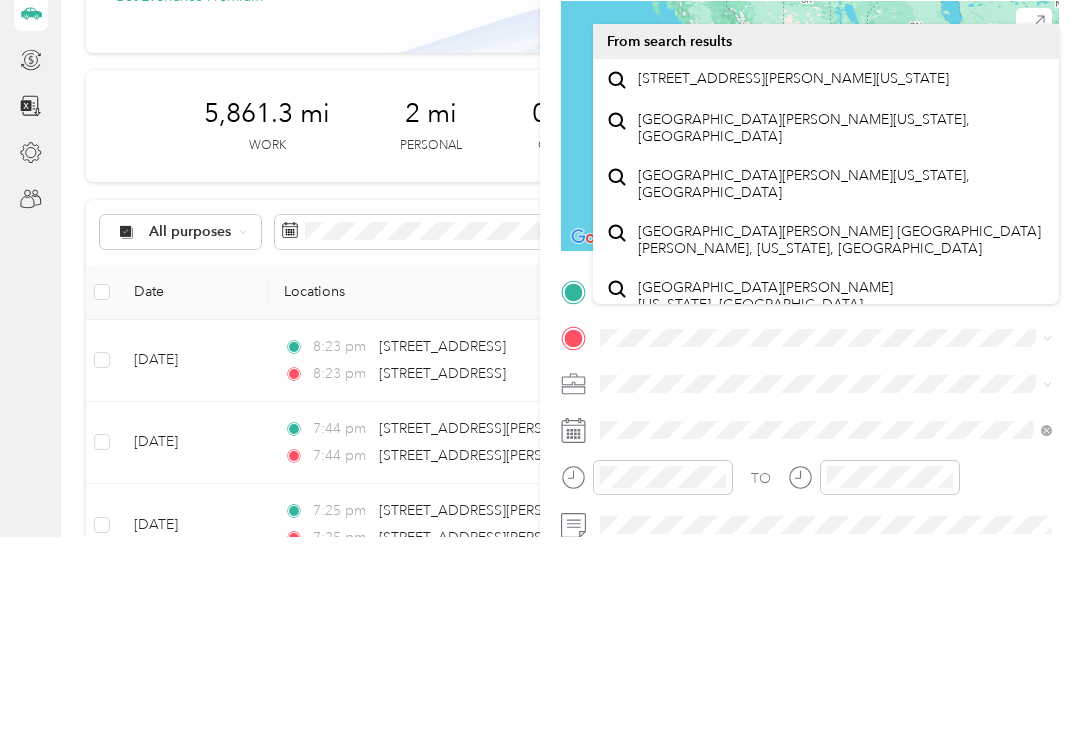 click on "[STREET_ADDRESS][PERSON_NAME][US_STATE]" at bounding box center [793, 282] 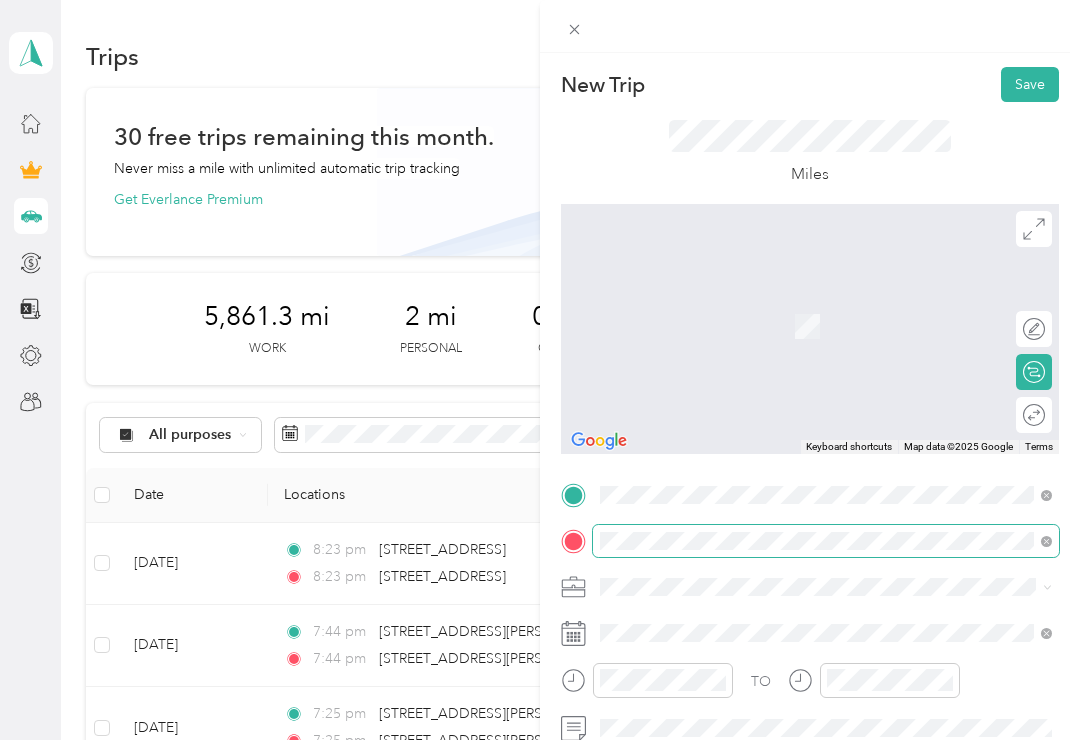 scroll, scrollTop: 0, scrollLeft: 0, axis: both 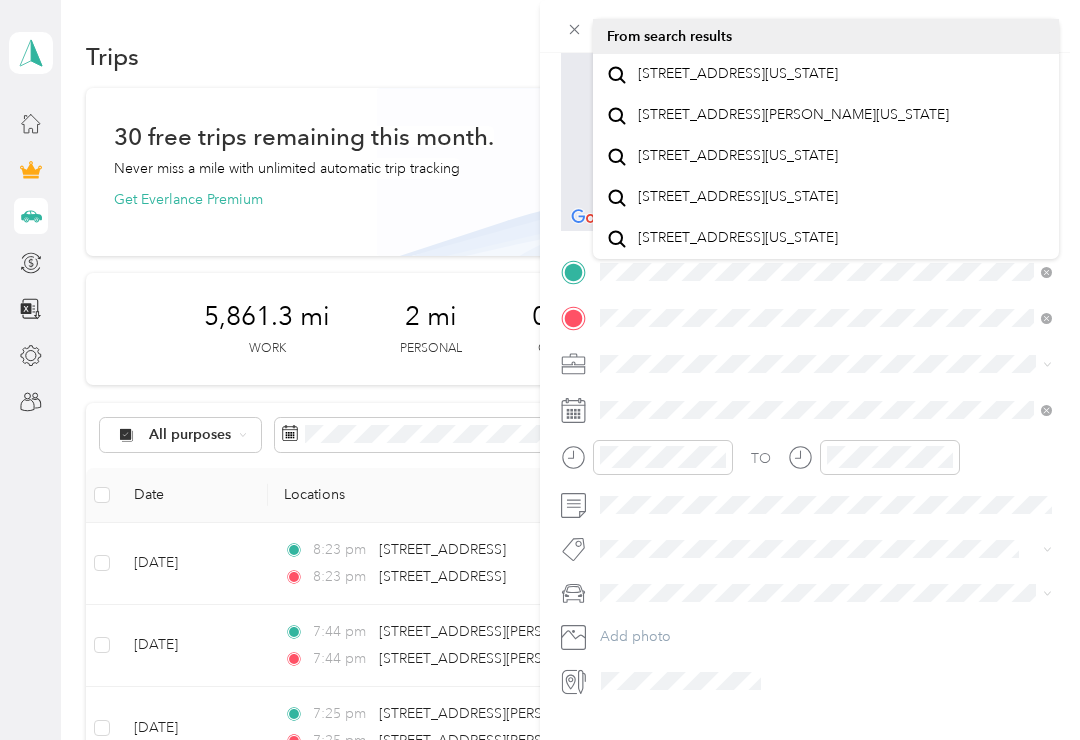 click on "[STREET_ADDRESS][US_STATE]" at bounding box center [826, 197] 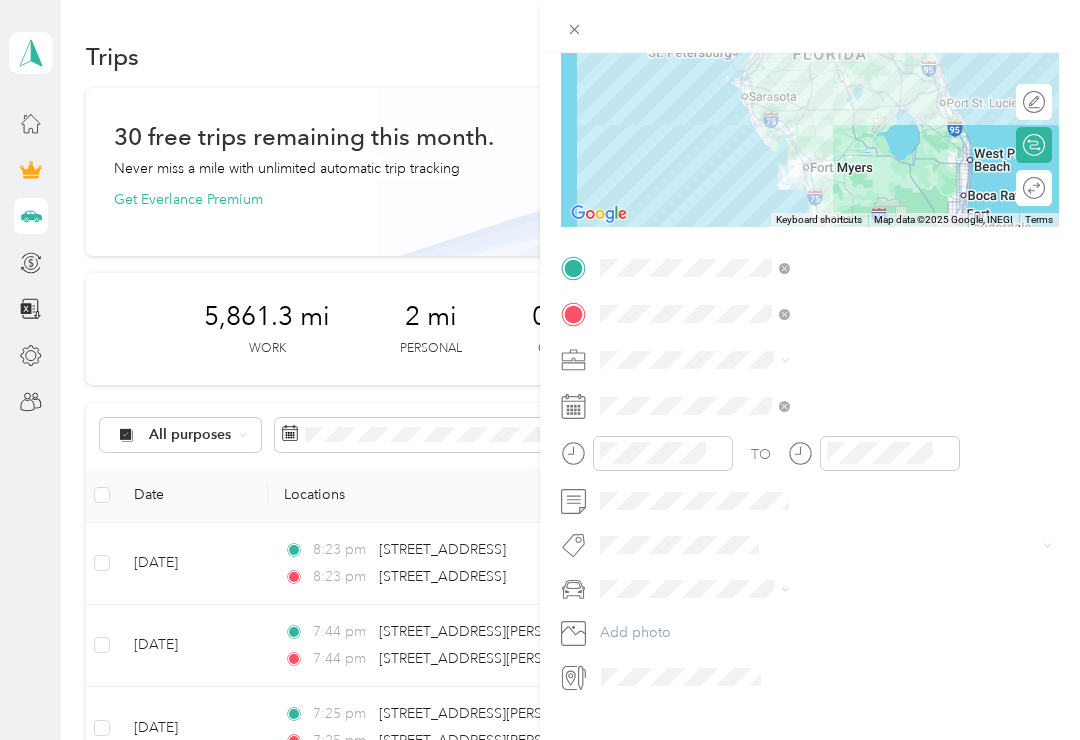 scroll, scrollTop: 223, scrollLeft: 0, axis: vertical 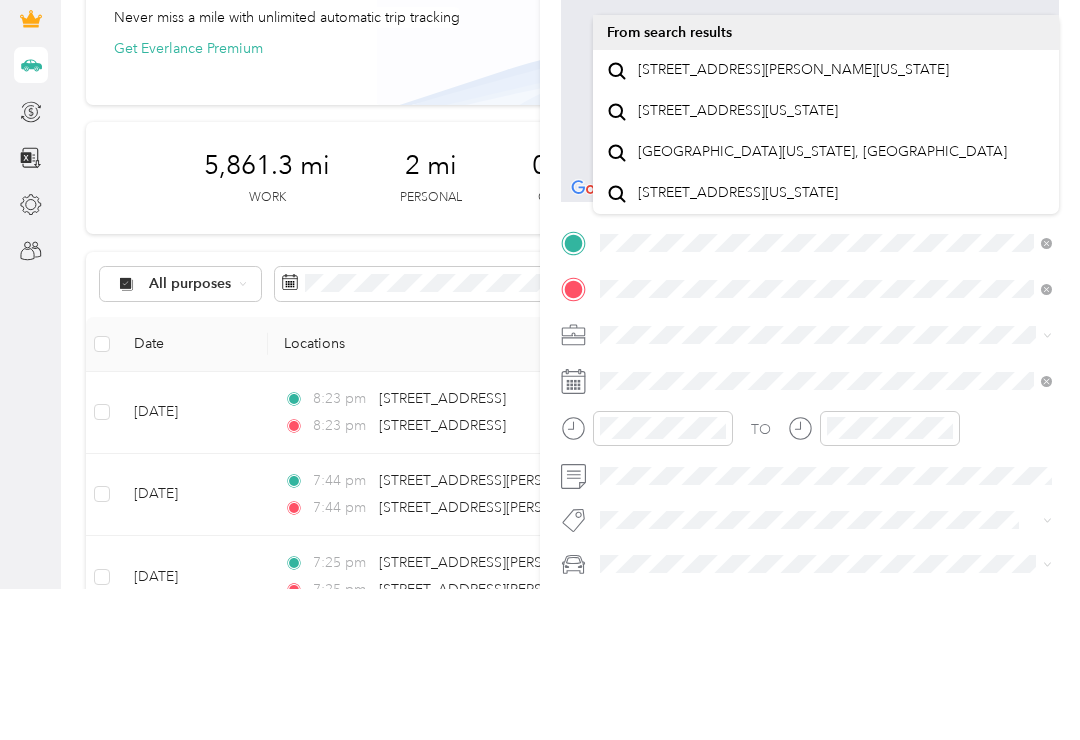 click on "[STREET_ADDRESS][PERSON_NAME][US_STATE]" at bounding box center [793, 221] 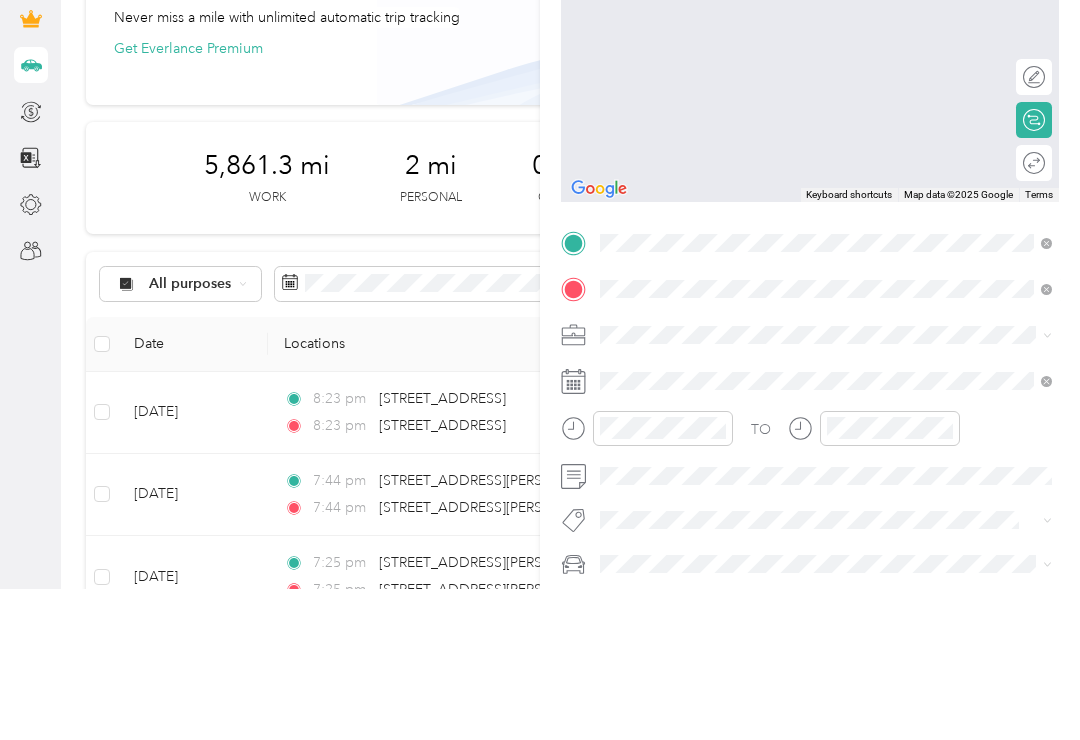 scroll, scrollTop: 31, scrollLeft: 0, axis: vertical 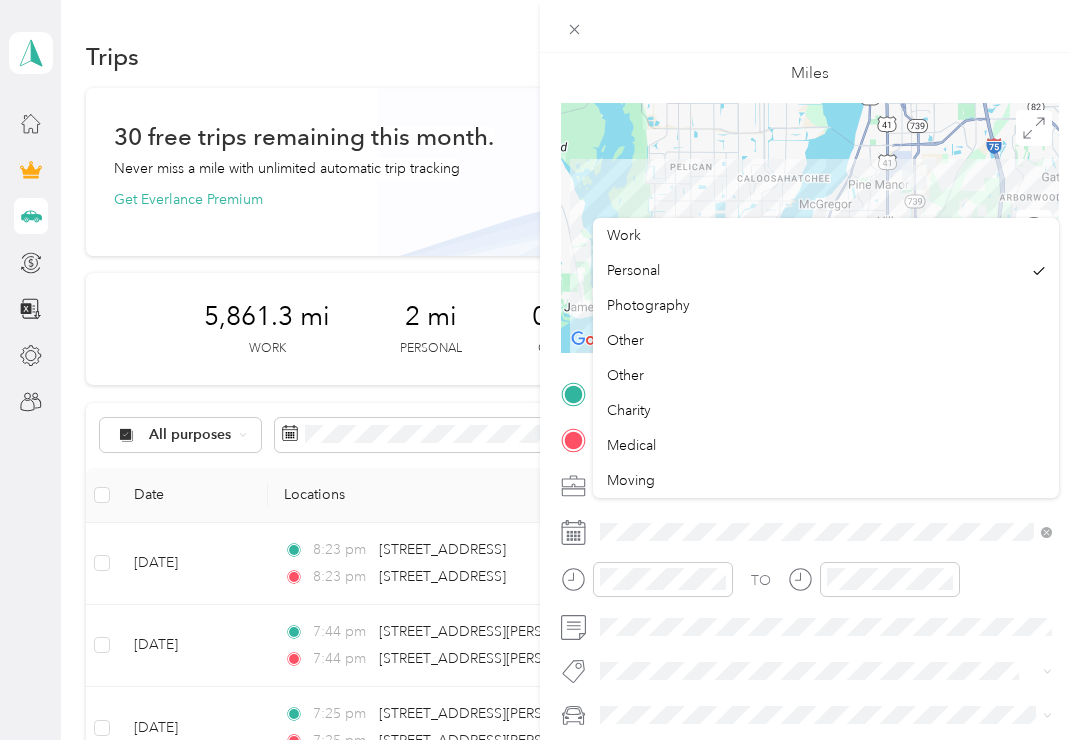 click on "Work" at bounding box center (624, 235) 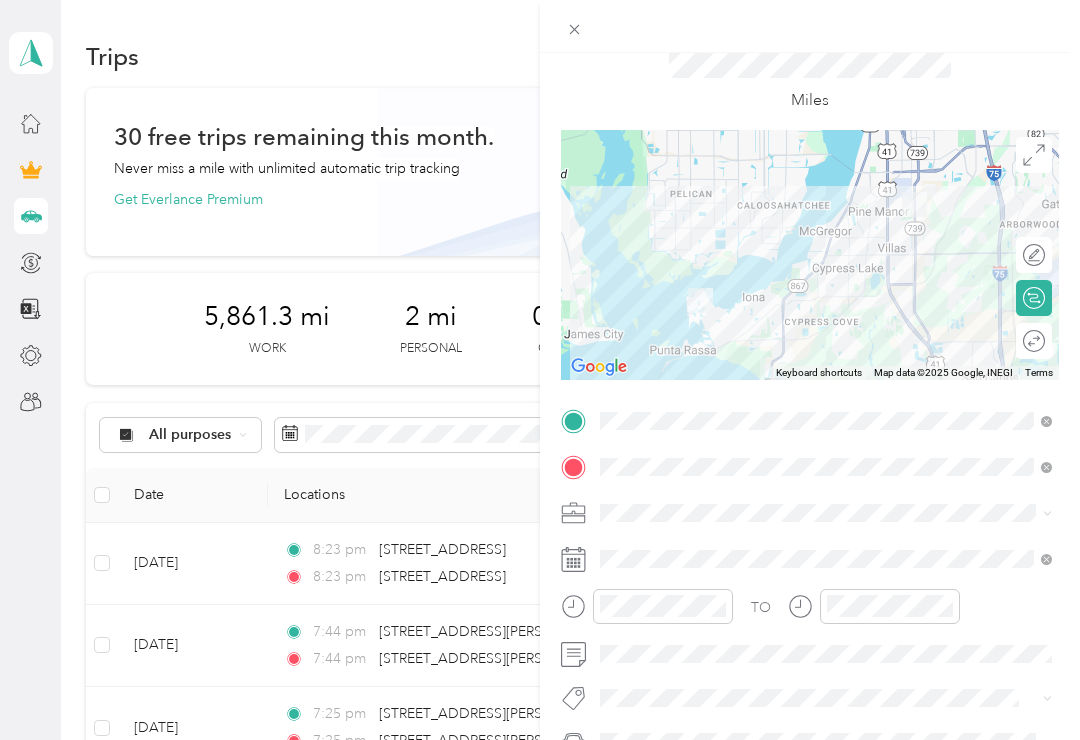 scroll, scrollTop: 95, scrollLeft: 0, axis: vertical 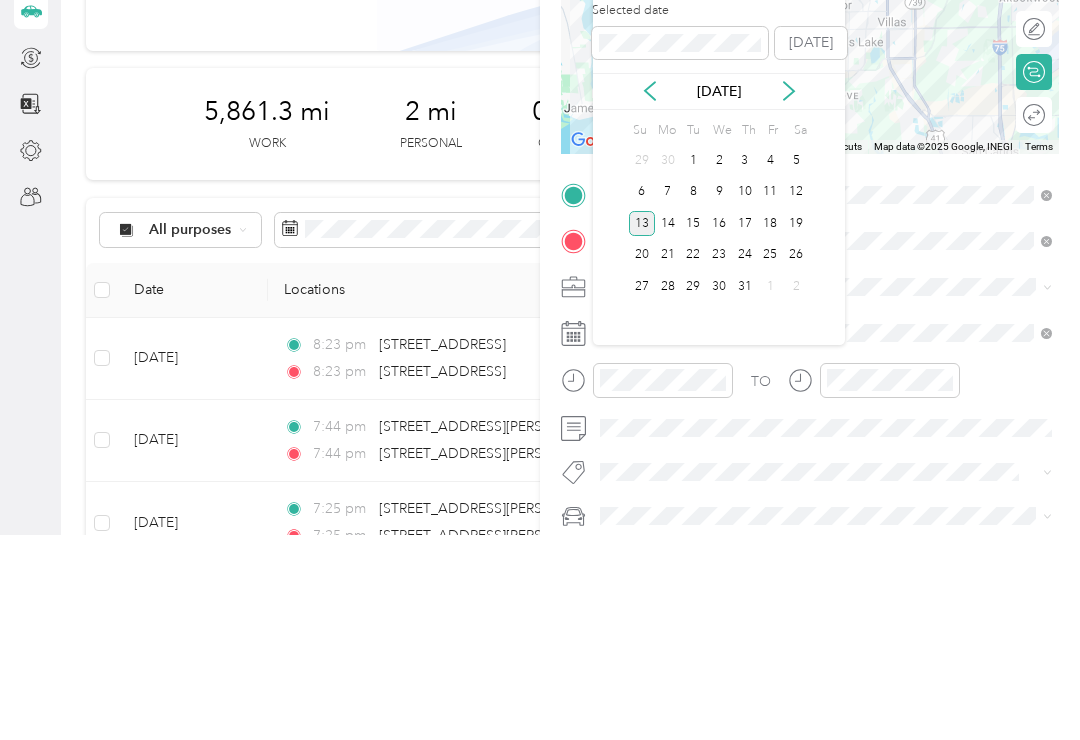 click on "[DATE]" at bounding box center [719, 296] 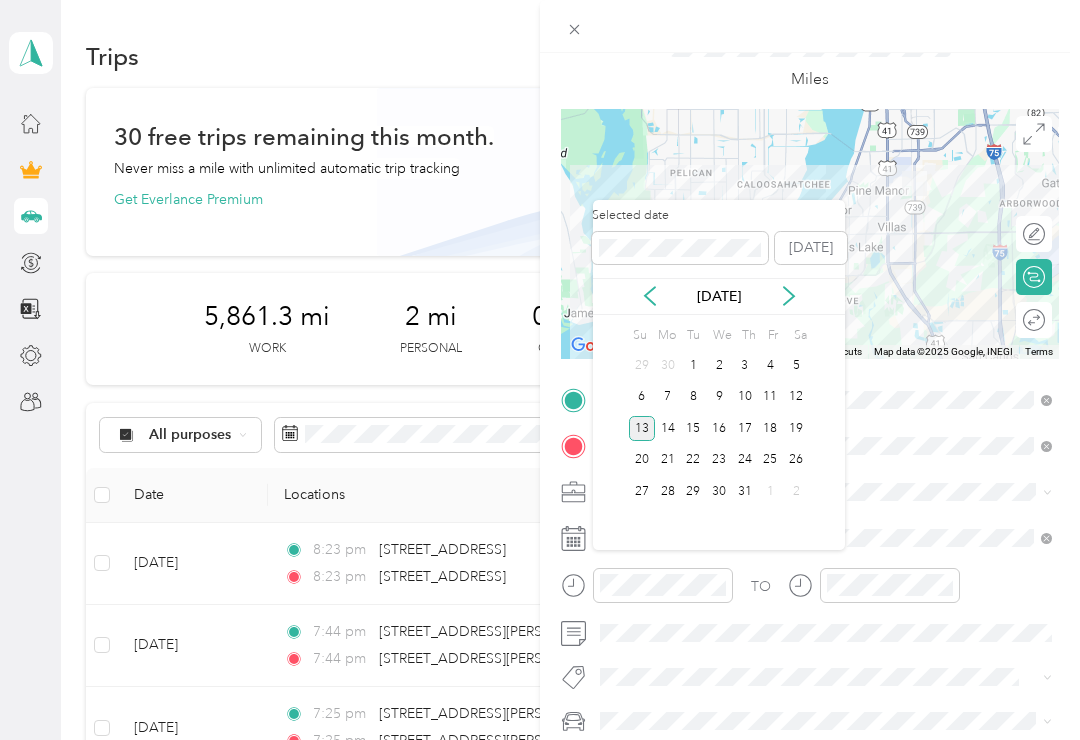 click 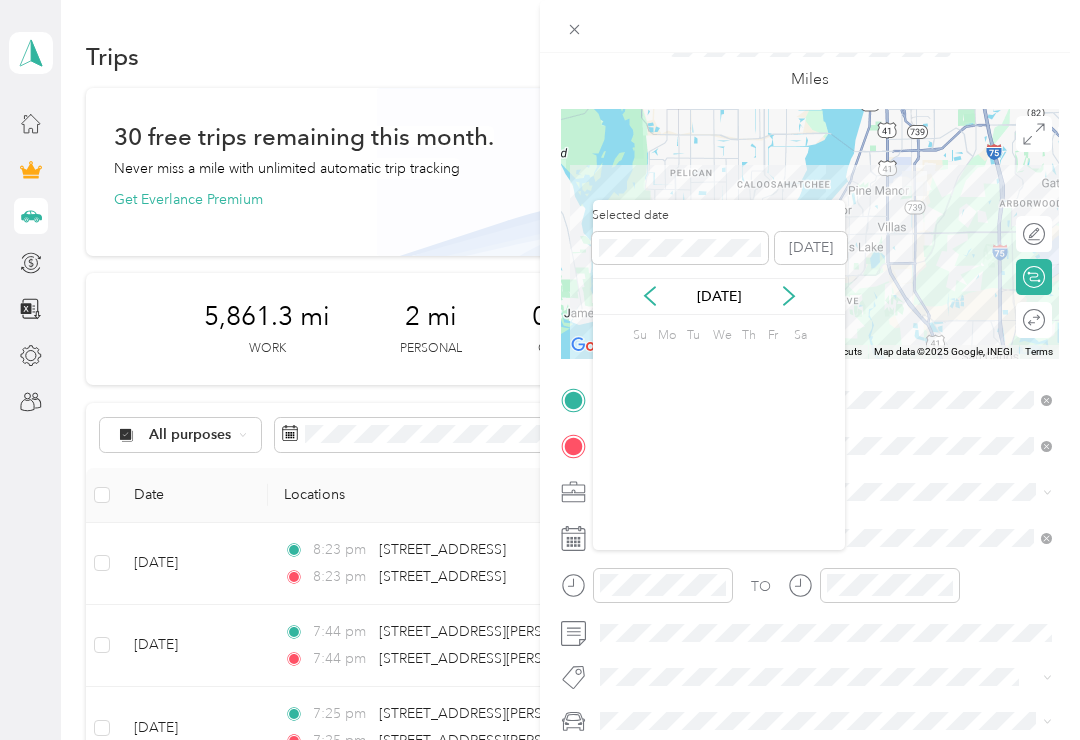 click 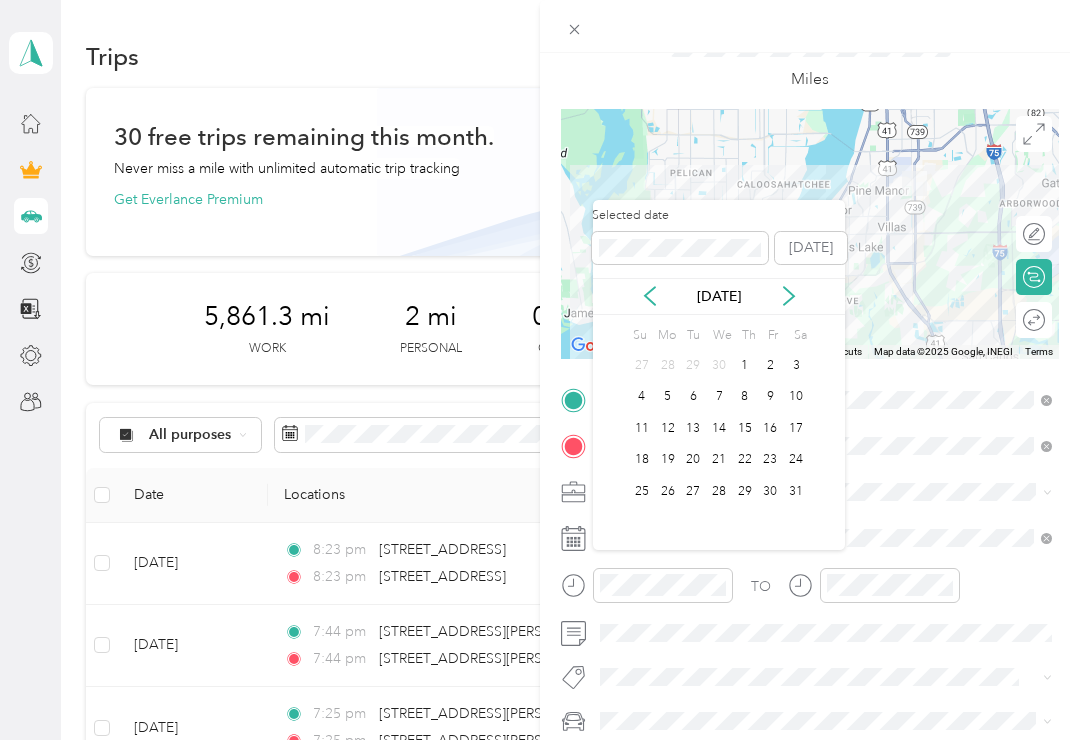 click 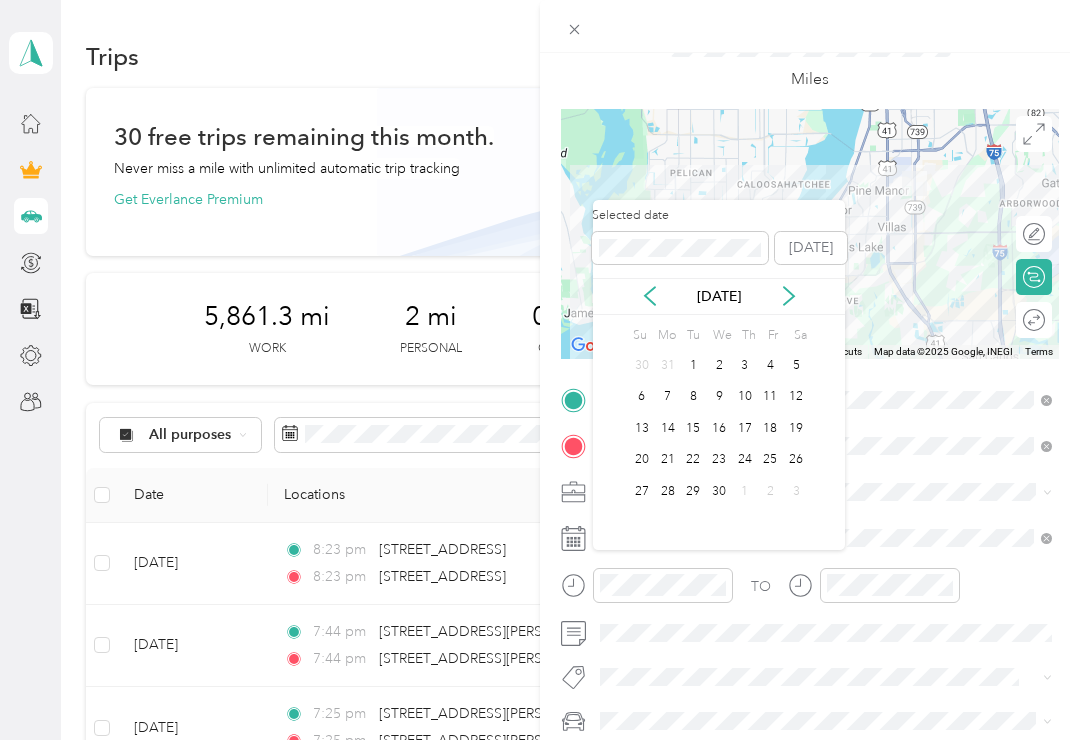 click 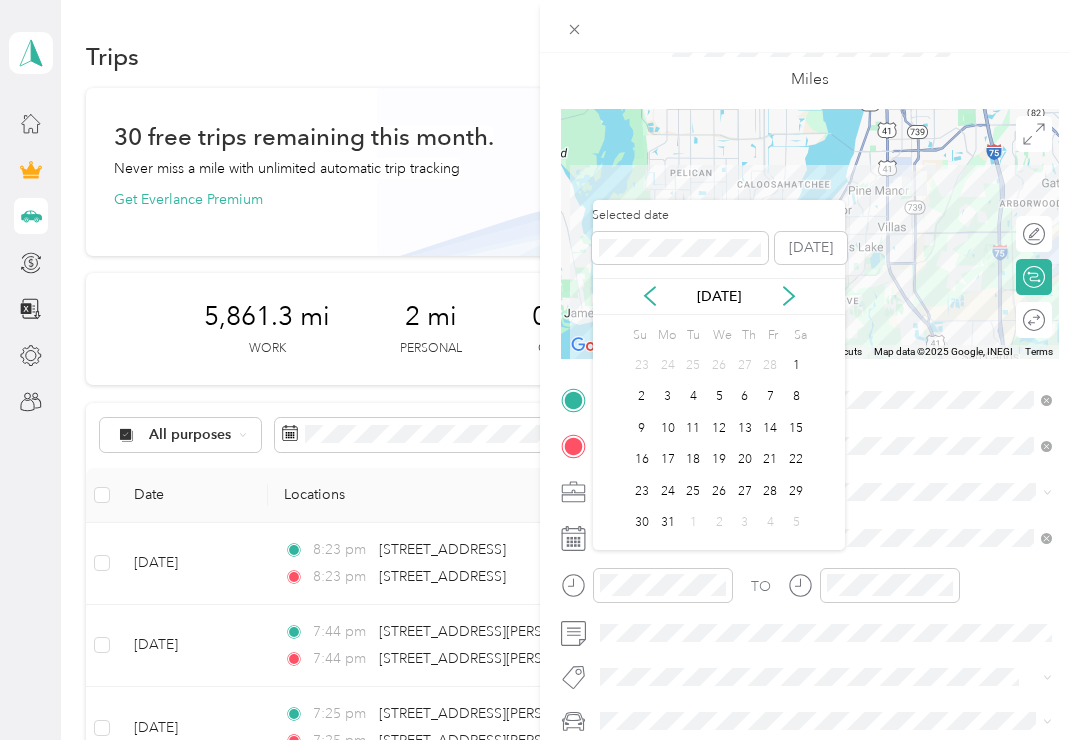 click 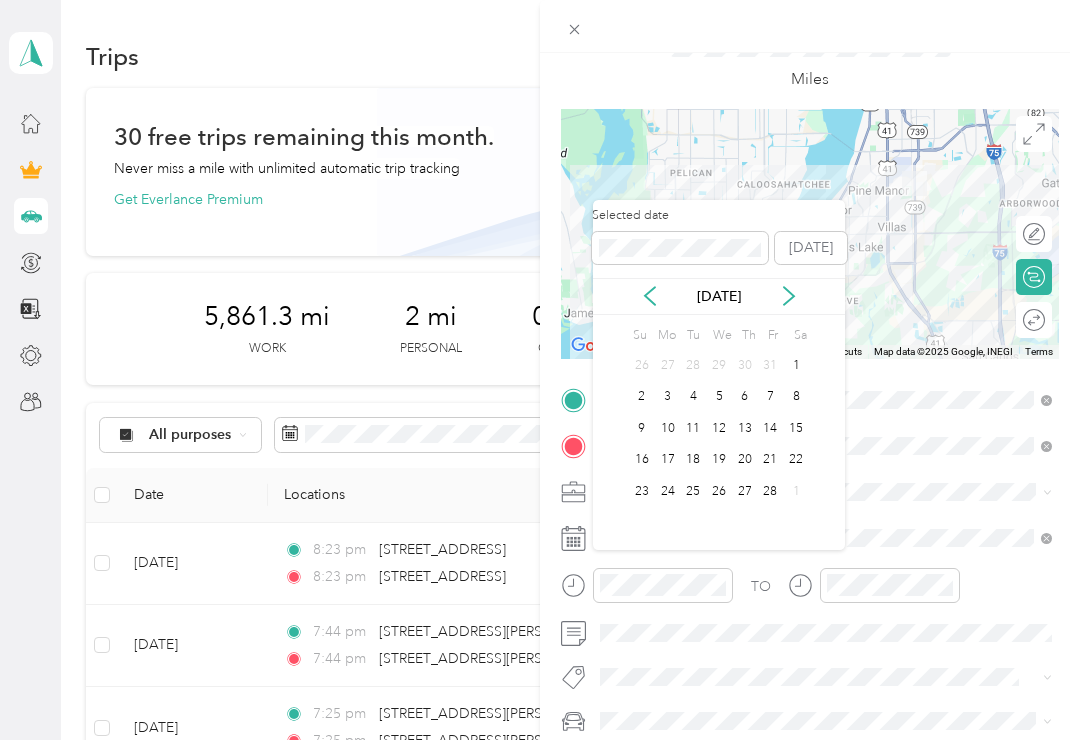click on "[DATE]" at bounding box center (719, 296) 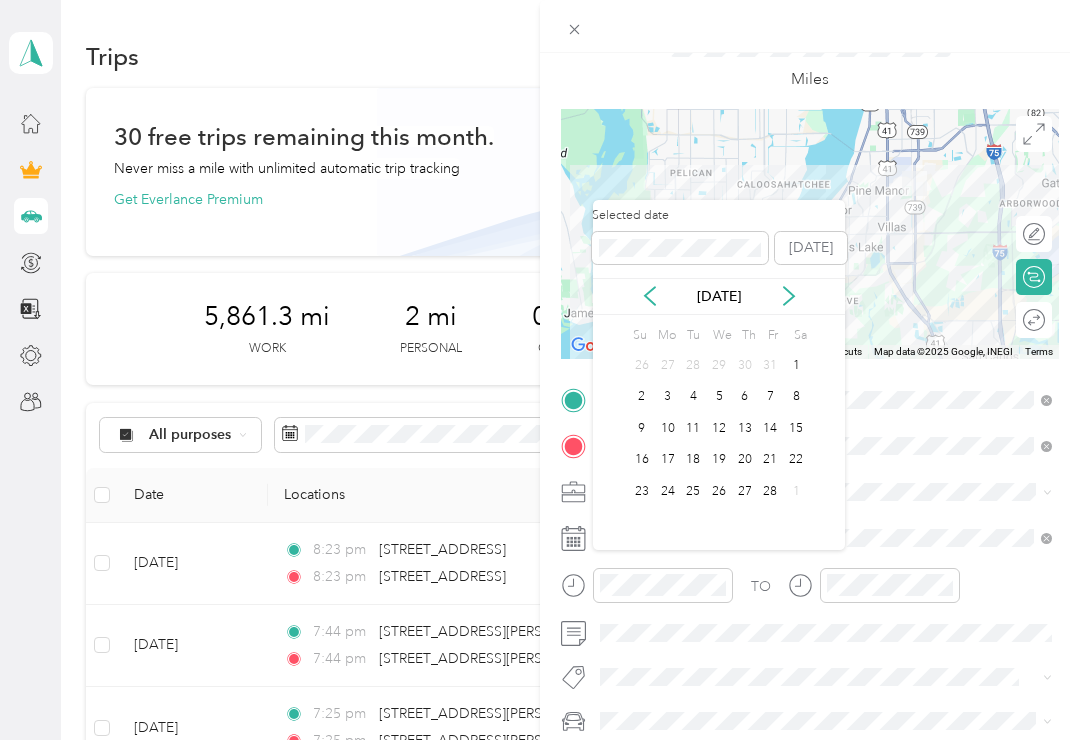 click 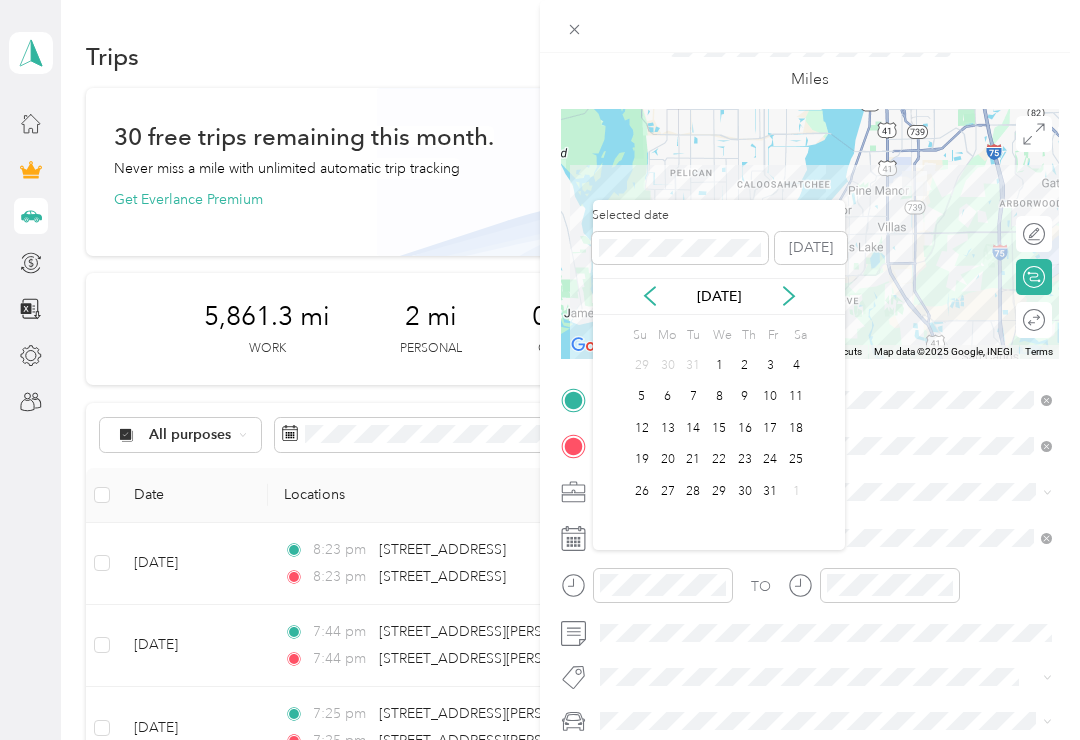 click 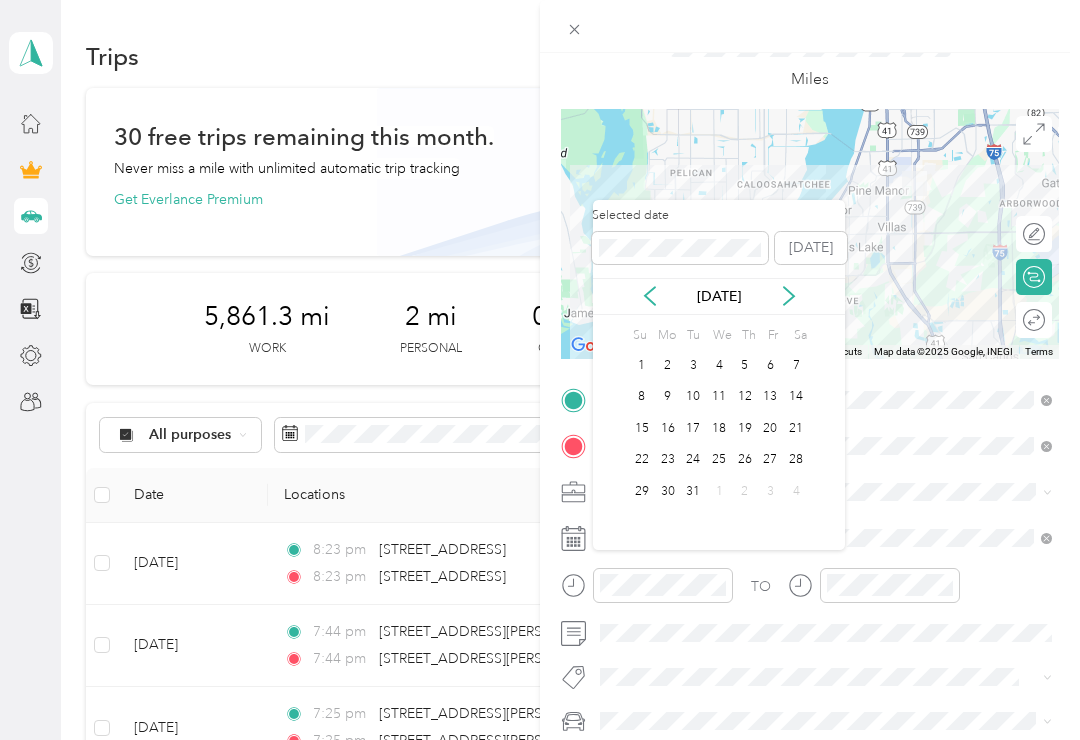 click on "31" at bounding box center [693, 491] 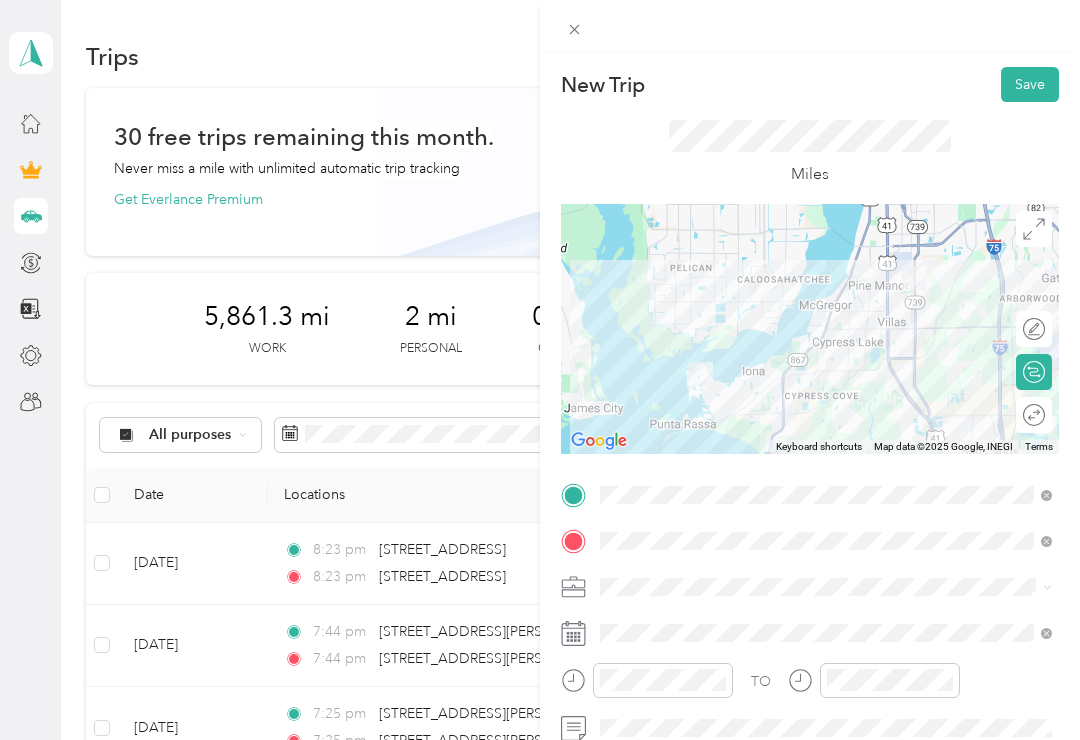 scroll, scrollTop: 0, scrollLeft: 0, axis: both 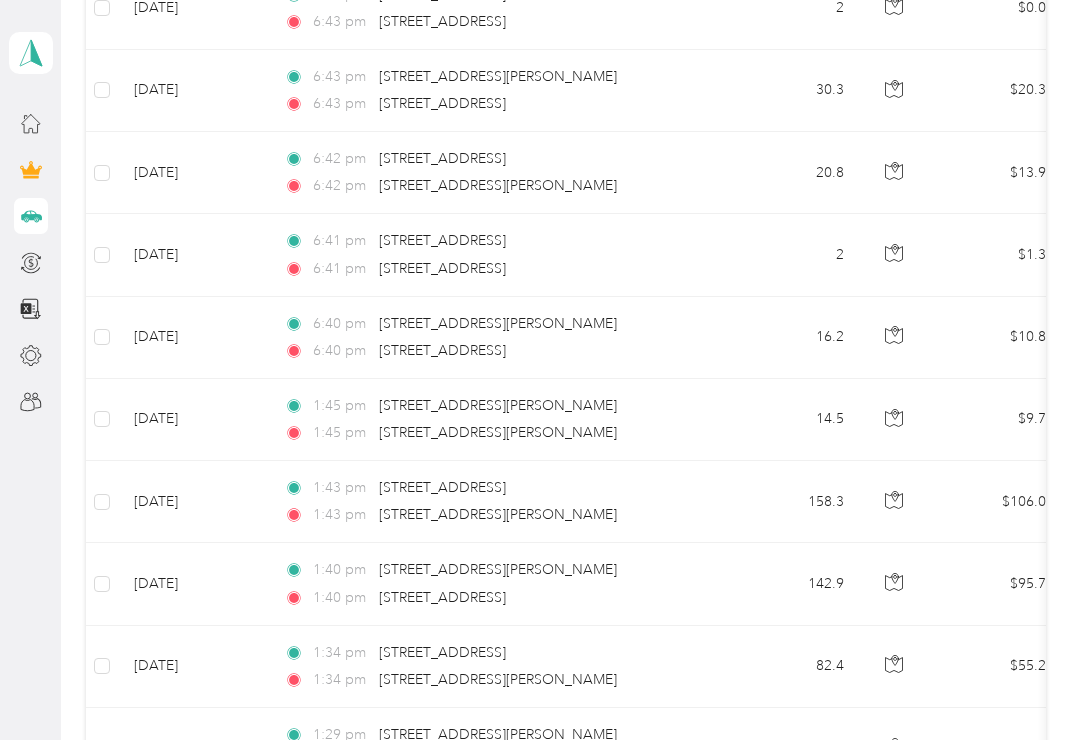 click on "1:40 pm [STREET_ADDRESS][PERSON_NAME]" at bounding box center [494, 570] 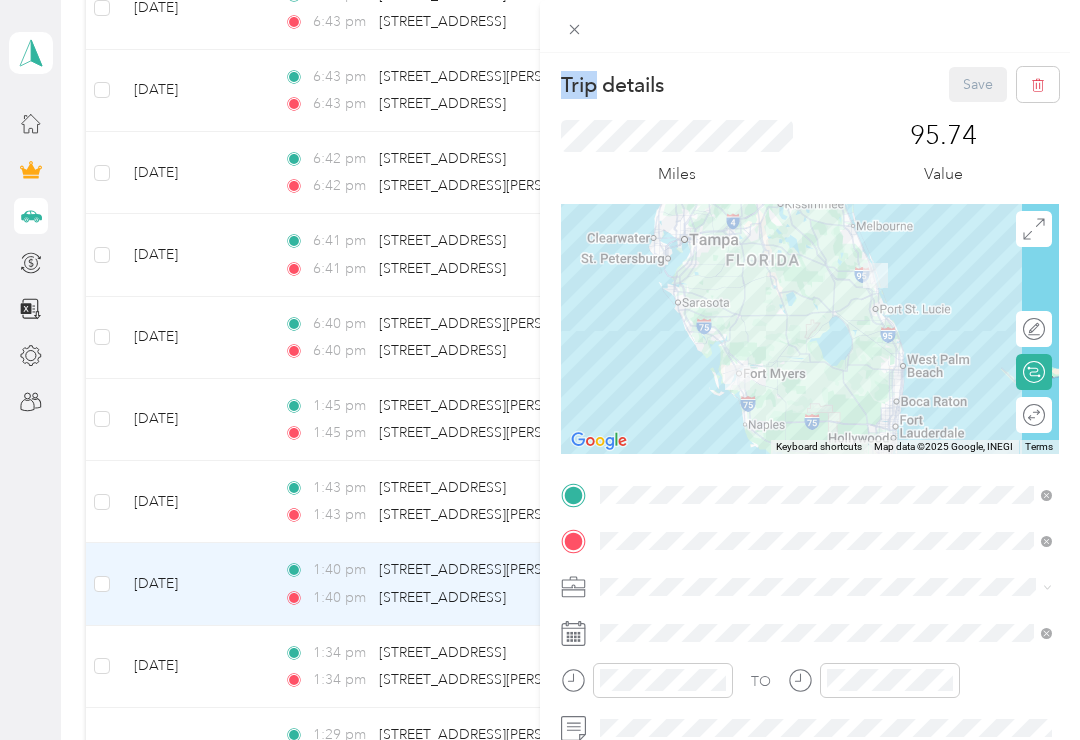 click on "Trip details Save This trip cannot be edited because it is either under review, approved, or paid. Contact your Team Manager to edit it. Miles 95.74 Value  To navigate the map with touch gestures double-tap and hold your finger on the map, then drag the map. ← Move left → Move right ↑ Move up ↓ Move down + Zoom in - Zoom out Home Jump left by 75% End Jump right by 75% Page Up Jump up by 75% Page Down Jump down by 75% Keyboard shortcuts Map Data Map data ©2025 Google, INEGI Map data ©2025 Google, INEGI 50 km  Click to toggle between metric and imperial units Terms Report a map error Edit route Calculate route Round trip TO Add photo" at bounding box center [540, 370] 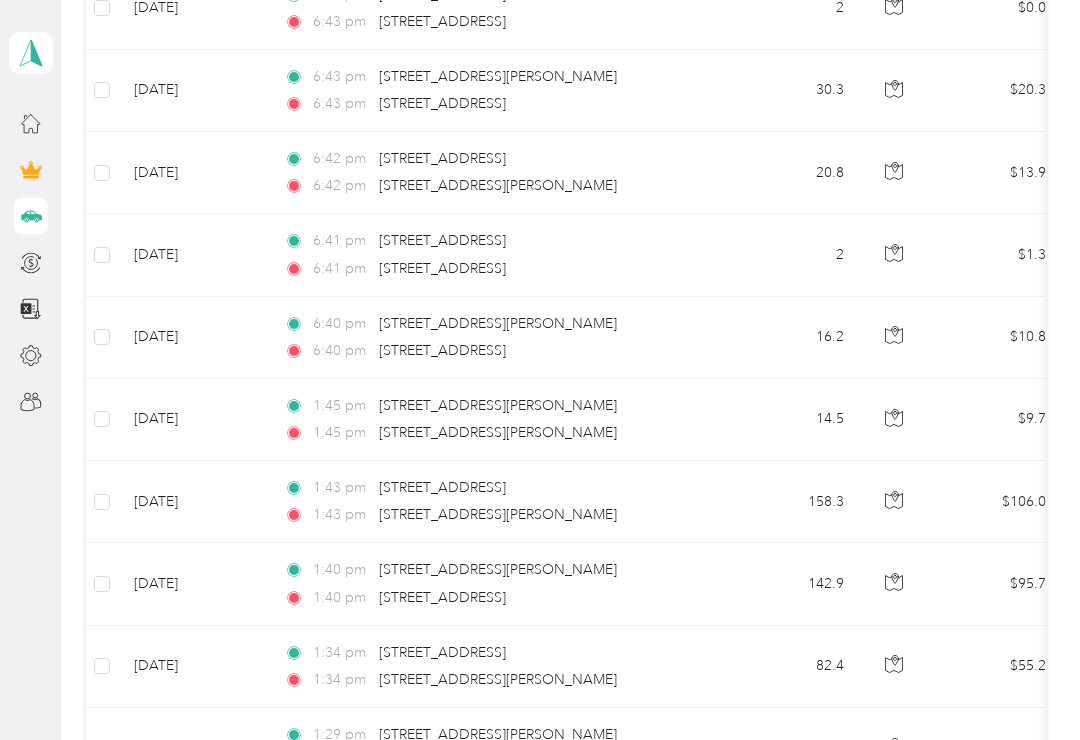 copy on "[STREET_ADDRESS][PERSON_NAME]" 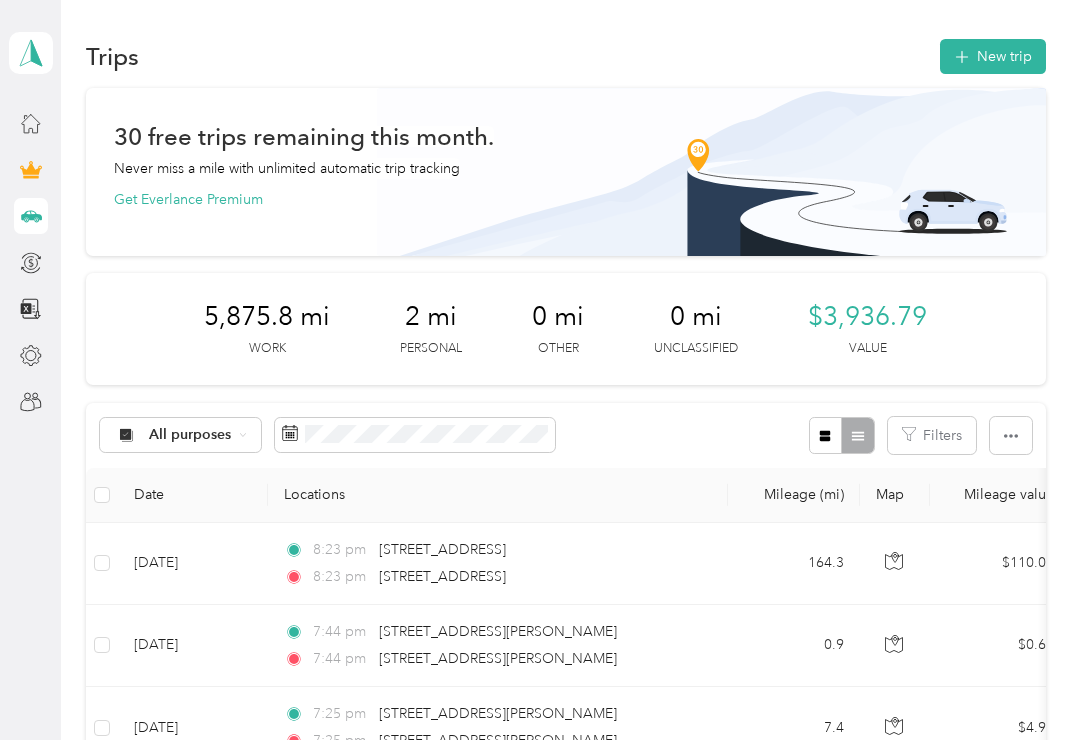 scroll, scrollTop: 0, scrollLeft: 0, axis: both 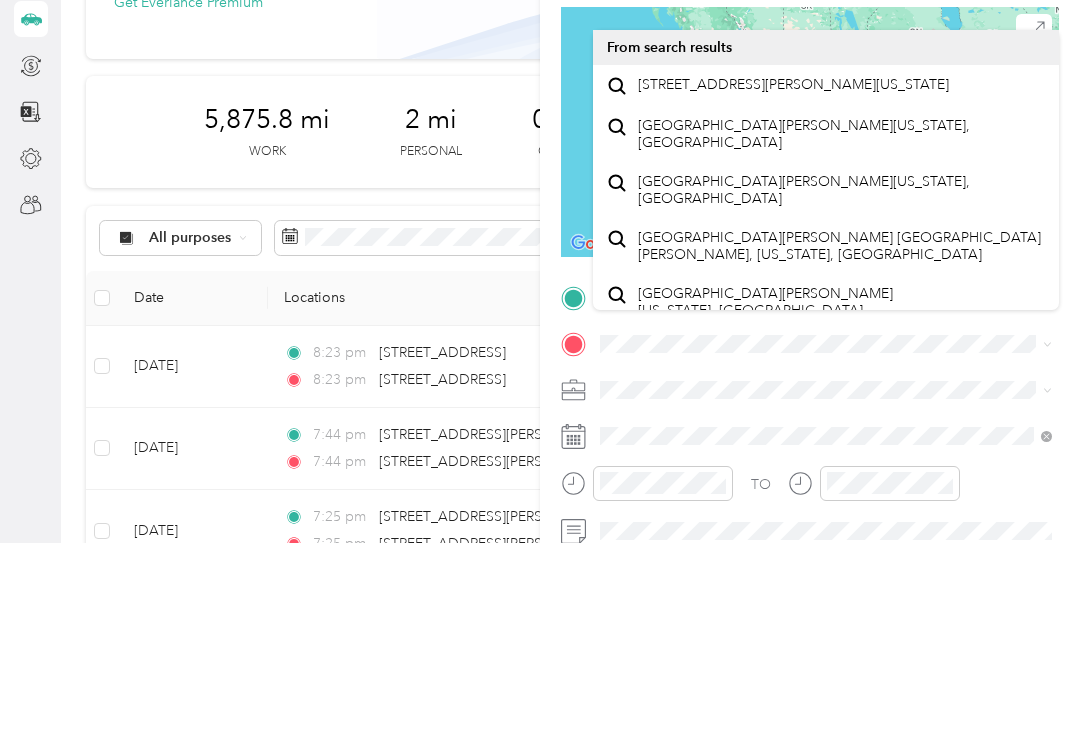 click on "[STREET_ADDRESS][PERSON_NAME][US_STATE]" at bounding box center [793, 282] 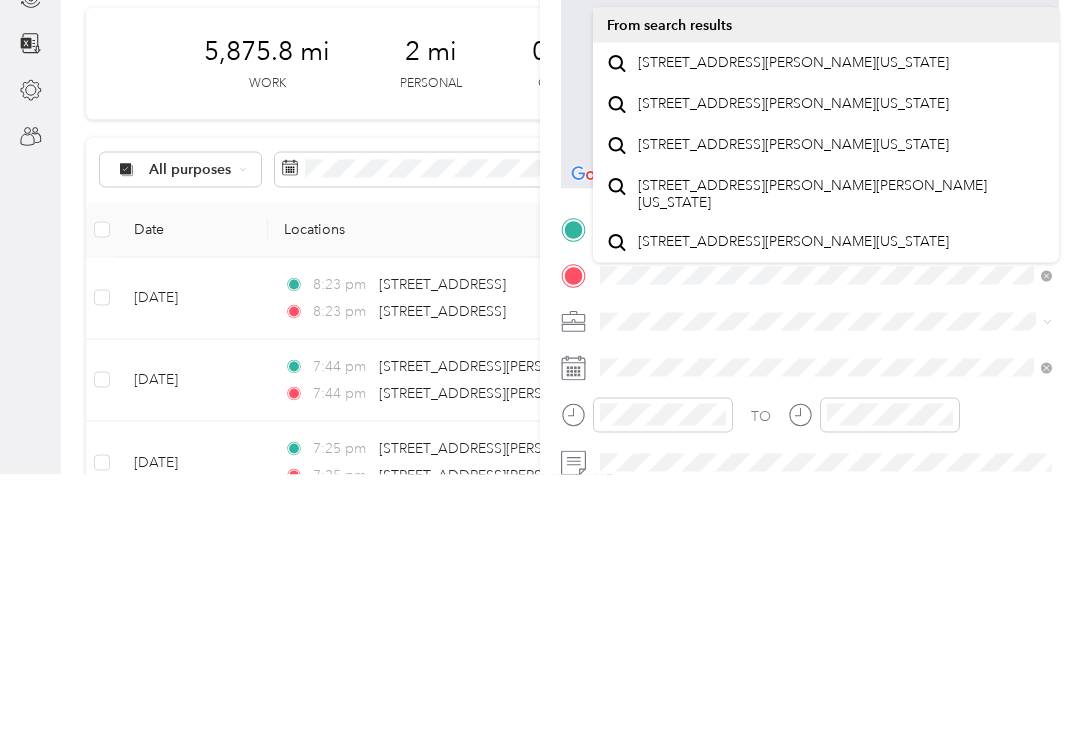 click on "[STREET_ADDRESS][PERSON_NAME][US_STATE]" at bounding box center (793, 328) 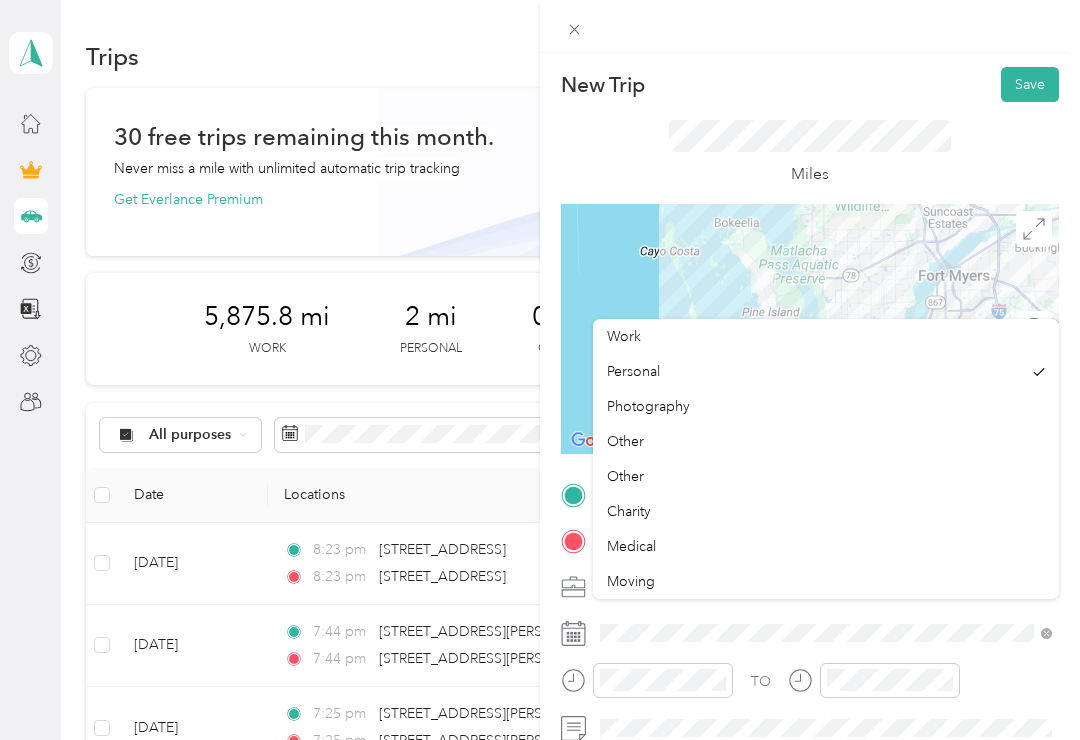 click on "Work" at bounding box center (624, 336) 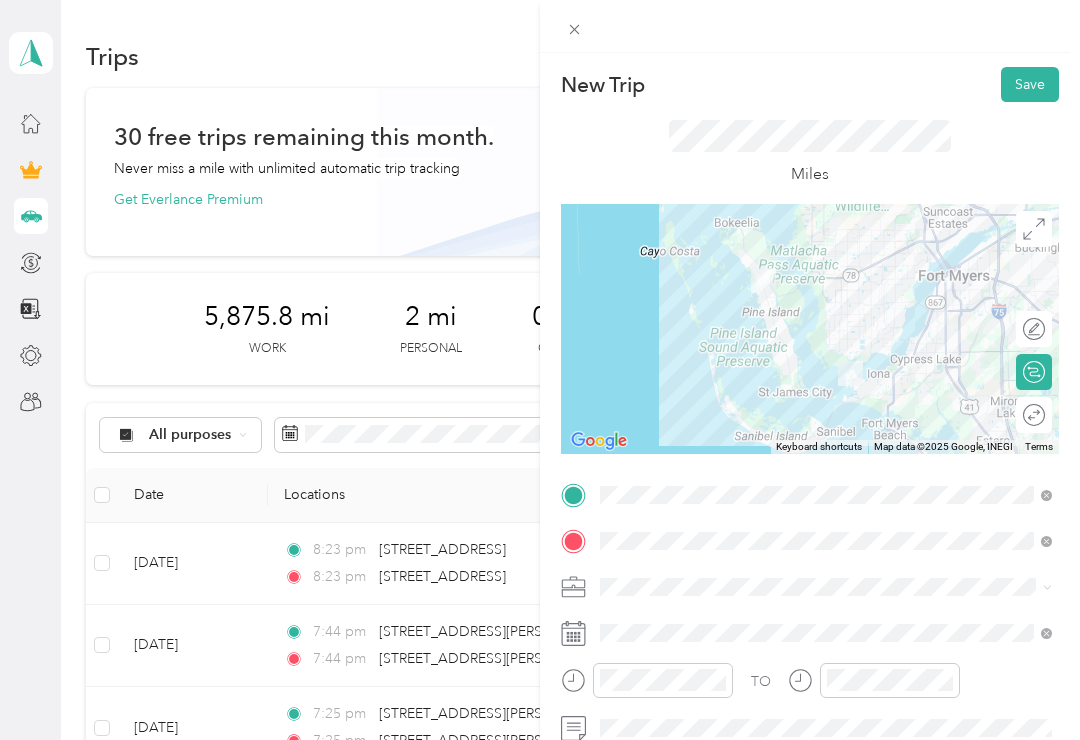 click 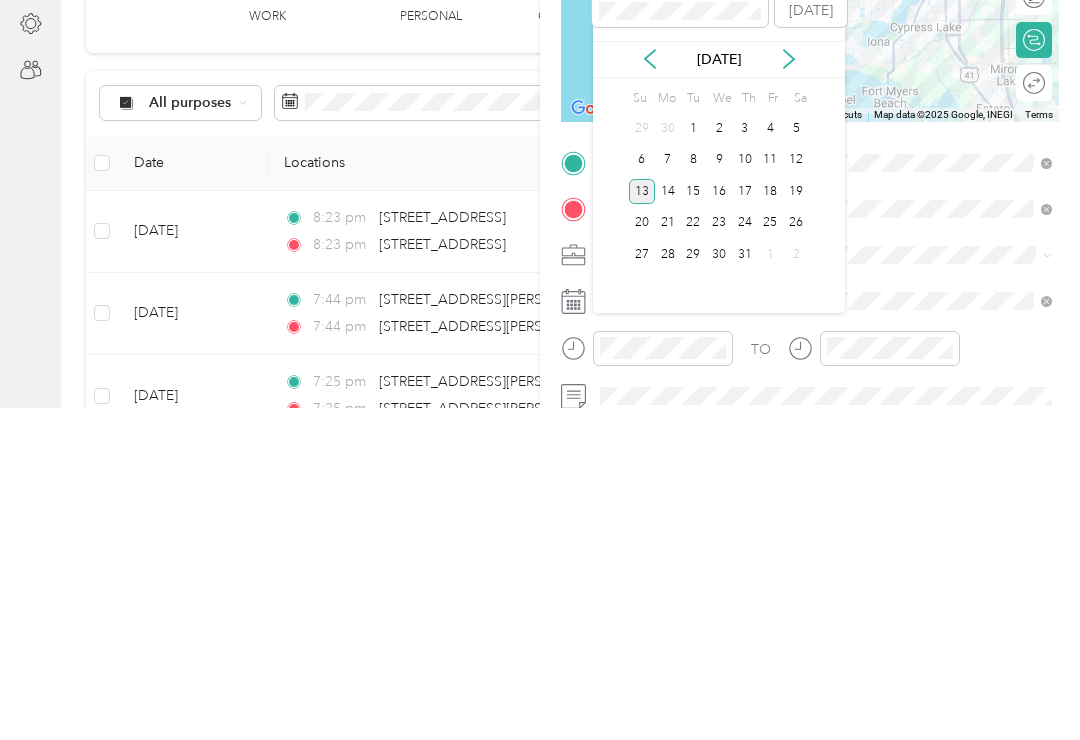 click 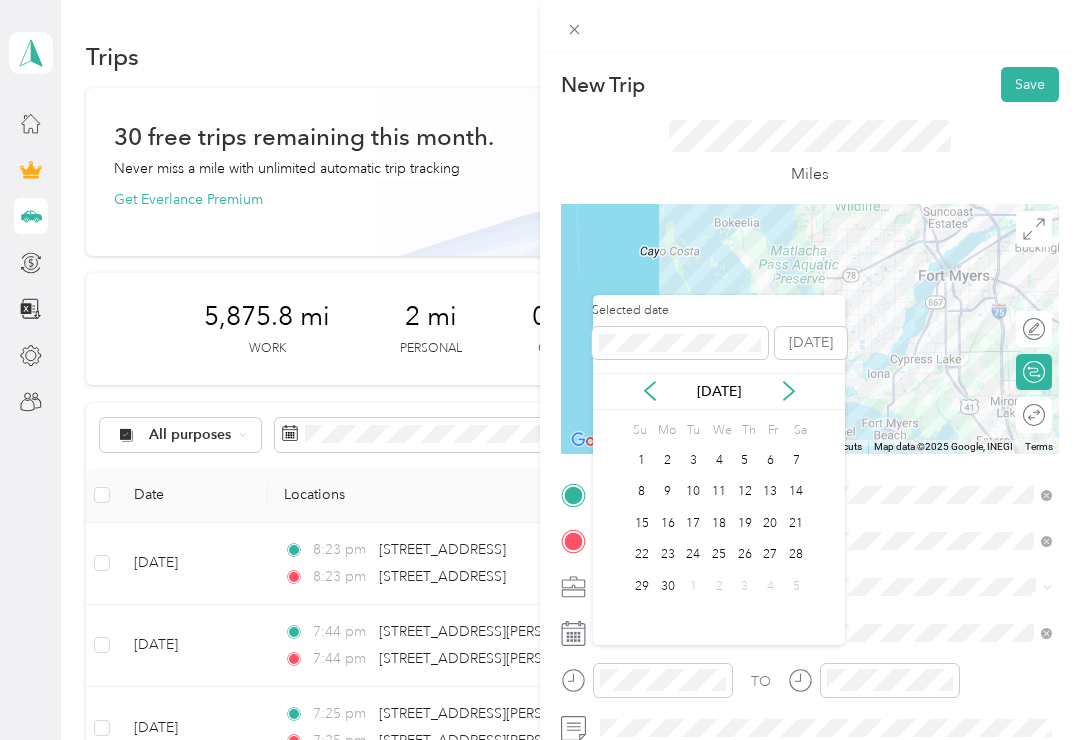 click 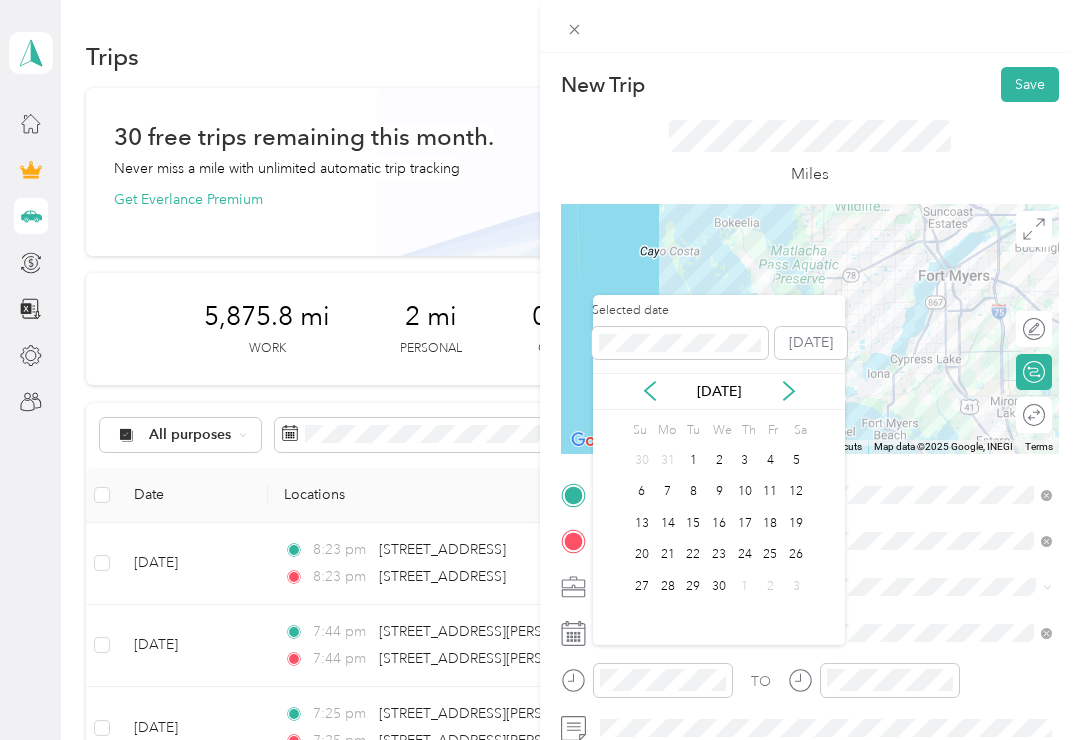 click 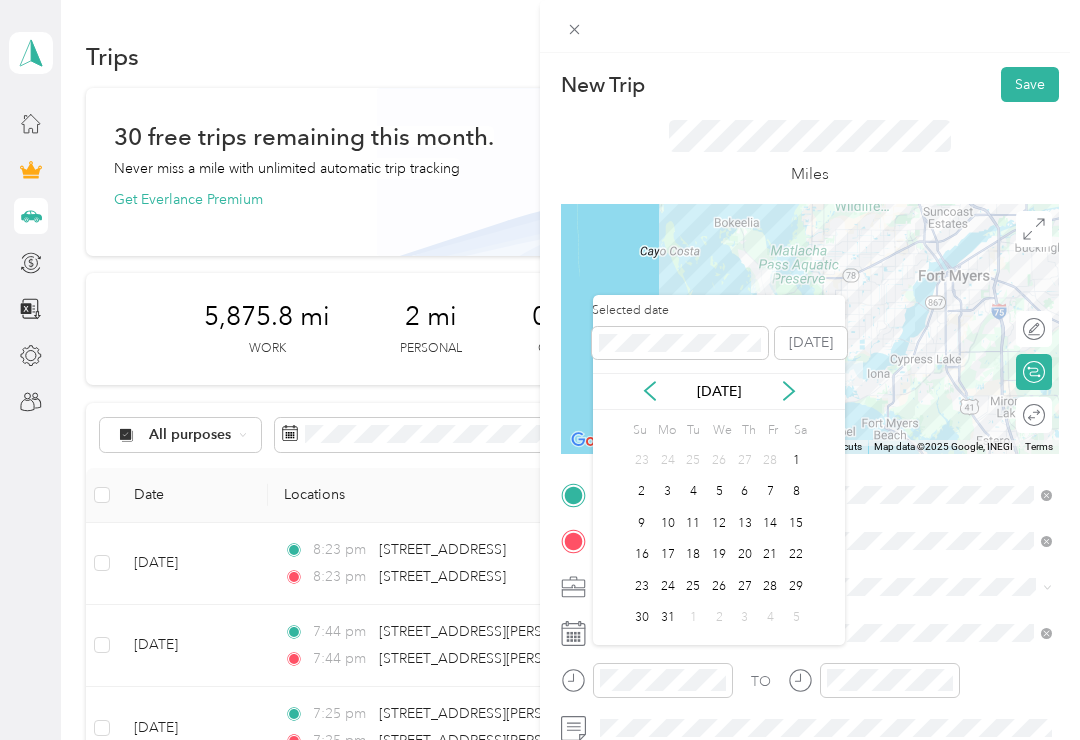 click 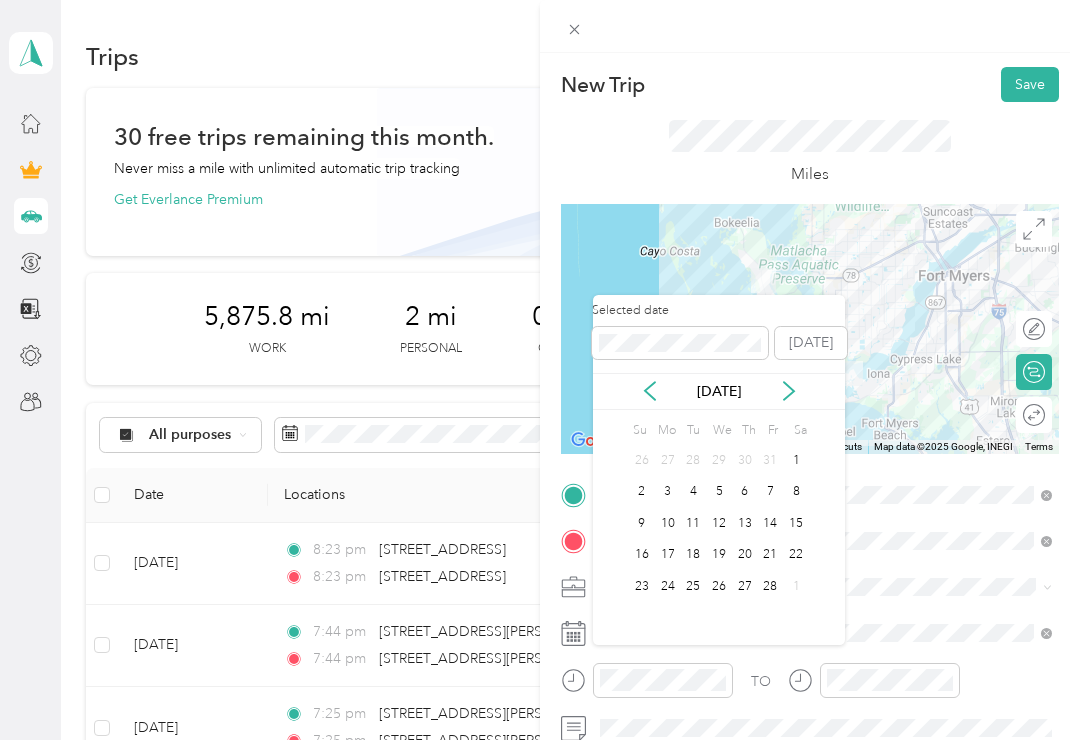click 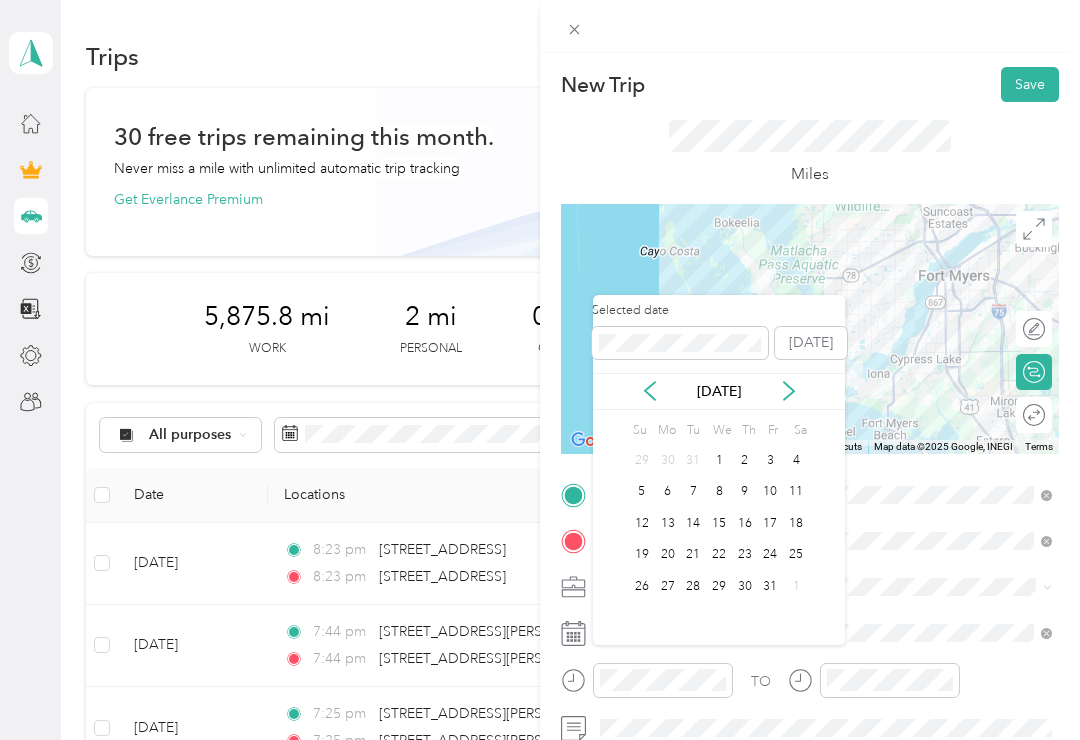 click on "[DATE]" at bounding box center [719, 391] 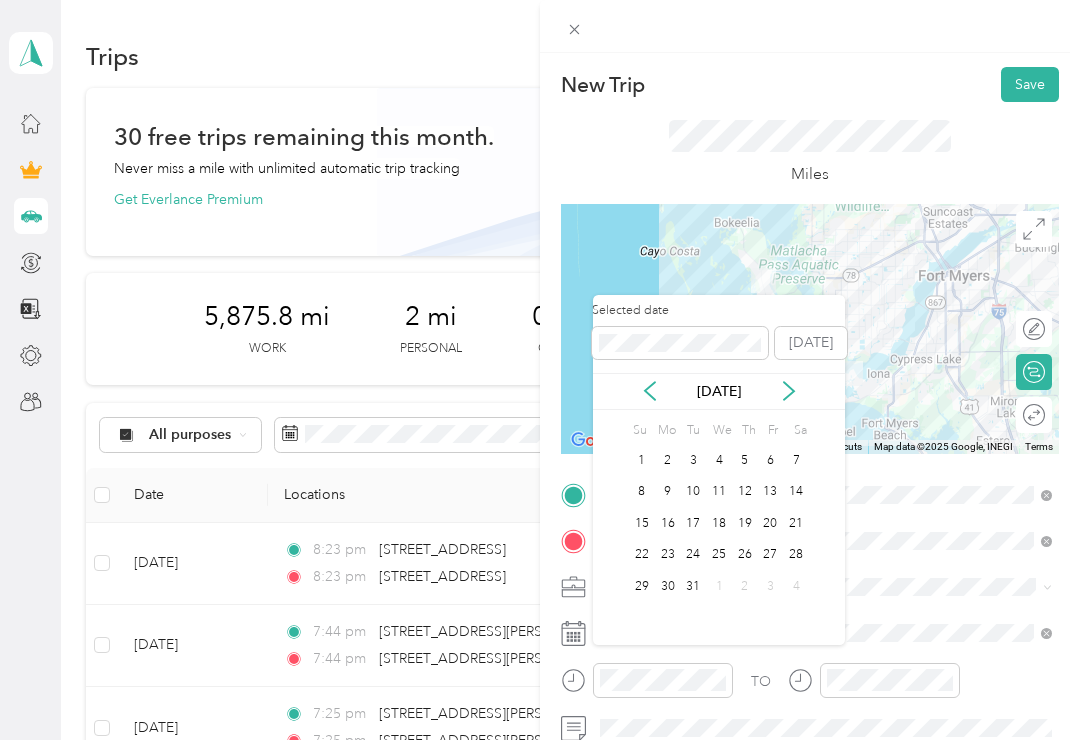 click on "31" at bounding box center (693, 586) 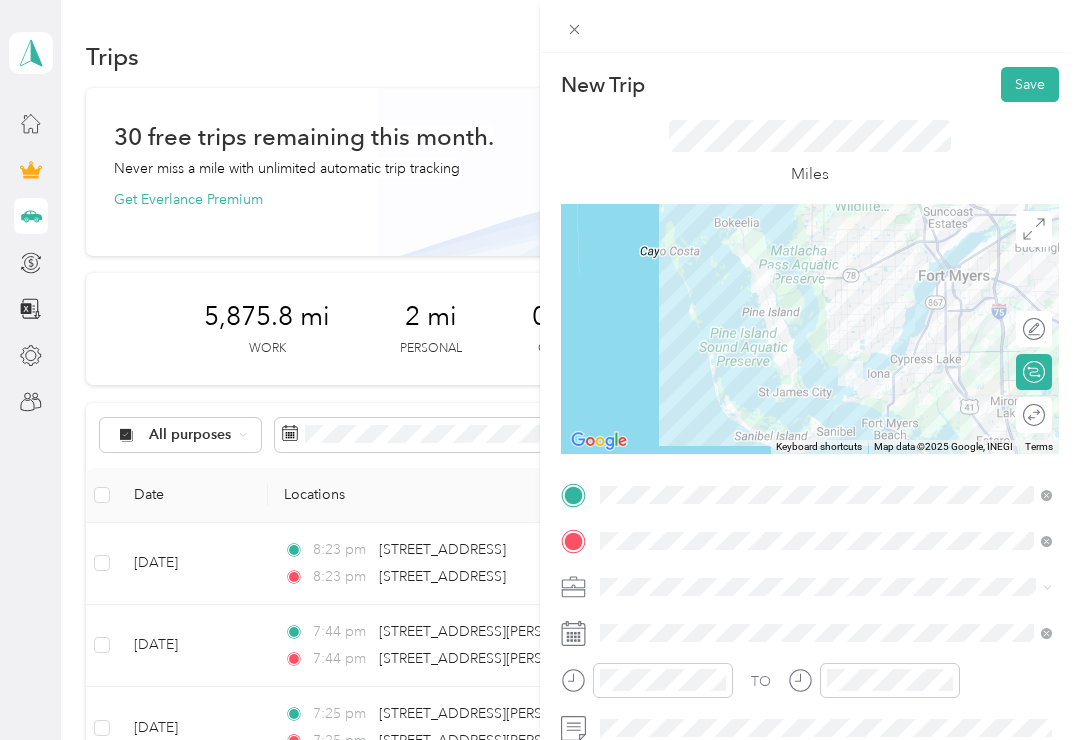 click on "Save" at bounding box center (1030, 84) 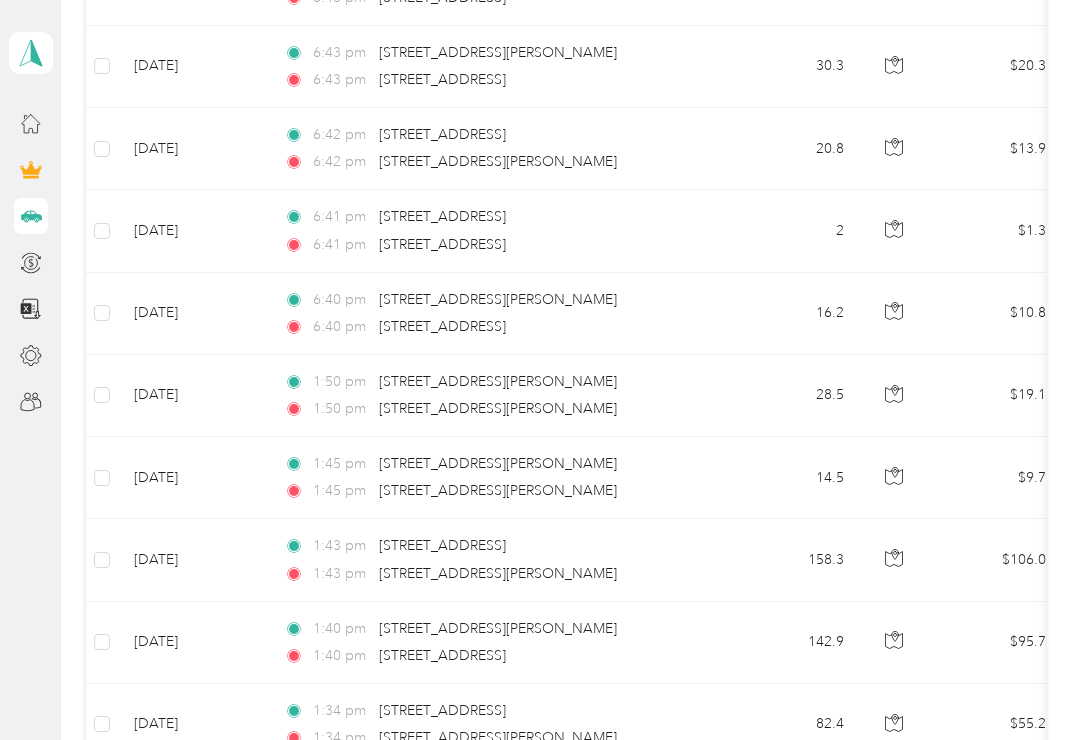 scroll, scrollTop: 1238, scrollLeft: 0, axis: vertical 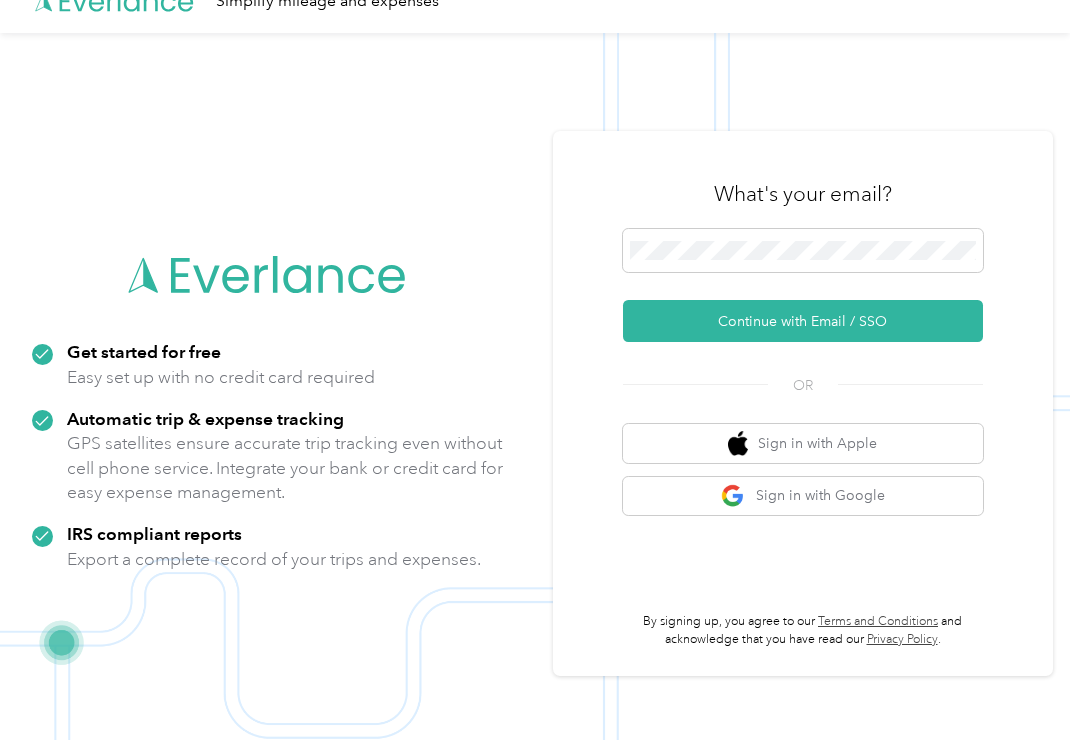 click on "Continue with Email / SSO" at bounding box center [803, 286] 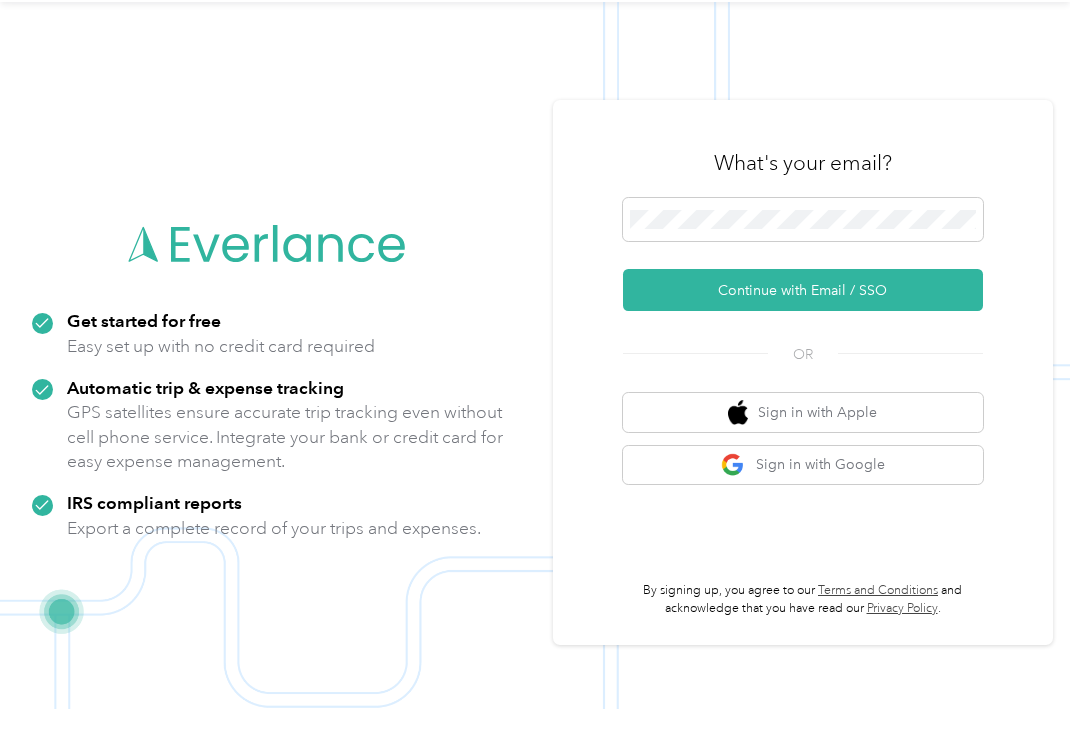 click on "Continue with Email / SSO" at bounding box center [803, 321] 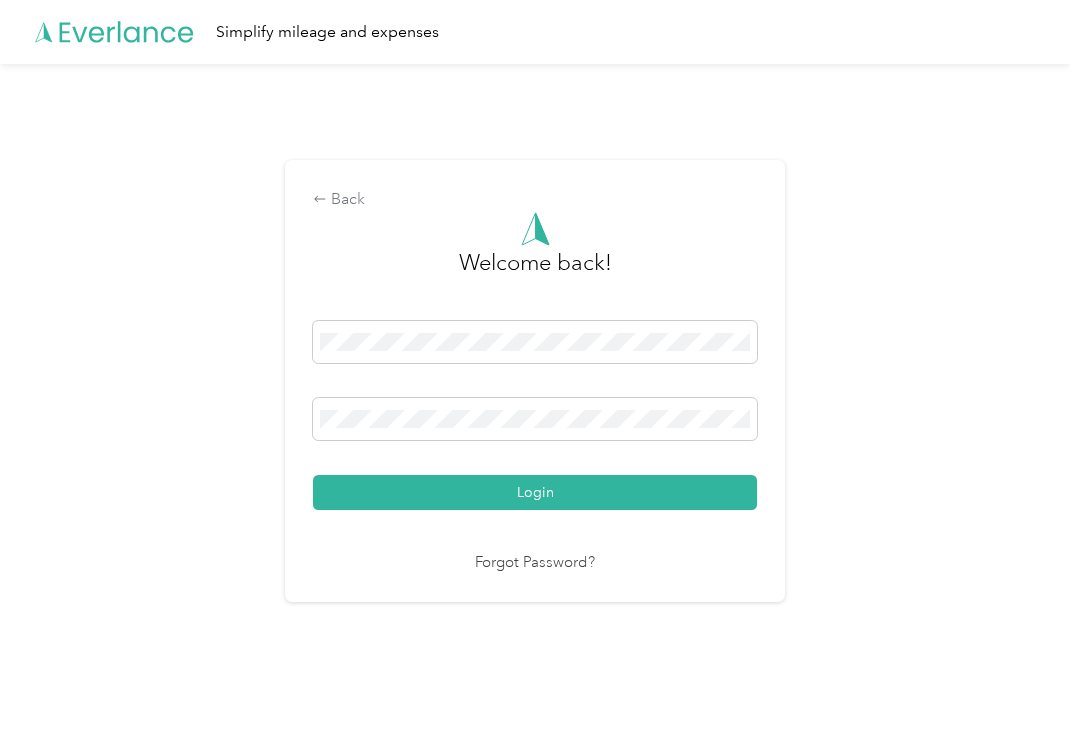 scroll, scrollTop: 3, scrollLeft: 0, axis: vertical 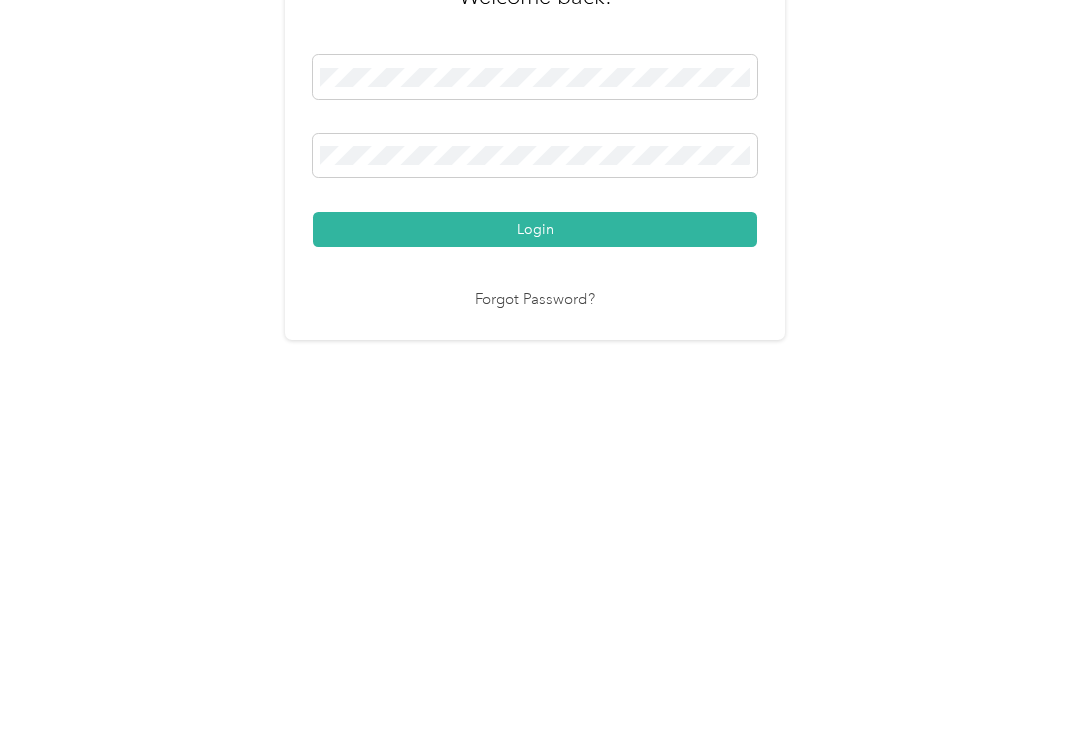 click on "Login" at bounding box center [535, 493] 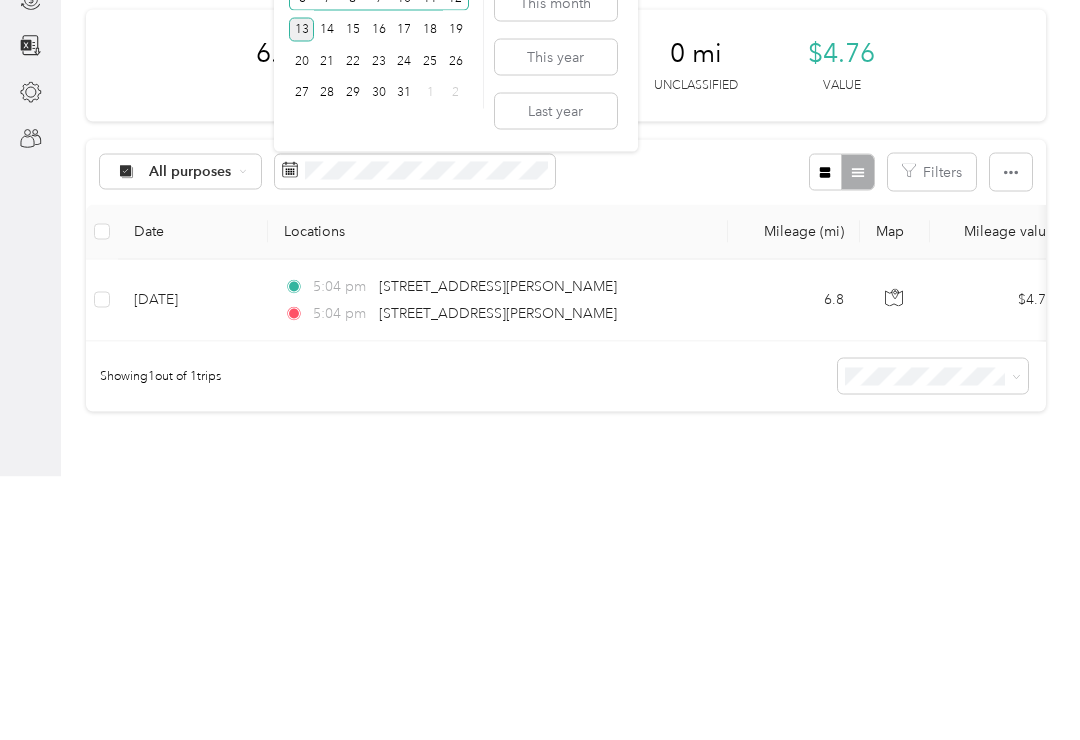 click on "Last year" at bounding box center (556, 374) 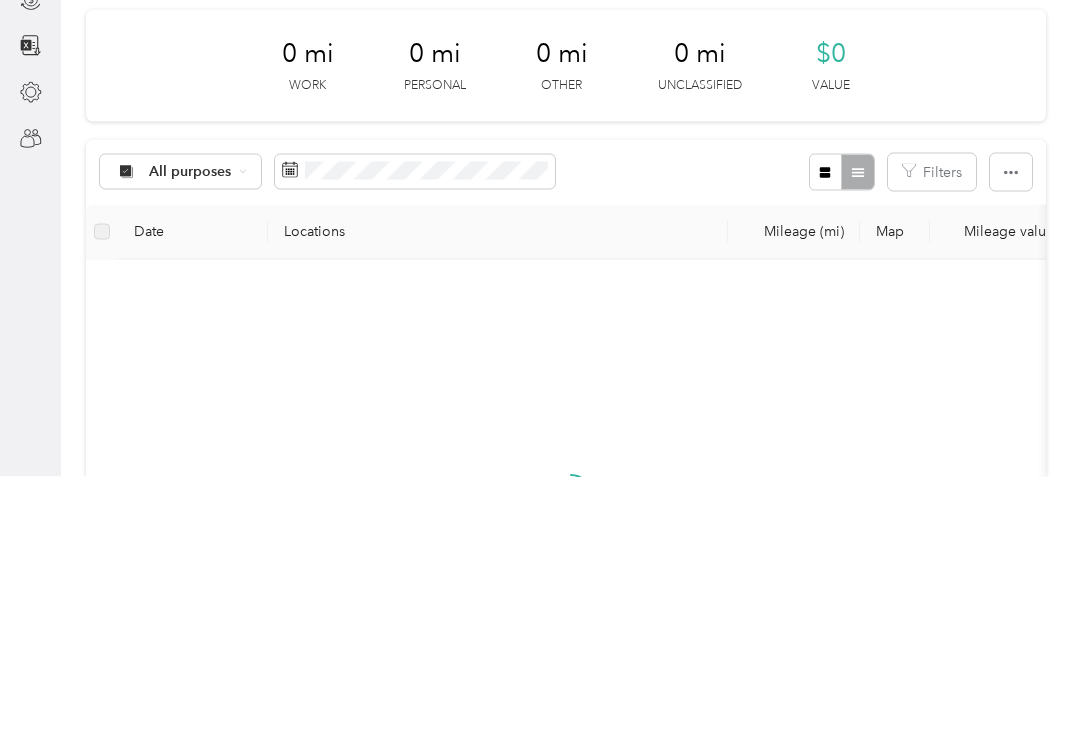 scroll, scrollTop: 31, scrollLeft: 0, axis: vertical 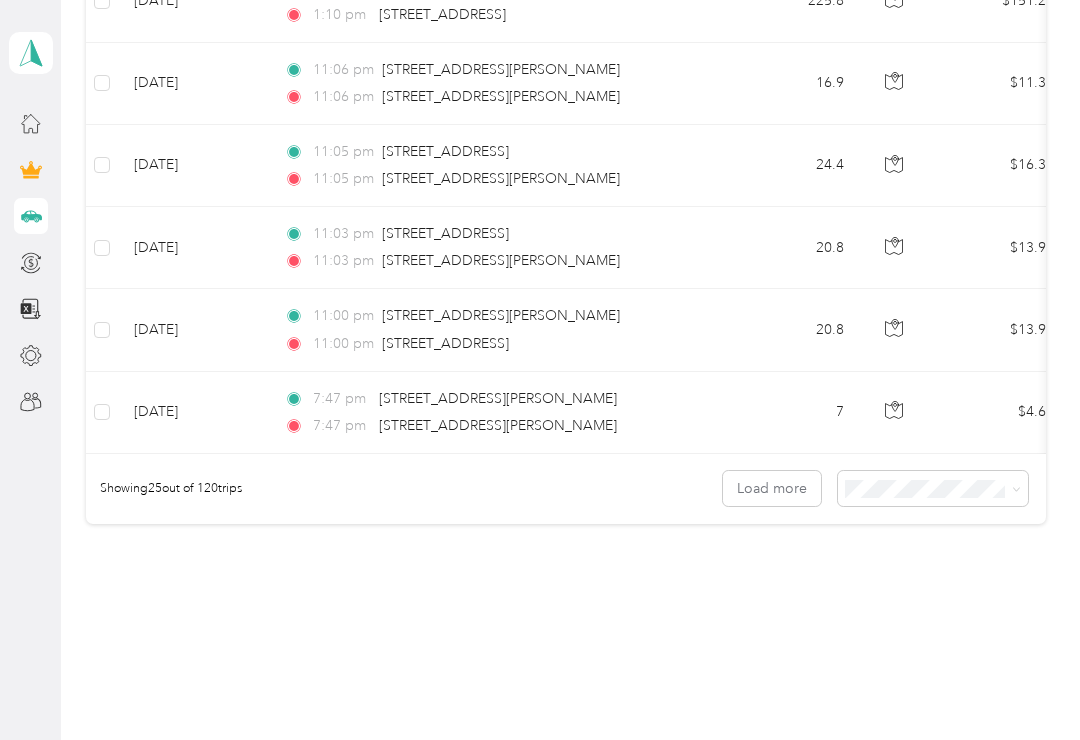 click 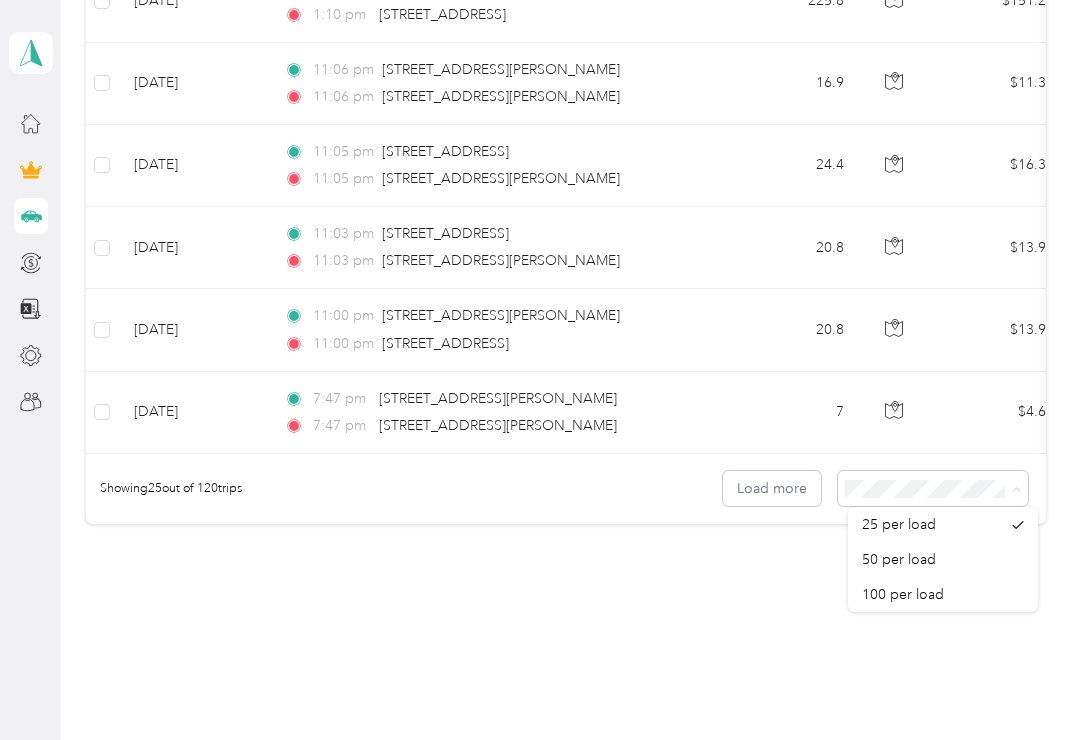 click on "100 per load" at bounding box center (903, 594) 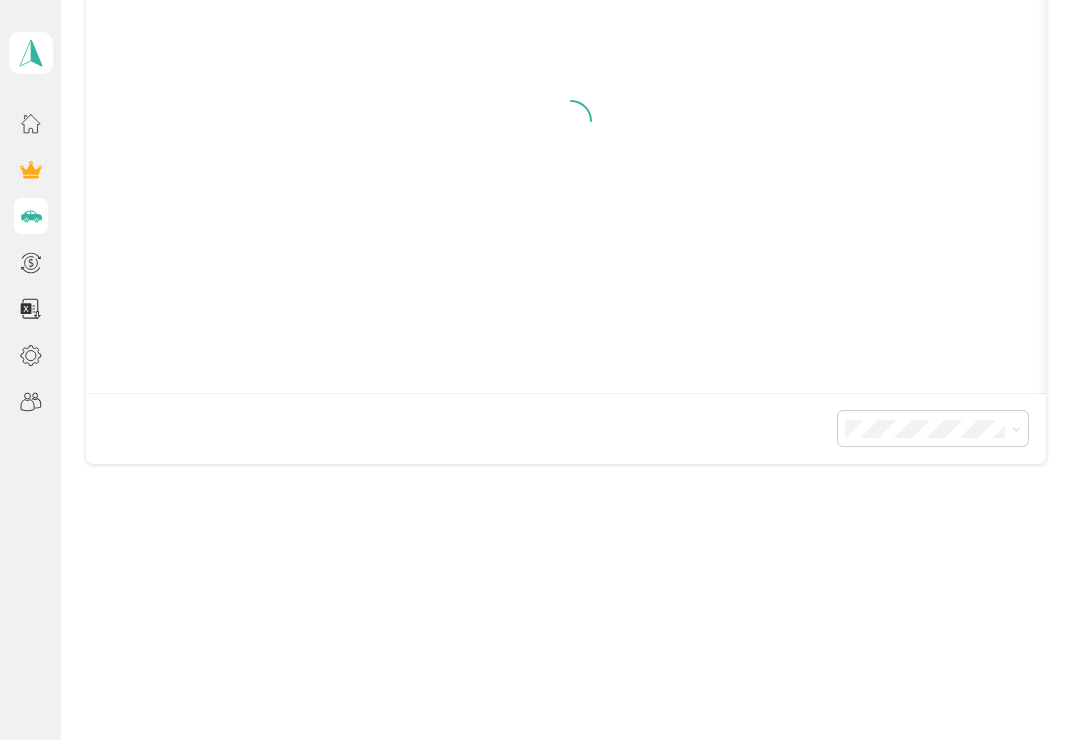scroll, scrollTop: 606, scrollLeft: 0, axis: vertical 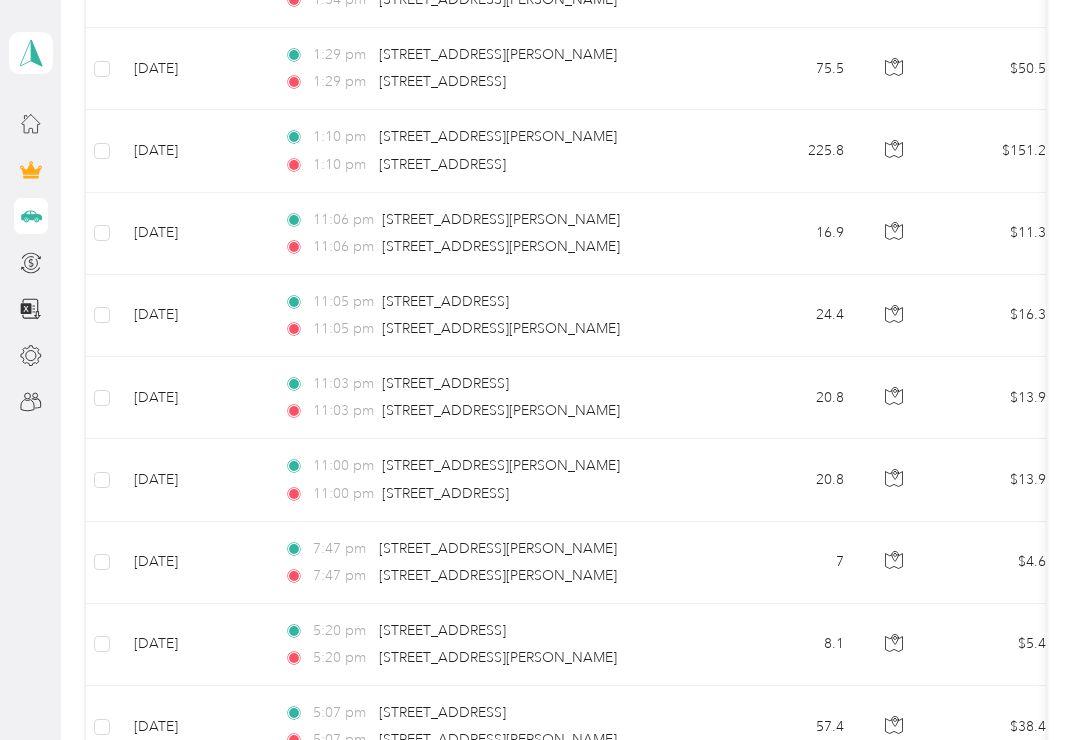 click on "5:20 pm 842 Southeast 46th Lane, Cape Coral 5:20 pm 6200 Metro Plex Drive, Fort Myers" at bounding box center (498, 645) 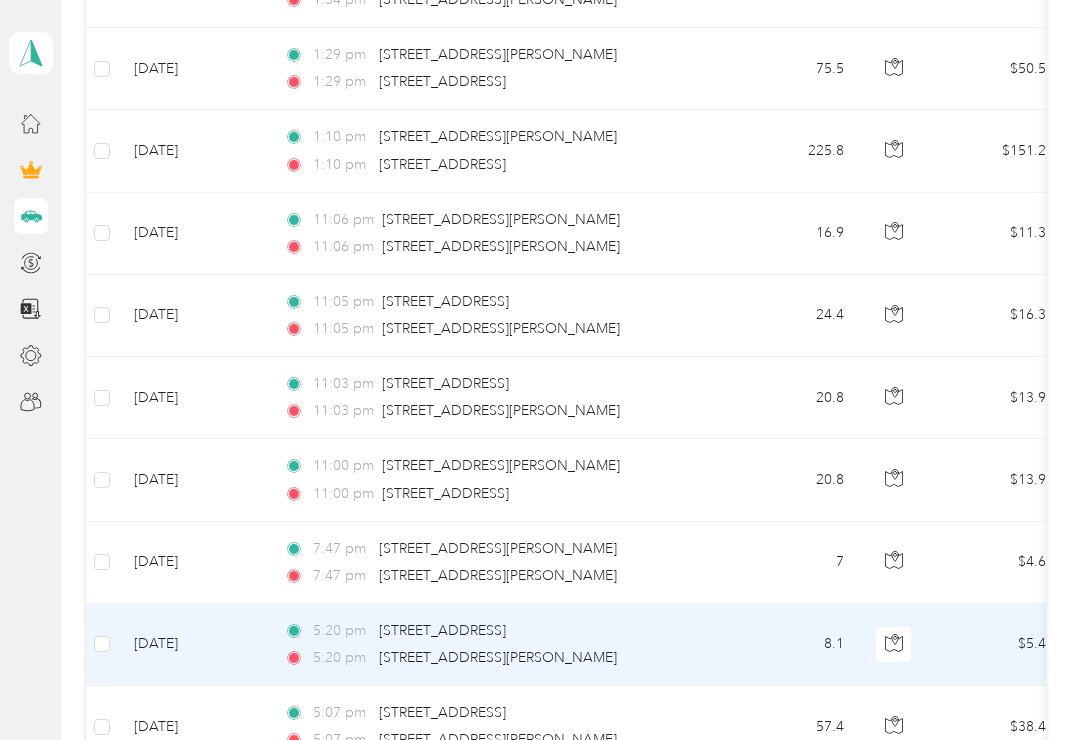 scroll, scrollTop: 2123, scrollLeft: 0, axis: vertical 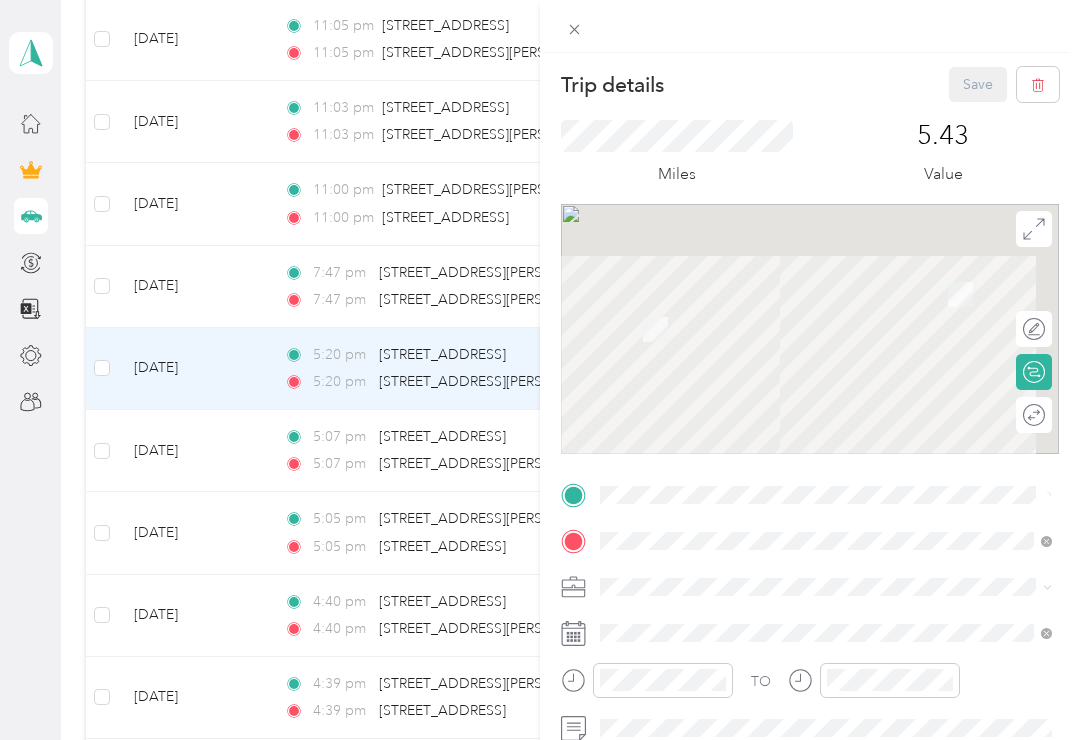 click on "Trip details Save This trip cannot be edited because it is either under review, approved, or paid. Contact your Team Manager to edit it. Miles 5.43 Value  To navigate the map with touch gestures double-tap and hold your finger on the map, then drag the map. Edit route Calculate route Round trip TO Add photo" at bounding box center (540, 370) 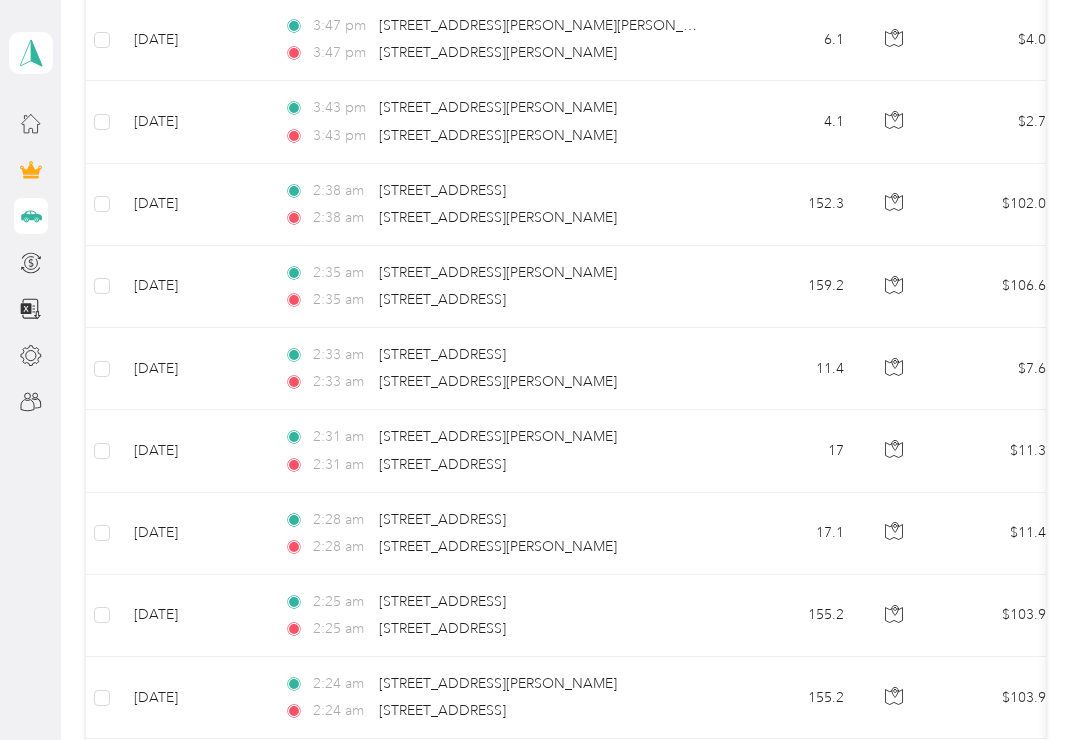 scroll, scrollTop: 4637, scrollLeft: 0, axis: vertical 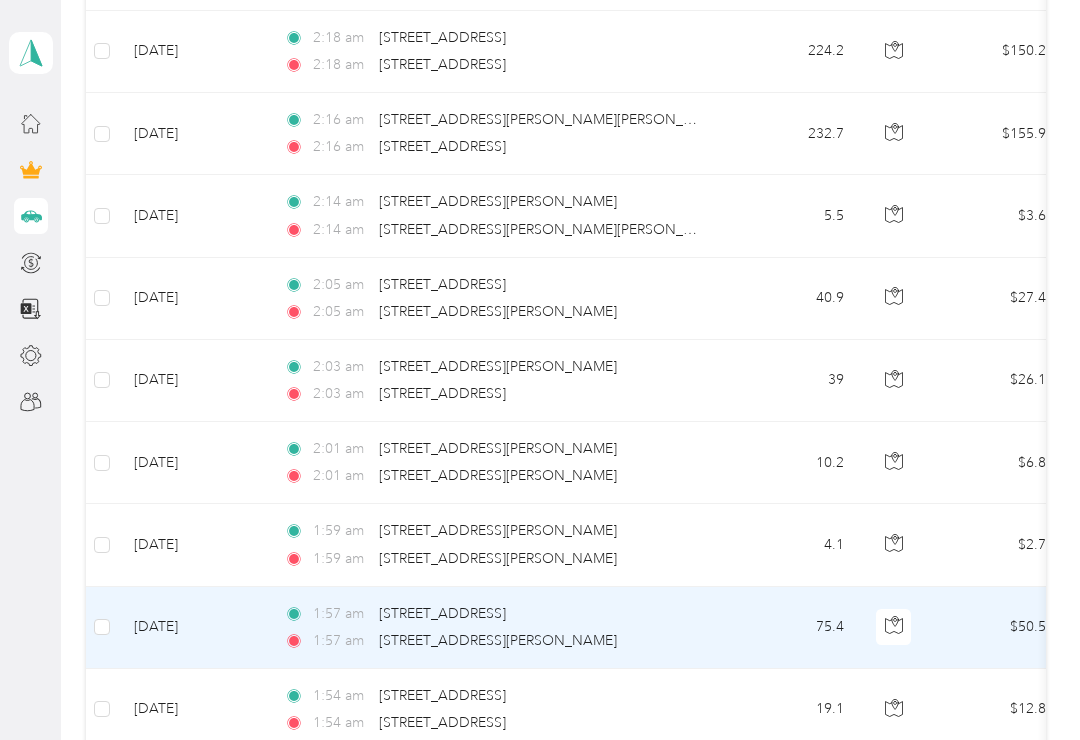 click on "1:57 am 5300 Ocean Boulevard, Sarasota 1:57 am 5810 Corporation Circle, Fort Myers" at bounding box center [498, 628] 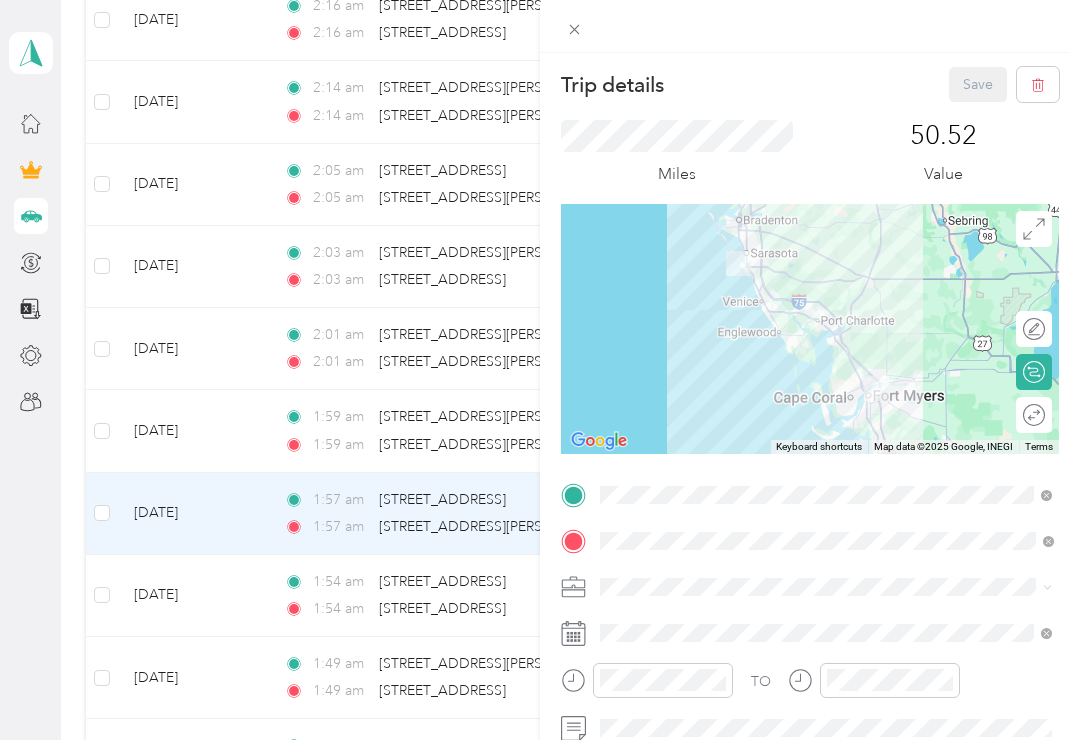 scroll, scrollTop: 5643, scrollLeft: 0, axis: vertical 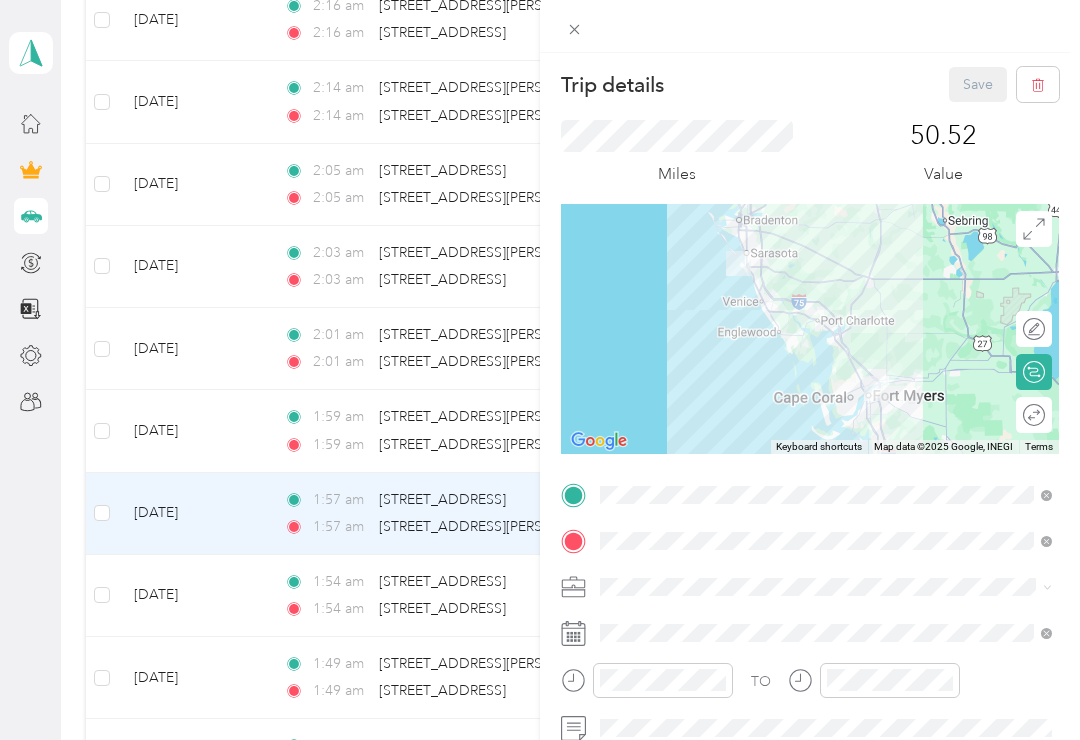 click on "Trip details Save This trip cannot be edited because it is either under review, approved, or paid. Contact your Team Manager to edit it. Miles 50.52 Value  To navigate the map with touch gestures double-tap and hold your finger on the map, then drag the map. ← Move left → Move right ↑ Move up ↓ Move down + Zoom in - Zoom out Home Jump left by 75% End Jump right by 75% Page Up Jump up by 75% Page Down Jump down by 75% Keyboard shortcuts Map Data Map data ©2025 Google, INEGI Map data ©2025 Google, INEGI 20 km  Click to toggle between metric and imperial units Terms Report a map error Edit route Calculate route Round trip TO Add photo" at bounding box center [540, 370] 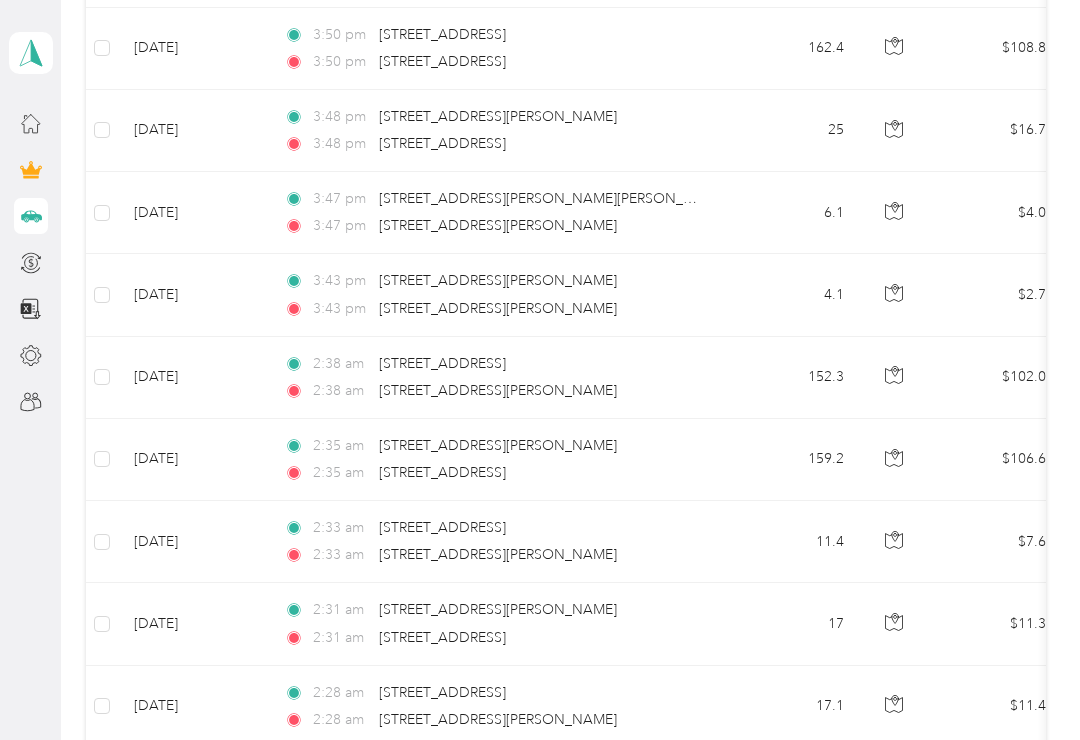 scroll, scrollTop: 4461, scrollLeft: 0, axis: vertical 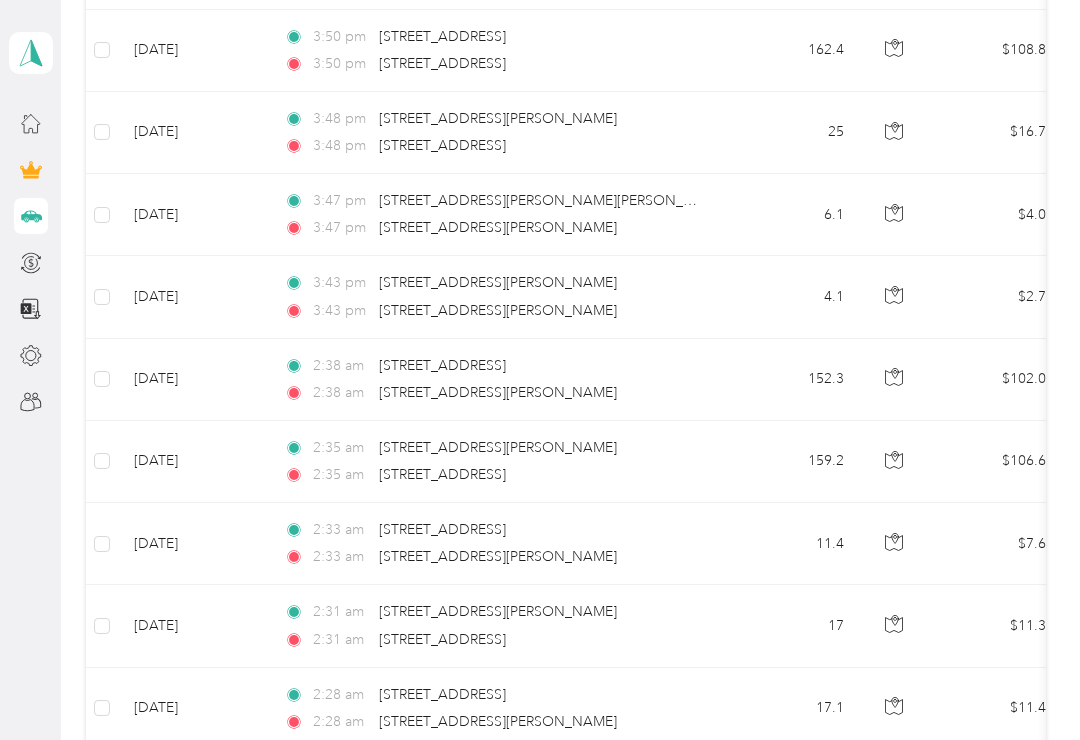 copy on "[STREET_ADDRESS]" 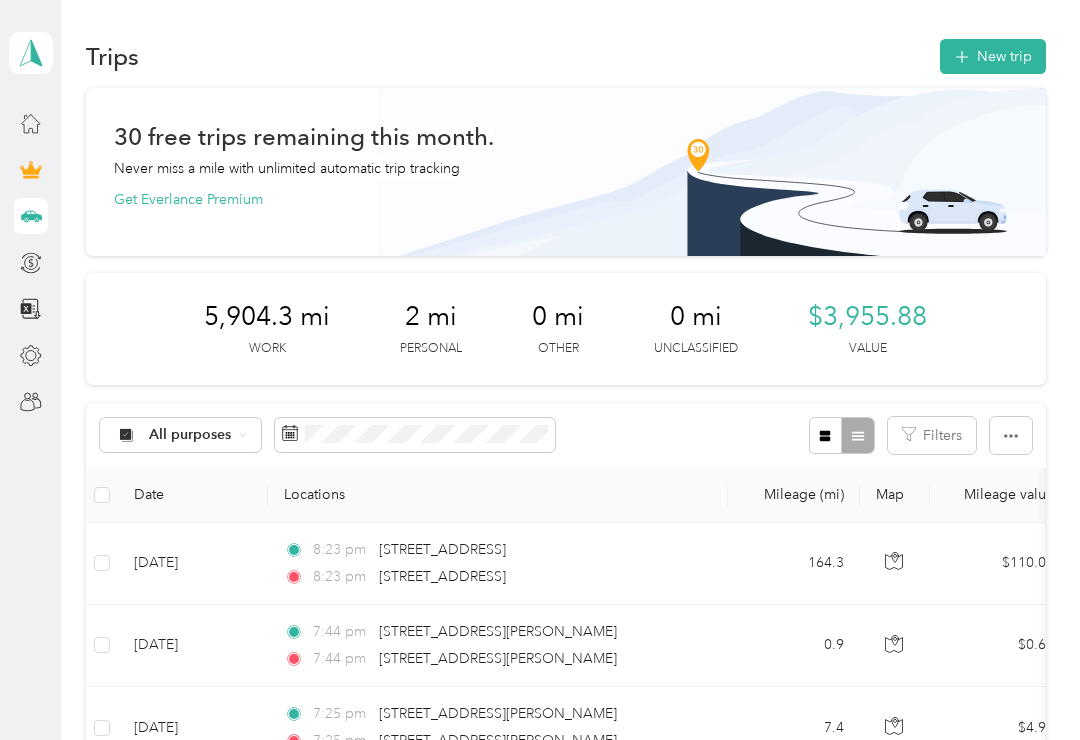 scroll, scrollTop: 0, scrollLeft: 0, axis: both 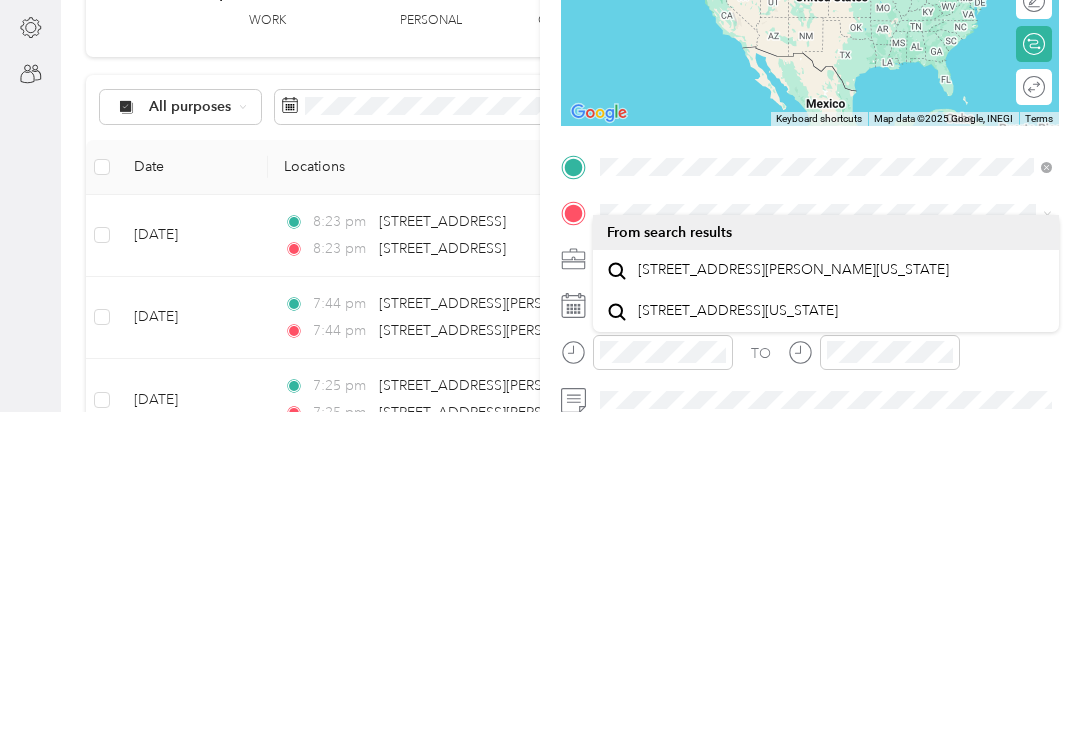 click on "[STREET_ADDRESS][PERSON_NAME][US_STATE]" at bounding box center [793, 598] 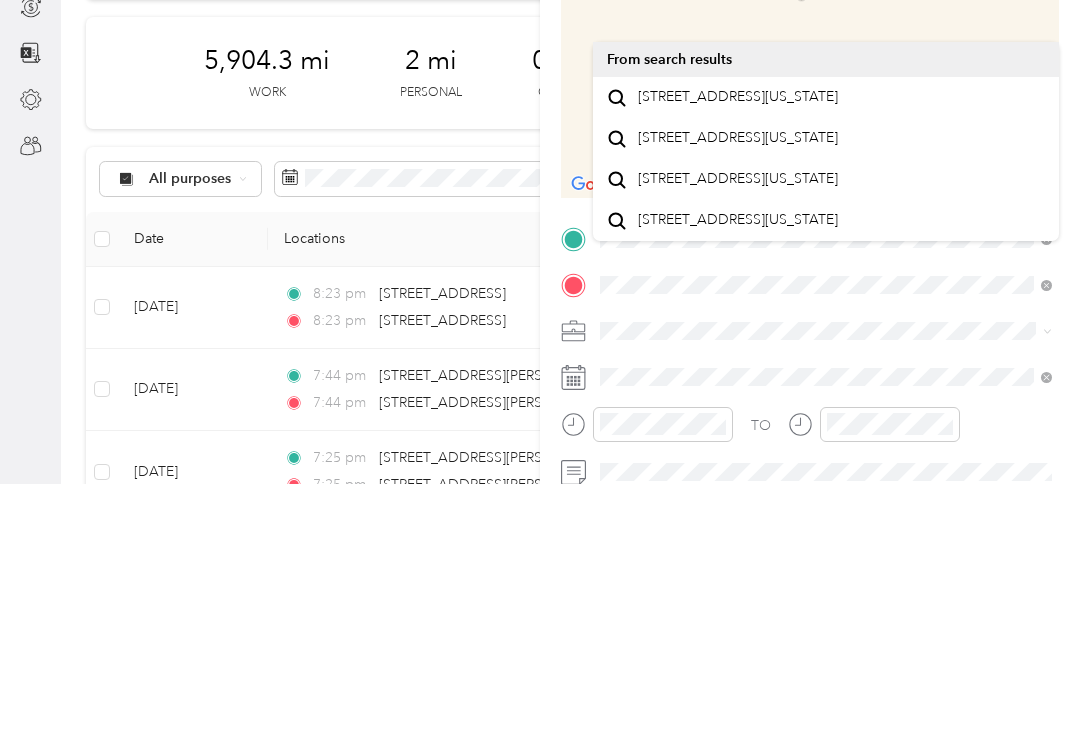click on "1262 Southwest 4th Street
Miami, Florida 33135, United States" at bounding box center [738, 353] 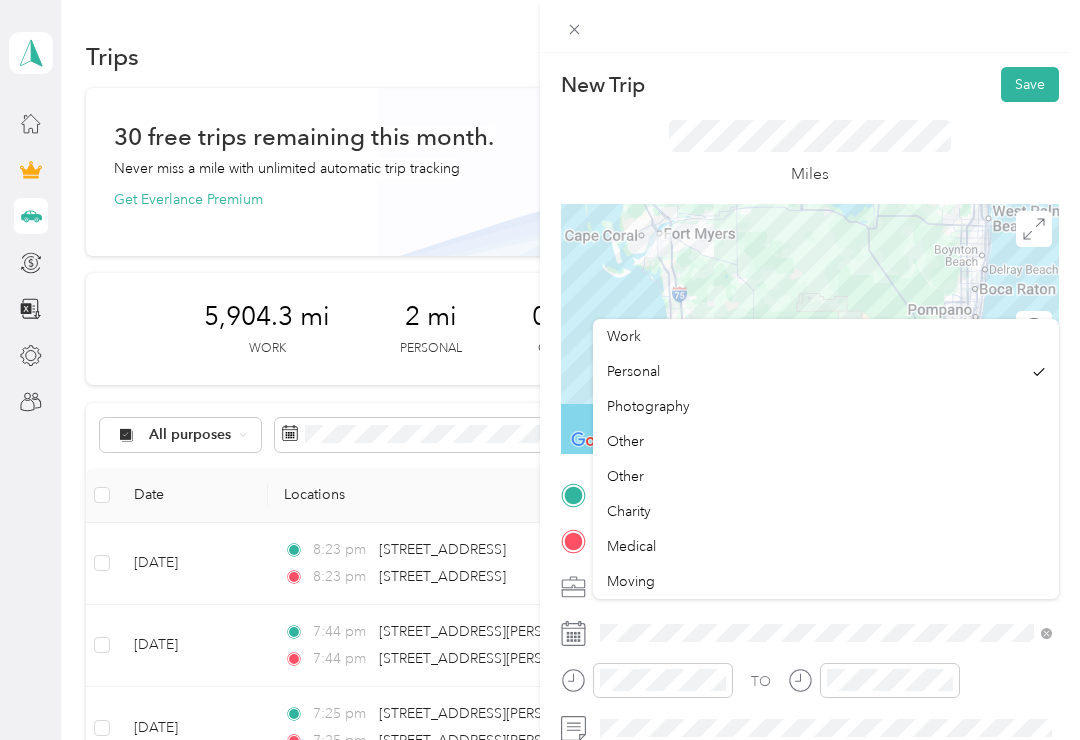 click on "Work" at bounding box center (624, 336) 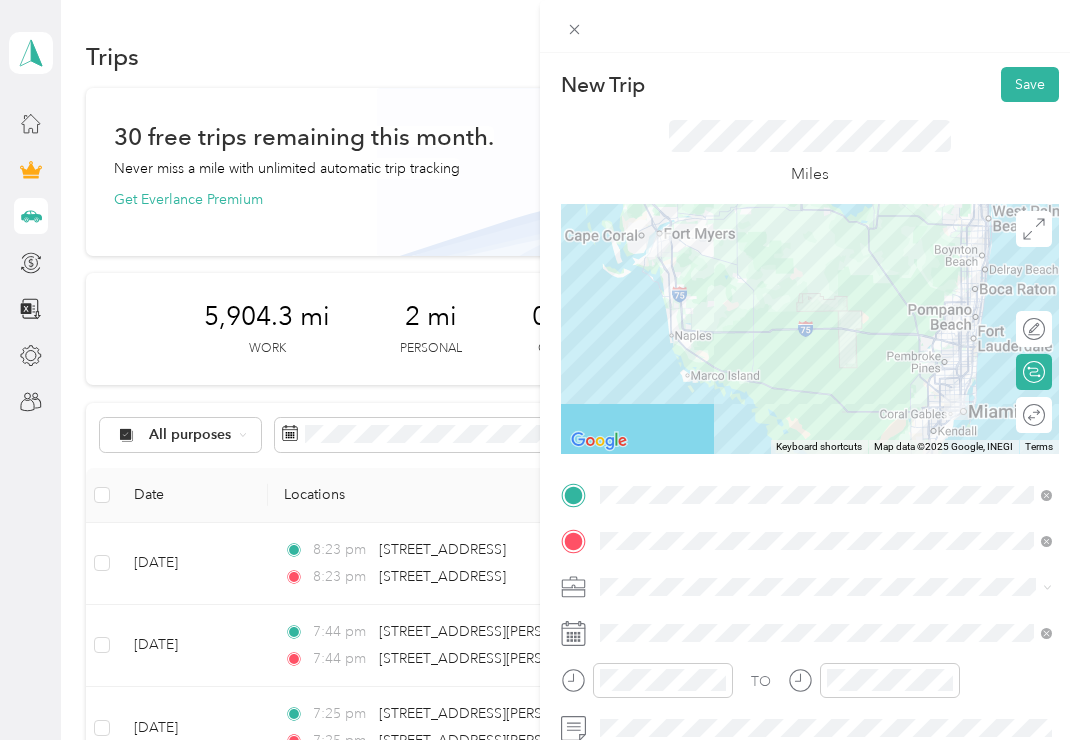 click 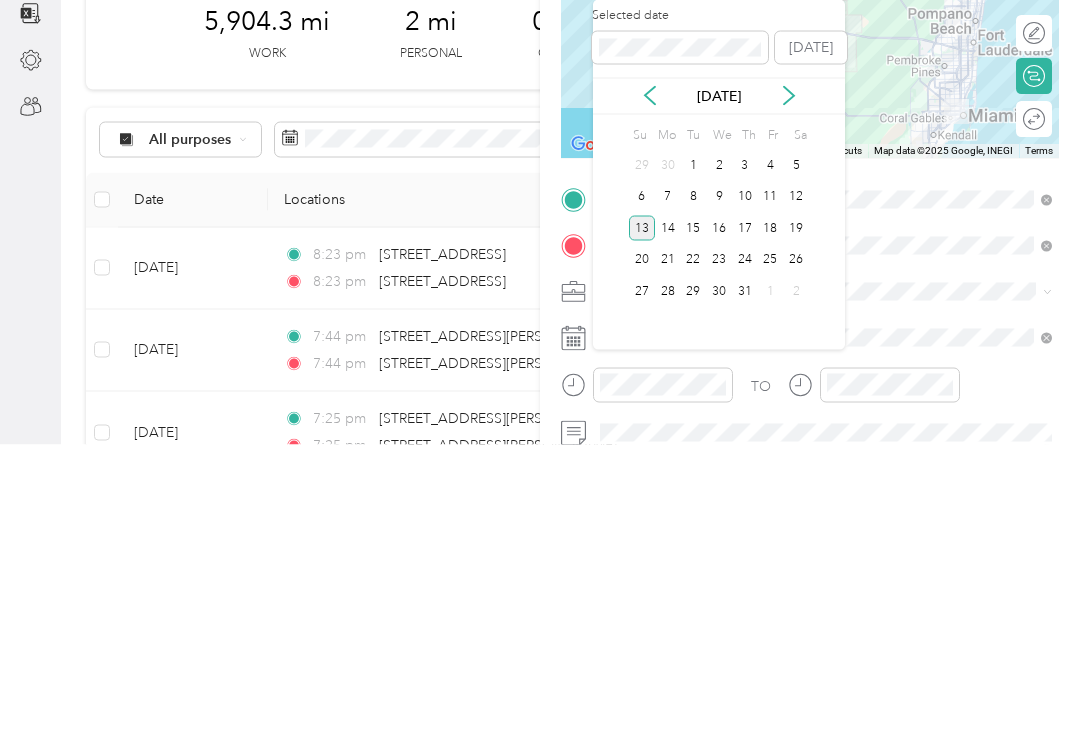 click 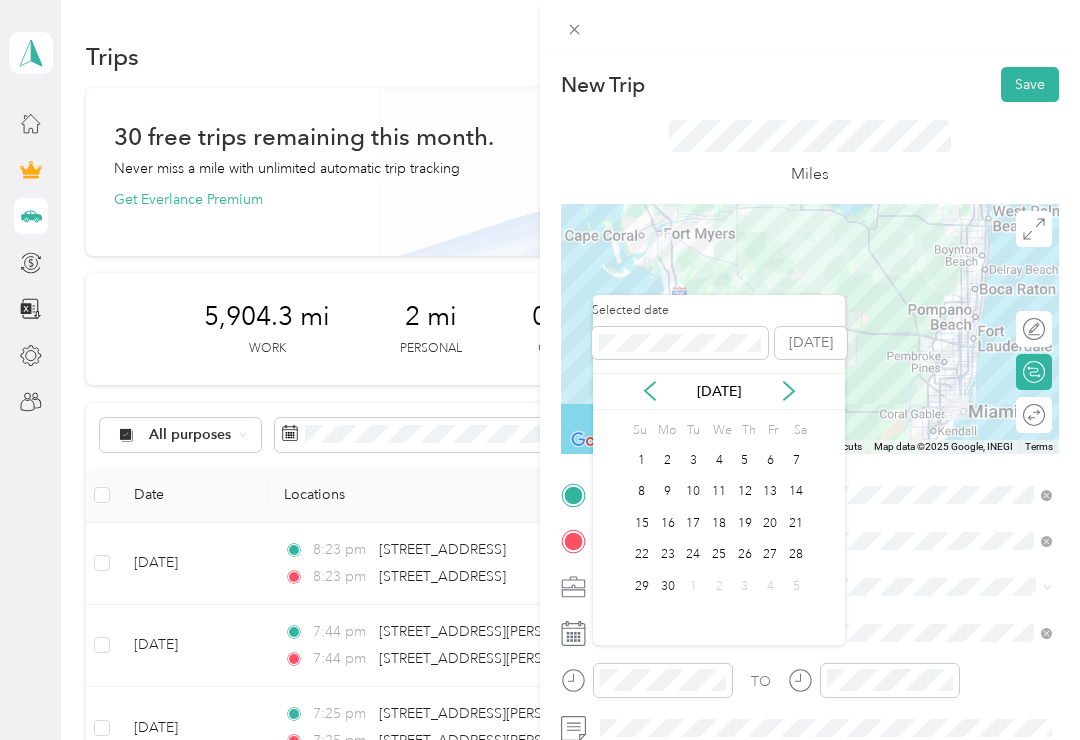 click 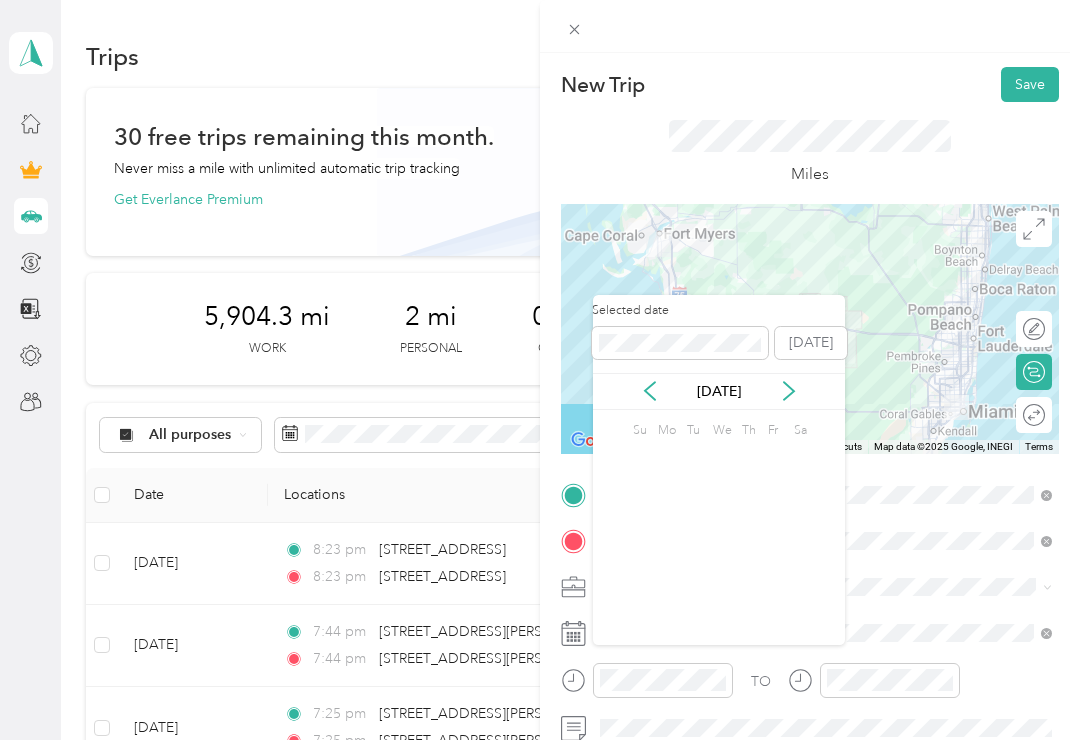 click 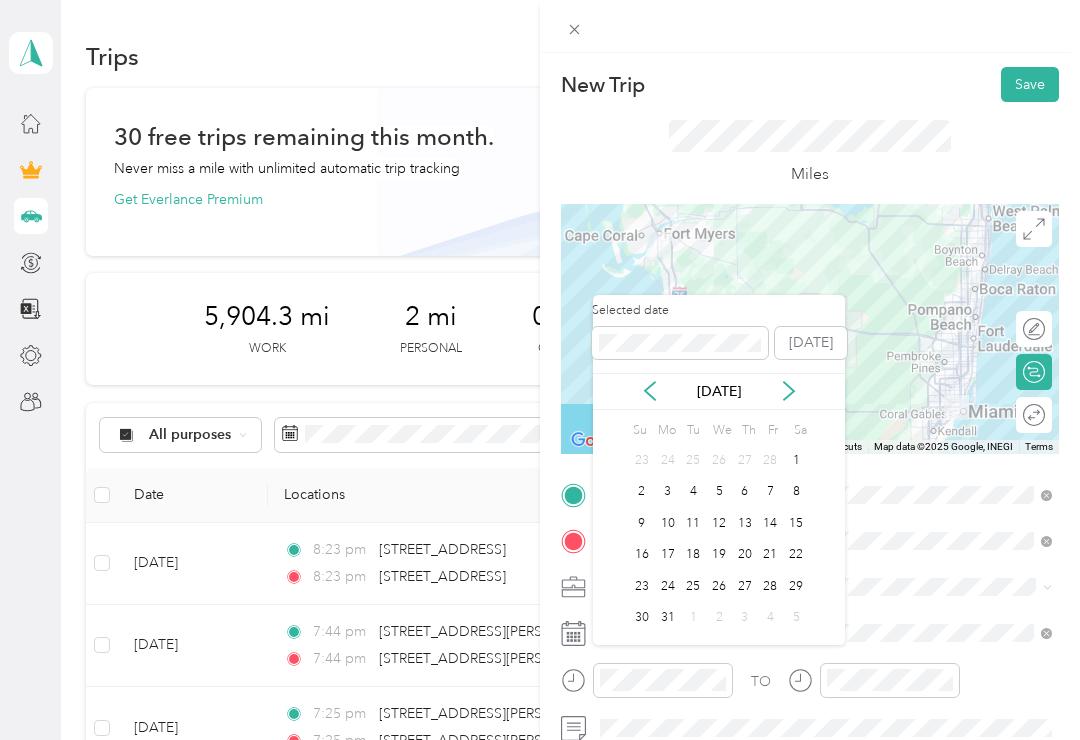 click 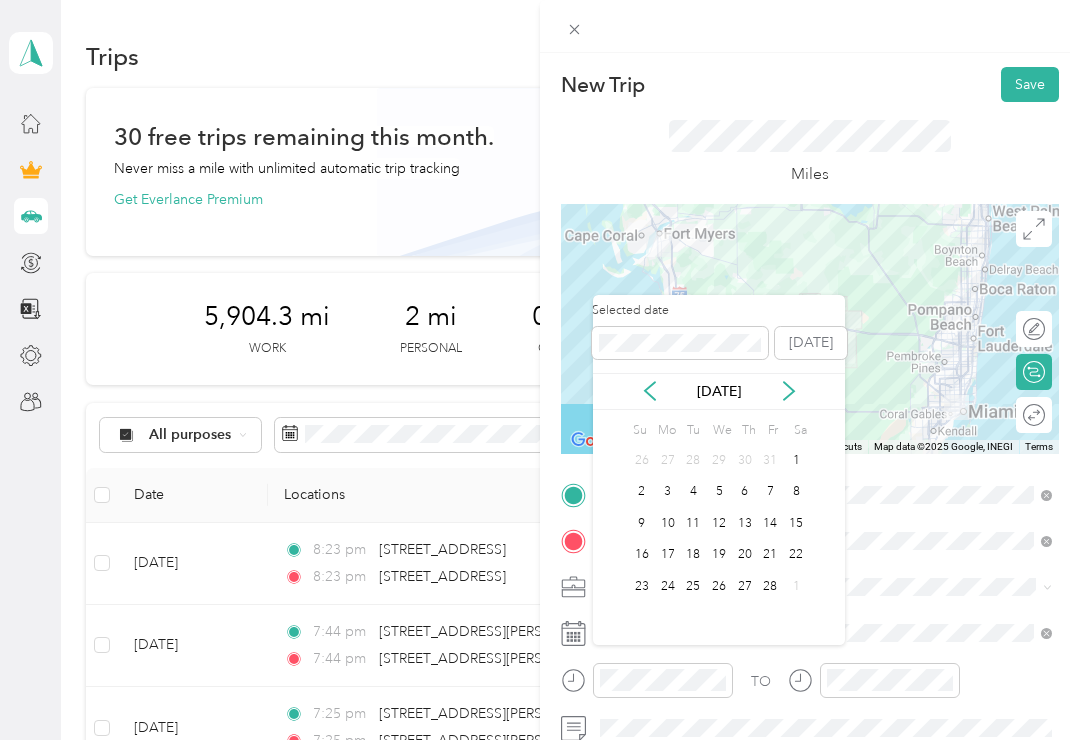 click on "[DATE]" at bounding box center (719, 391) 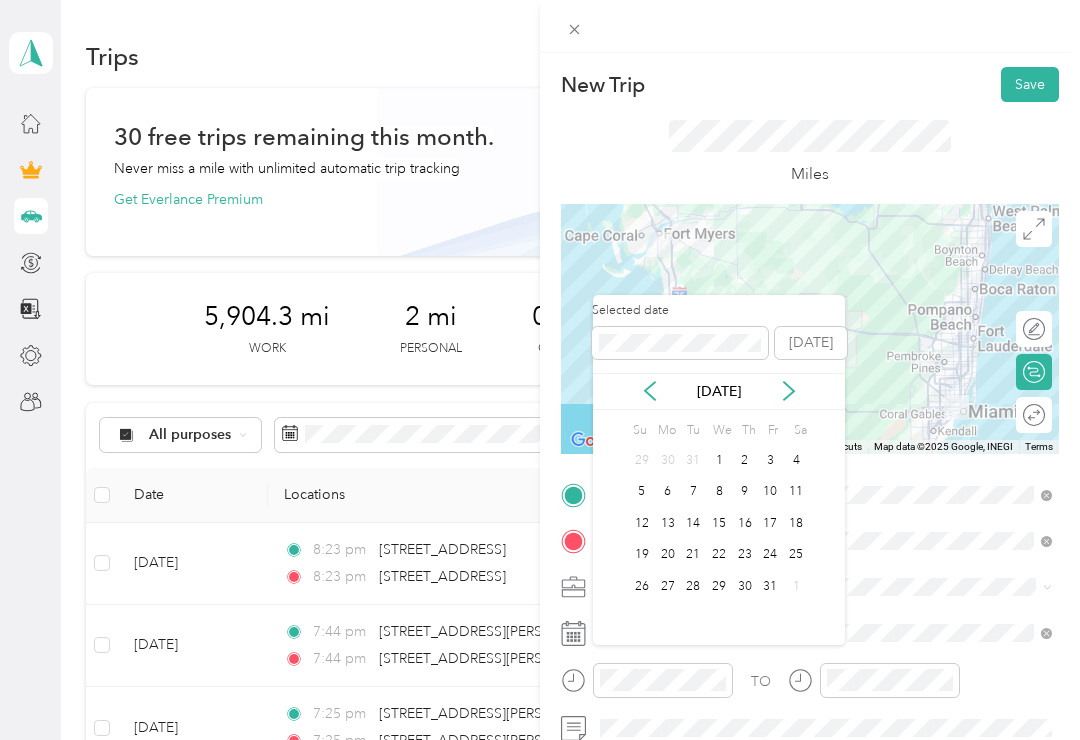click 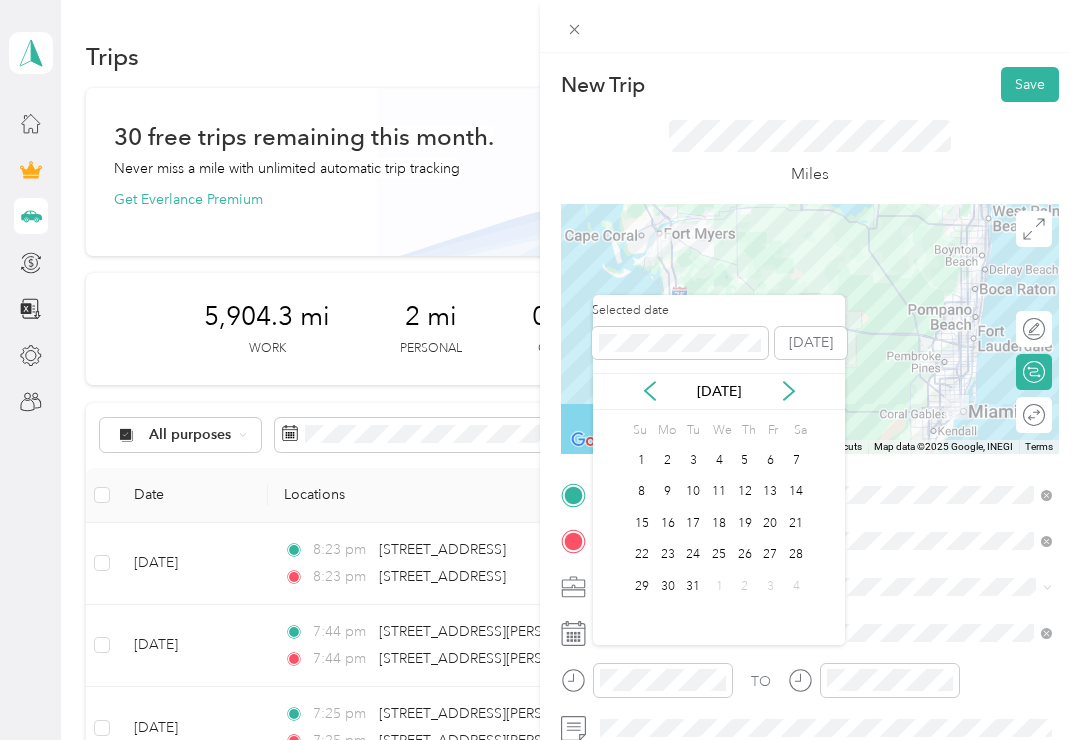 click on "31" at bounding box center [693, 586] 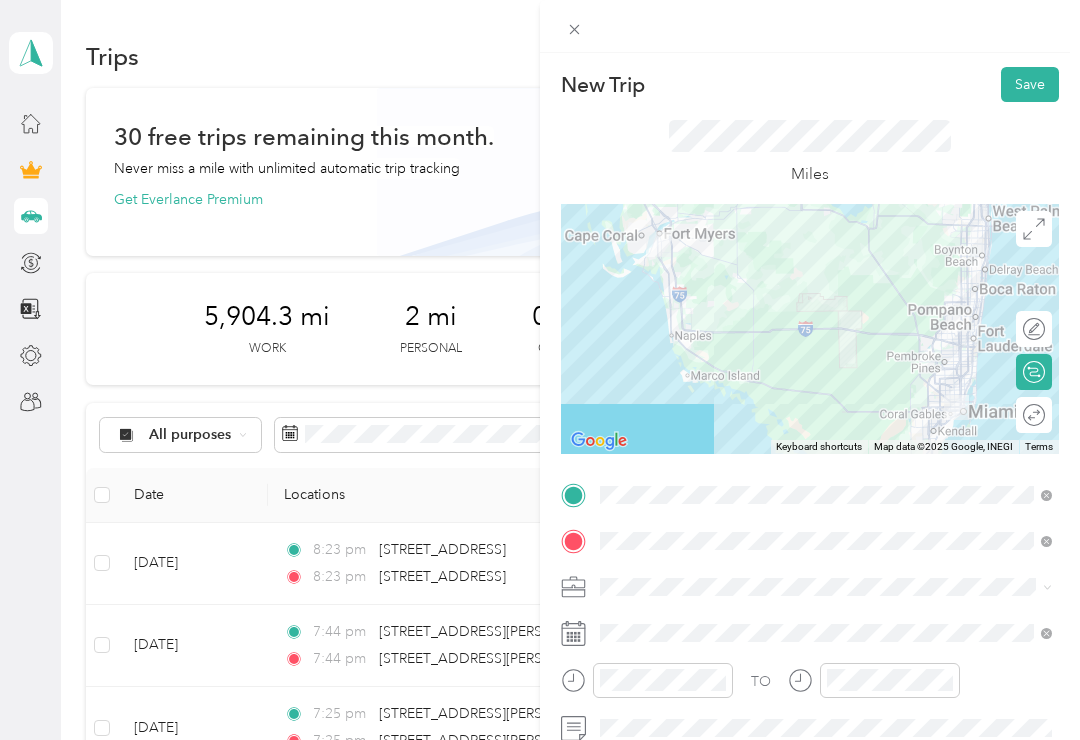 click on "Save" at bounding box center (1030, 84) 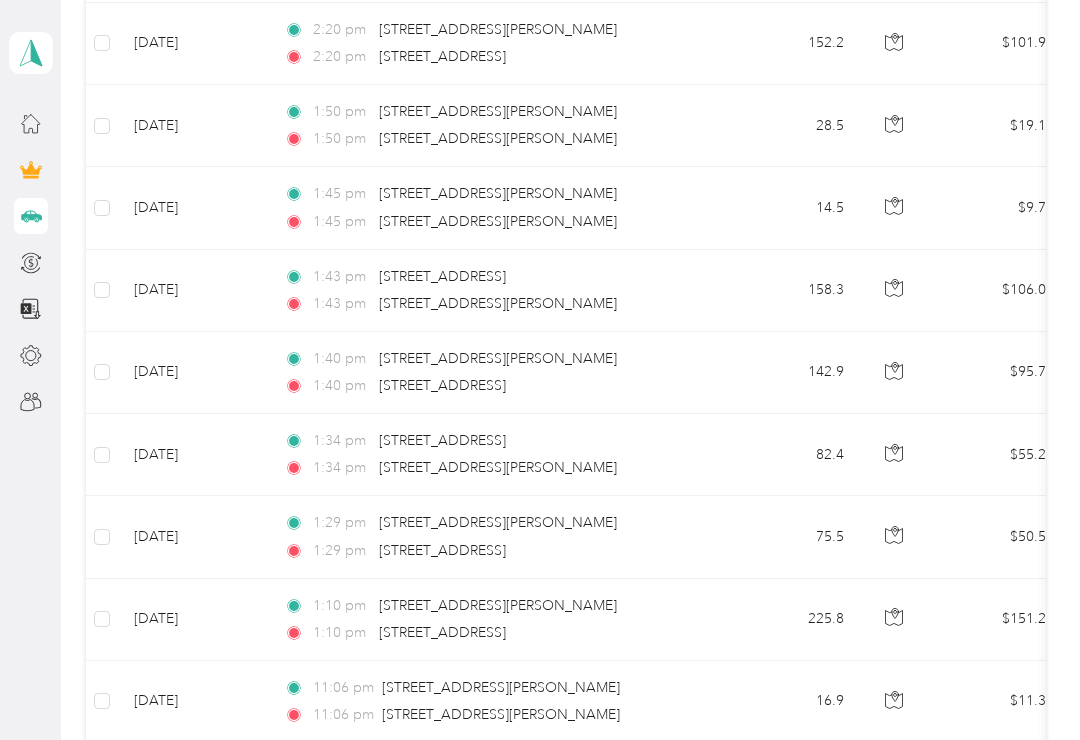 click on "75.5" at bounding box center (794, 537) 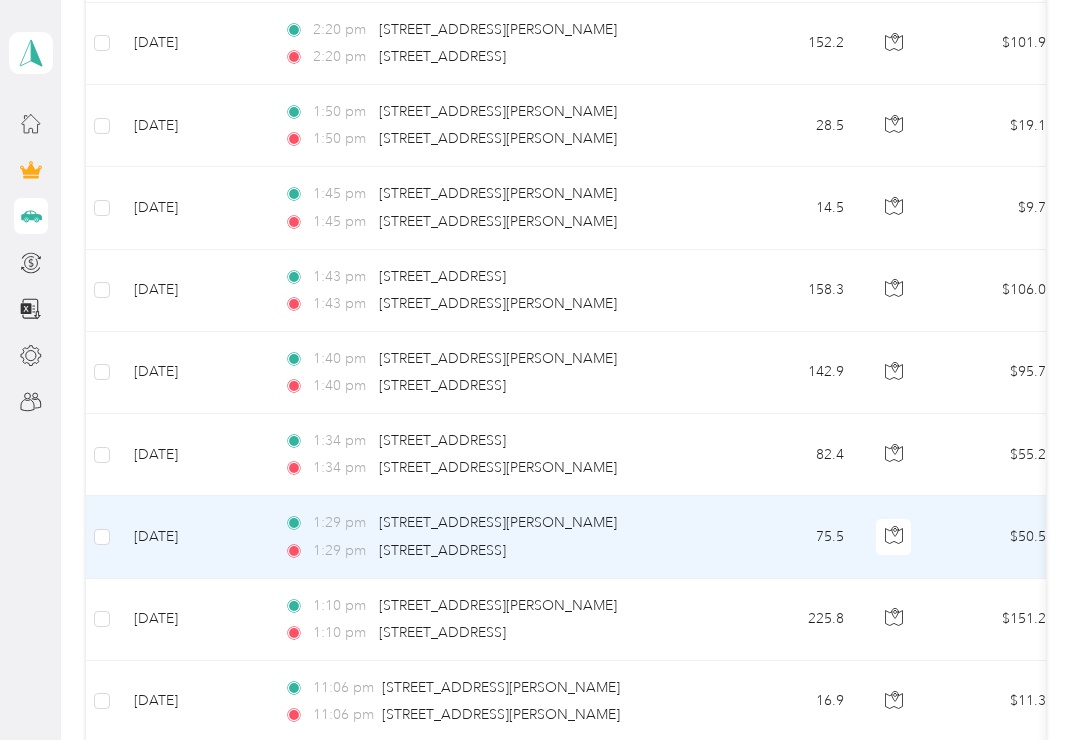click at bounding box center (540, 370) 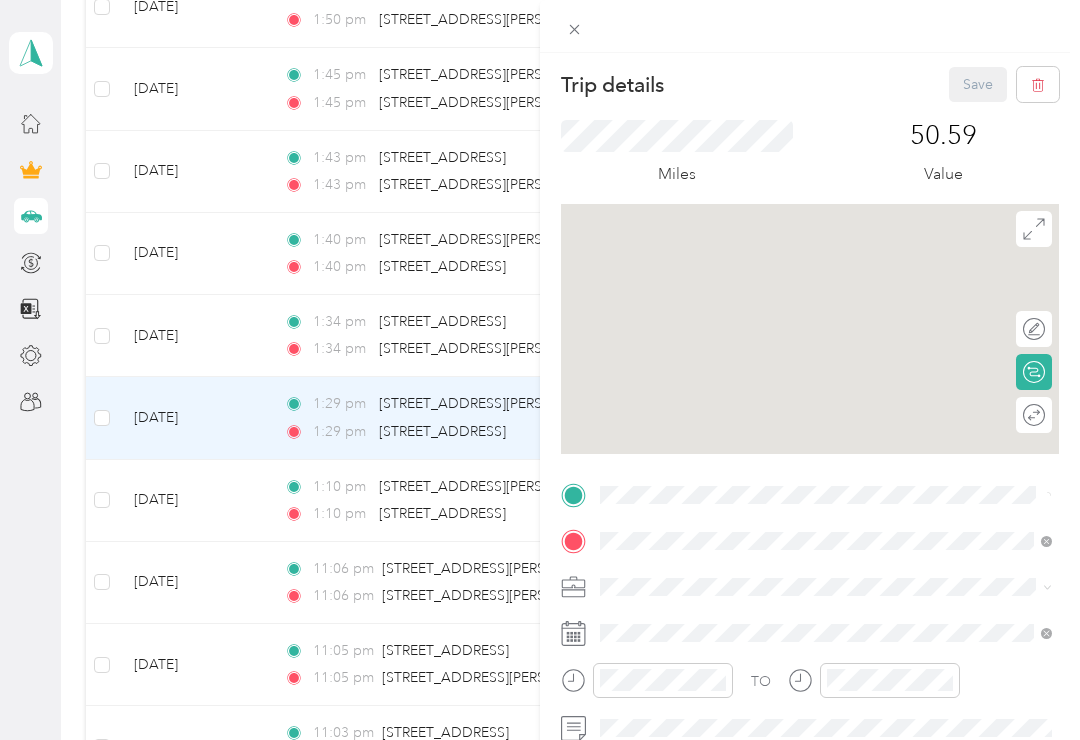 scroll, scrollTop: 1721, scrollLeft: 0, axis: vertical 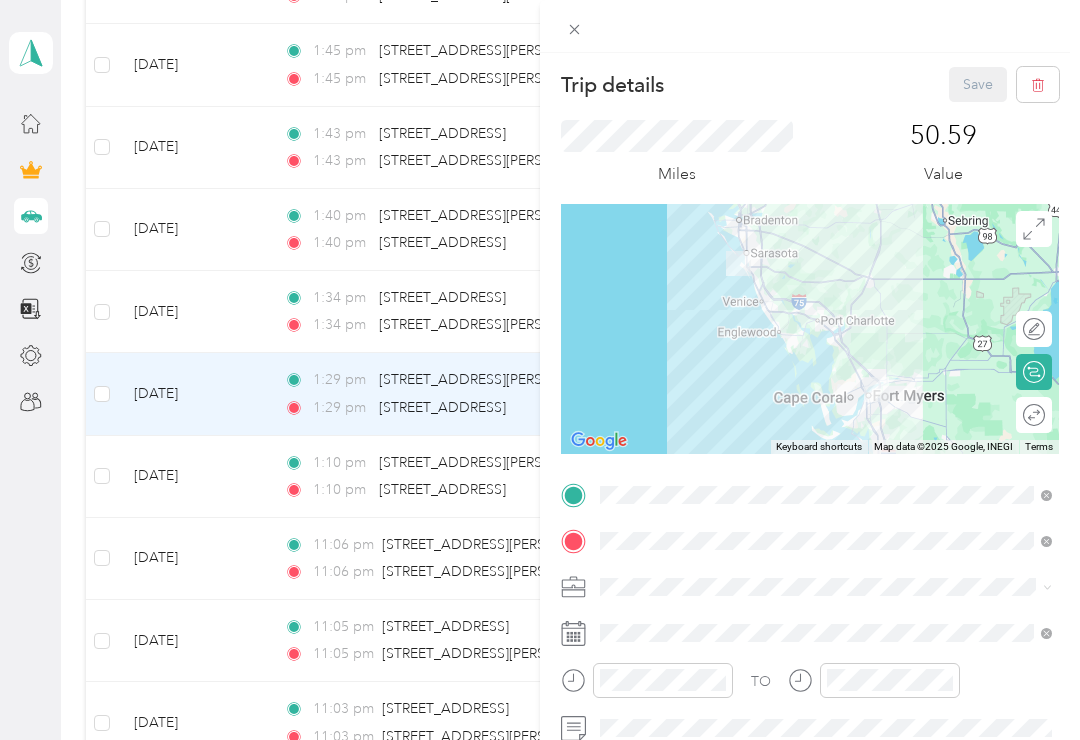 click on "Trip details Save This trip cannot be edited because it is either under review, approved, or paid. Contact your Team Manager to edit it. Miles 50.59 Value  To navigate the map with touch gestures double-tap and hold your finger on the map, then drag the map. ← Move left → Move right ↑ Move up ↓ Move down + Zoom in - Zoom out Home Jump left by 75% End Jump right by 75% Page Up Jump up by 75% Page Down Jump down by 75% Keyboard shortcuts Map Data Map data ©2025 Google, INEGI Map data ©2025 Google, INEGI 20 km  Click to toggle between metric and imperial units Terms Report a map error Edit route Calculate route Round trip TO Add photo" at bounding box center [540, 370] 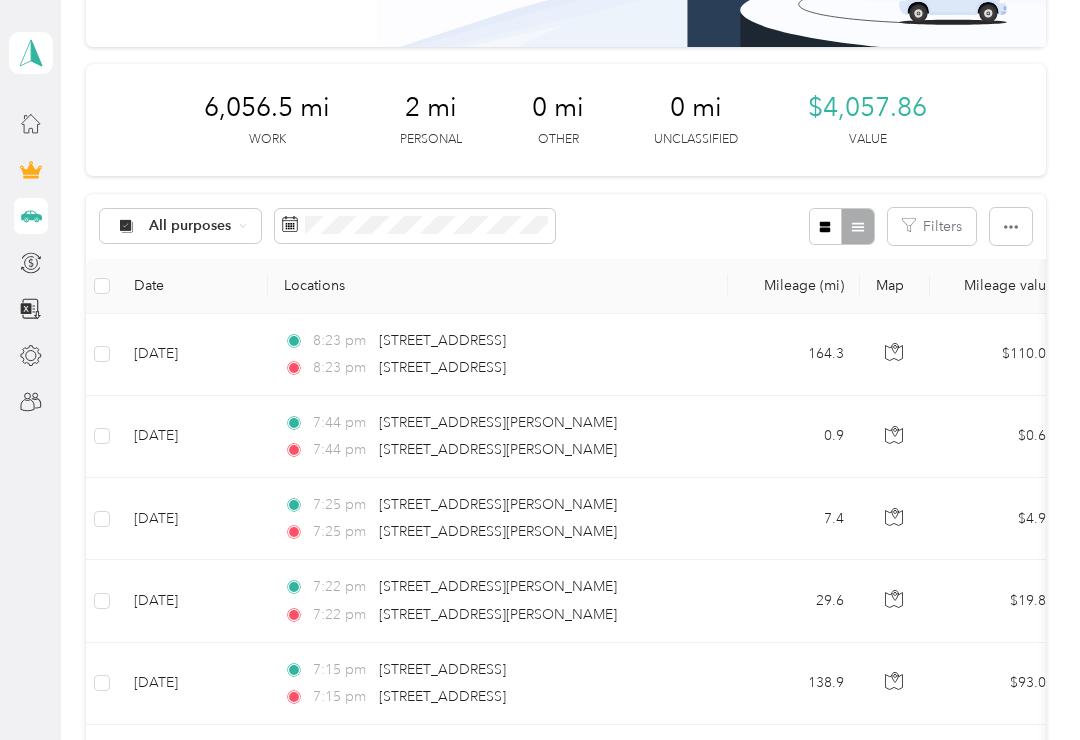 scroll, scrollTop: 211, scrollLeft: 0, axis: vertical 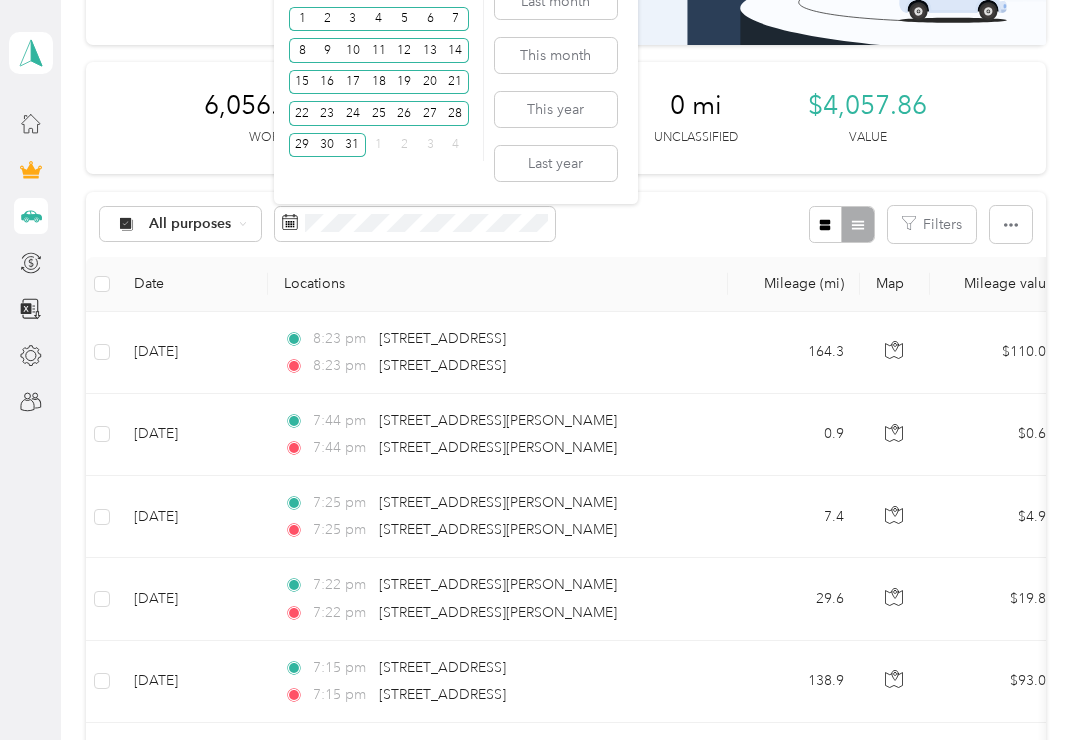 click on "This year" at bounding box center [556, 109] 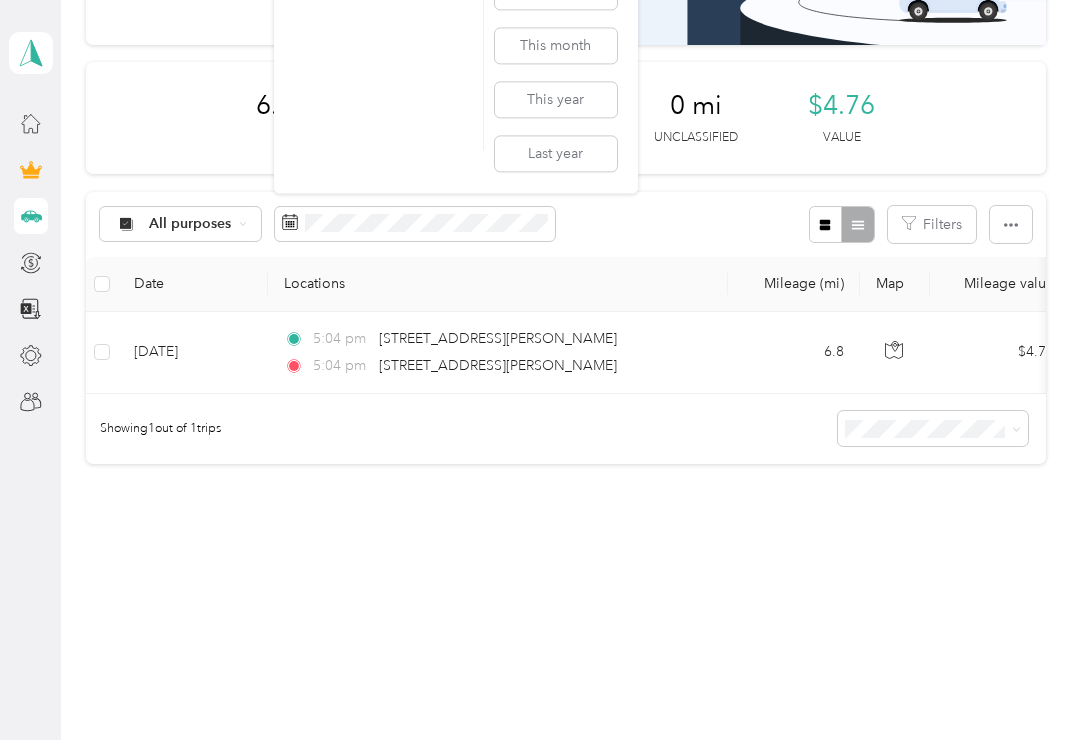 scroll, scrollTop: 179, scrollLeft: 0, axis: vertical 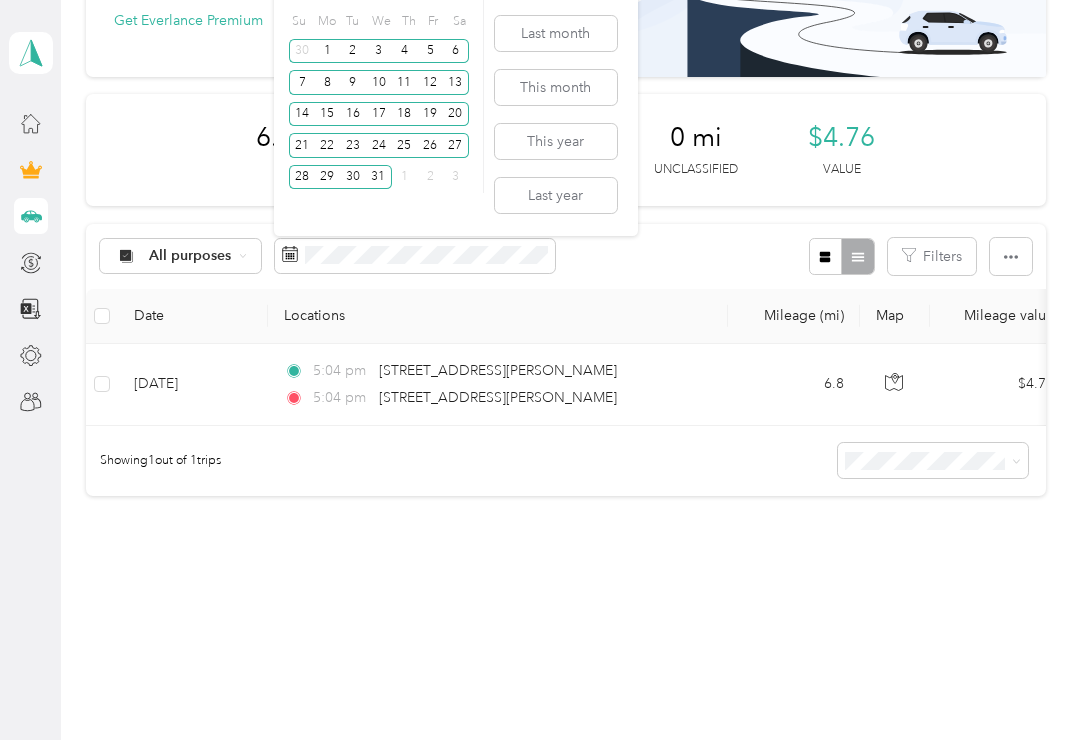click on "Last year" at bounding box center (556, 195) 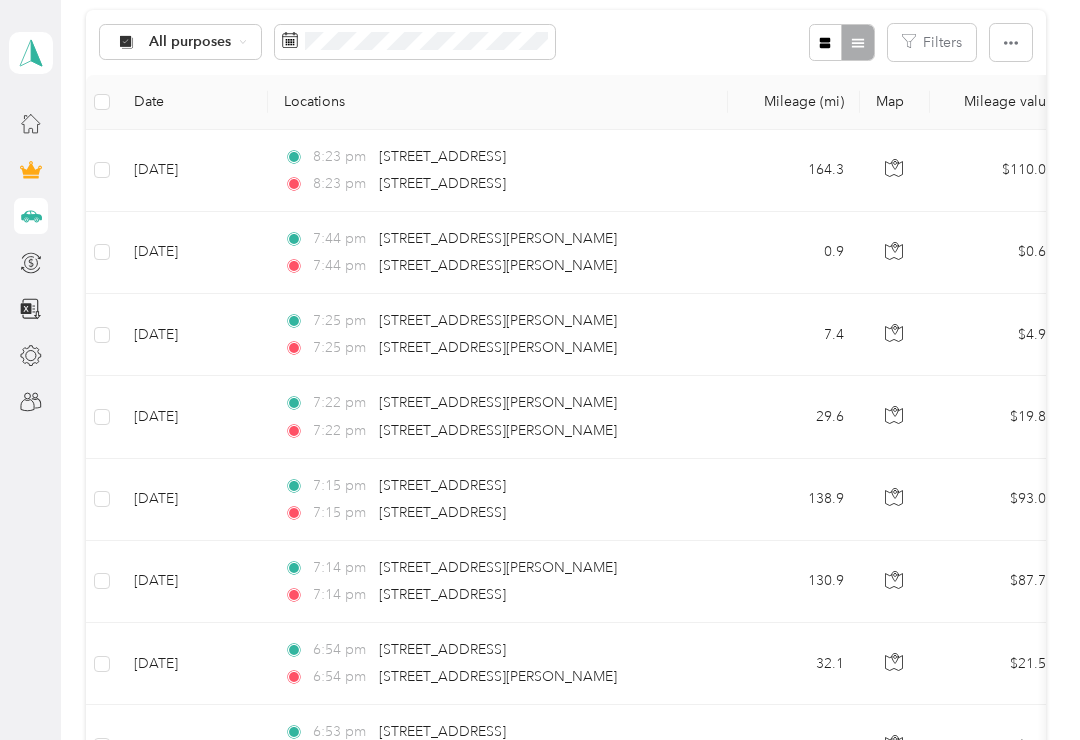 scroll, scrollTop: 404, scrollLeft: 0, axis: vertical 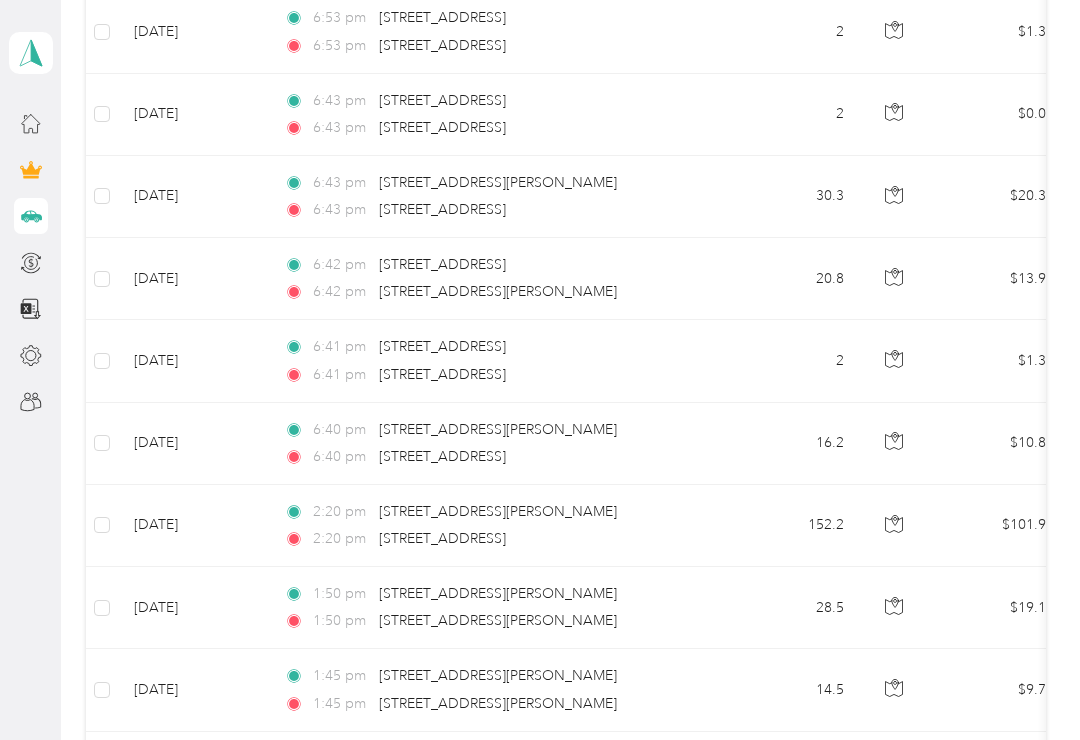 click on "1:50 pm 15081 Shell Point Marina Drive, Fort Myers 1:50 pm 5526 Ann Arbor Drive, Bokeelia" at bounding box center (498, 608) 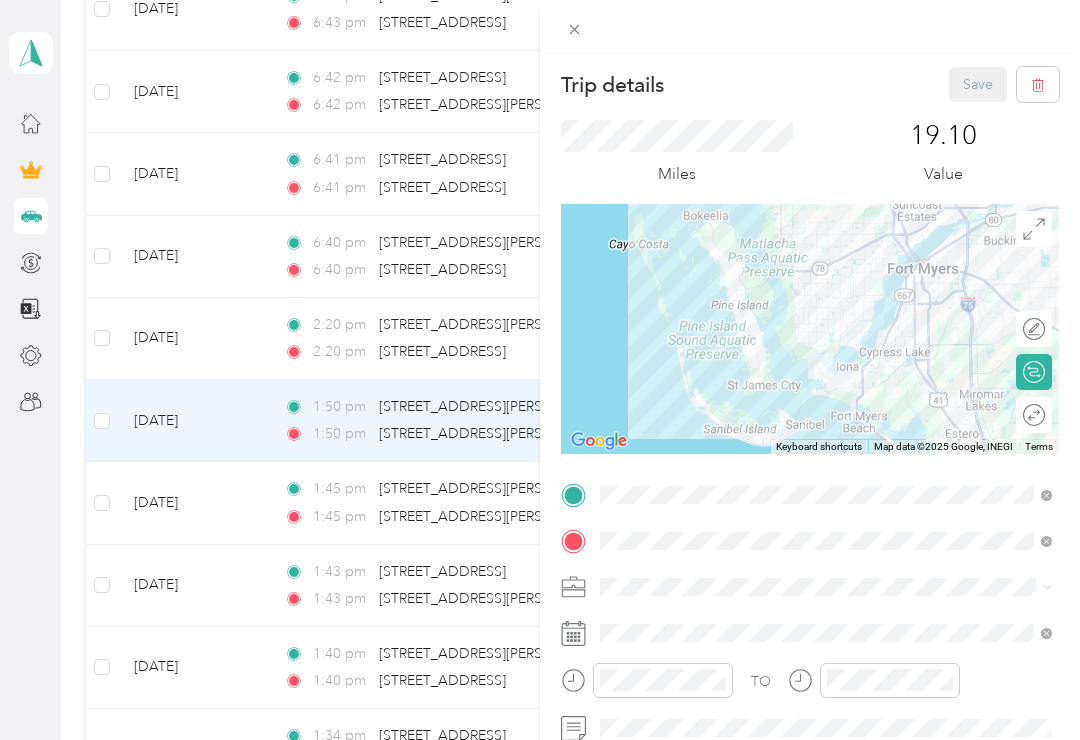 scroll, scrollTop: 1295, scrollLeft: 0, axis: vertical 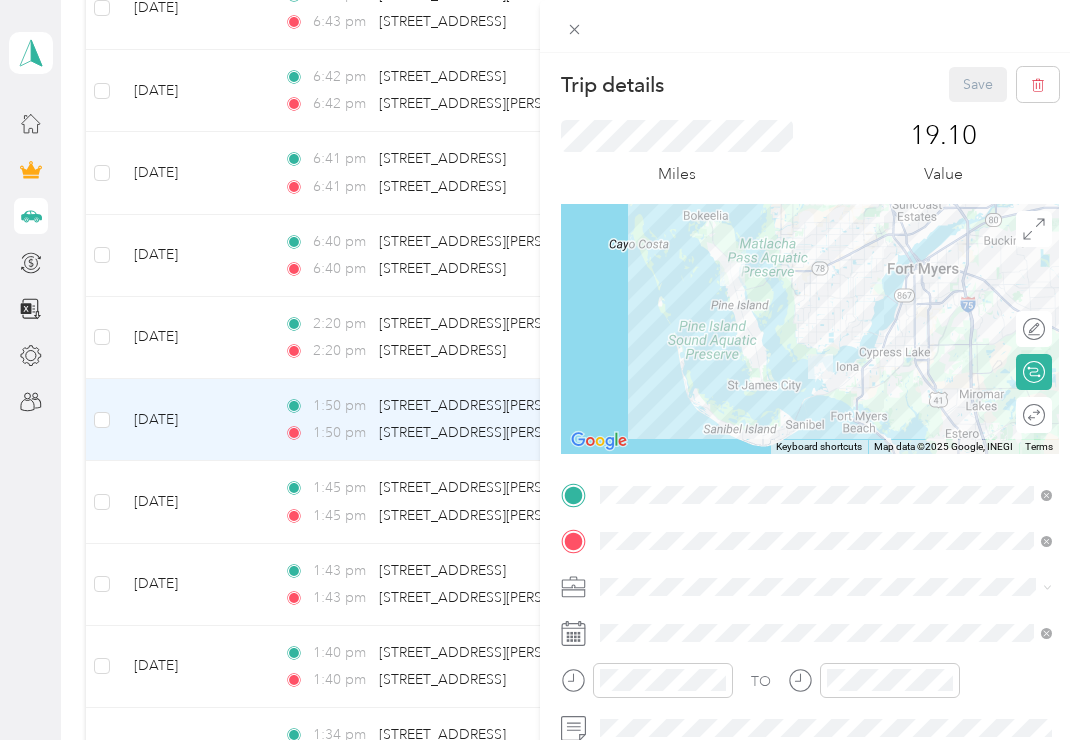 click on "Trip details Save This trip cannot be edited because it is either under review, approved, or paid. Contact your Team Manager to edit it. Miles 19.10 Value  To navigate the map with touch gestures double-tap and hold your finger on the map, then drag the map. ← Move left → Move right ↑ Move up ↓ Move down + Zoom in - Zoom out Home Jump left by 75% End Jump right by 75% Page Up Jump up by 75% Page Down Jump down by 75% Keyboard shortcuts Map Data Map data ©2025 Google, INEGI Map data ©2025 Google, INEGI 10 km  Click to toggle between metric and imperial units Terms Report a map error Edit route Calculate route Round trip TO Add photo" at bounding box center [540, 370] 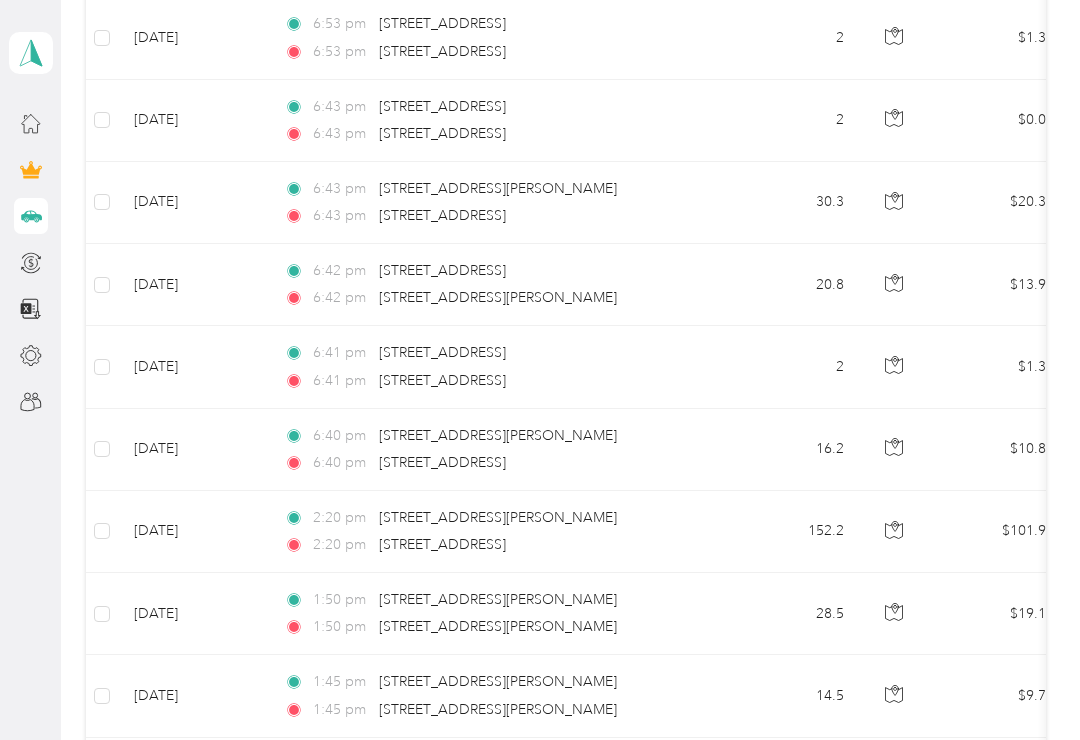 scroll, scrollTop: 1094, scrollLeft: 0, axis: vertical 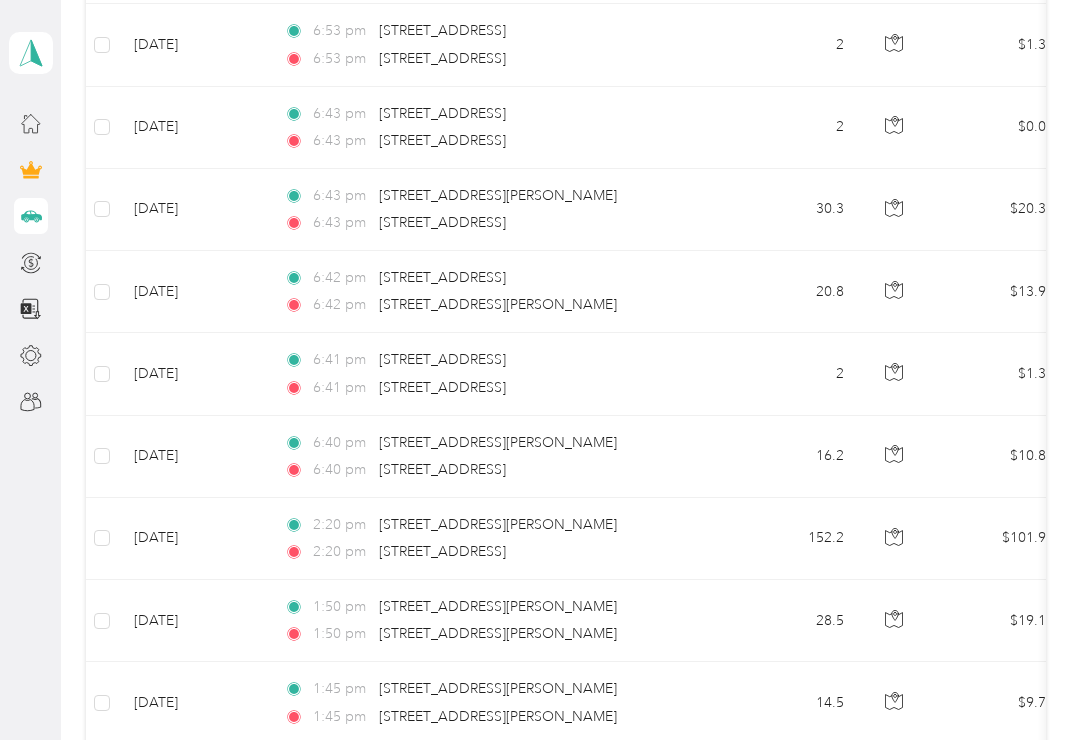 copy on "[STREET_ADDRESS]" 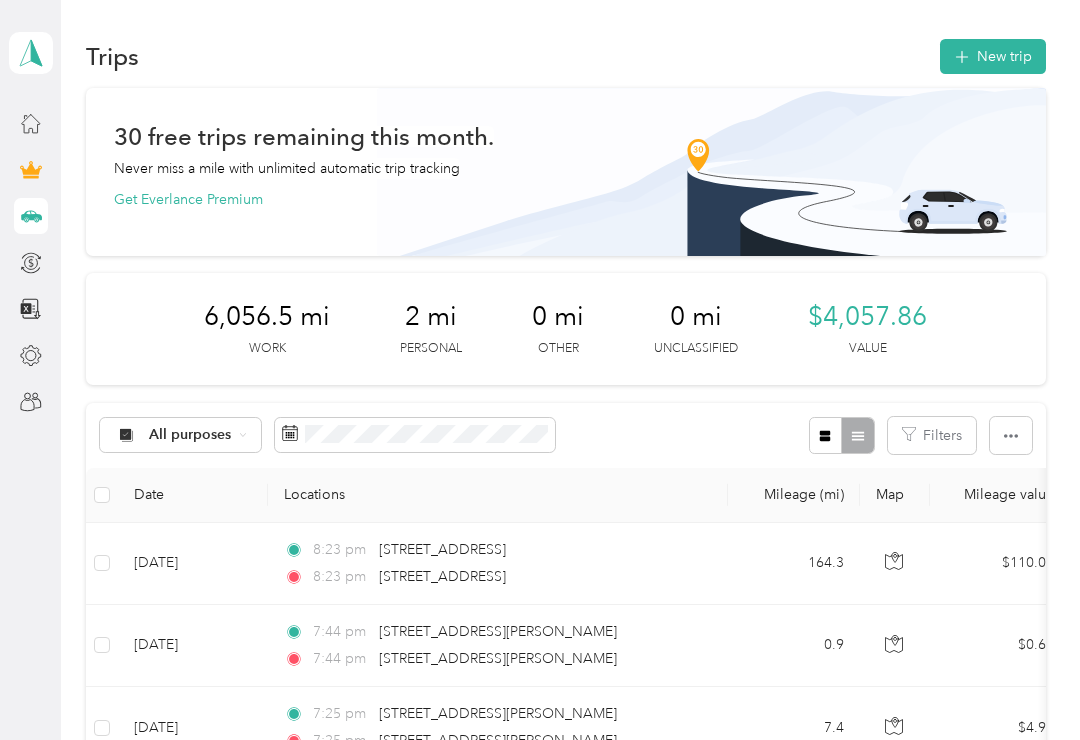 scroll, scrollTop: 0, scrollLeft: 0, axis: both 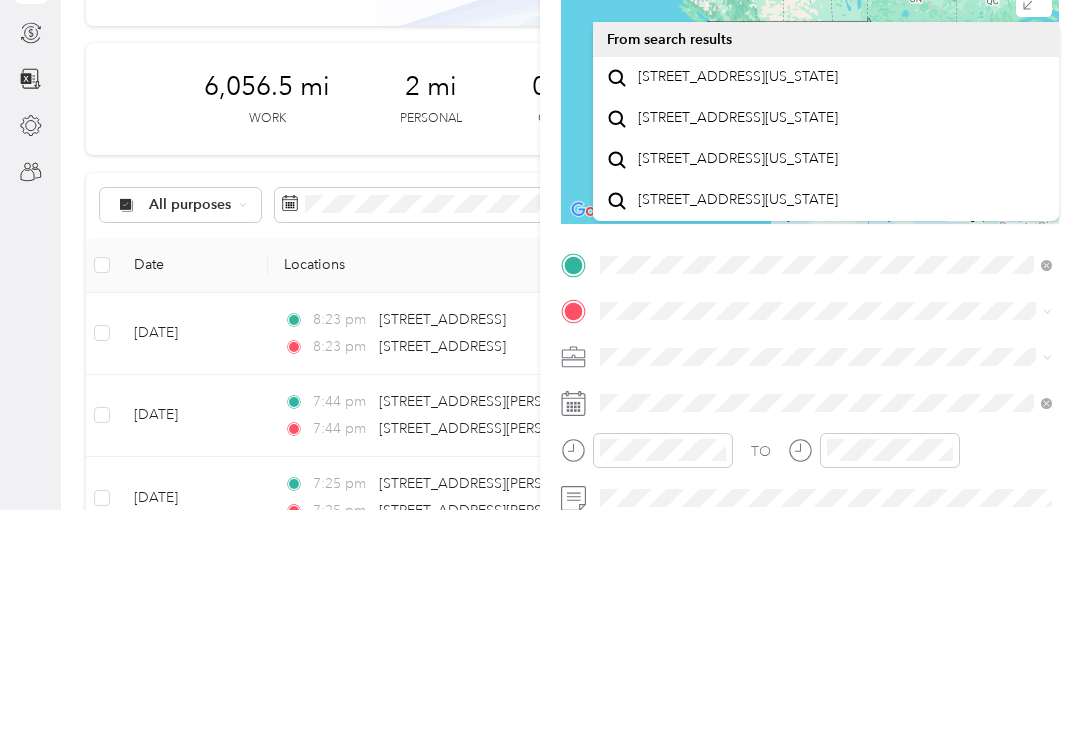 click on "1262 Southwest 4th Street
Miami, Florida 33135, United States" at bounding box center [738, 307] 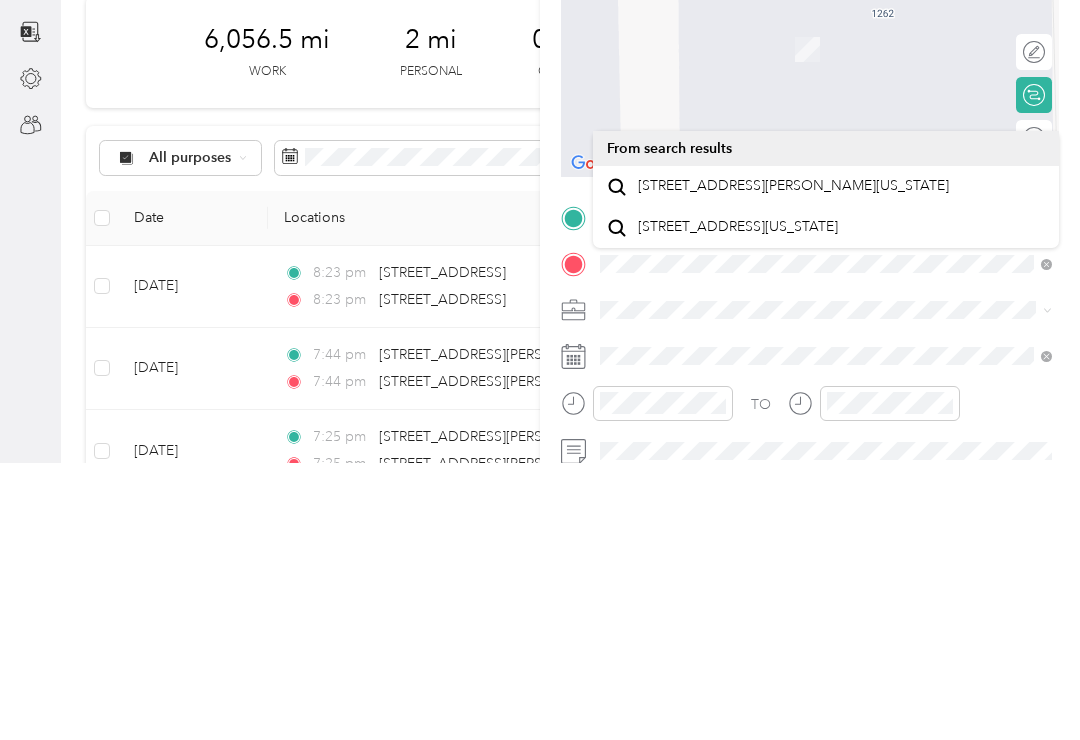 click on "[STREET_ADDRESS][PERSON_NAME][US_STATE]" at bounding box center (793, 463) 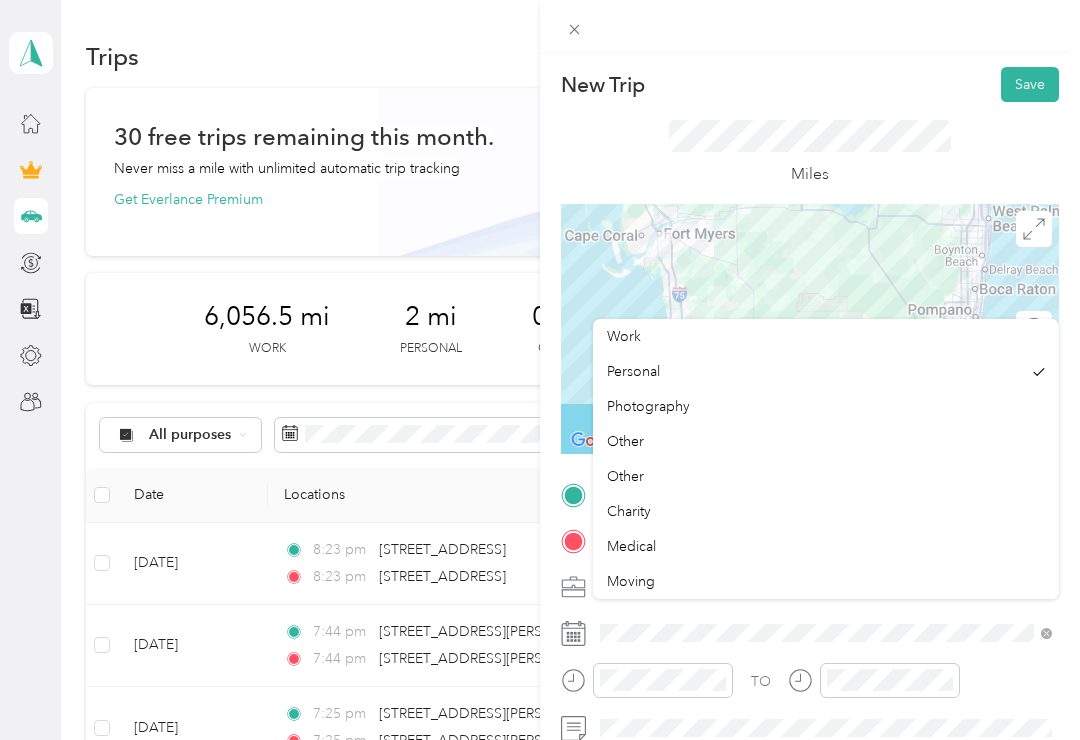 click on "Work" at bounding box center [624, 336] 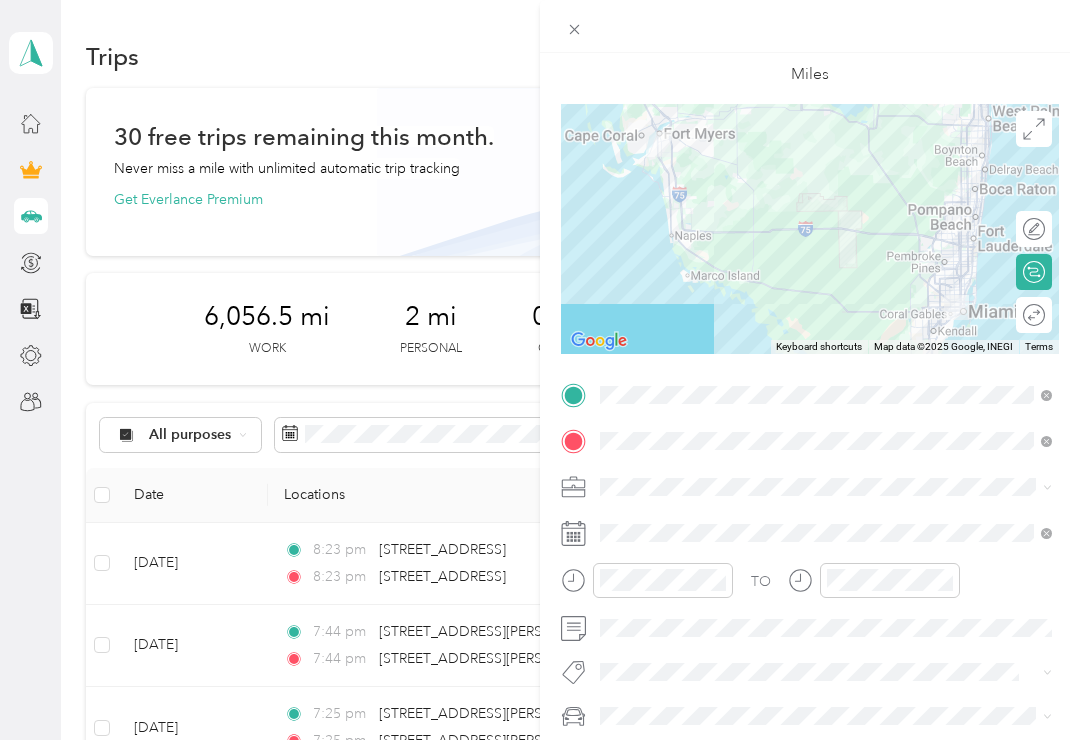 scroll, scrollTop: 105, scrollLeft: 0, axis: vertical 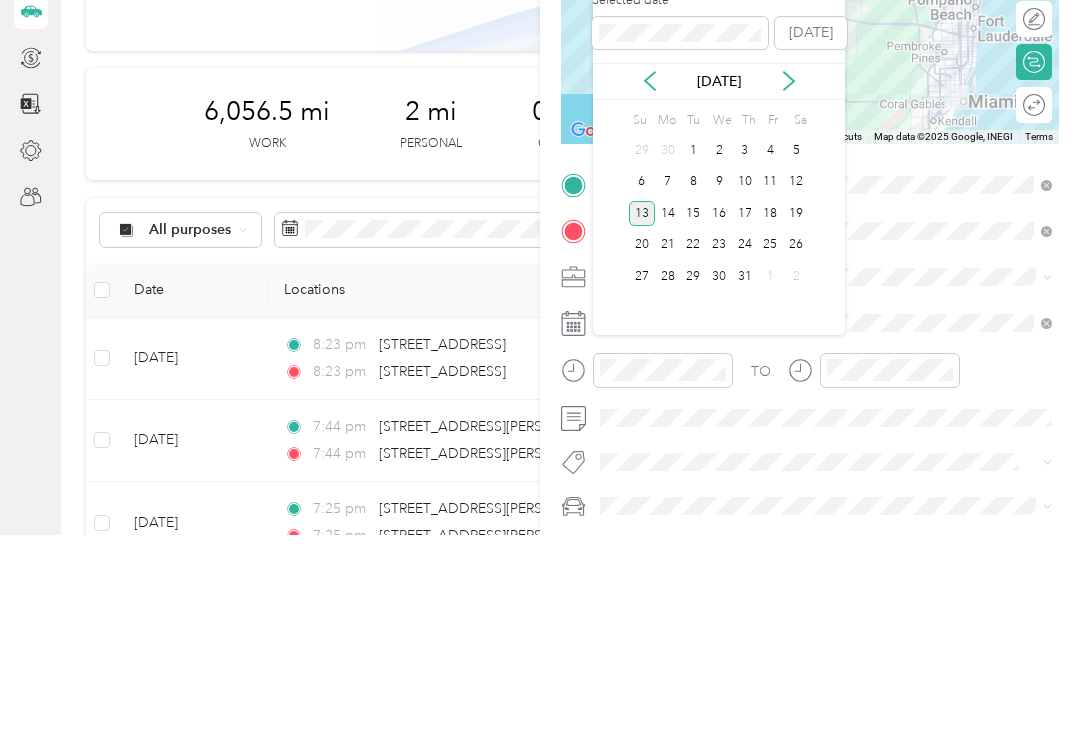 click on "[DATE]" at bounding box center (719, 286) 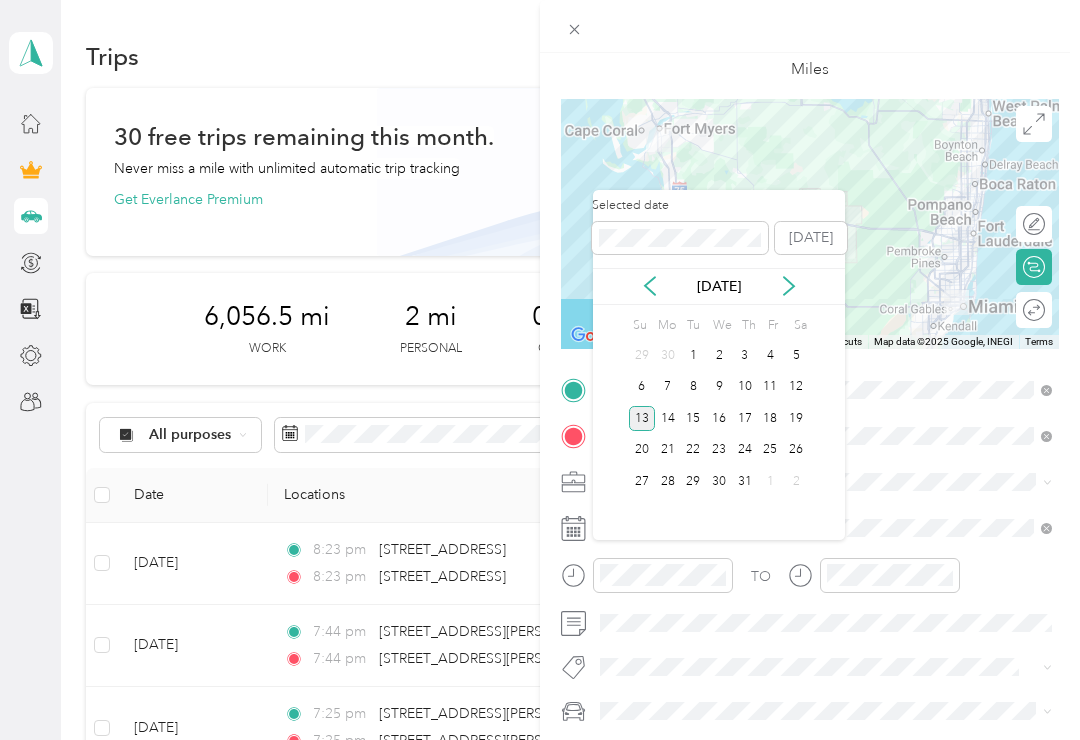 click 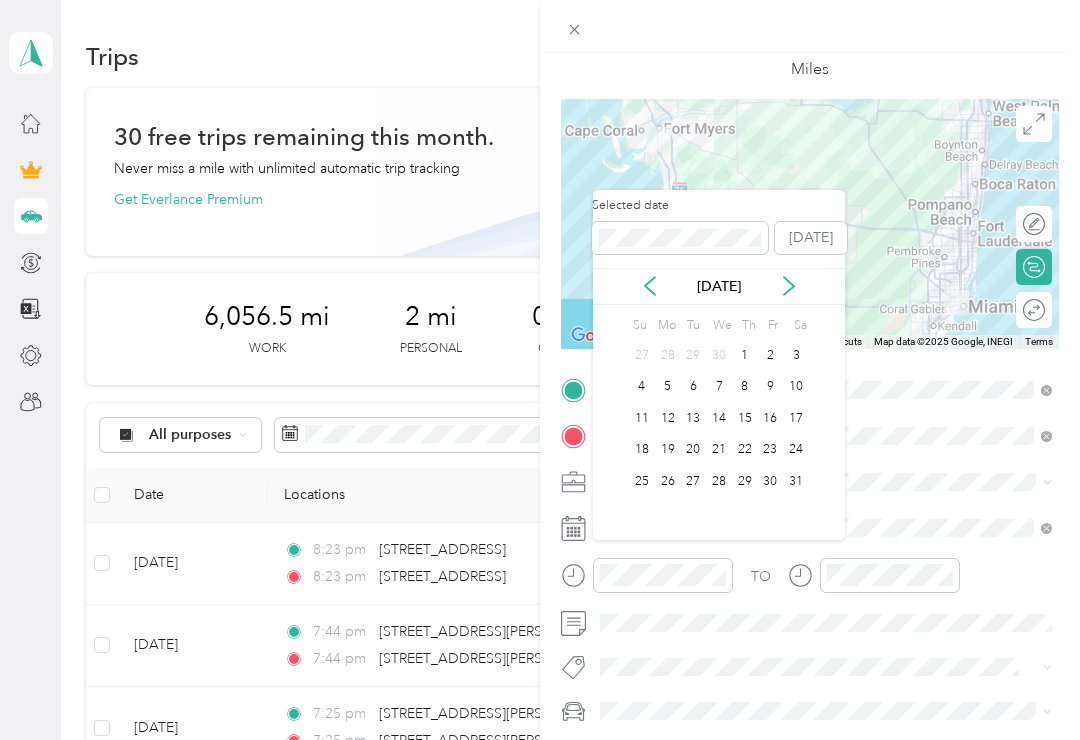 click on "[DATE]" at bounding box center [719, 286] 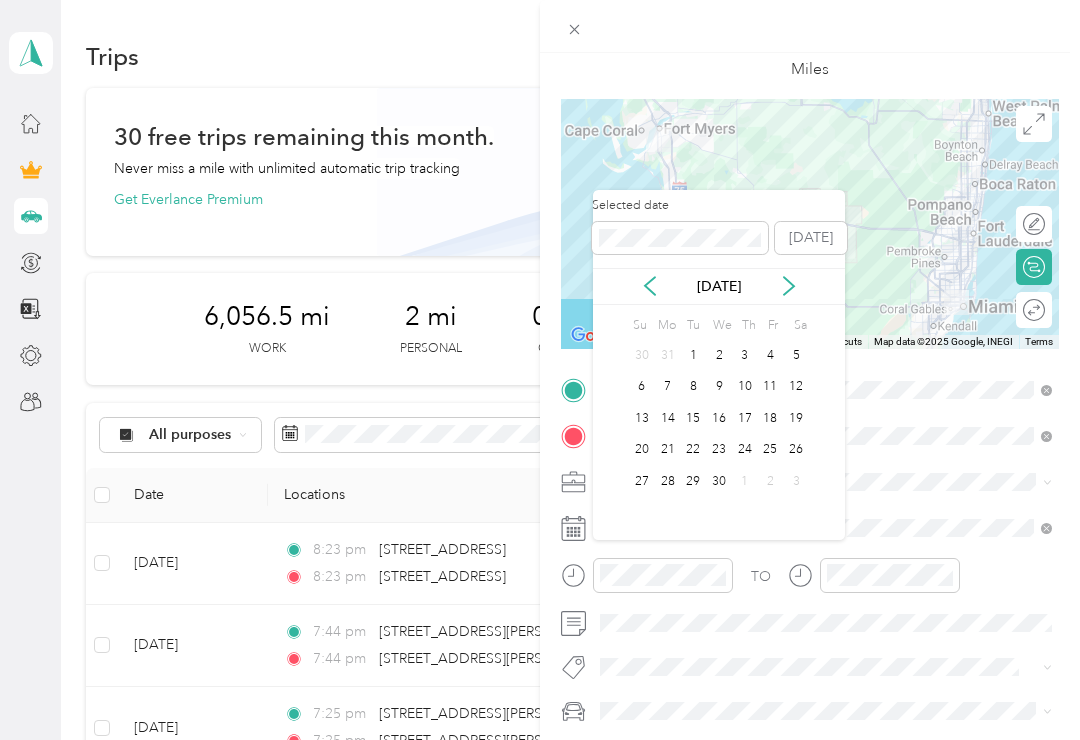 click 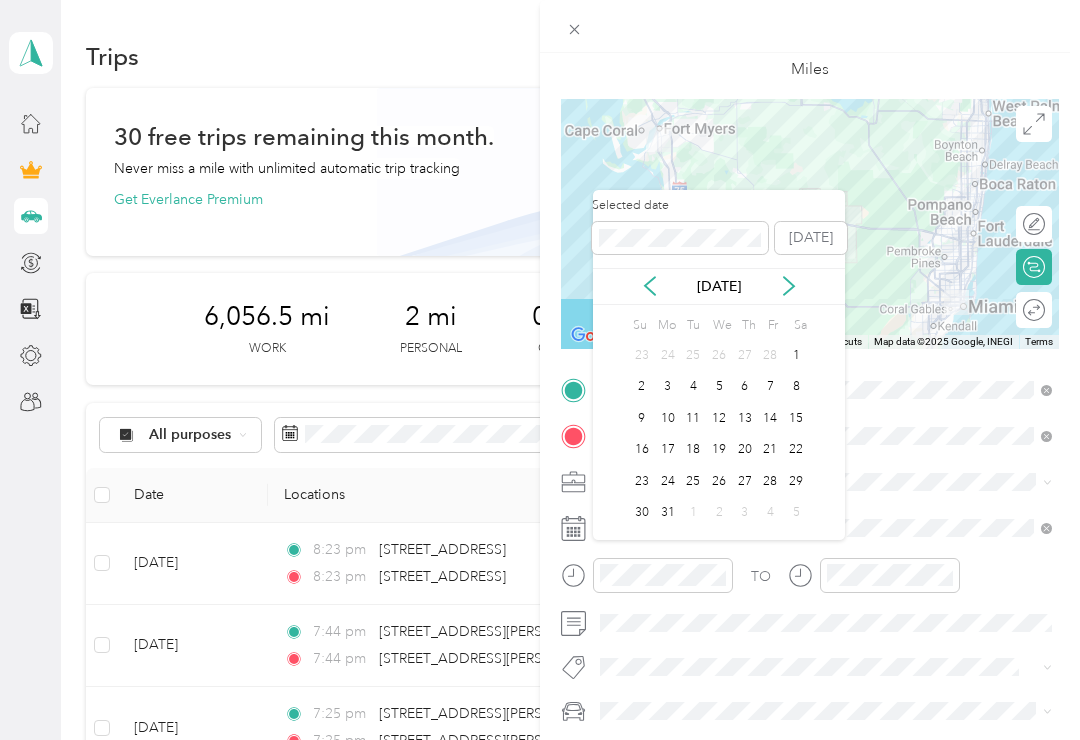 click 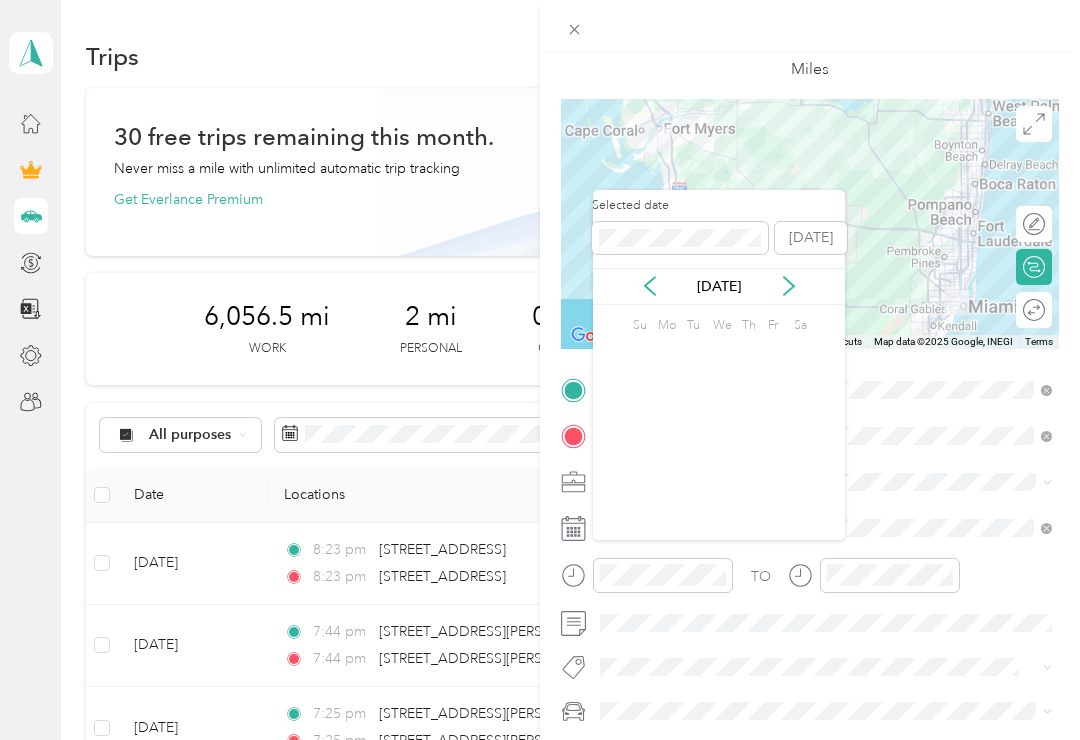 click 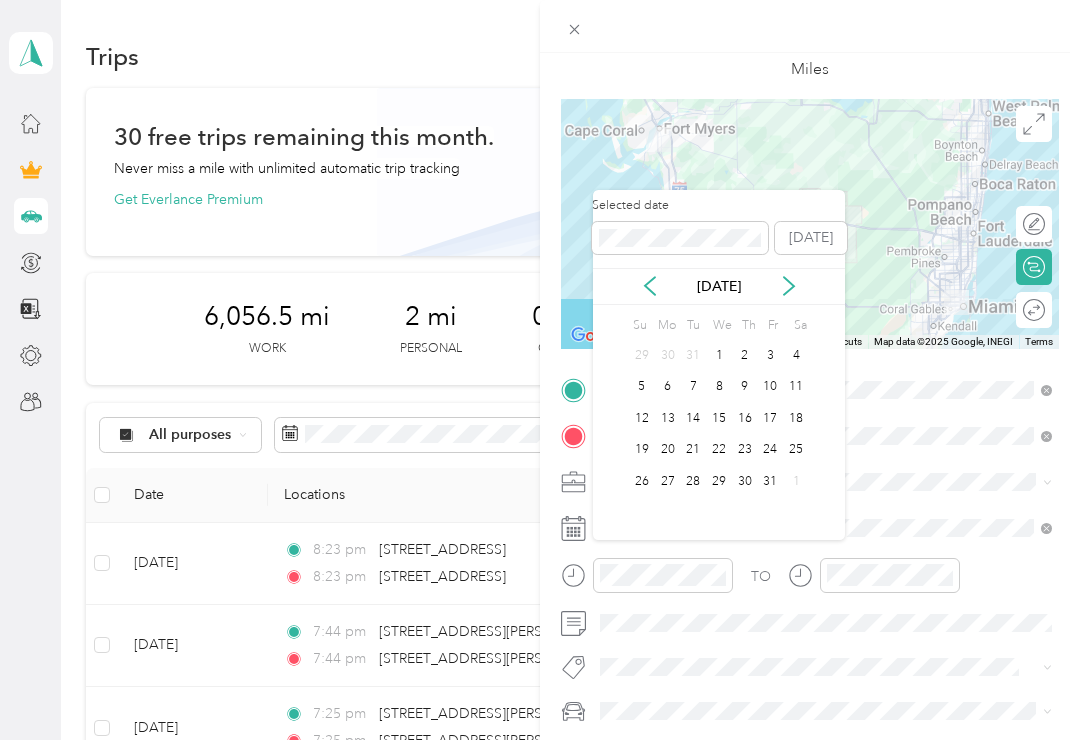 click 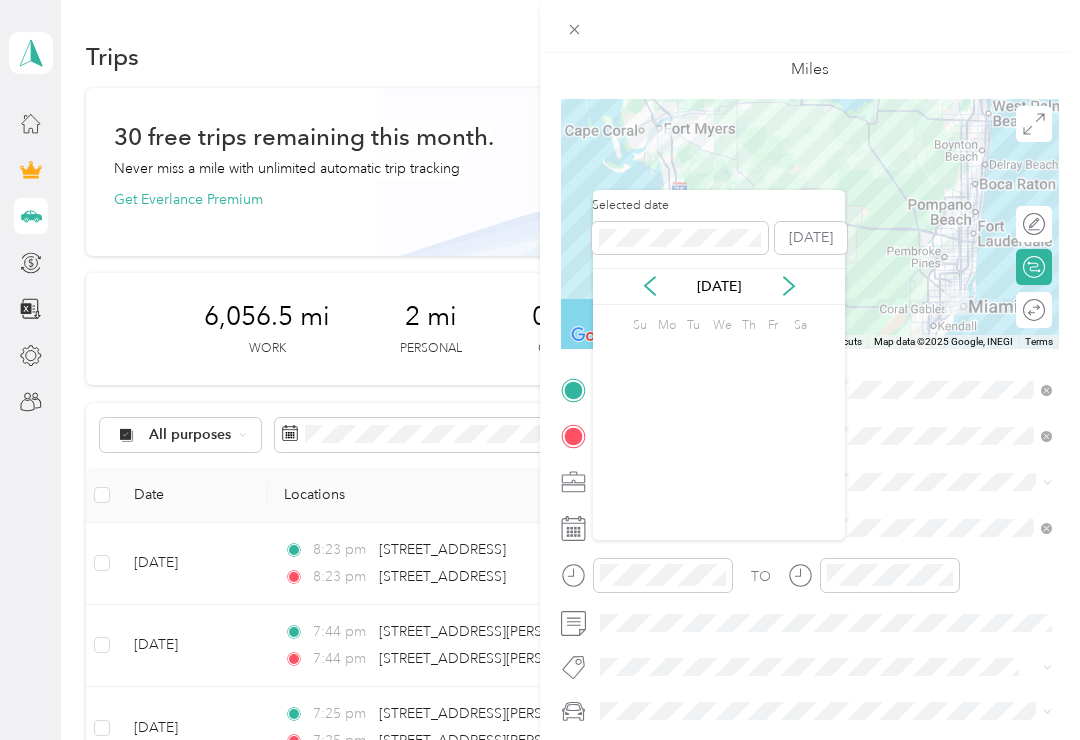 click 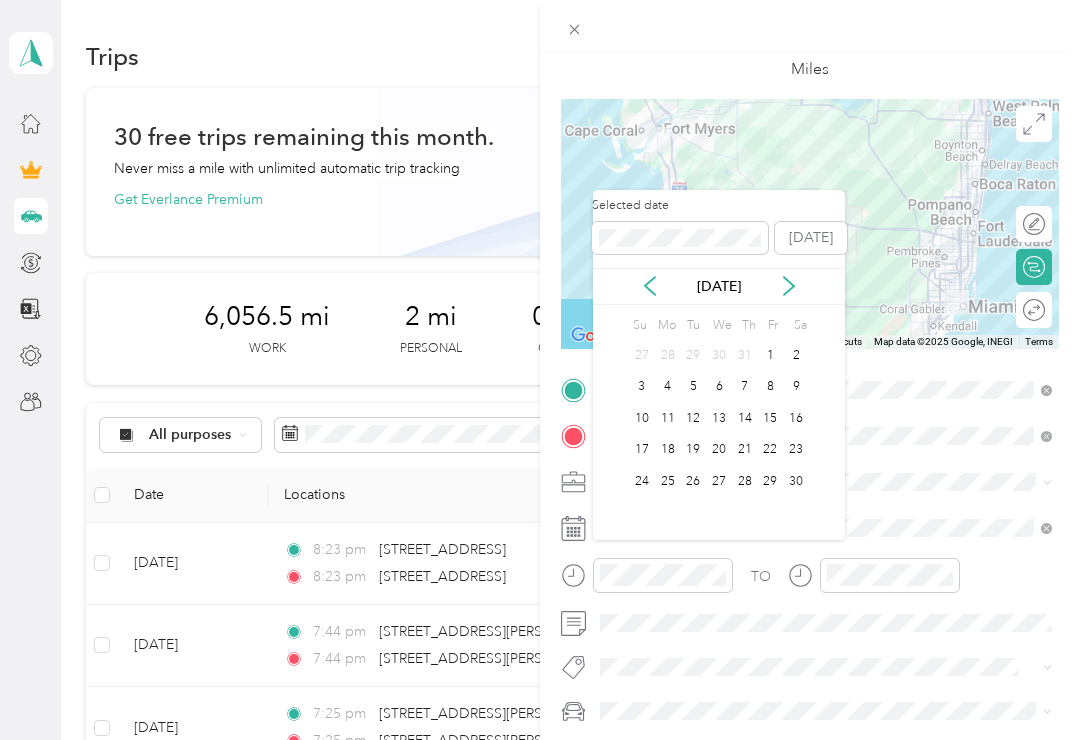 click 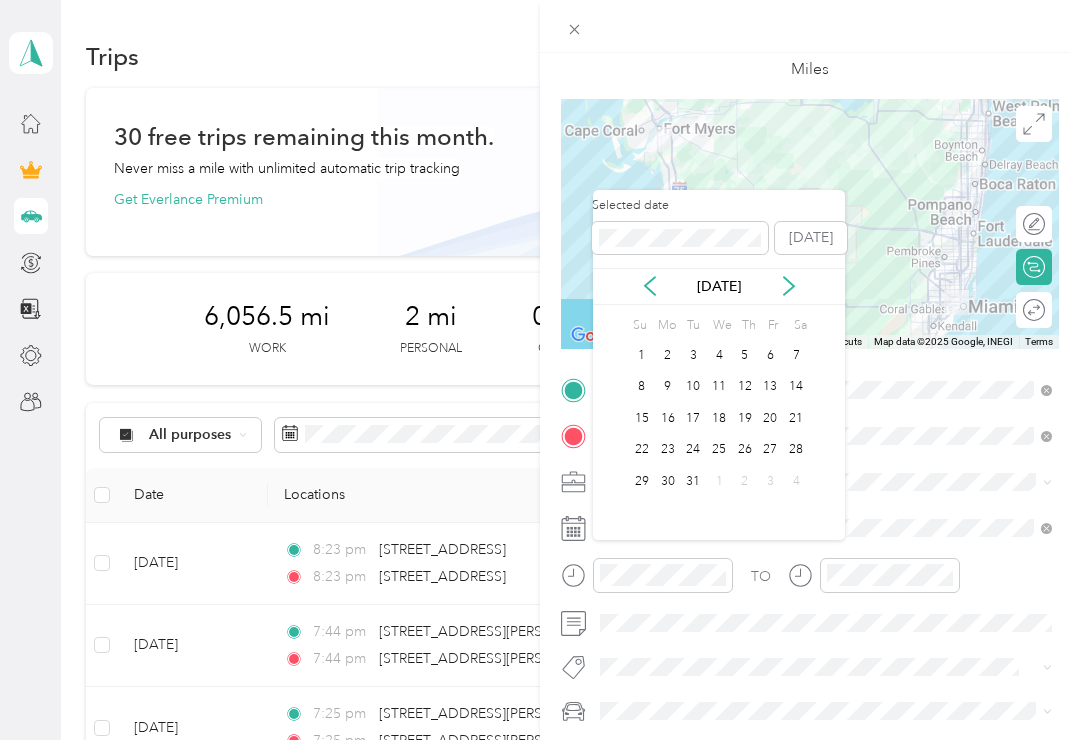 click on "31" at bounding box center [693, 481] 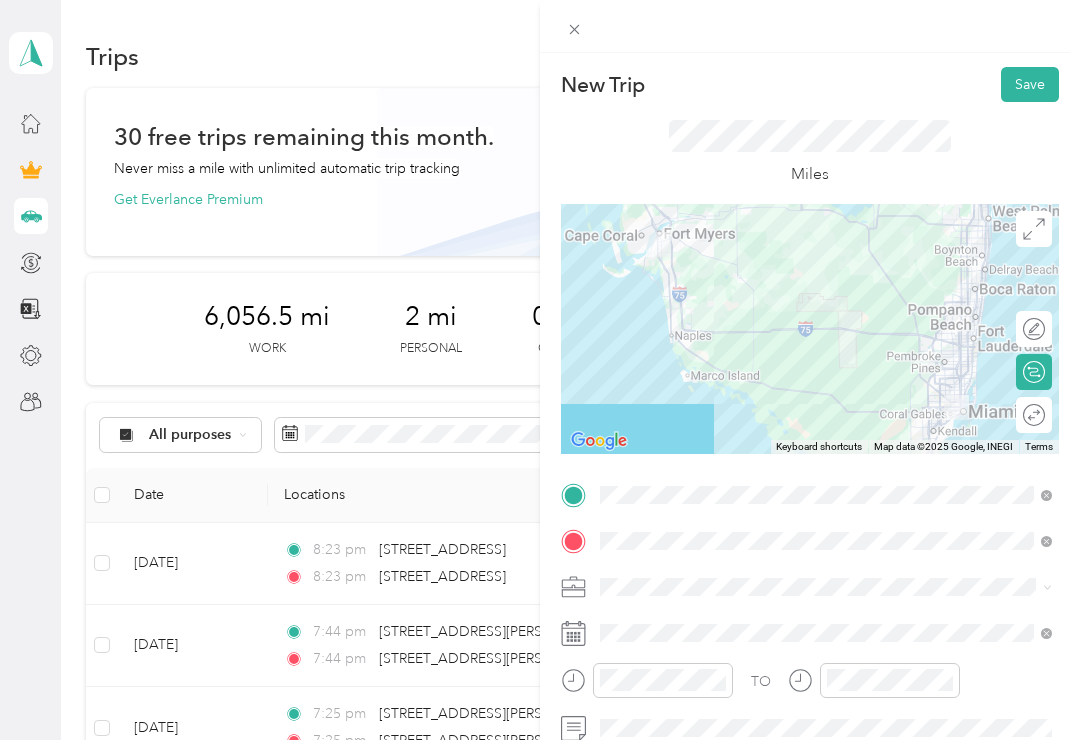 scroll, scrollTop: 0, scrollLeft: 0, axis: both 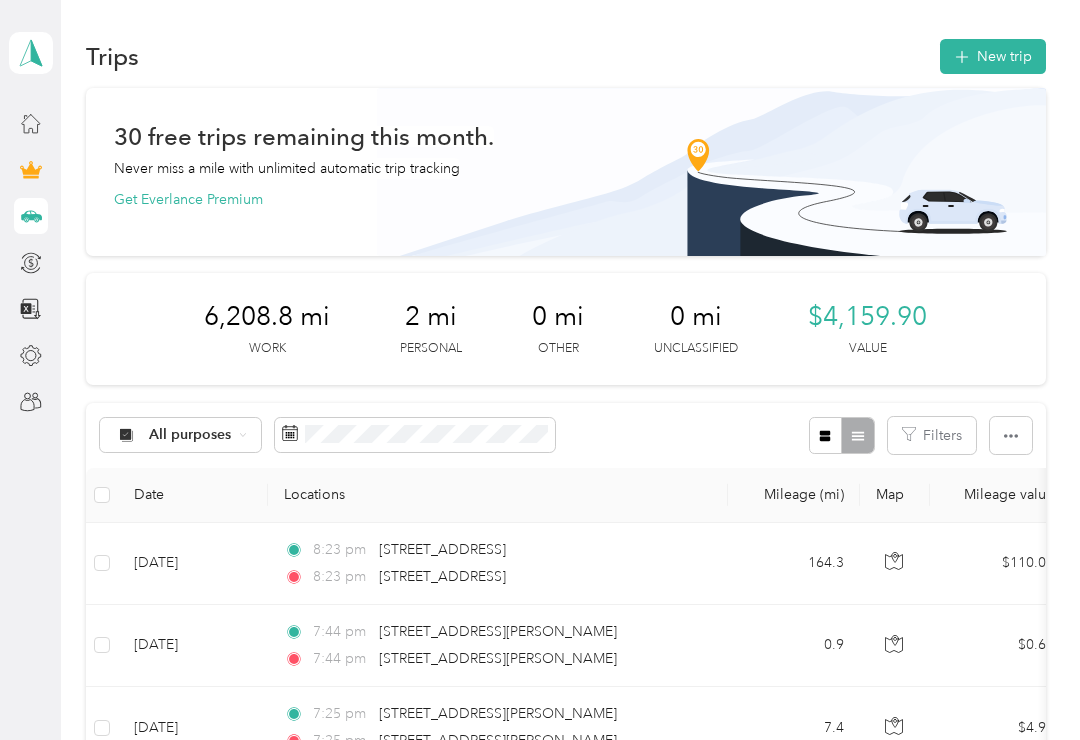 click on "New trip" at bounding box center [993, 56] 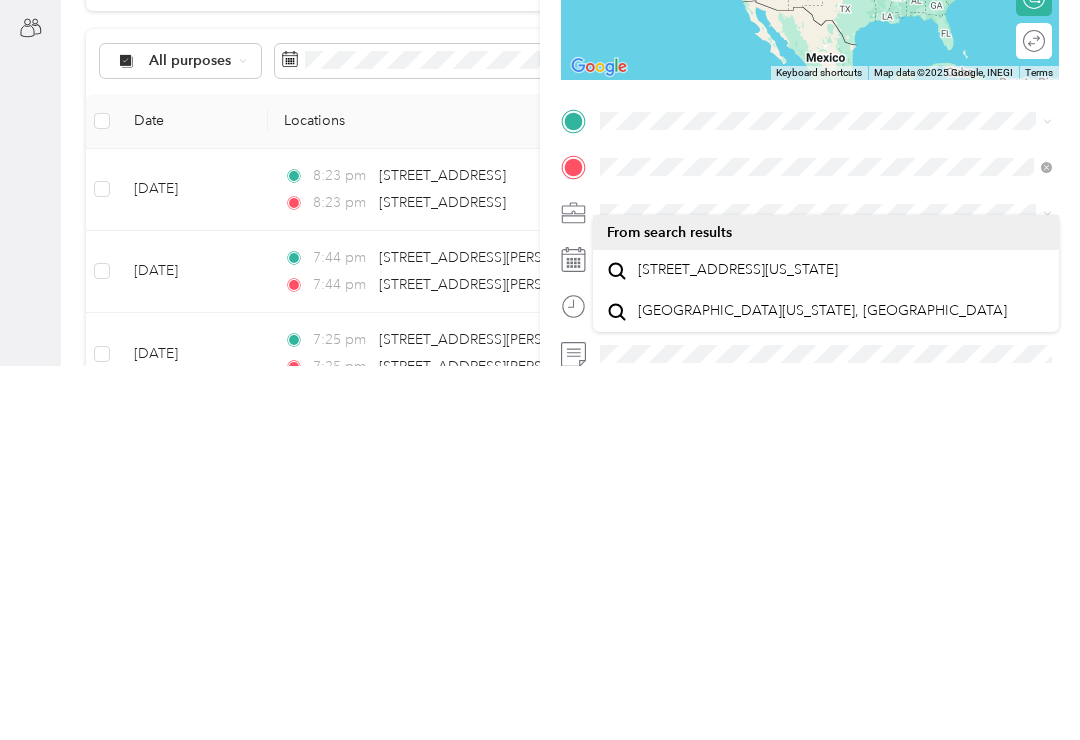 click on "1501 Middle Gulf Drive
Sanibel, Florida 33957, United States" at bounding box center [738, 644] 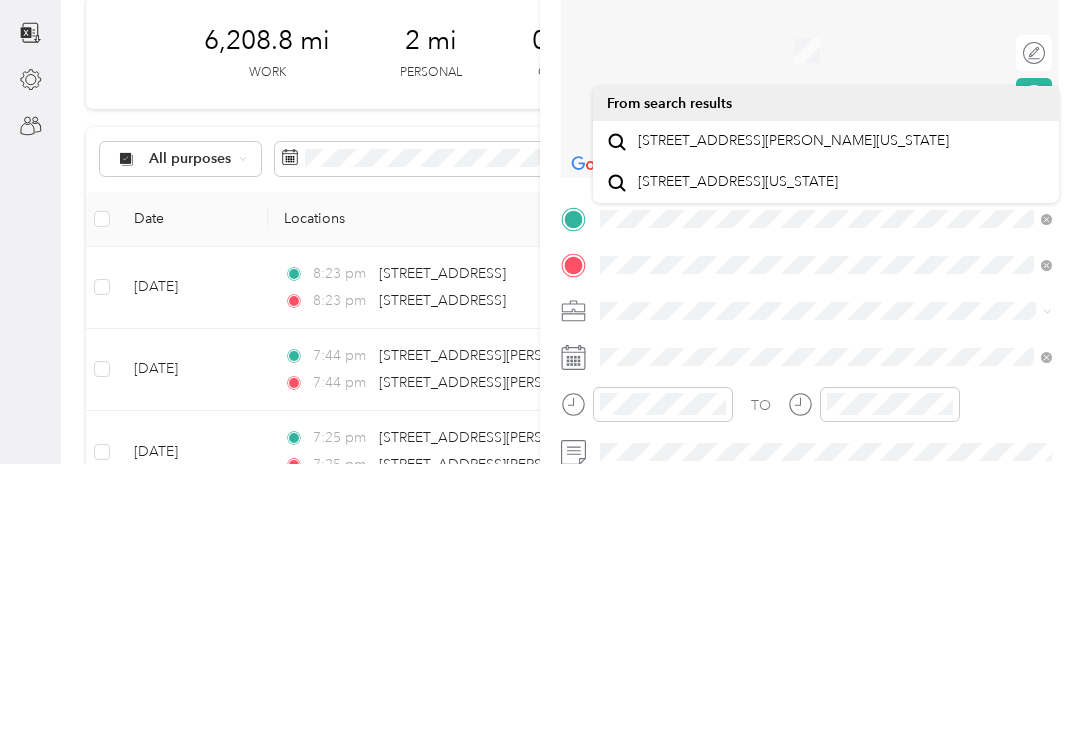 click on "[STREET_ADDRESS][PERSON_NAME][US_STATE]" at bounding box center [793, 417] 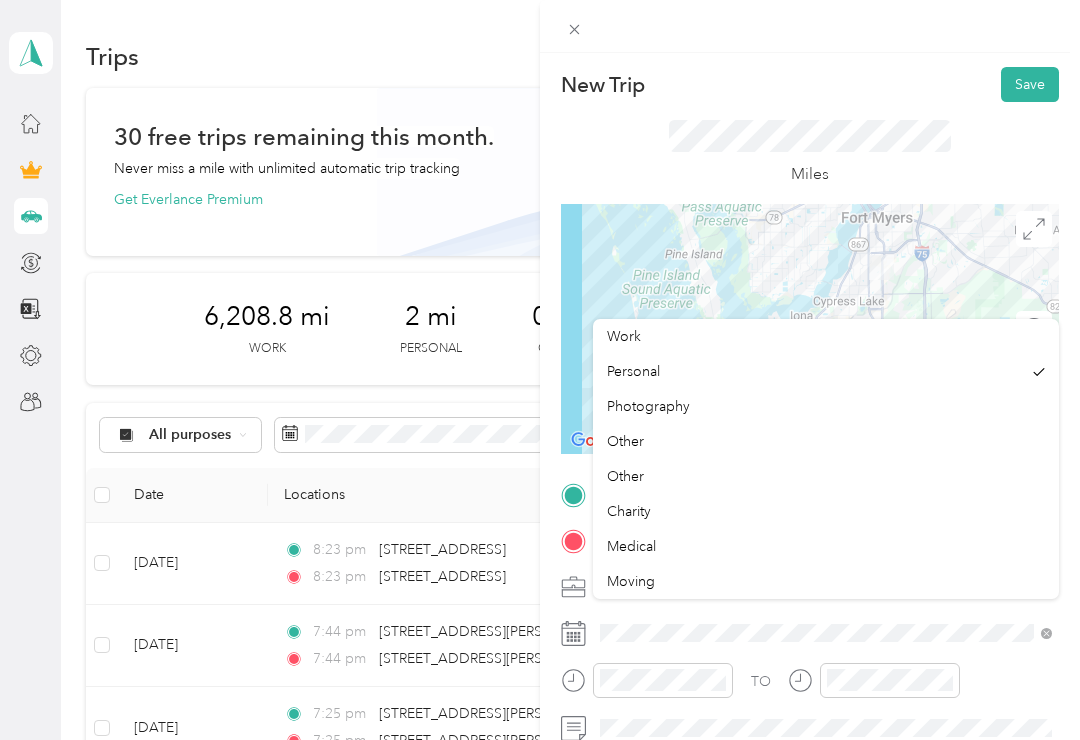 click on "Work" at bounding box center (624, 336) 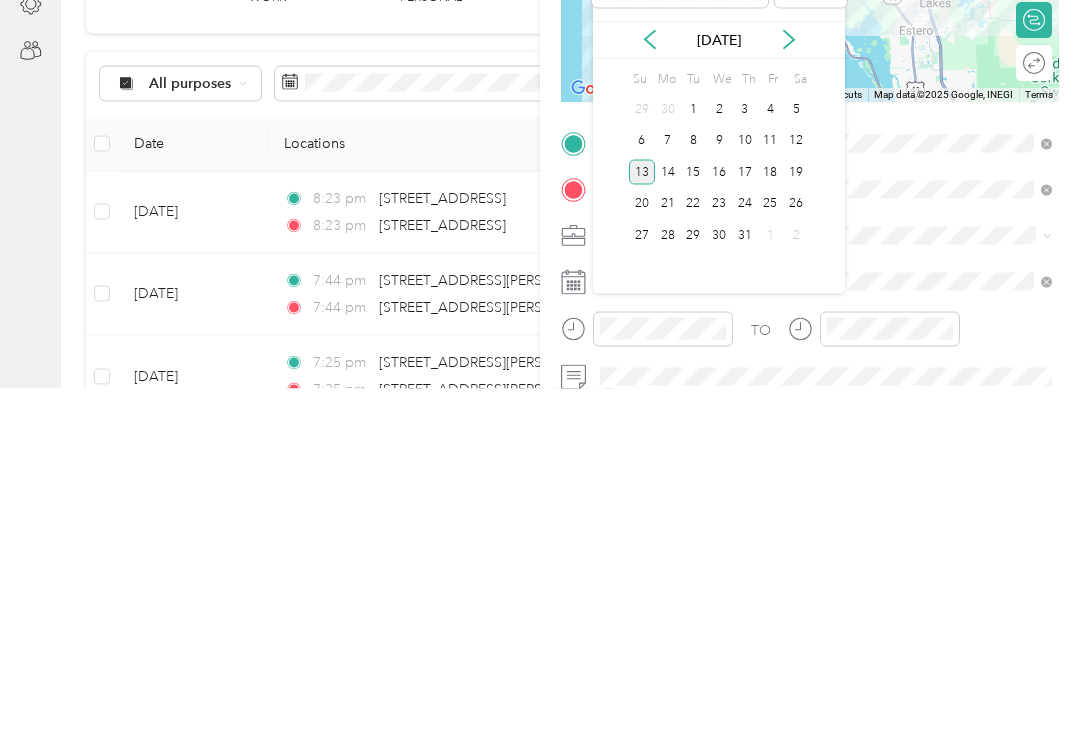 click 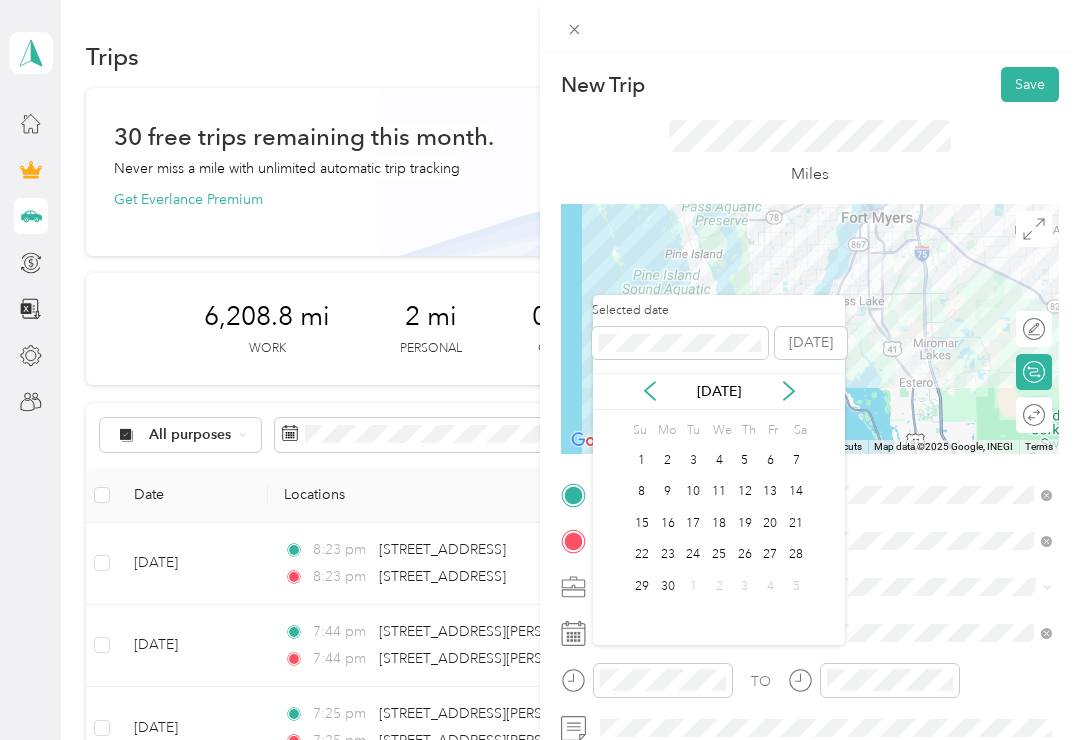 click 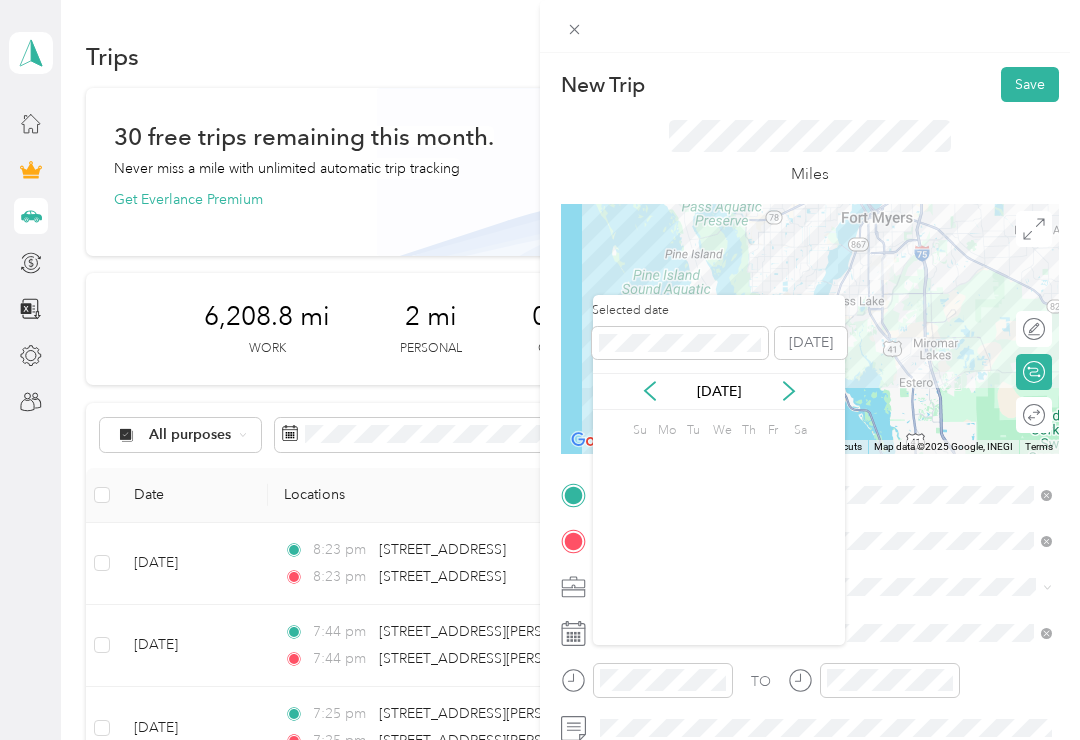 click 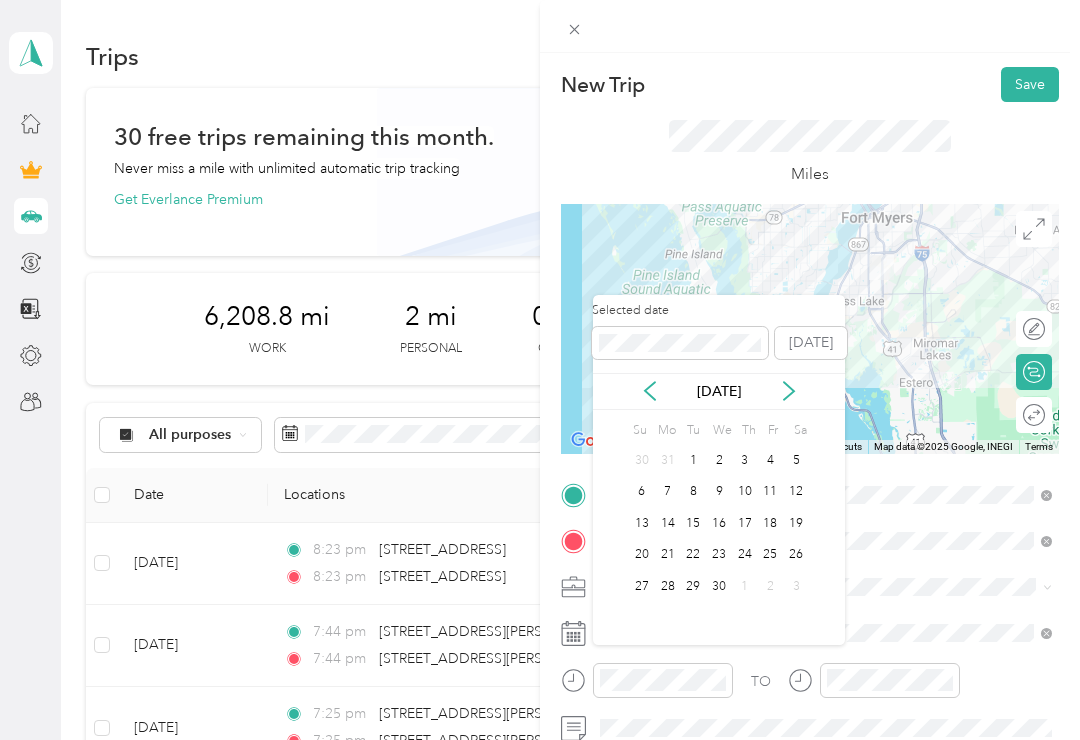 click 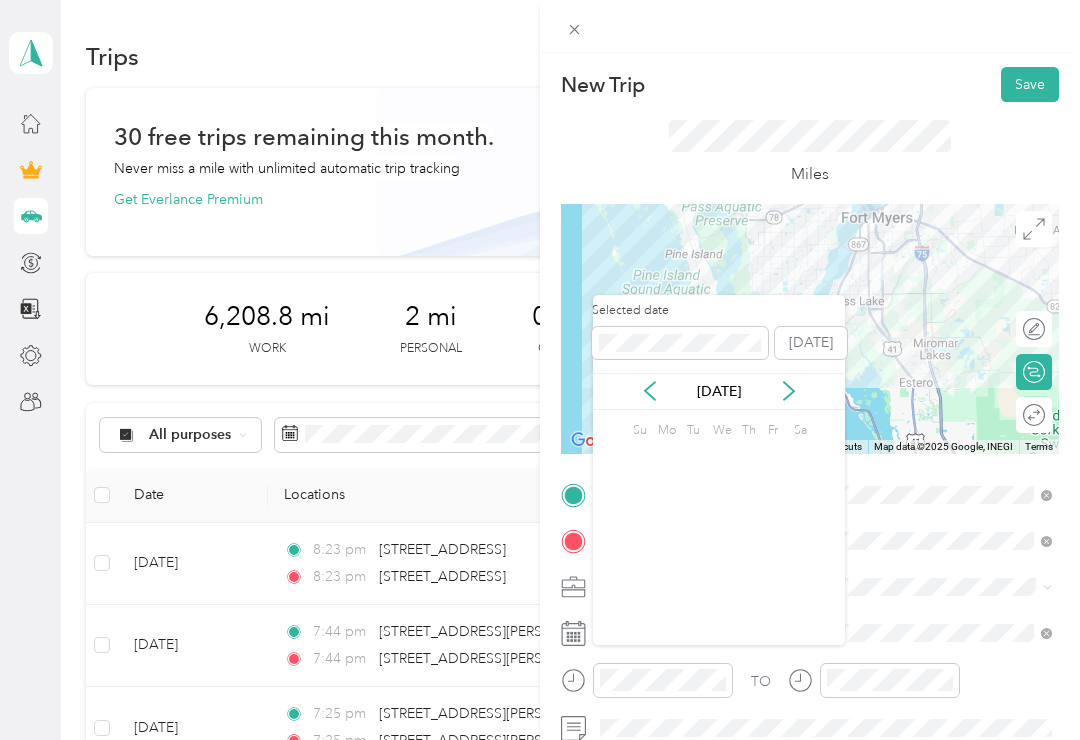 click 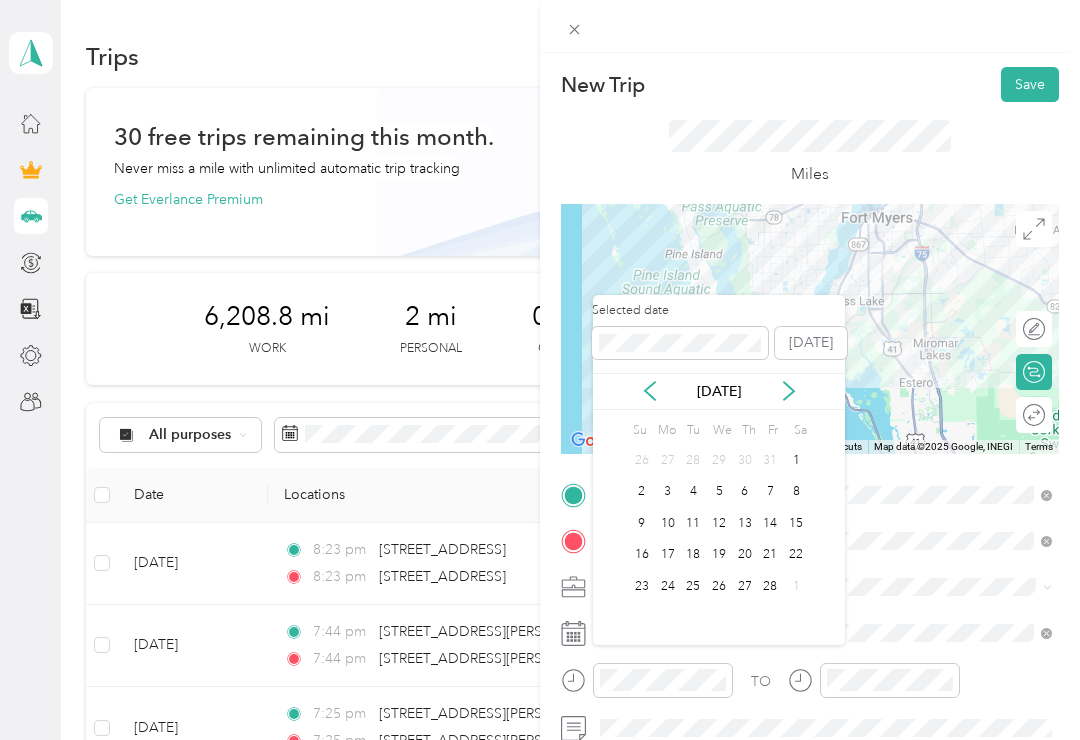click 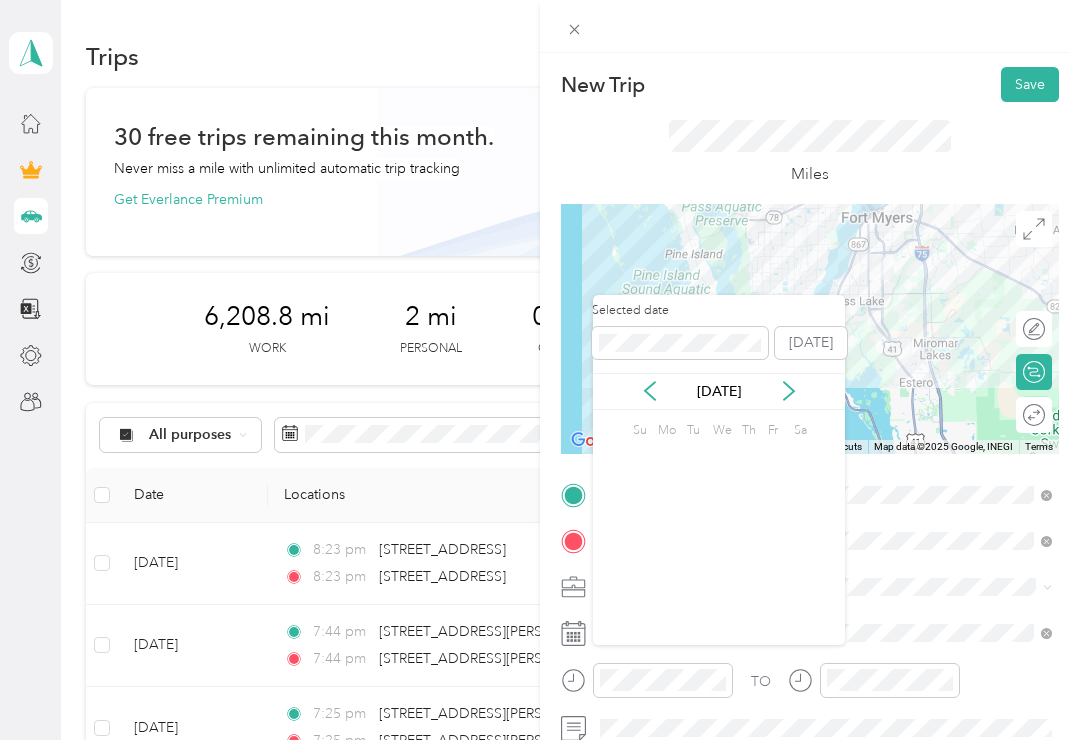 click 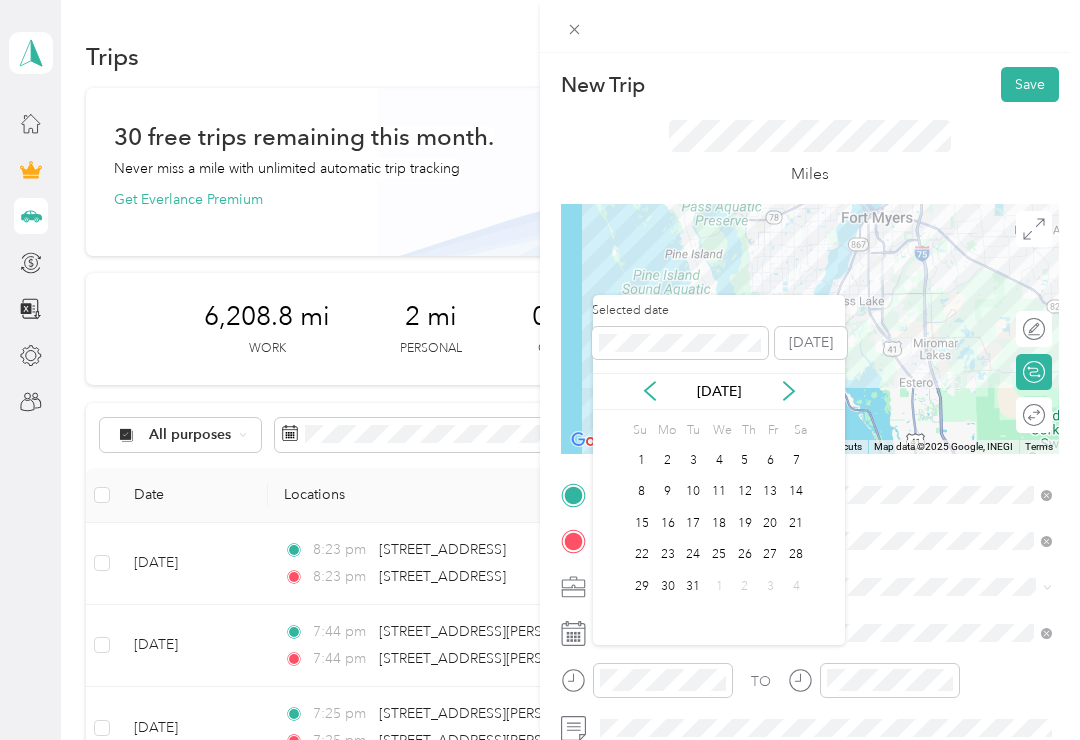 click on "1" at bounding box center (719, 586) 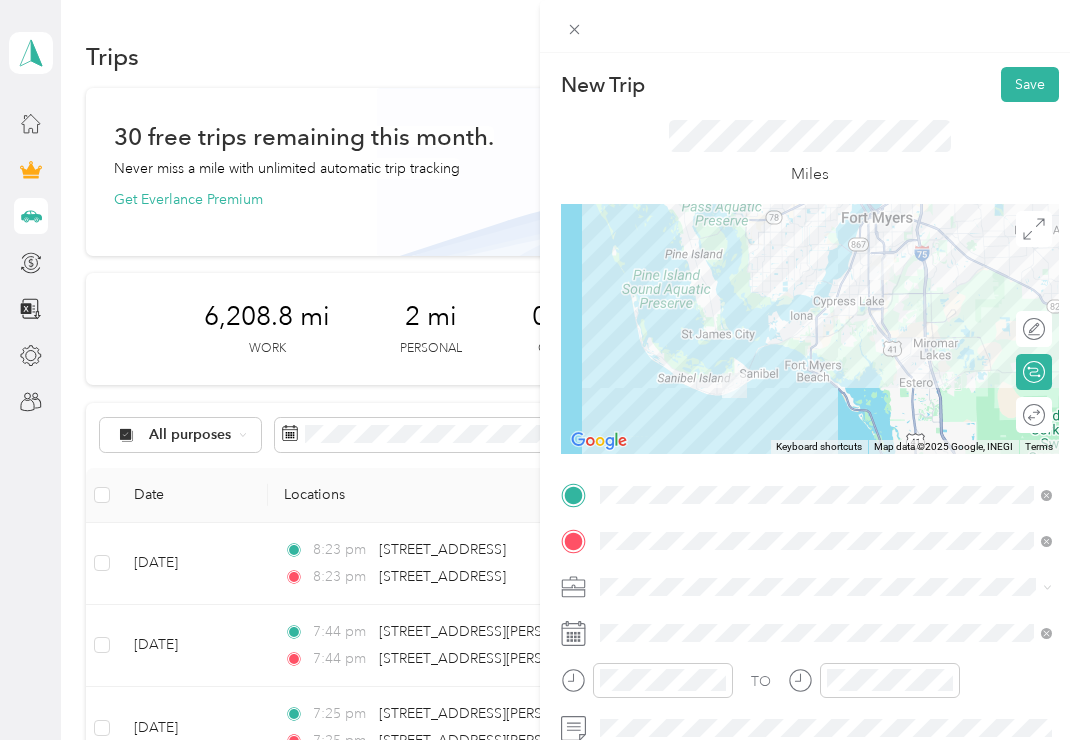 click on "Save" at bounding box center [1030, 84] 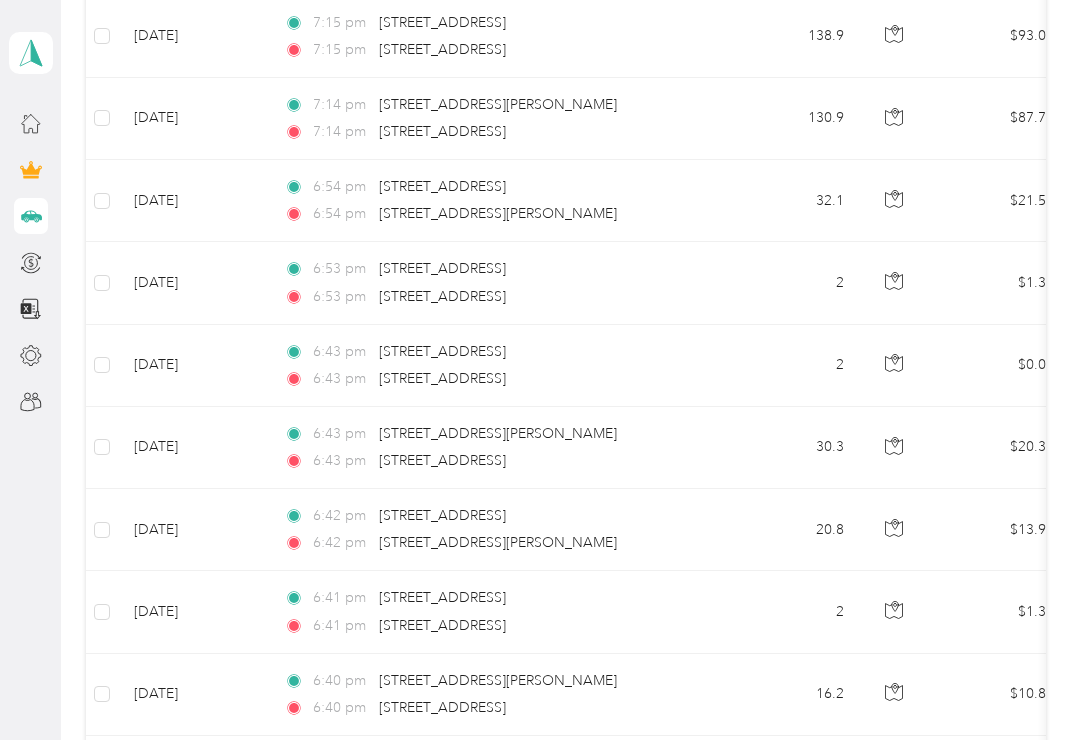 scroll, scrollTop: 847, scrollLeft: 0, axis: vertical 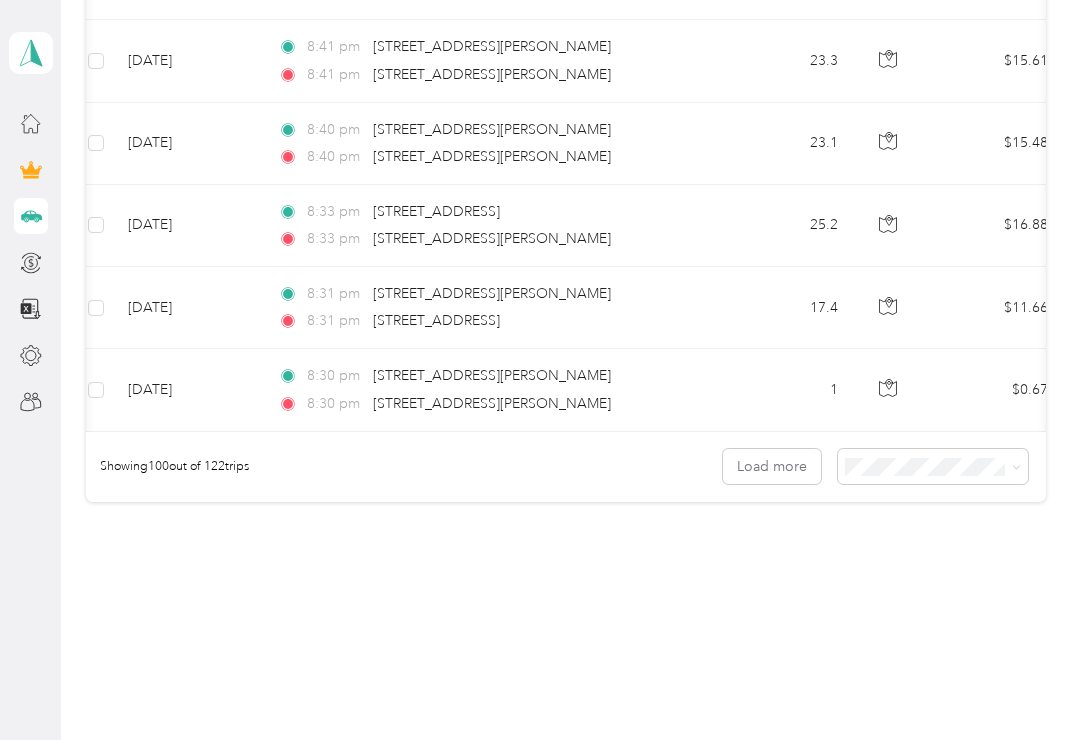 click on "Load more" at bounding box center (772, 466) 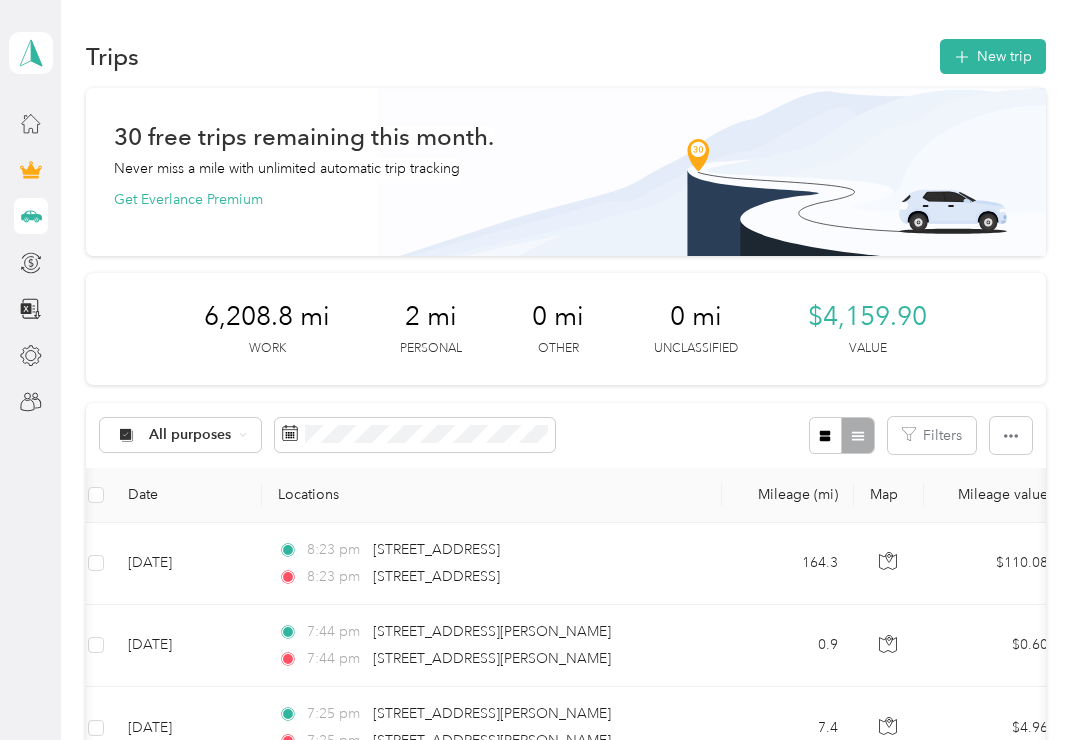 scroll, scrollTop: 0, scrollLeft: 0, axis: both 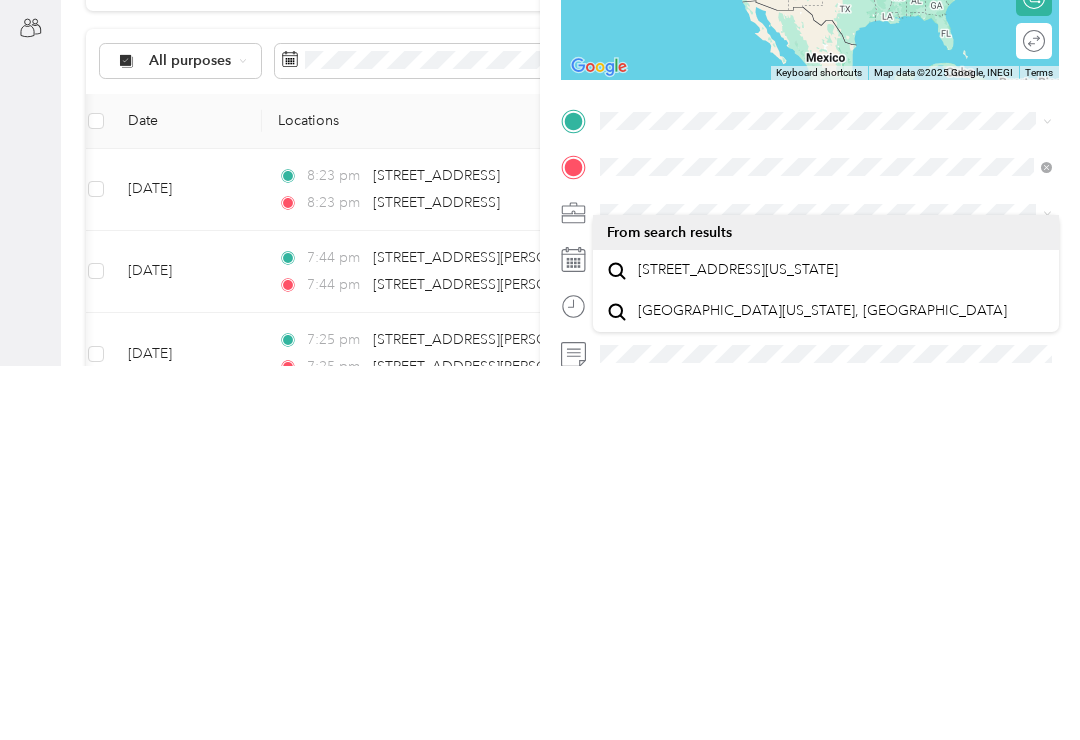 click on "1501 Middle Gulf Drive
Sanibel, Florida 33957, United States" at bounding box center [738, 644] 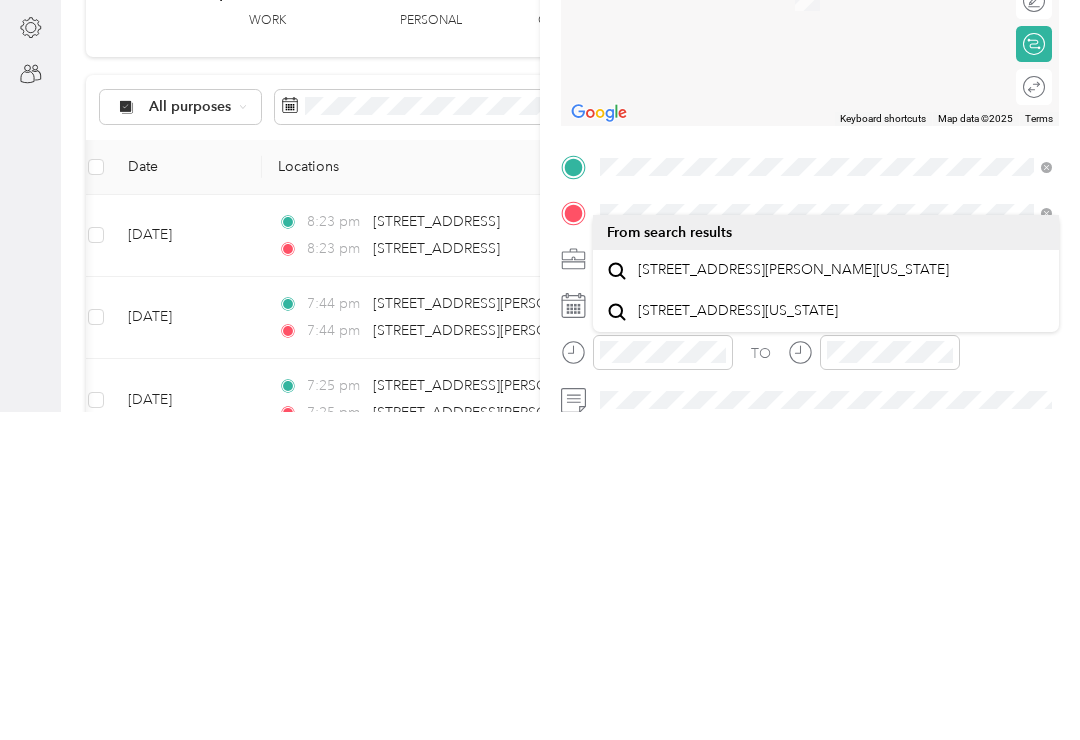 click on "[STREET_ADDRESS][PERSON_NAME][US_STATE]" at bounding box center (793, 598) 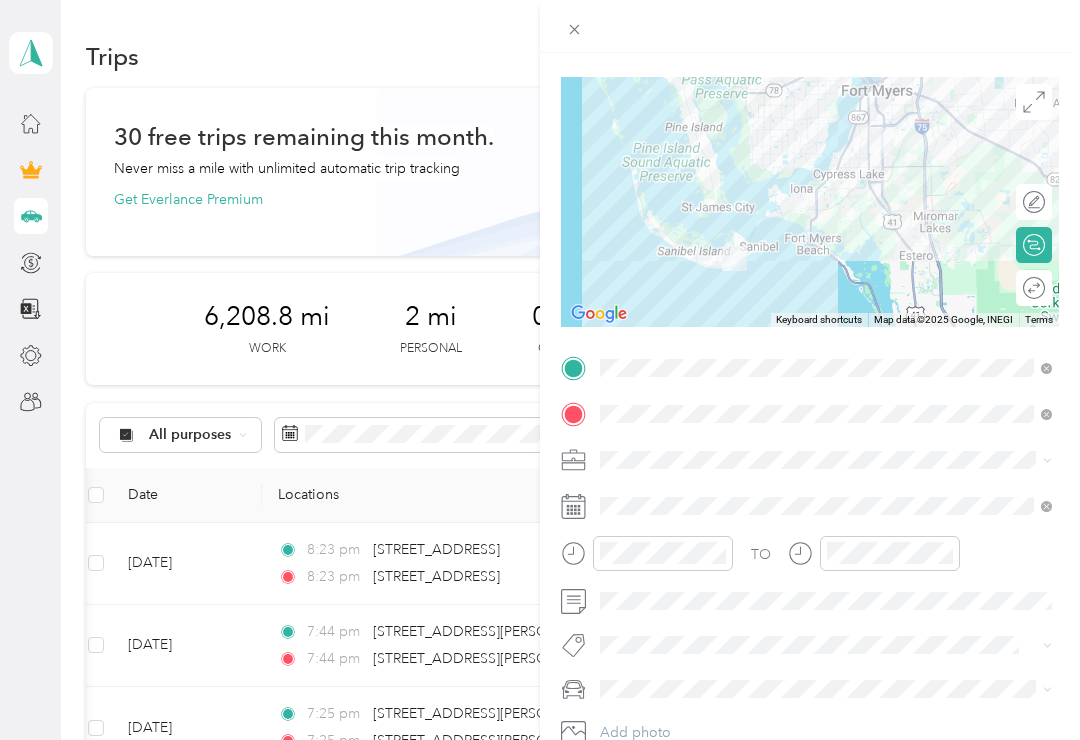 scroll, scrollTop: 151, scrollLeft: 0, axis: vertical 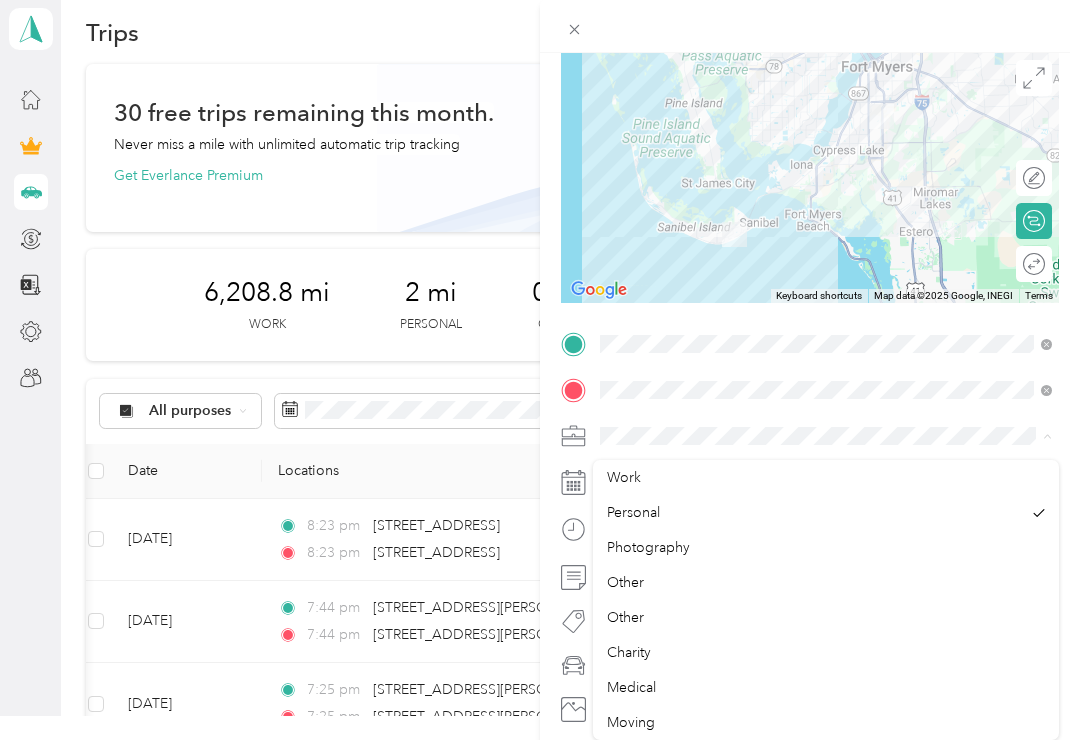 click on "Work" at bounding box center [624, 477] 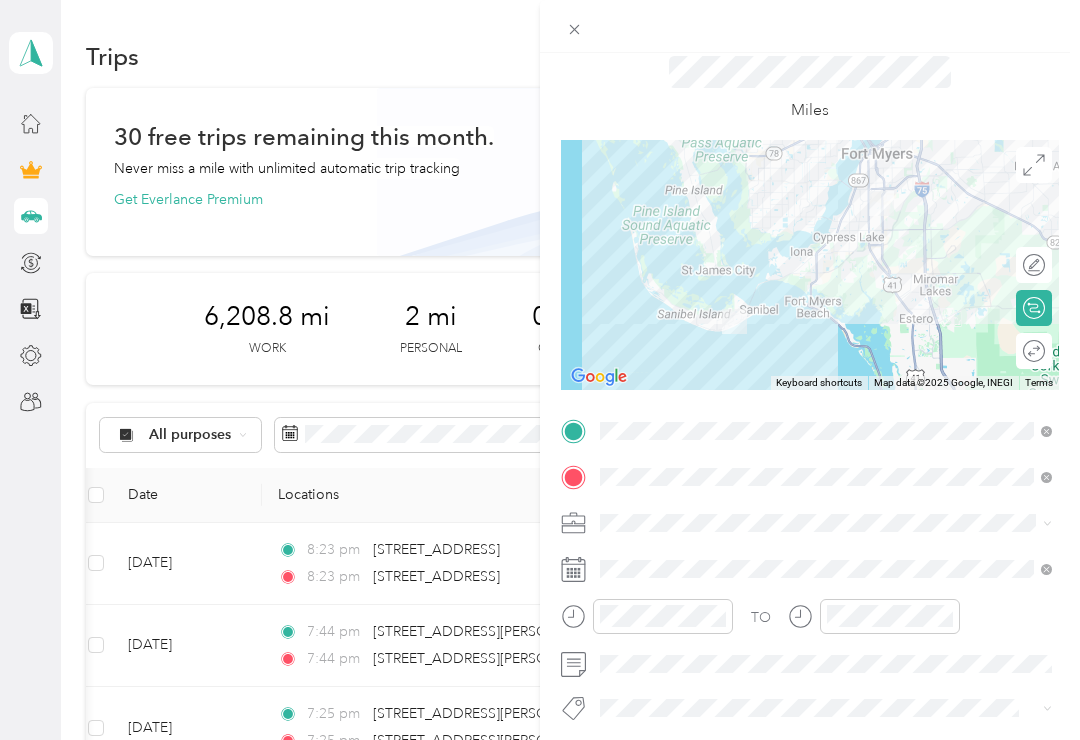 scroll, scrollTop: 78, scrollLeft: 0, axis: vertical 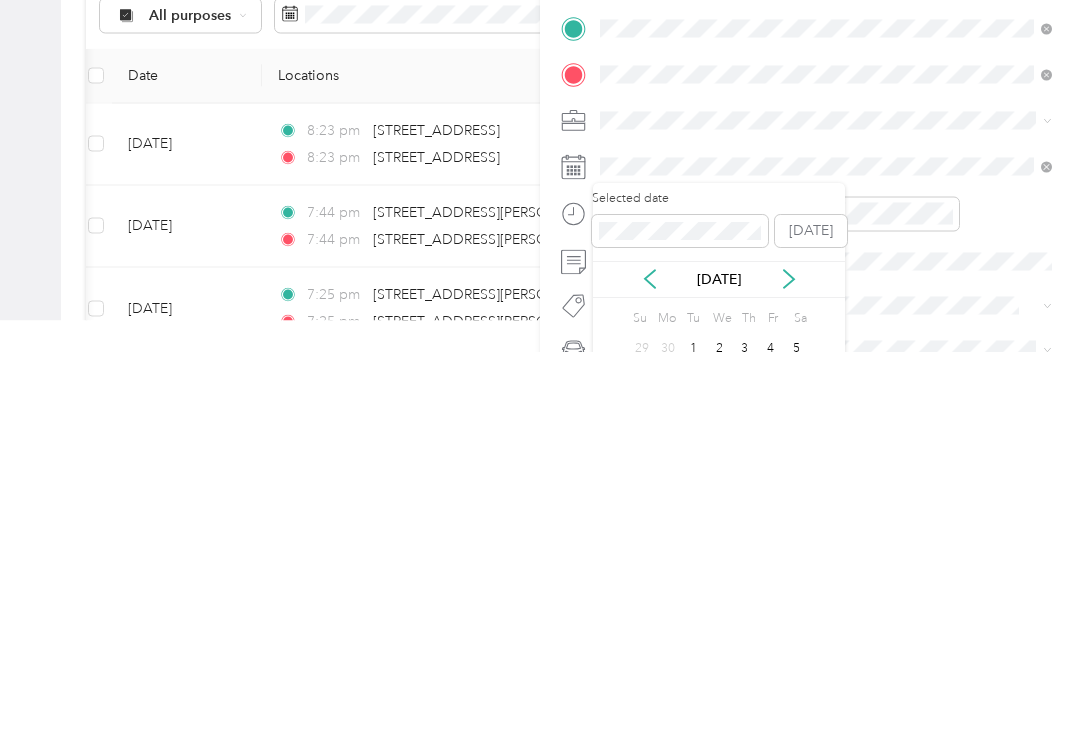 click 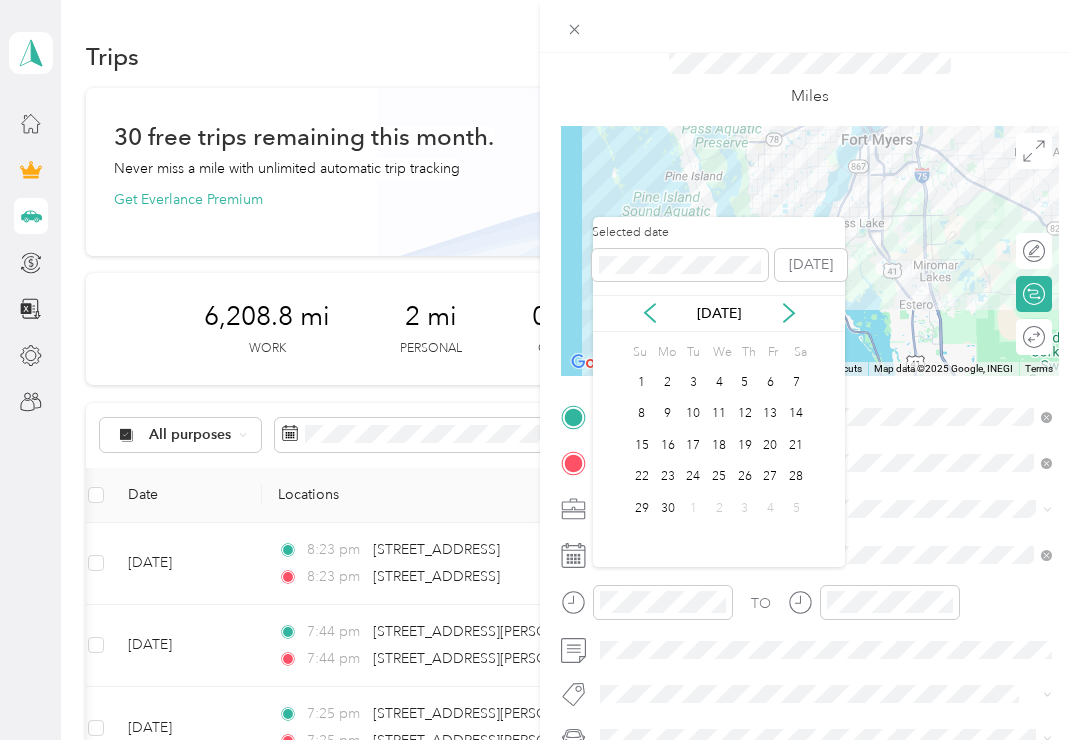 click 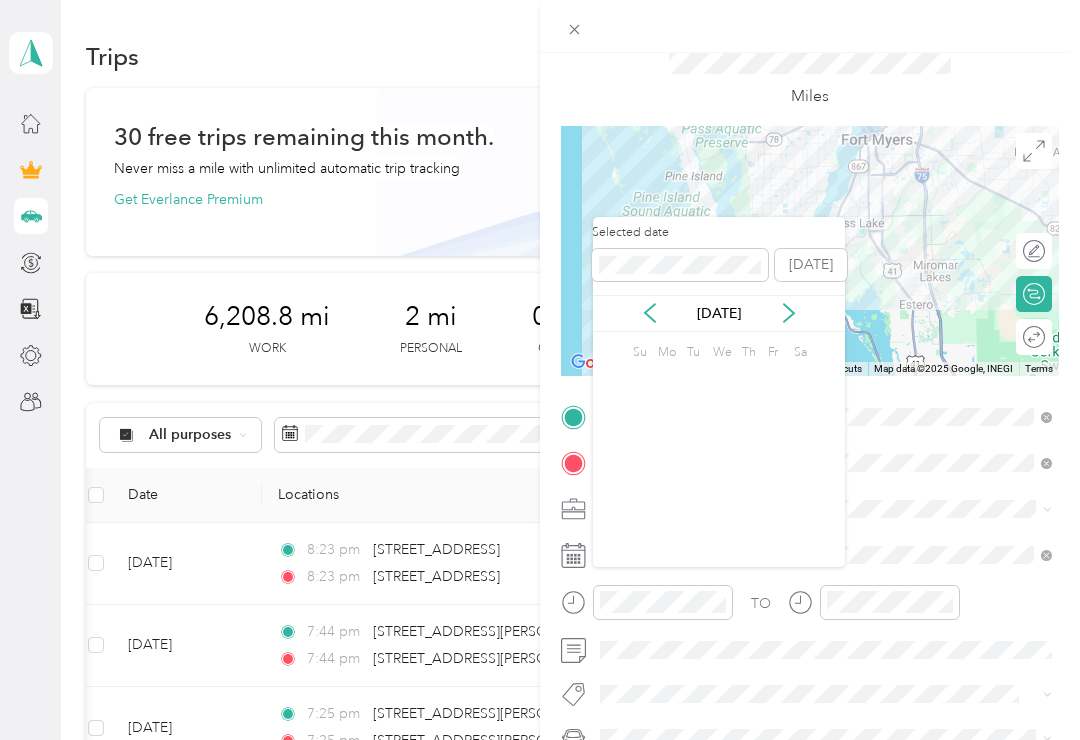 click 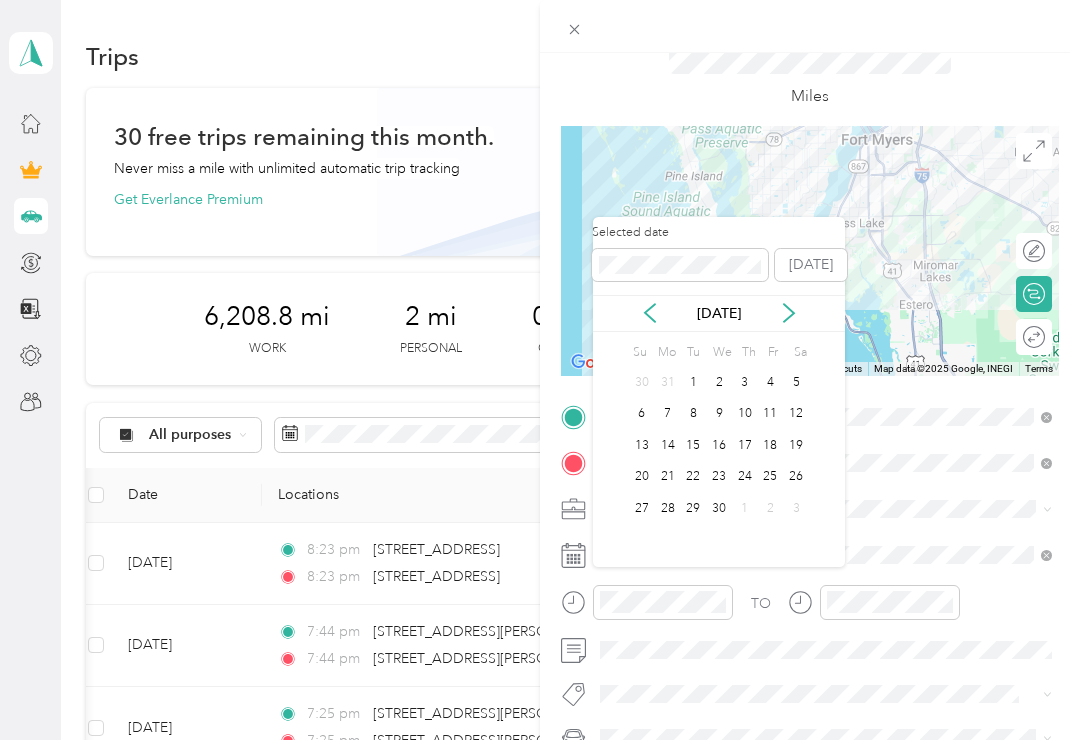 click on "Selected date   Today Apr 2025 Su Mo Tu We Th Fr Sa 30 31 1 2 3 4 5 6 7 8 9 10 11 12 13 14 15 16 17 18 19 20 21 22 23 24 25 26 27 28 29 30 1 2 3" at bounding box center [719, 392] 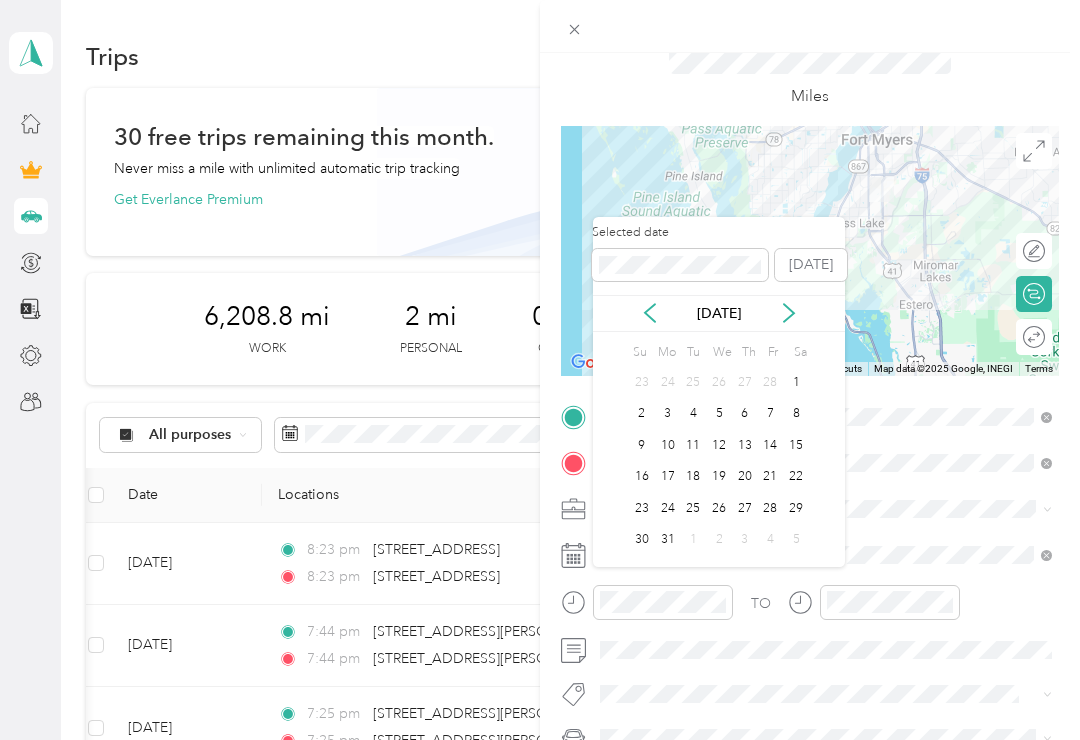click 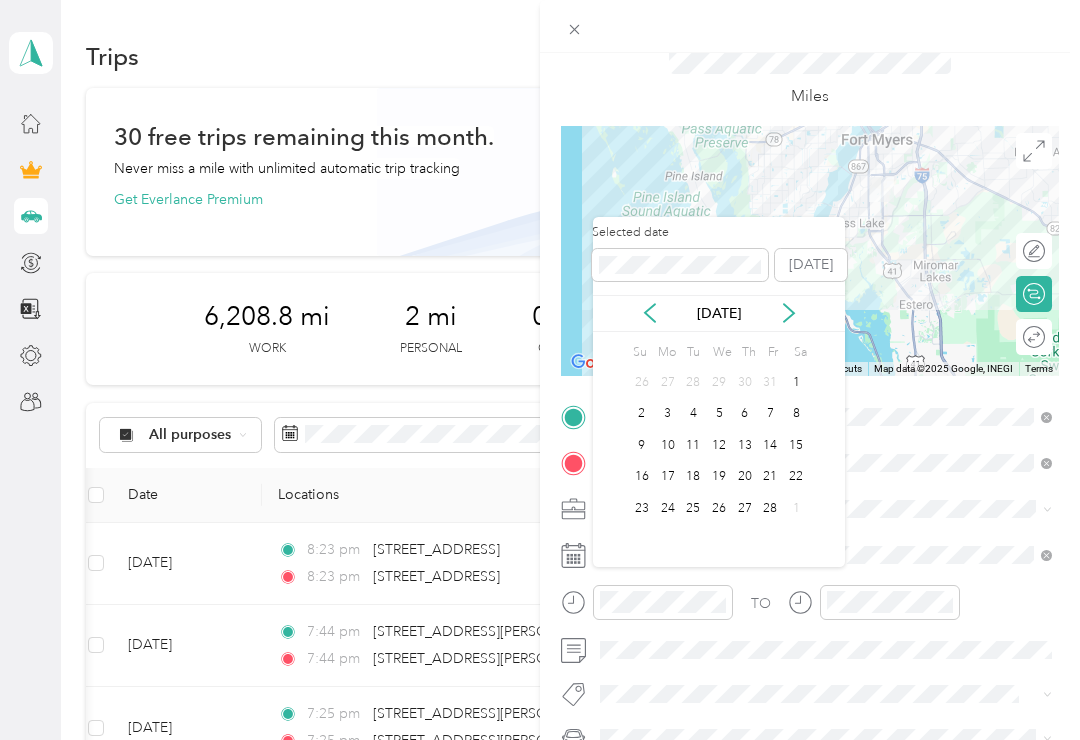 click 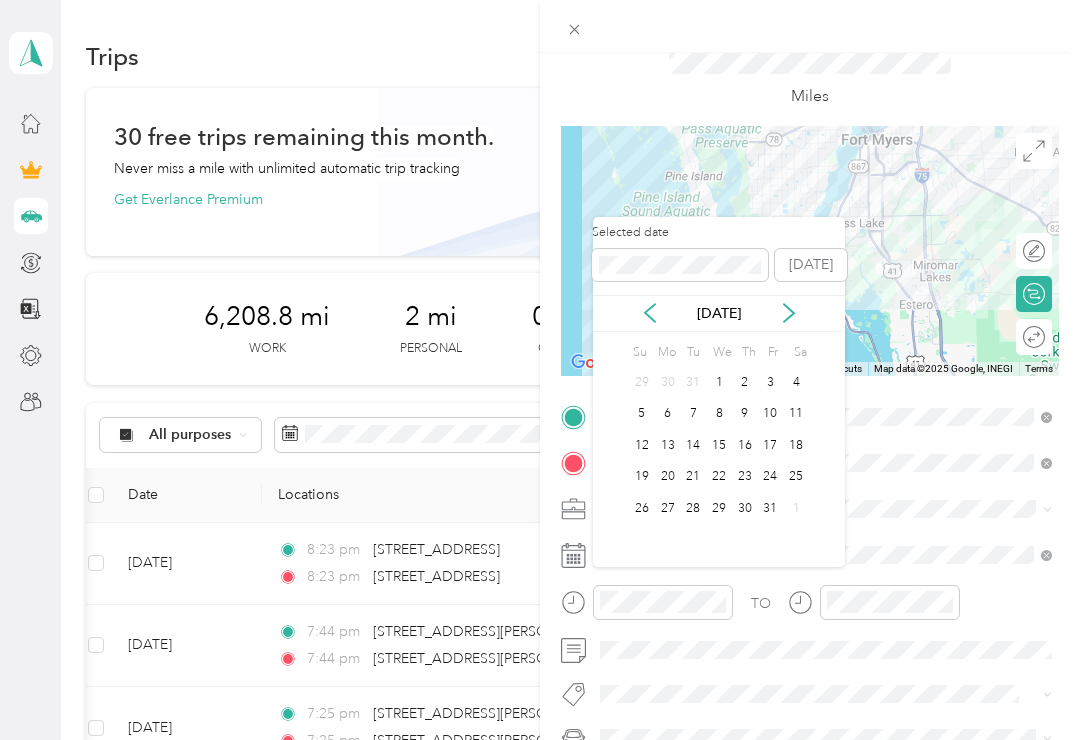 click 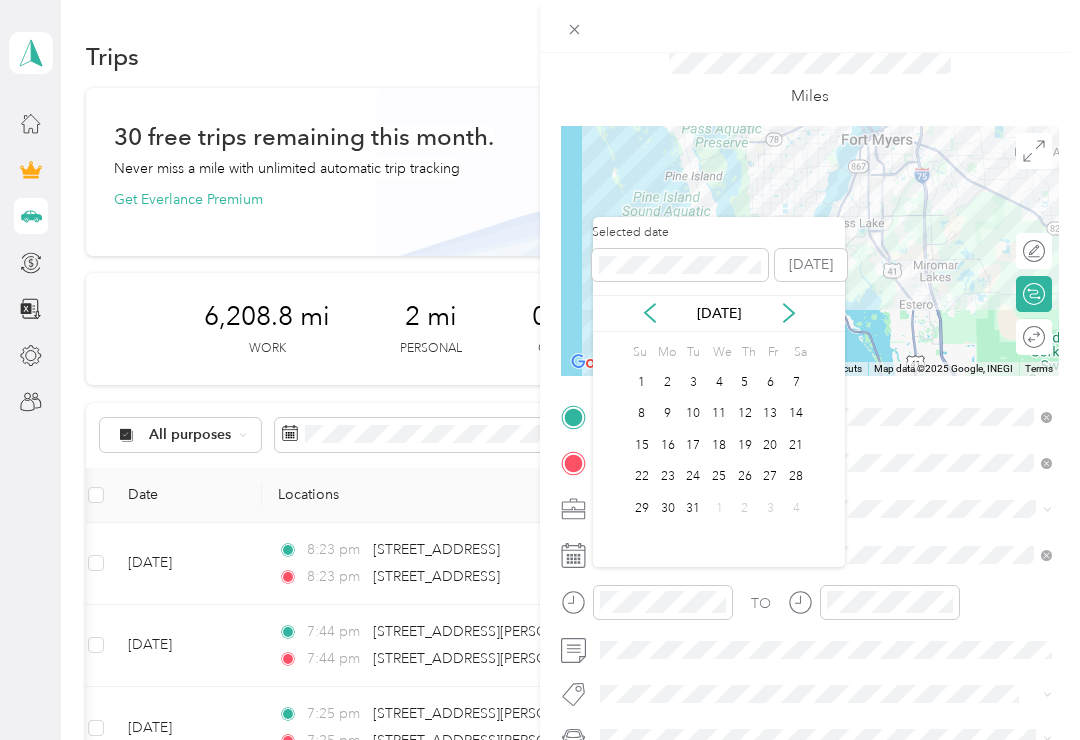 click on "31" at bounding box center (693, 508) 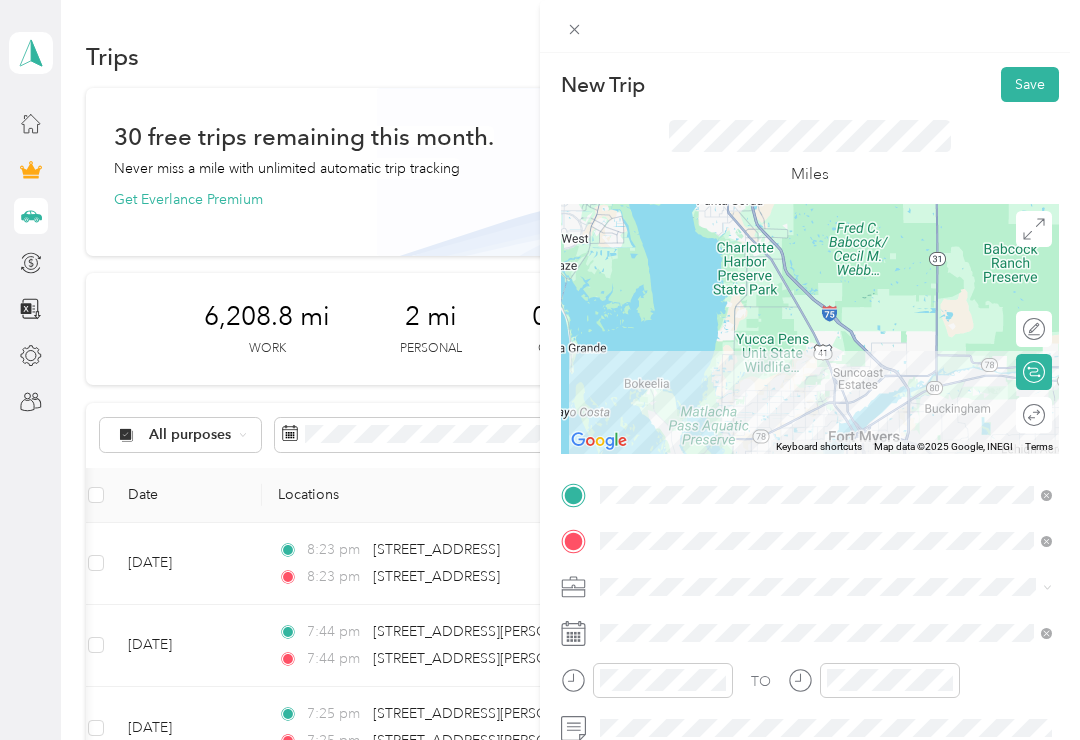 scroll, scrollTop: 0, scrollLeft: 0, axis: both 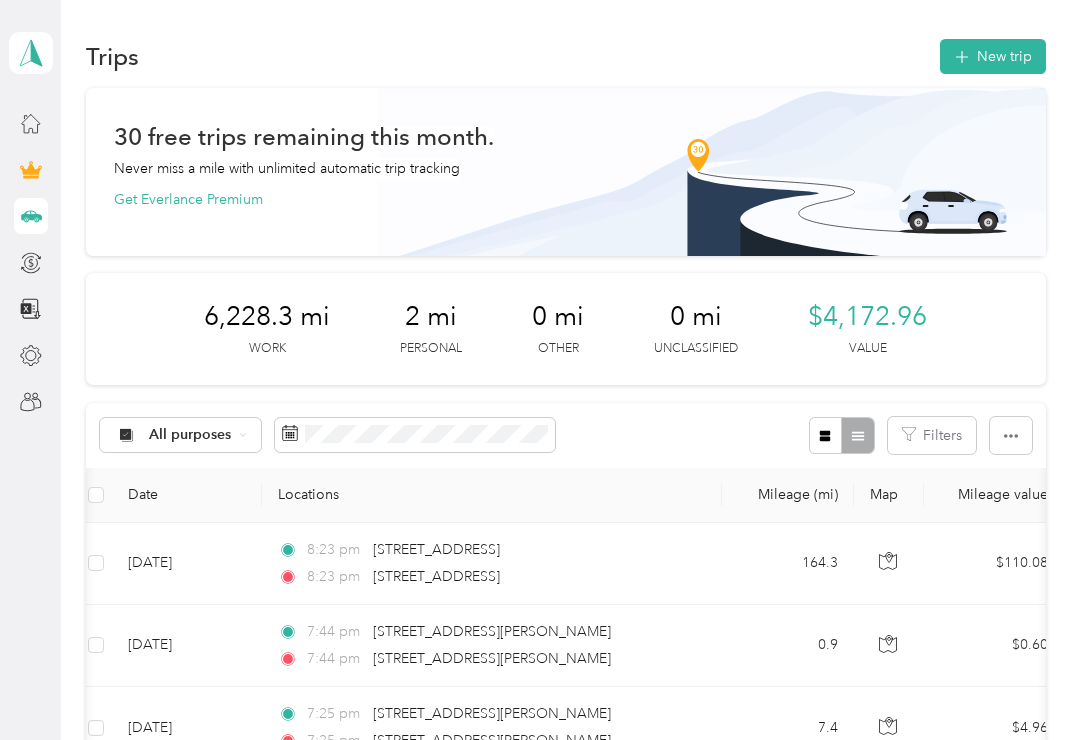 click on "New trip" at bounding box center [993, 56] 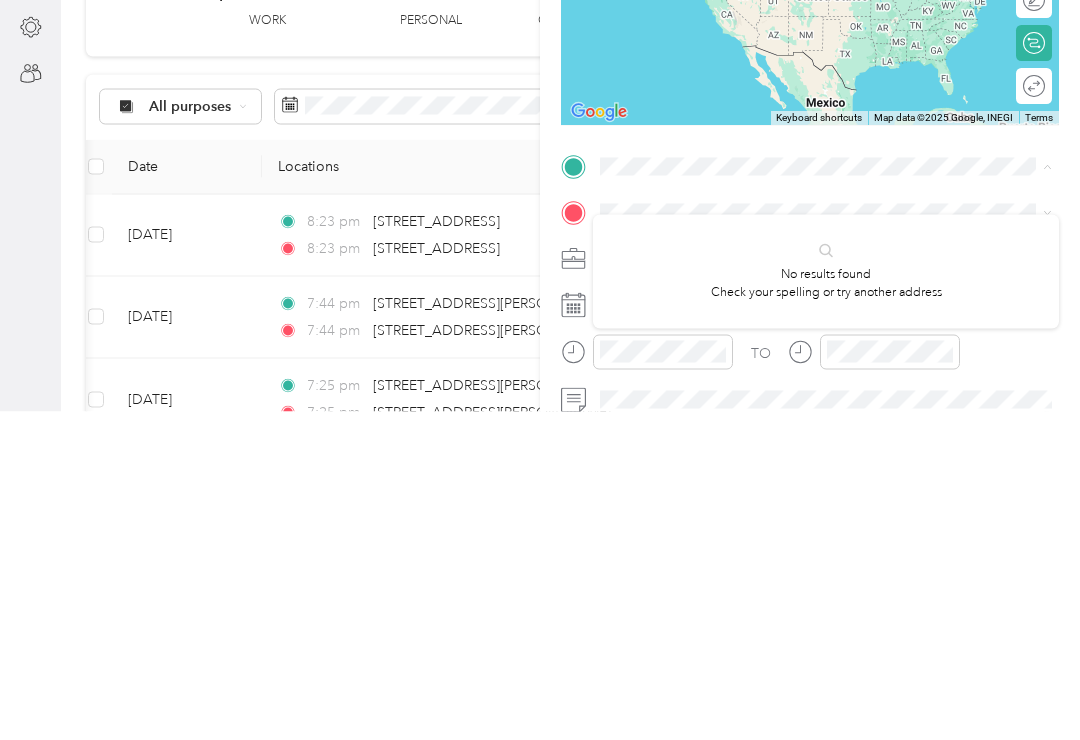 click on "No results found Check your spelling or try another address" at bounding box center (826, 600) 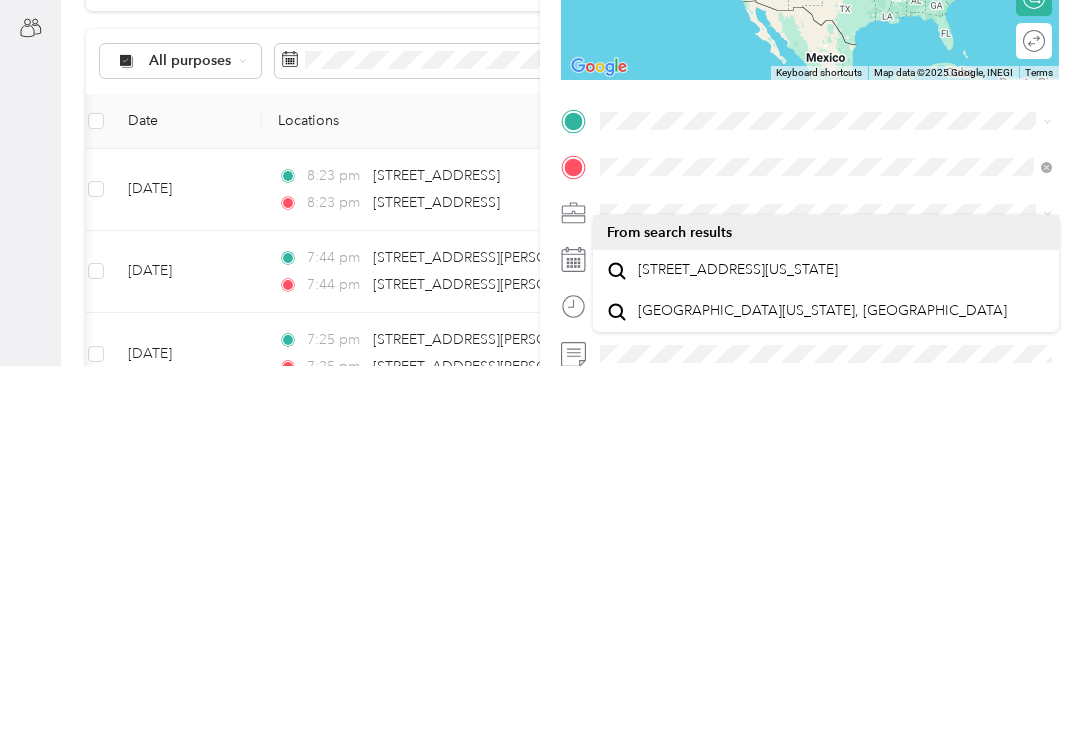 click on "1501 Middle Gulf Drive
Sanibel, Florida 33957, United States" at bounding box center [738, 644] 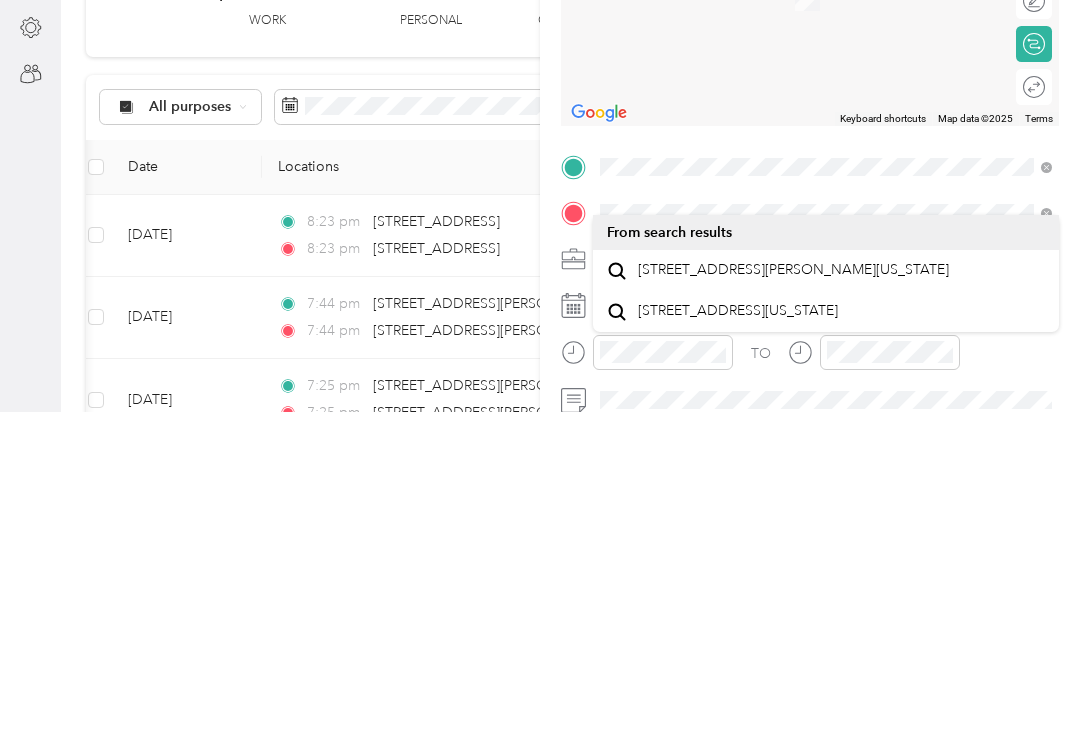 click on "[STREET_ADDRESS][PERSON_NAME][US_STATE]" at bounding box center [793, 598] 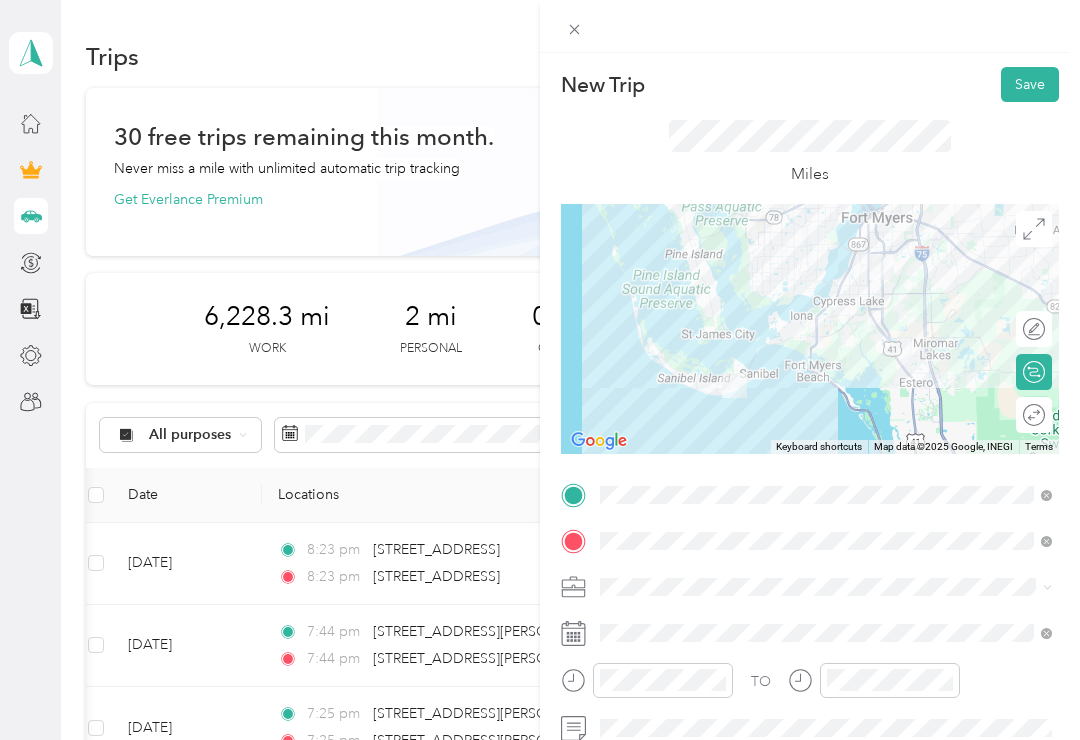 click at bounding box center (826, 633) 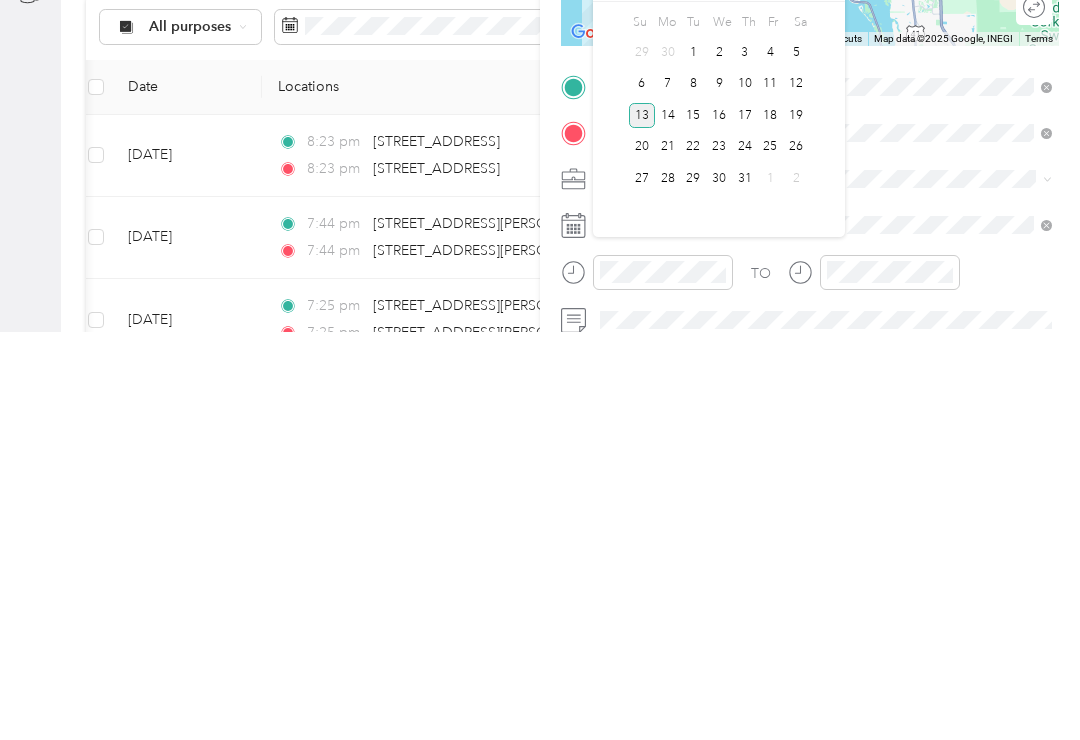 click on "1" at bounding box center (693, 460) 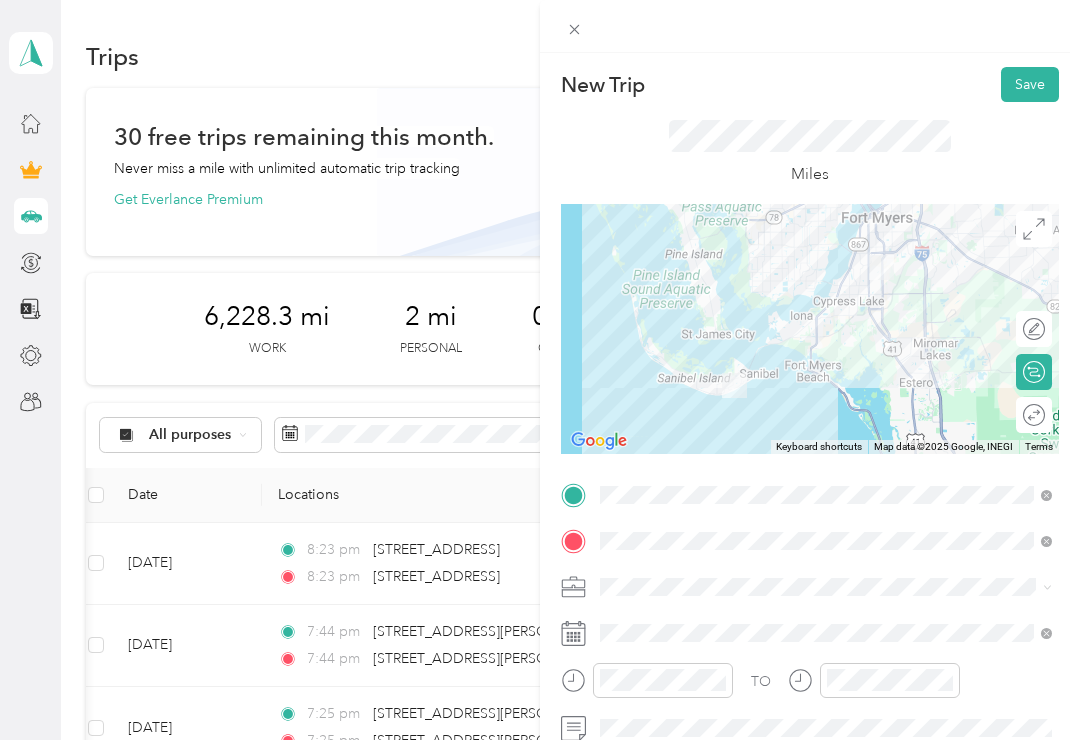 click on "Save" at bounding box center [1030, 84] 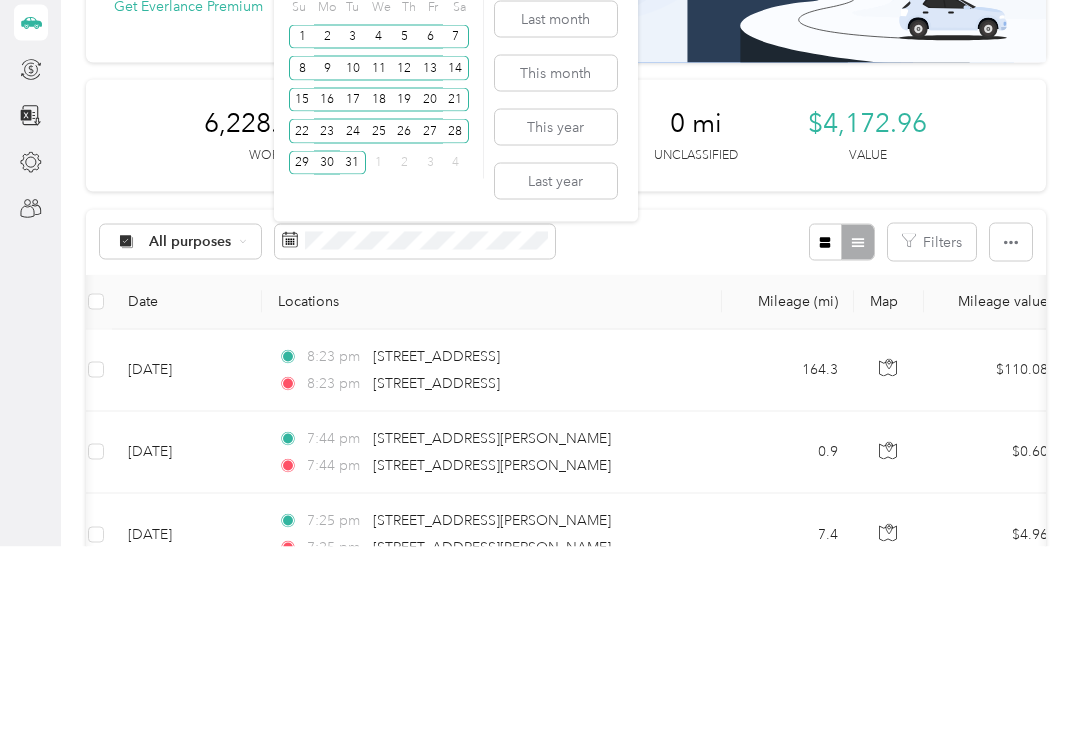click on "This year" at bounding box center [556, 320] 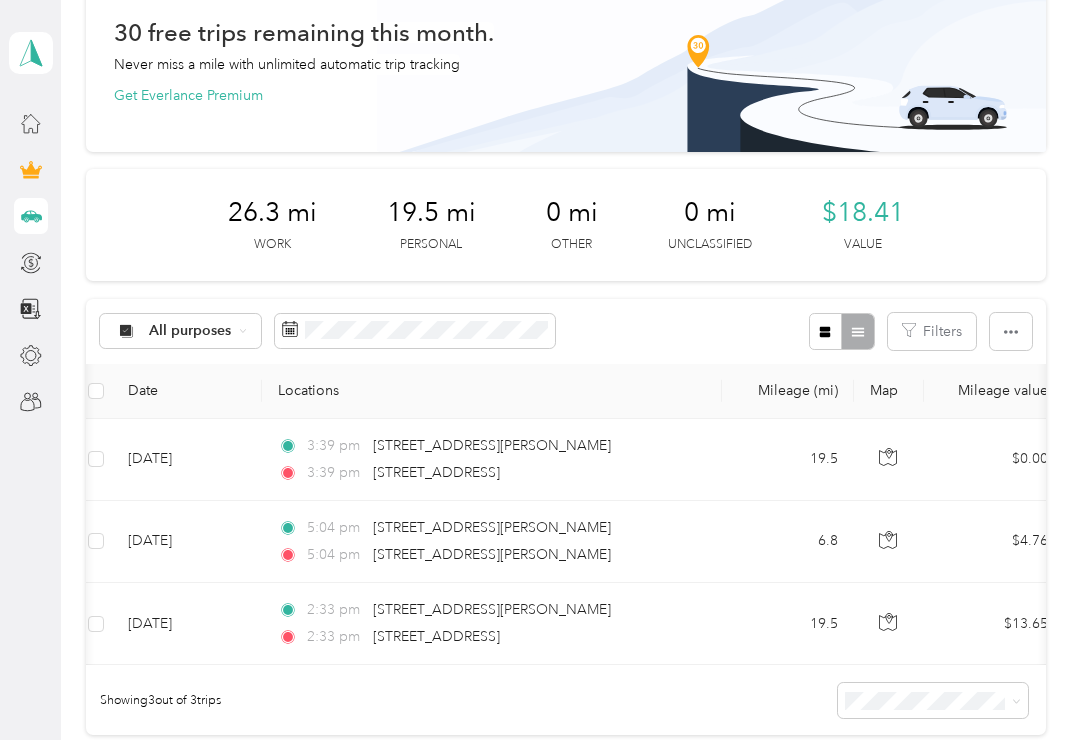 scroll, scrollTop: 105, scrollLeft: 0, axis: vertical 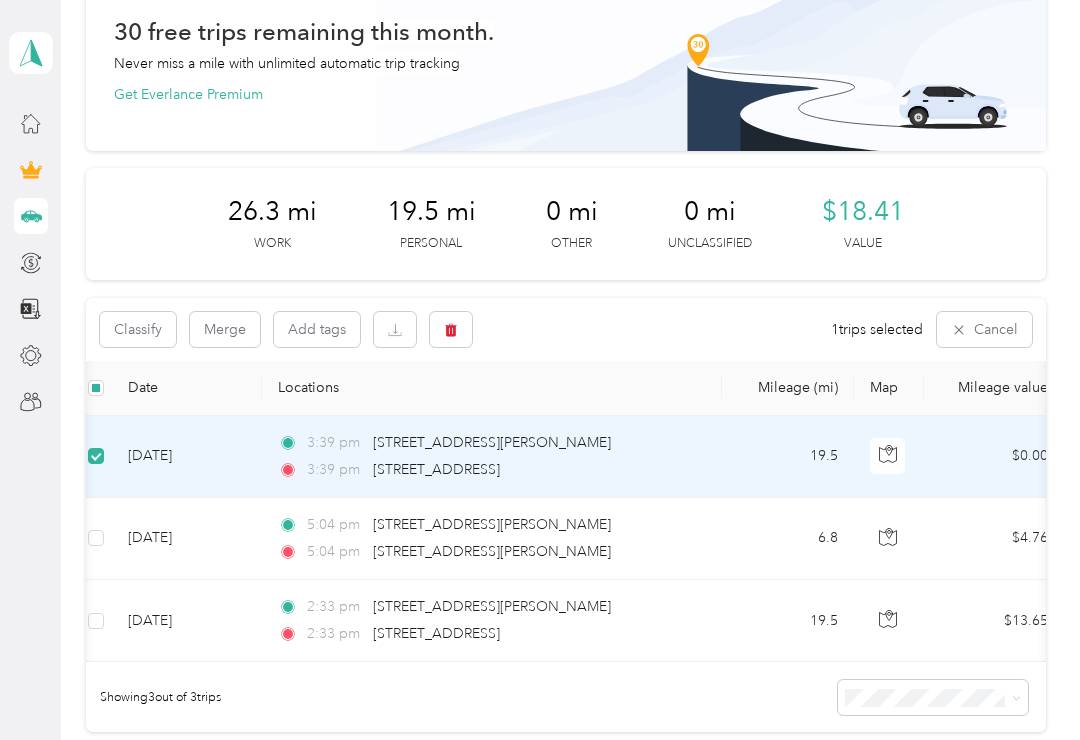 click on "Cancel" at bounding box center [984, 329] 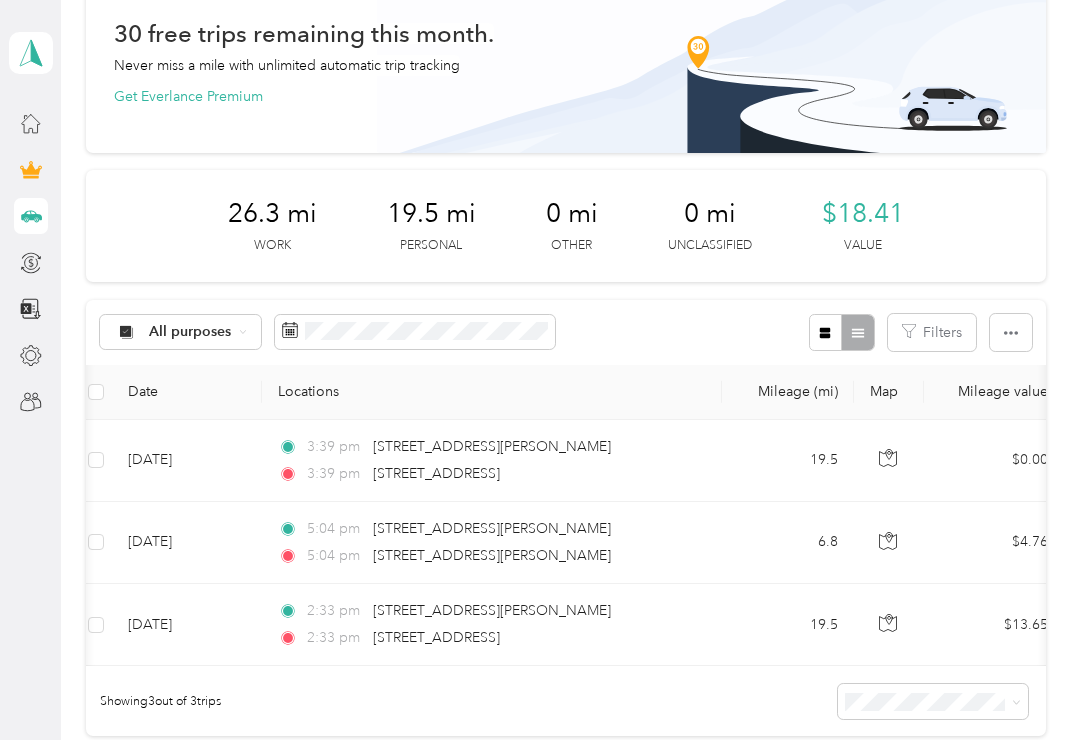 scroll, scrollTop: 87, scrollLeft: 0, axis: vertical 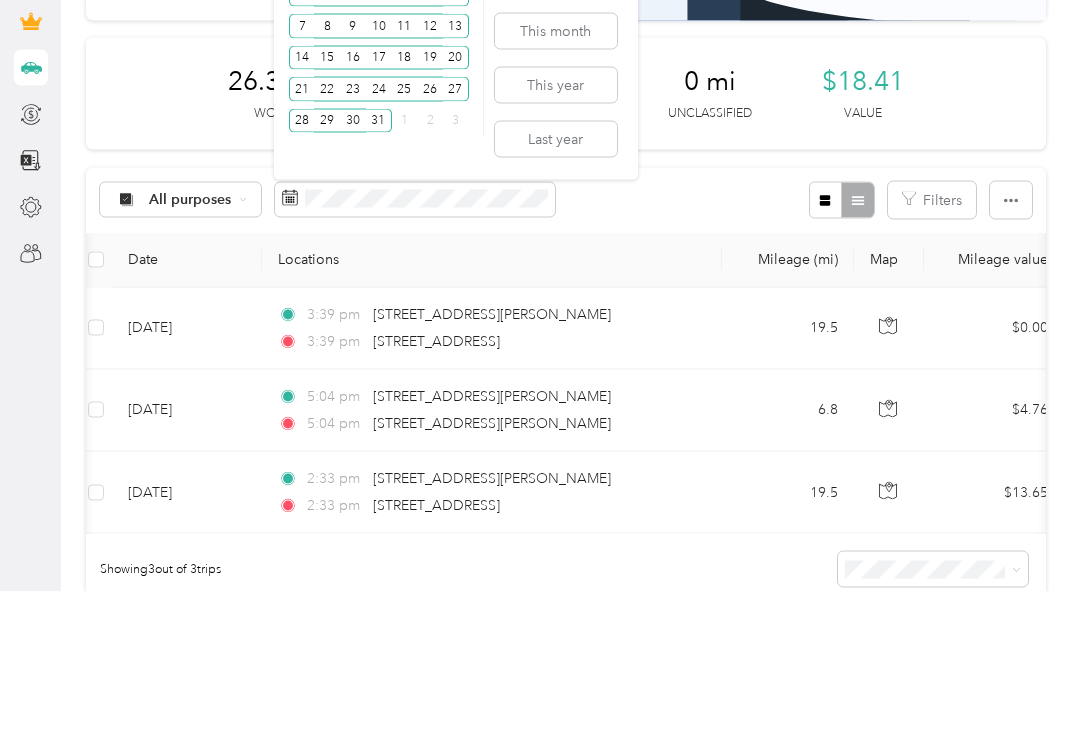 click on "Last year" at bounding box center [556, 287] 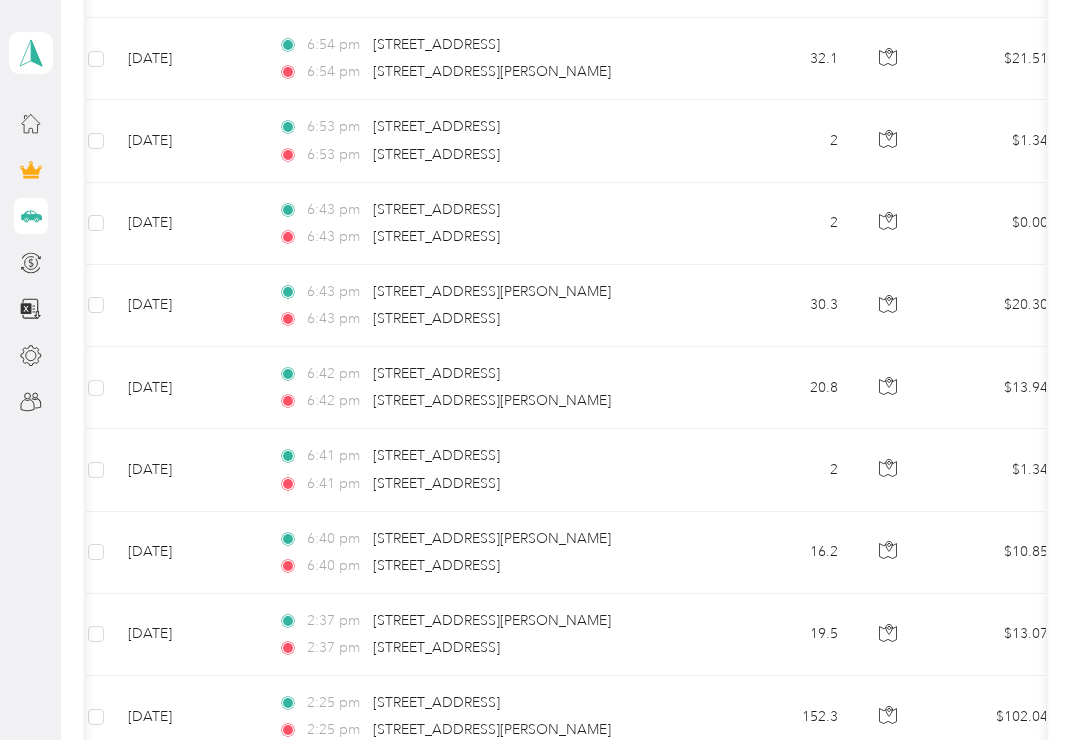scroll, scrollTop: 1009, scrollLeft: 0, axis: vertical 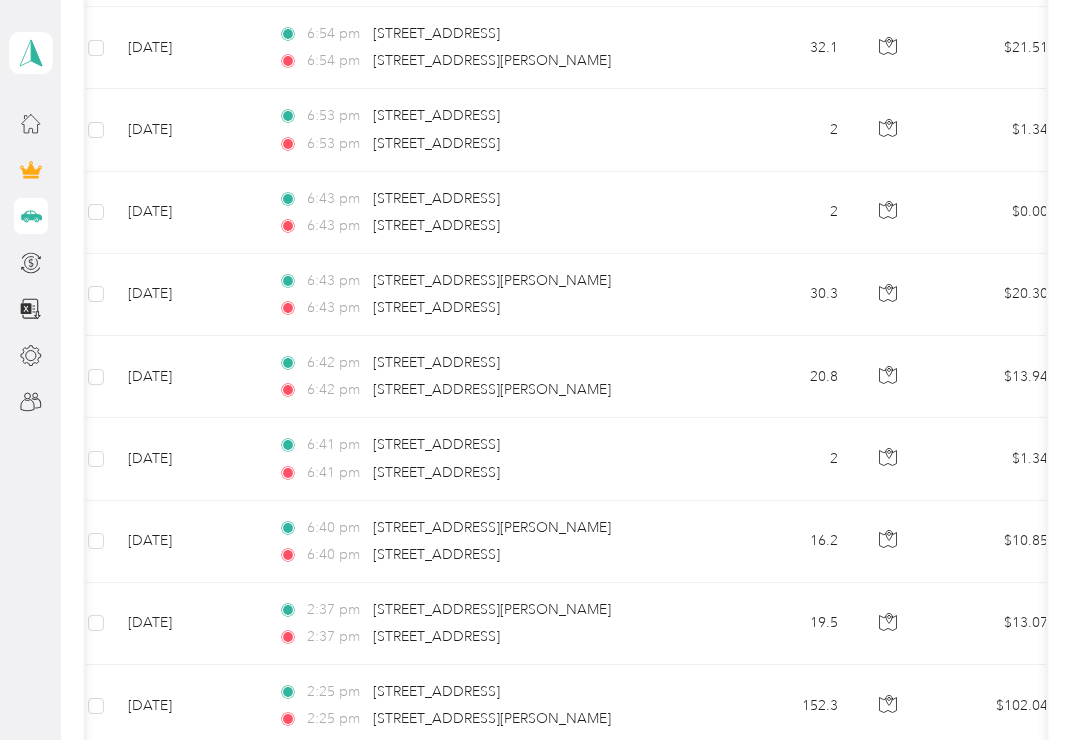 click on "2:37 pm 6200 Metro Plex Drive, Fort Myers" at bounding box center (488, 610) 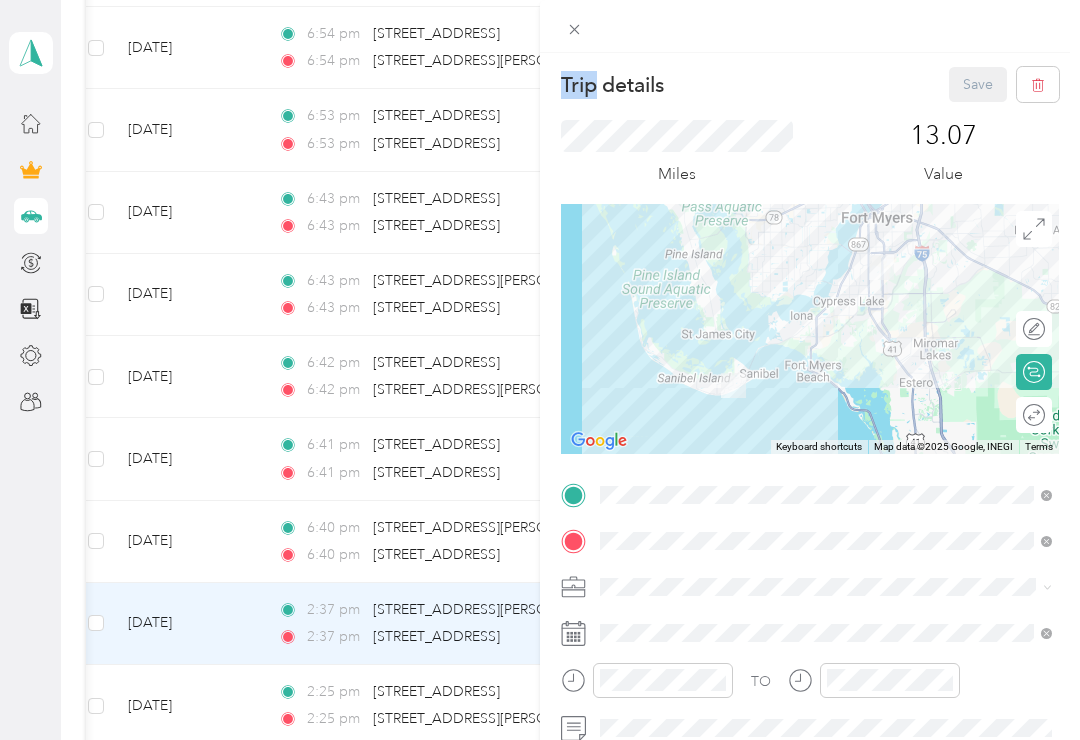 click on "Trip details Save This trip cannot be edited because it is either under review, approved, or paid. Contact your Team Manager to edit it. Miles 13.07 Value  To navigate the map with touch gestures double-tap and hold your finger on the map, then drag the map. ← Move left → Move right ↑ Move up ↓ Move down + Zoom in - Zoom out Home Jump left by 75% End Jump right by 75% Page Up Jump up by 75% Page Down Jump down by 75% Keyboard shortcuts Map Data Map data ©2025 Google, INEGI Map data ©2025 Google, INEGI 10 km  Click to toggle between metric and imperial units Terms Report a map error Edit route Calculate route Round trip TO Add photo" at bounding box center (540, 370) 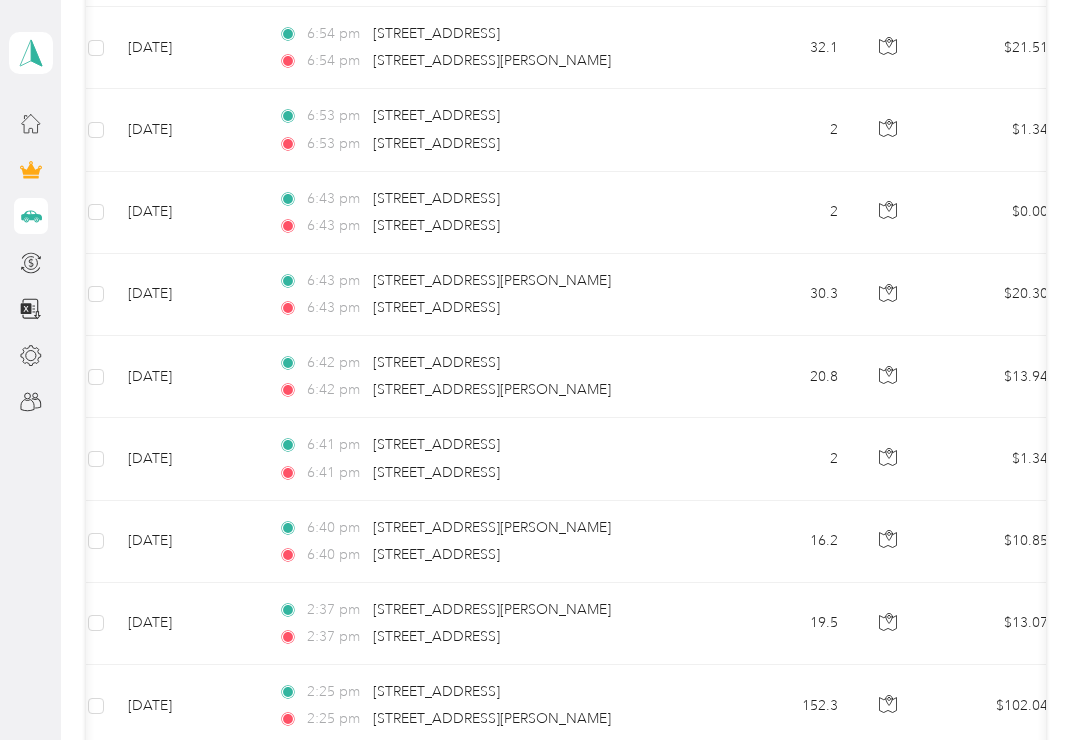 copy on "[STREET_ADDRESS]" 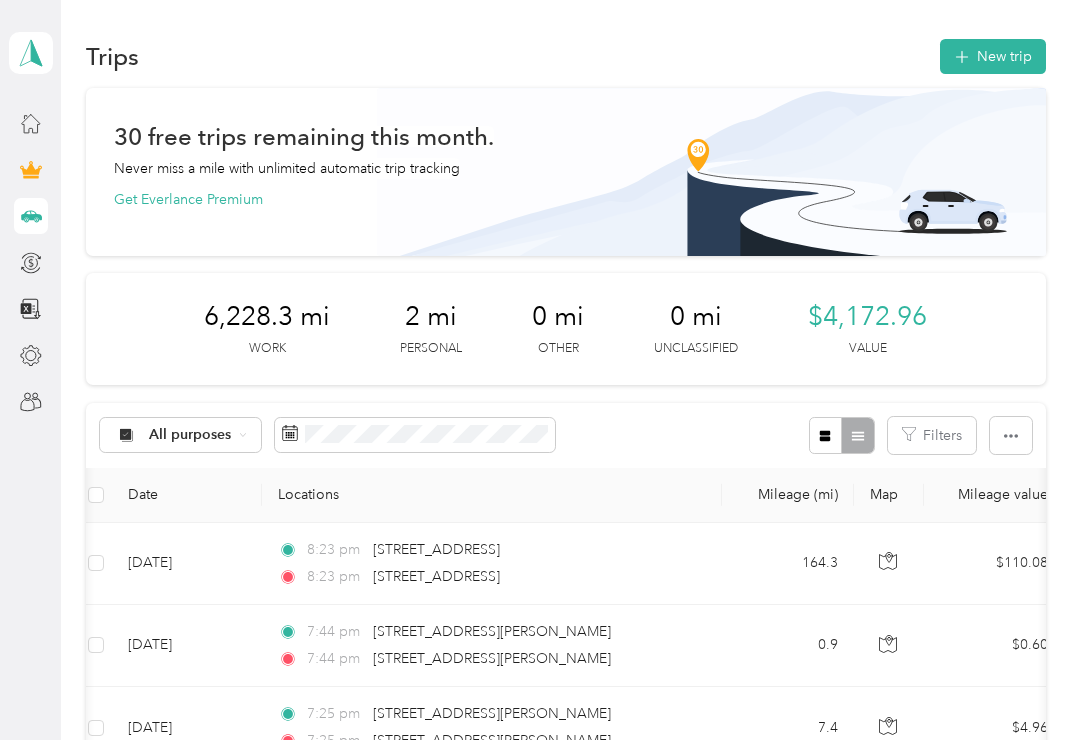 scroll, scrollTop: 0, scrollLeft: 0, axis: both 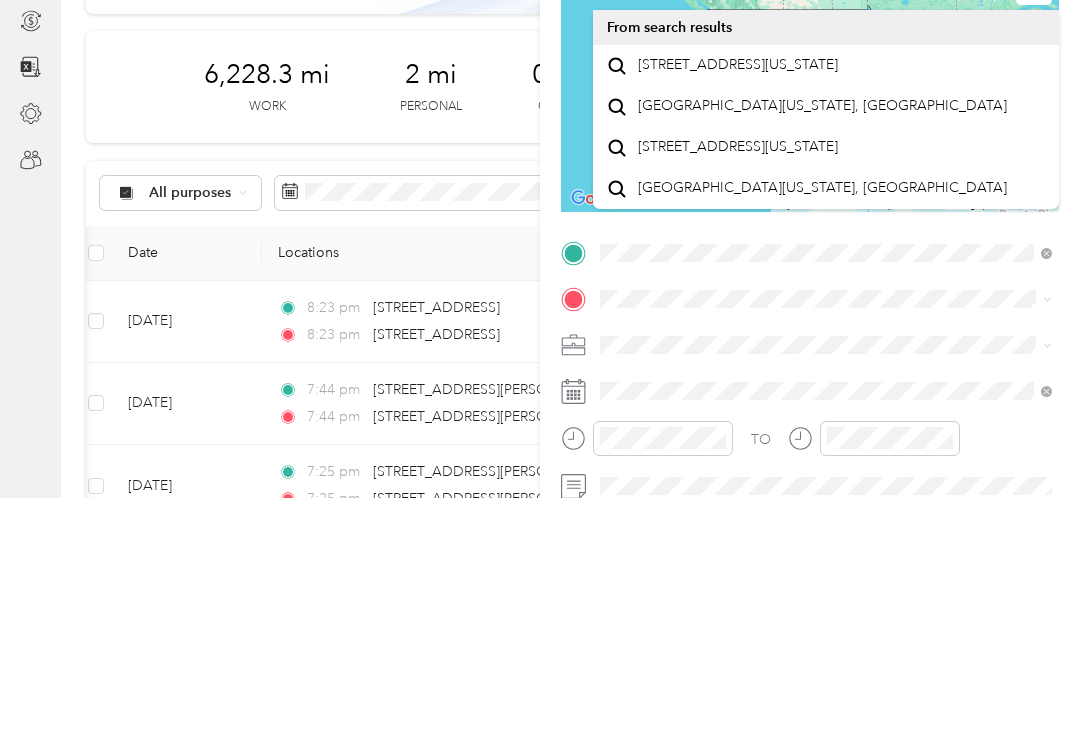 click on "2311 West Gulf Drive
Sanibel, Florida 33957, United States" at bounding box center (738, 307) 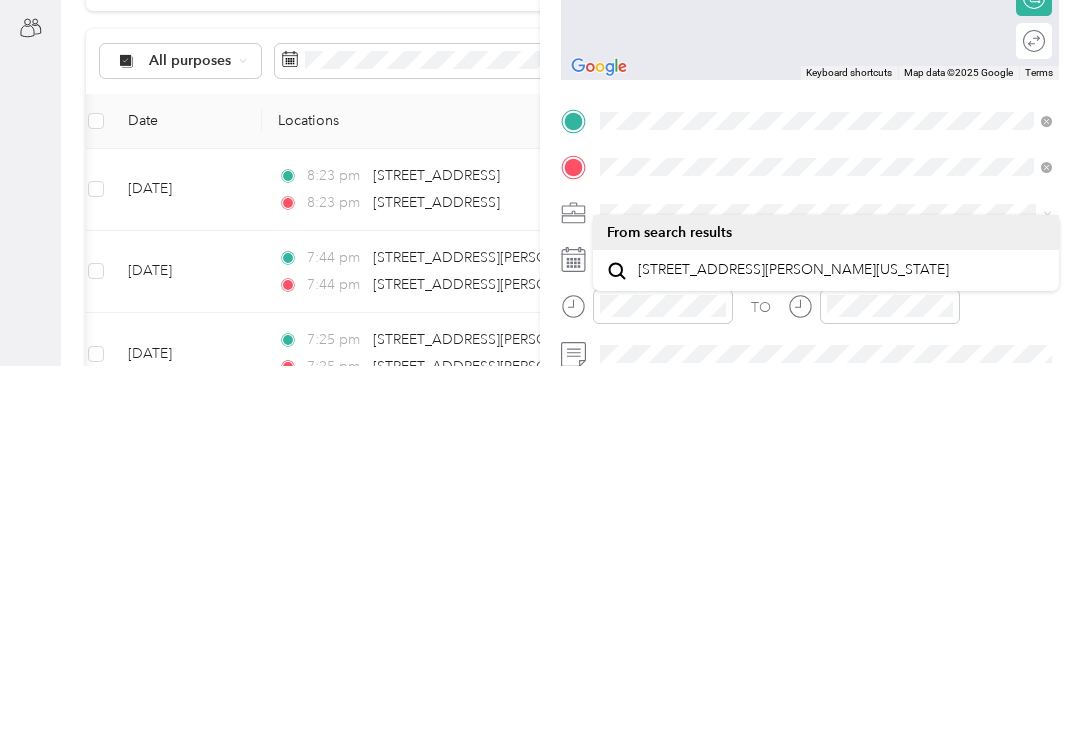 click on "3842 Ironbridge Boulevard
Fort Myers, Florida 33916, United States" at bounding box center (793, 644) 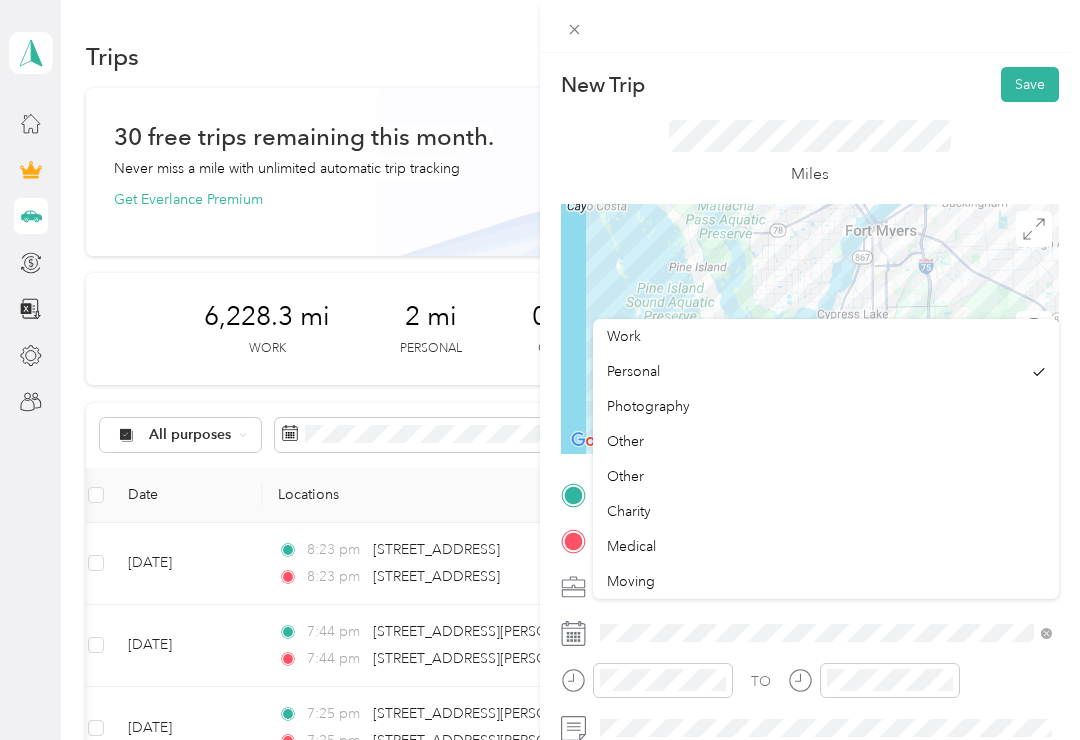 click on "Work" at bounding box center [624, 336] 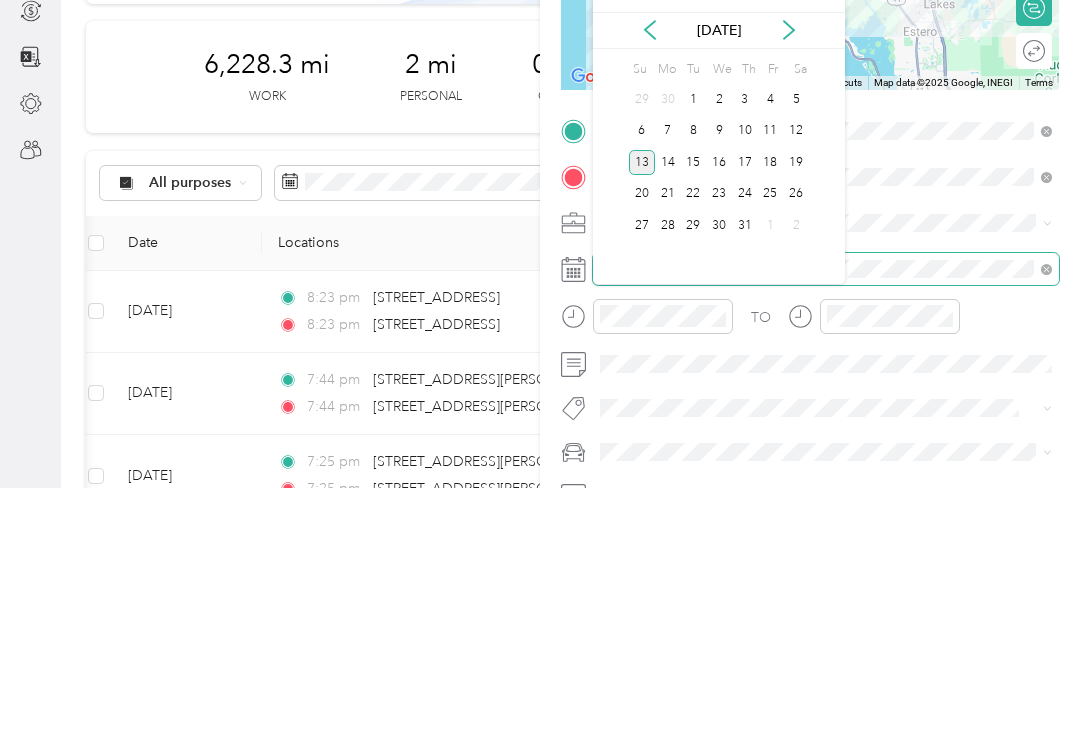 scroll, scrollTop: 109, scrollLeft: 0, axis: vertical 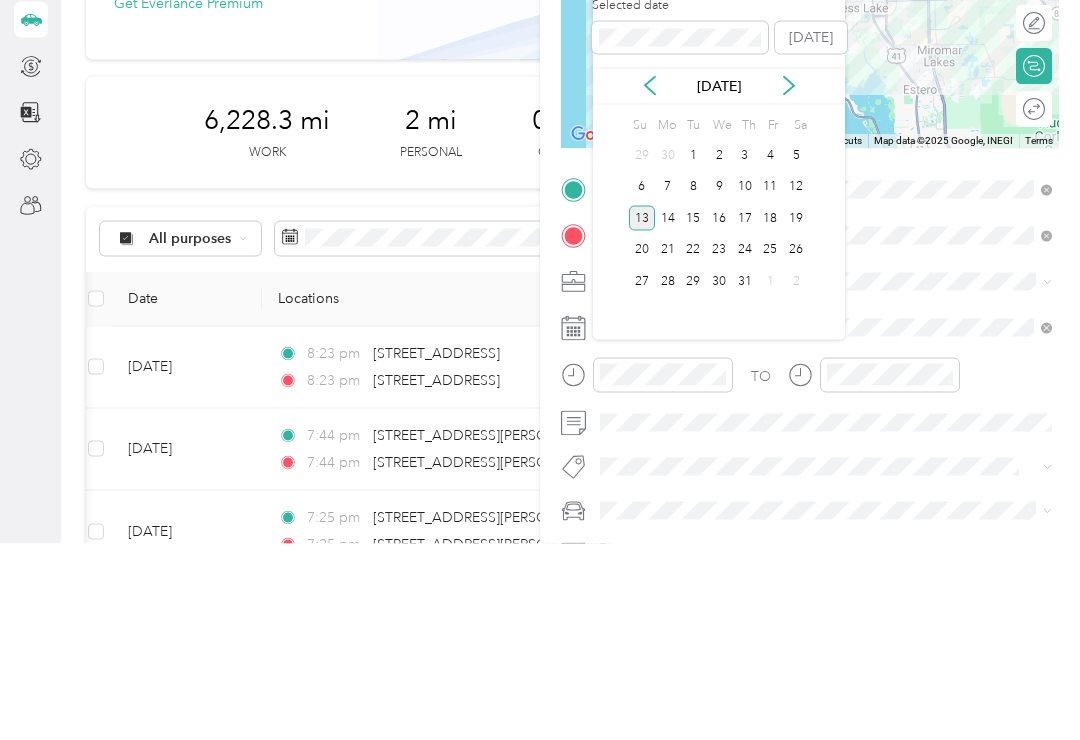 click 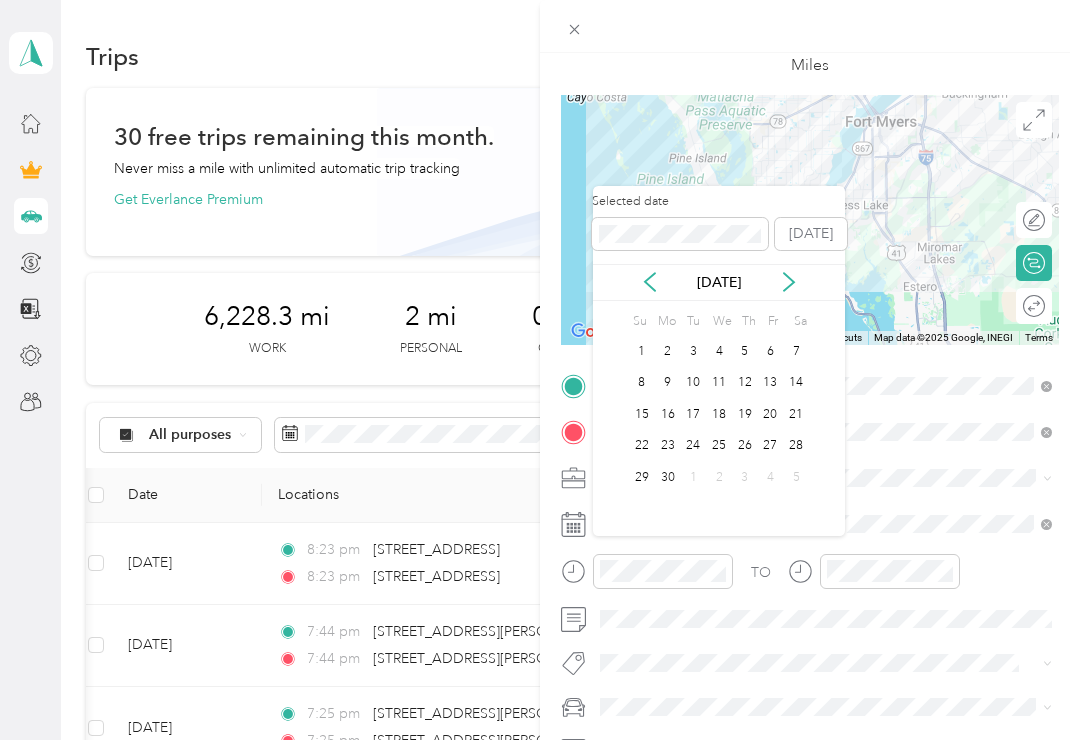 click on "[DATE]" at bounding box center (719, 282) 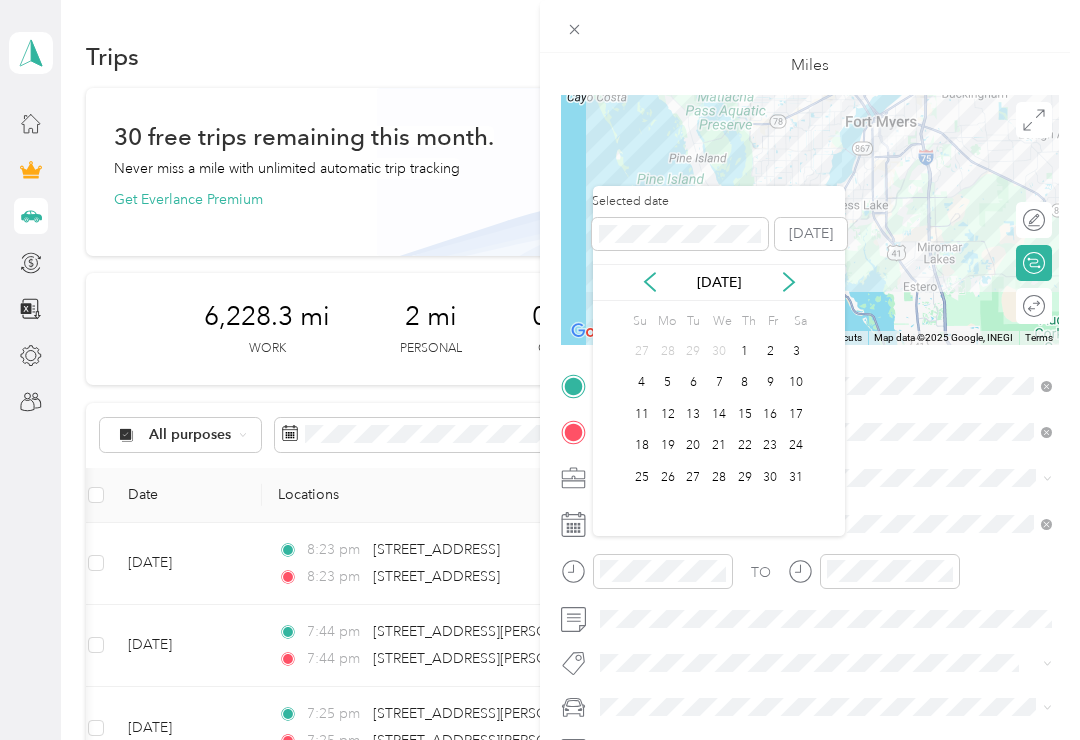 click 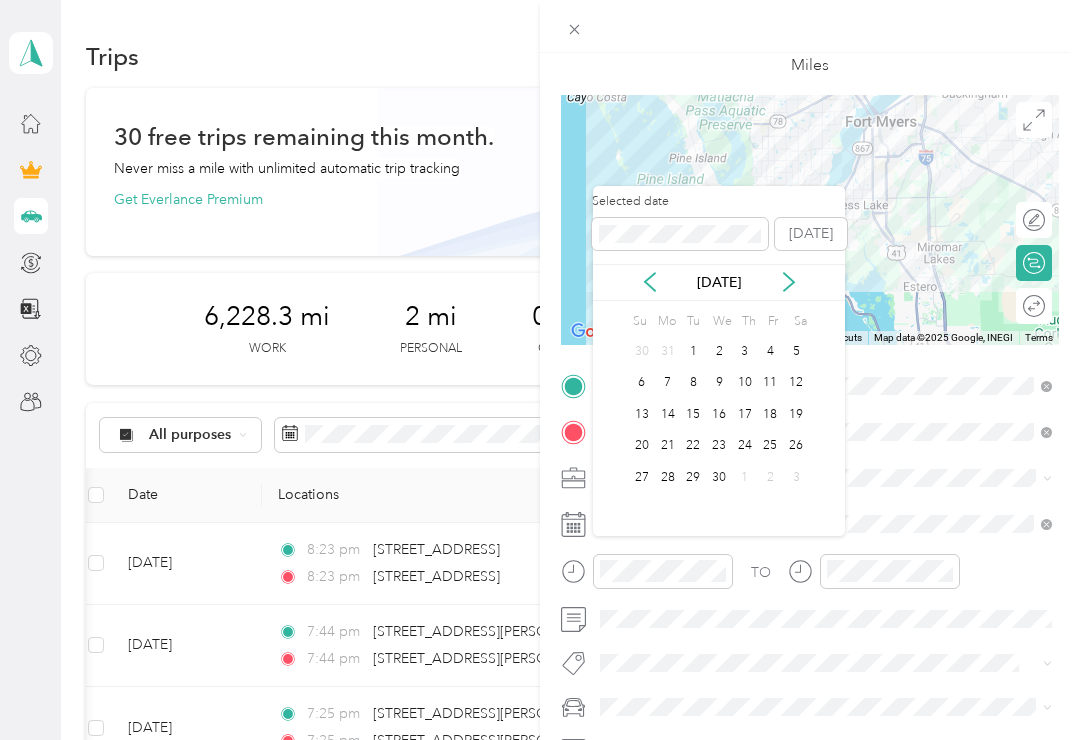 click on "[DATE]" at bounding box center (719, 282) 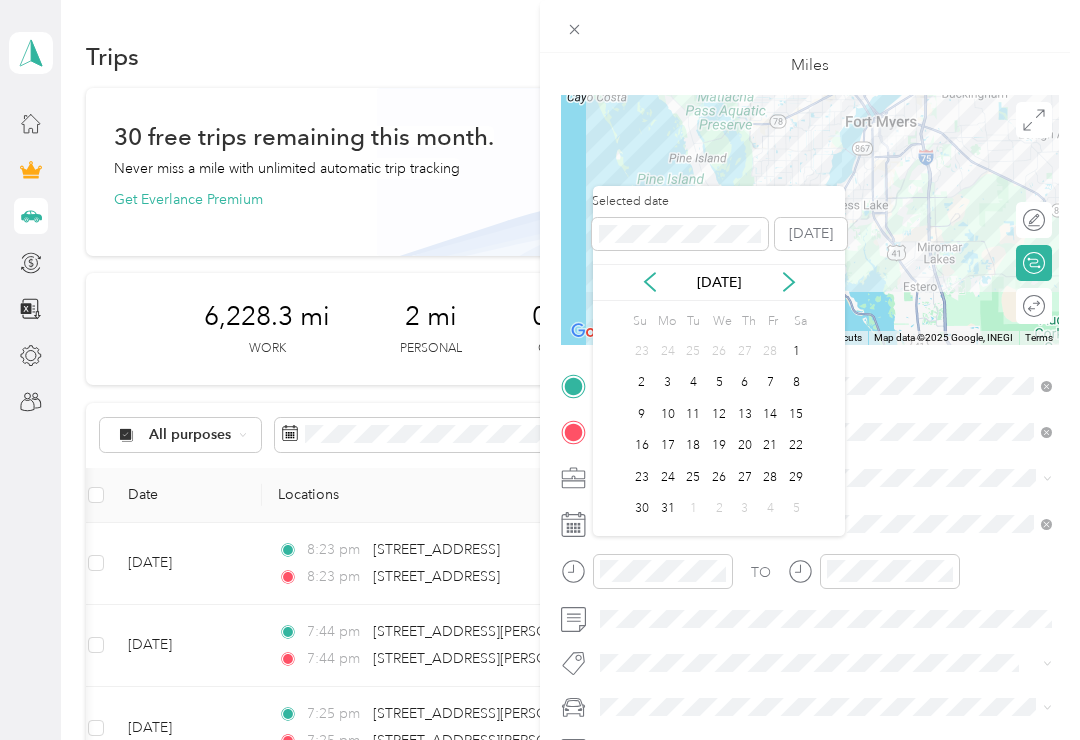 click 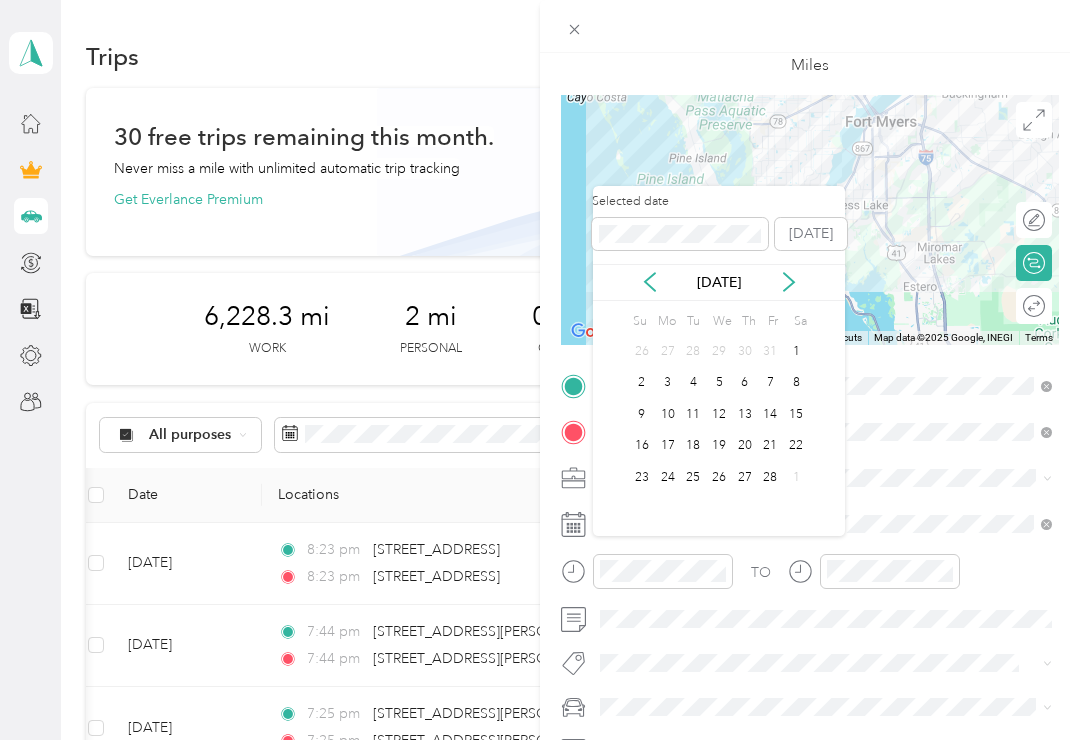 click 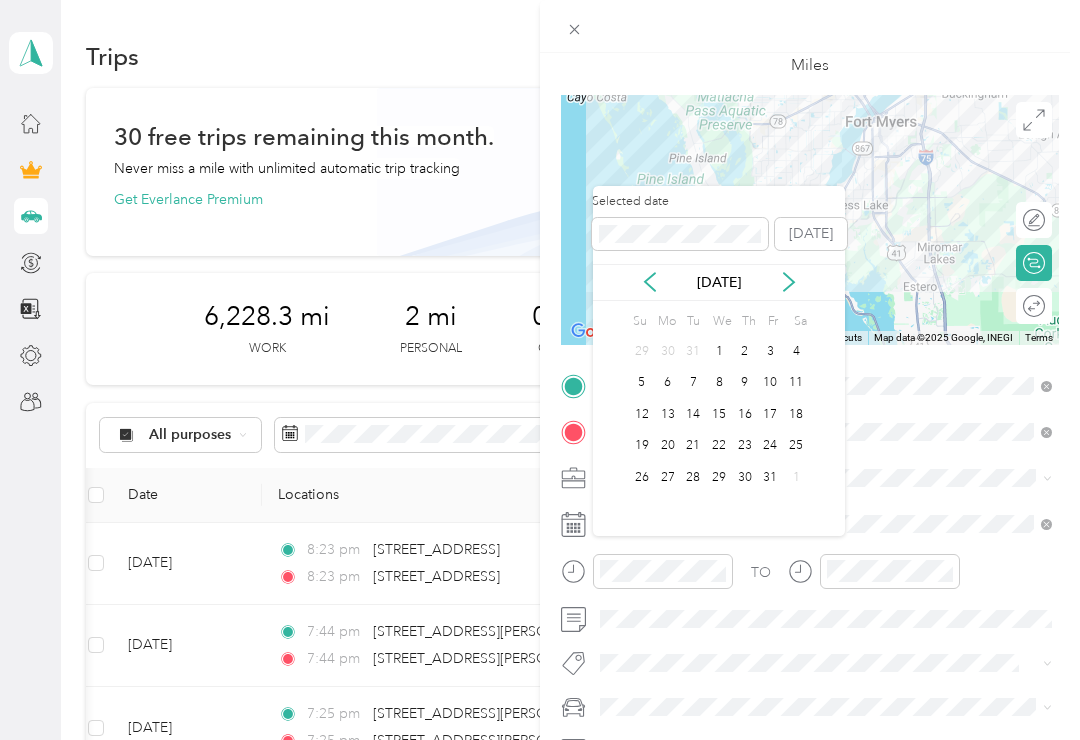 click 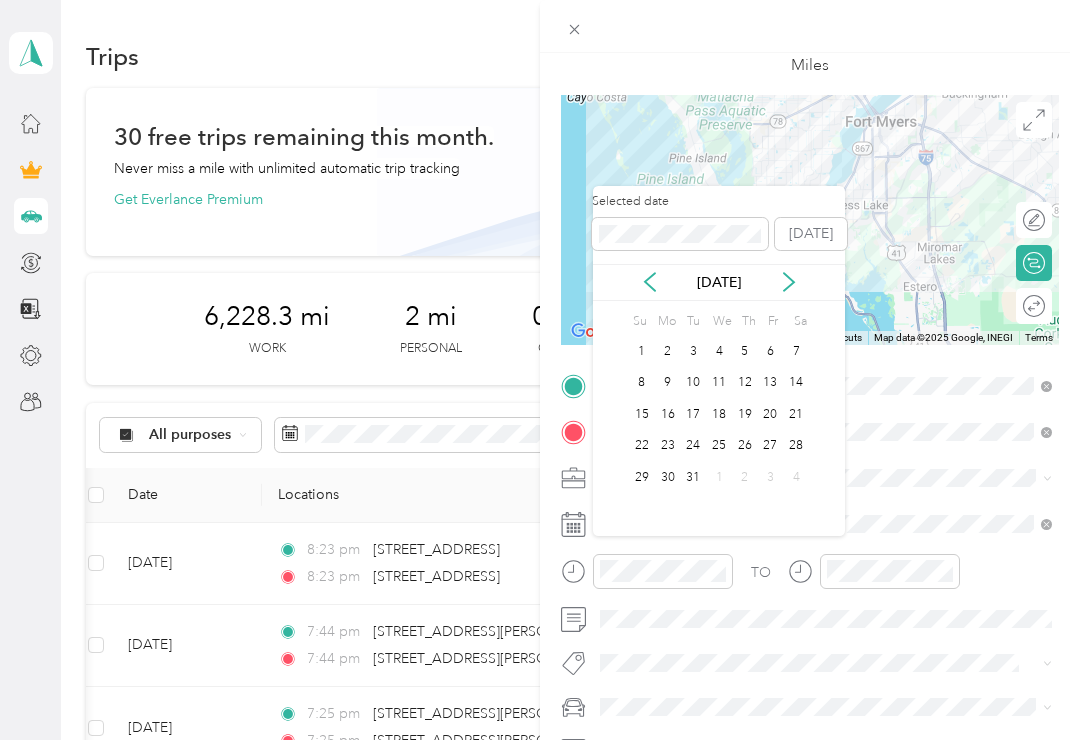 click on "30" at bounding box center [668, 477] 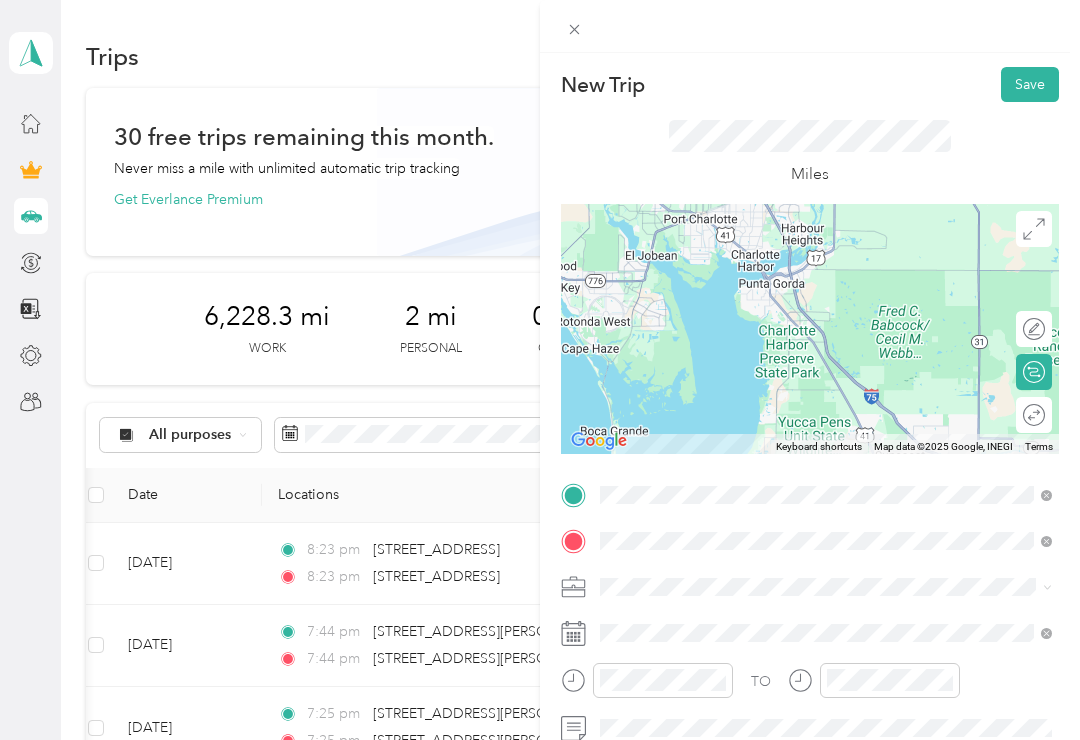 scroll, scrollTop: 0, scrollLeft: 0, axis: both 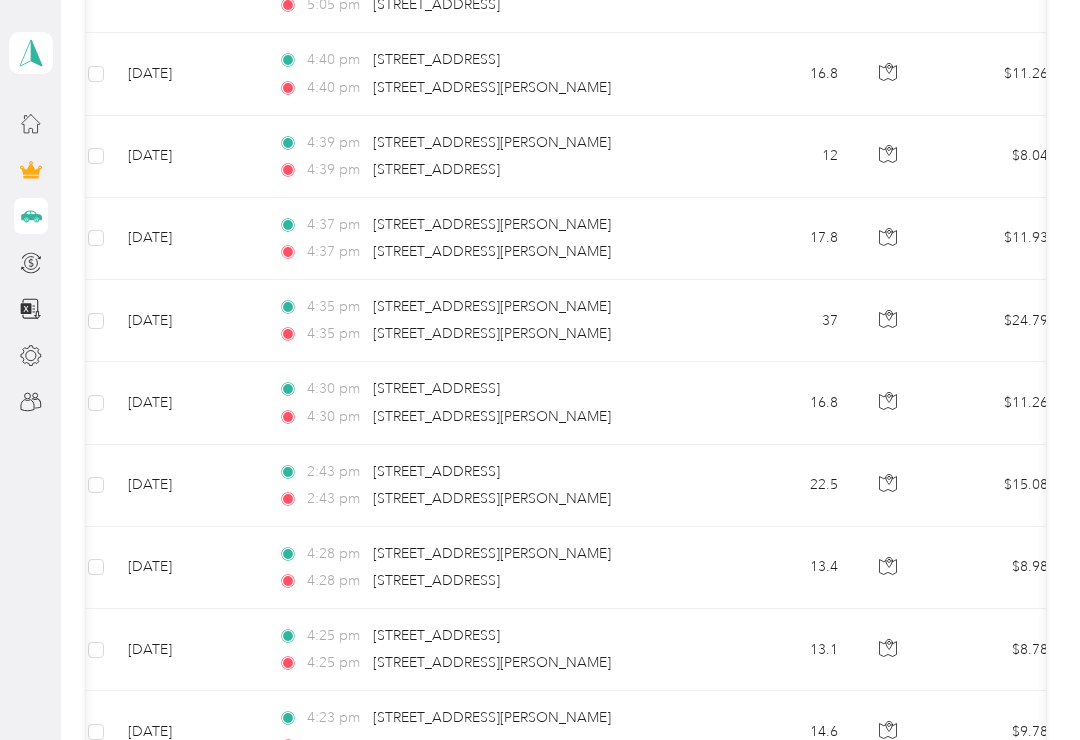 click on "4:30 pm 5526 Ann Arbor Drive, Bokeelia" at bounding box center [488, 417] 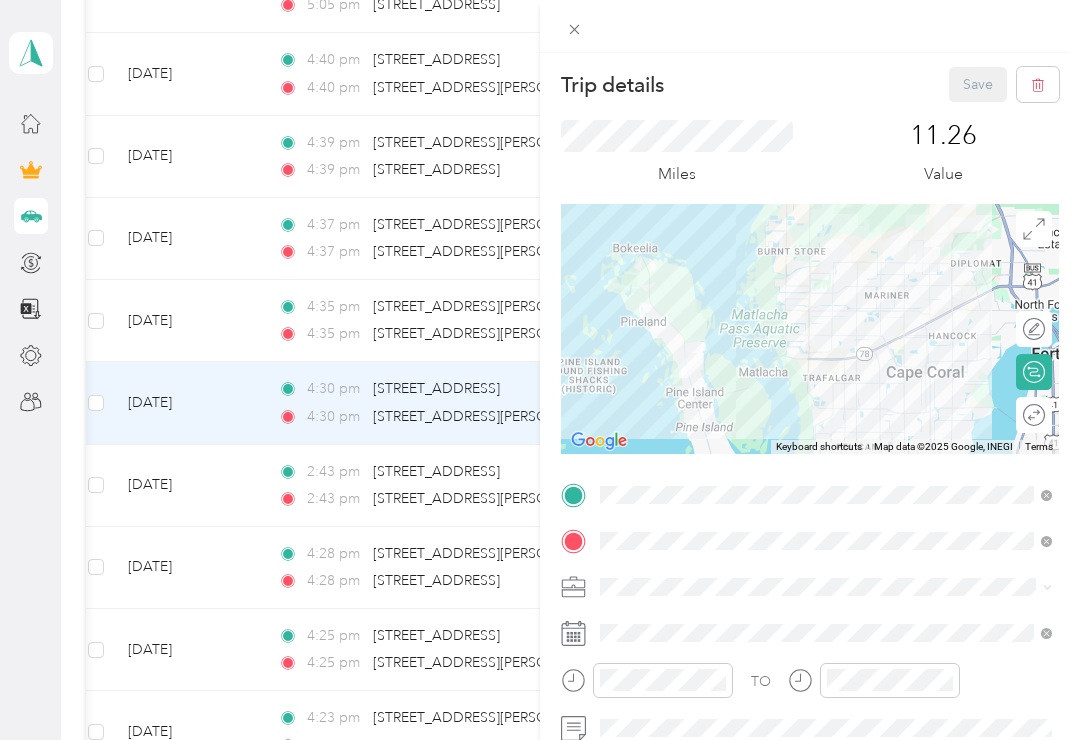 click on "11.26 Value" at bounding box center (944, 153) 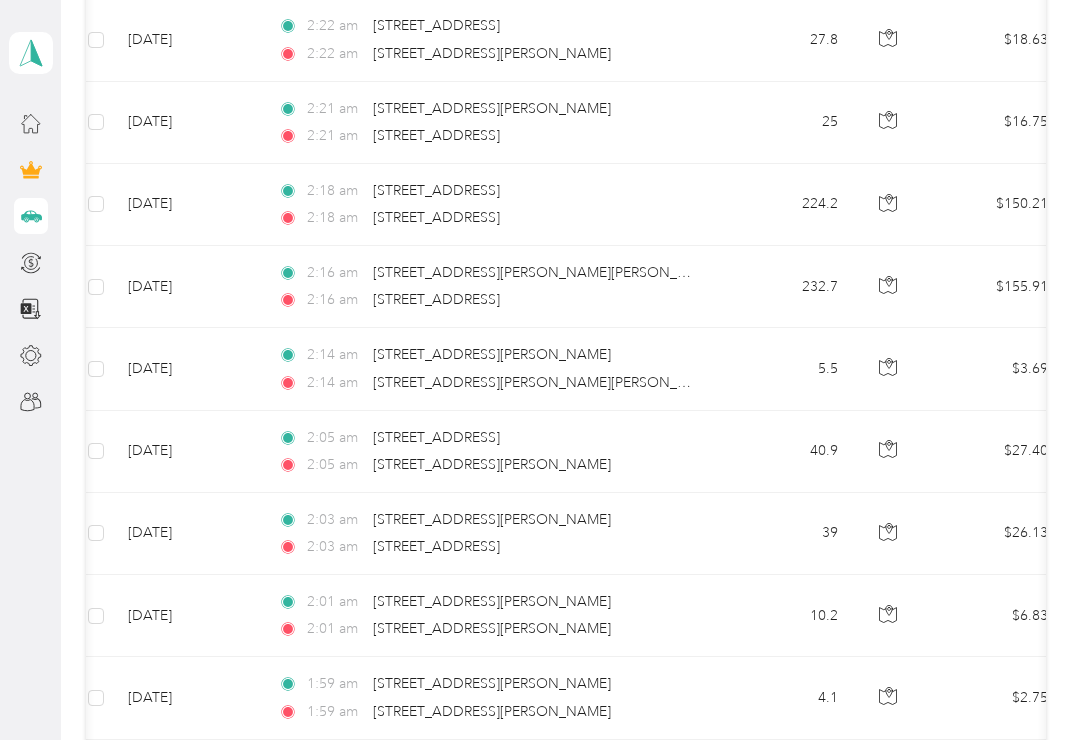 scroll, scrollTop: 5701, scrollLeft: 0, axis: vertical 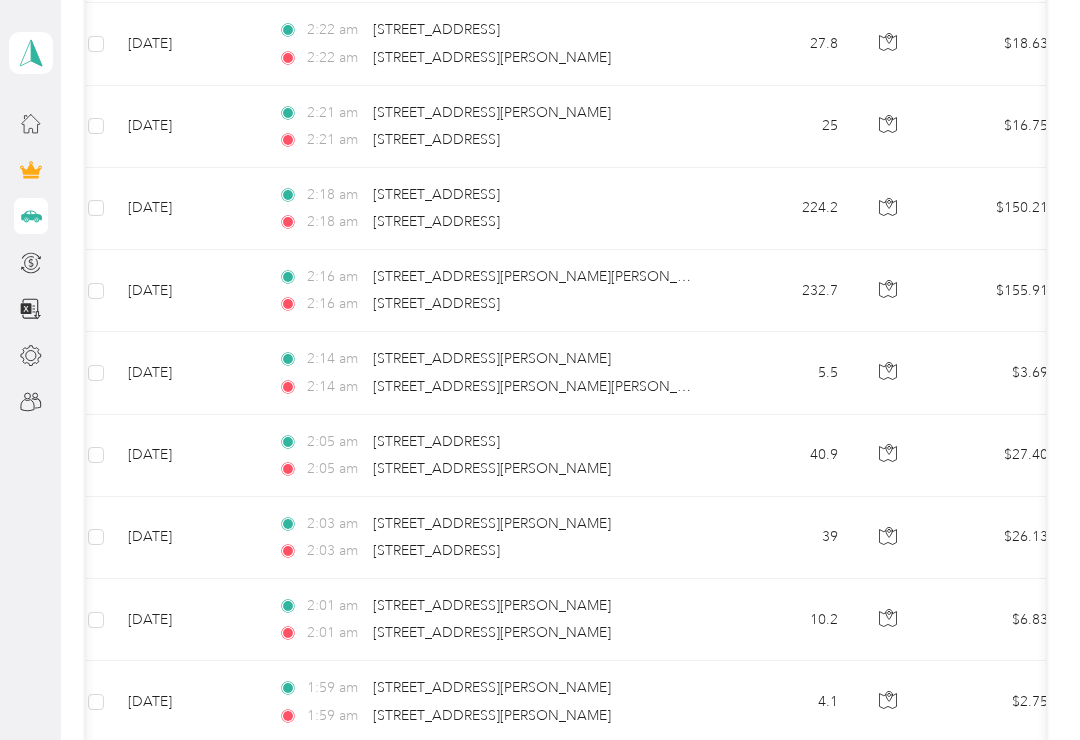 copy on "[STREET_ADDRESS]" 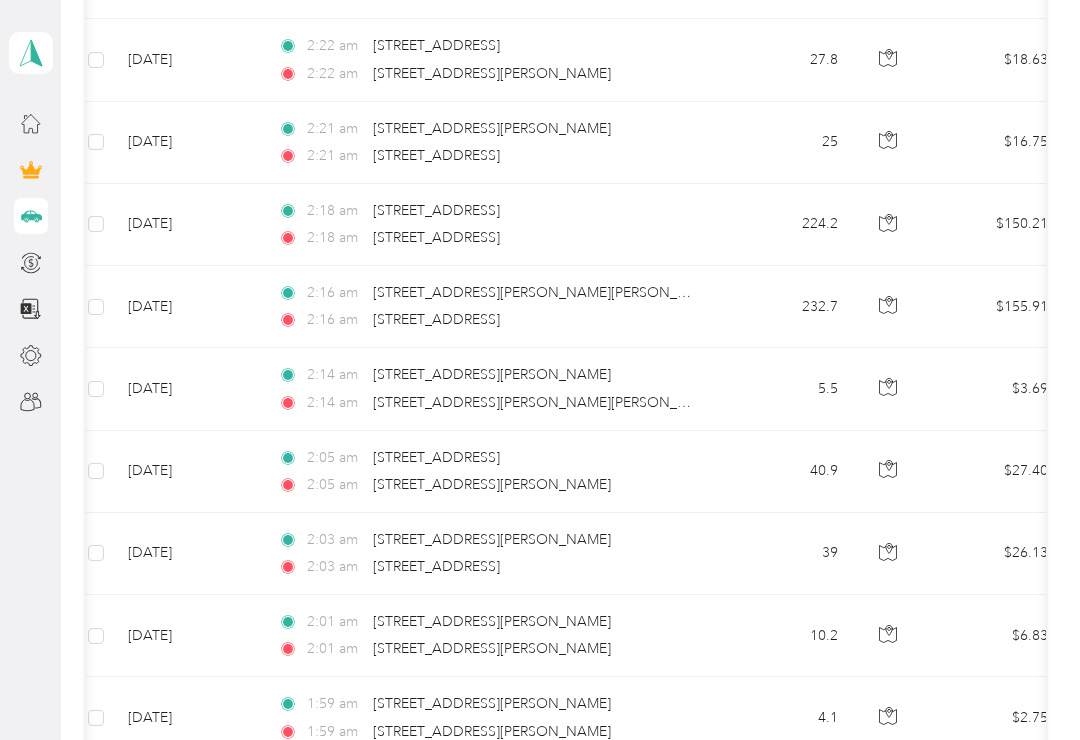scroll, scrollTop: 5689, scrollLeft: 0, axis: vertical 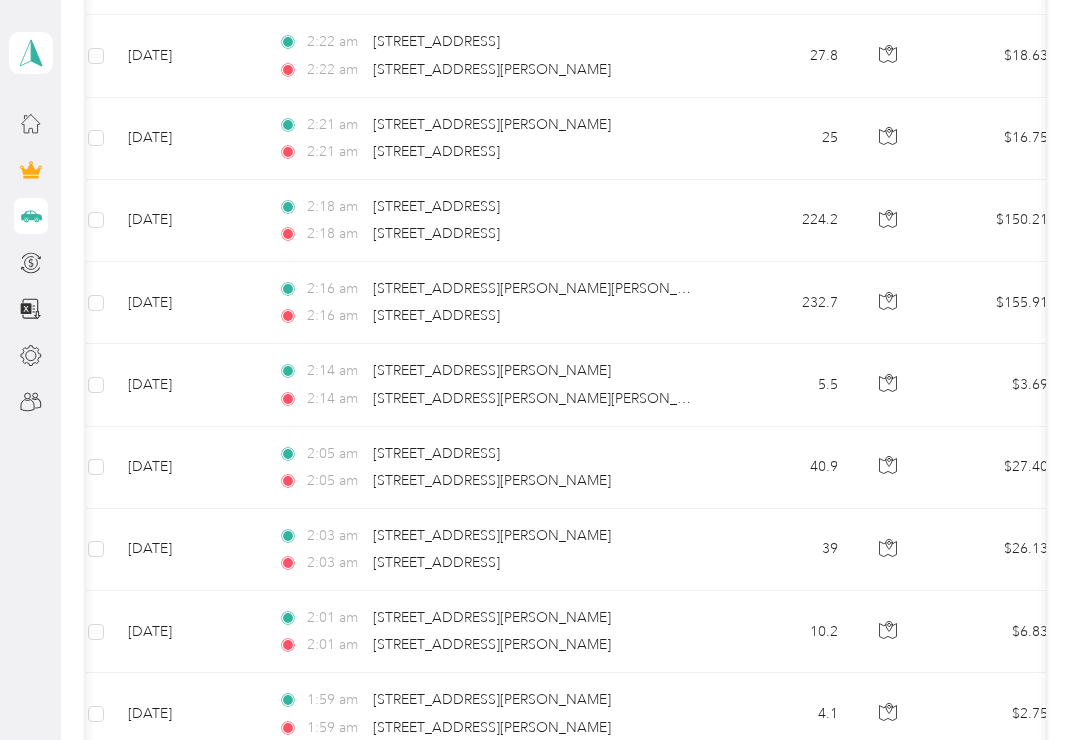 copy on "[STREET_ADDRESS]" 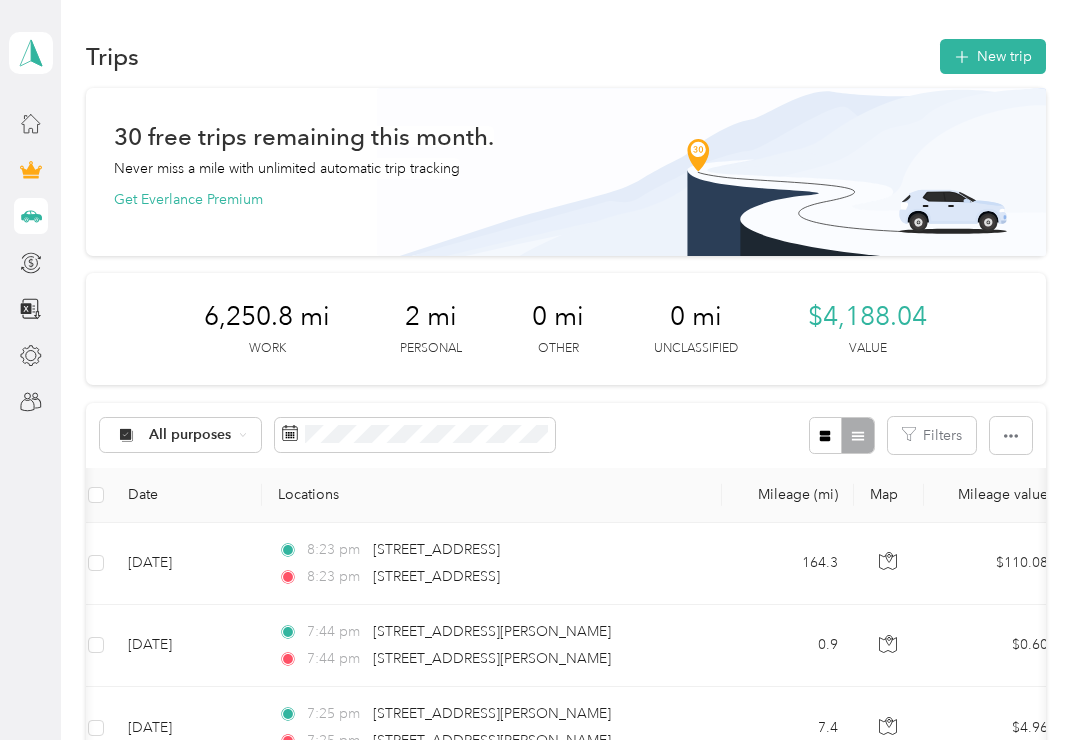 scroll, scrollTop: 0, scrollLeft: 0, axis: both 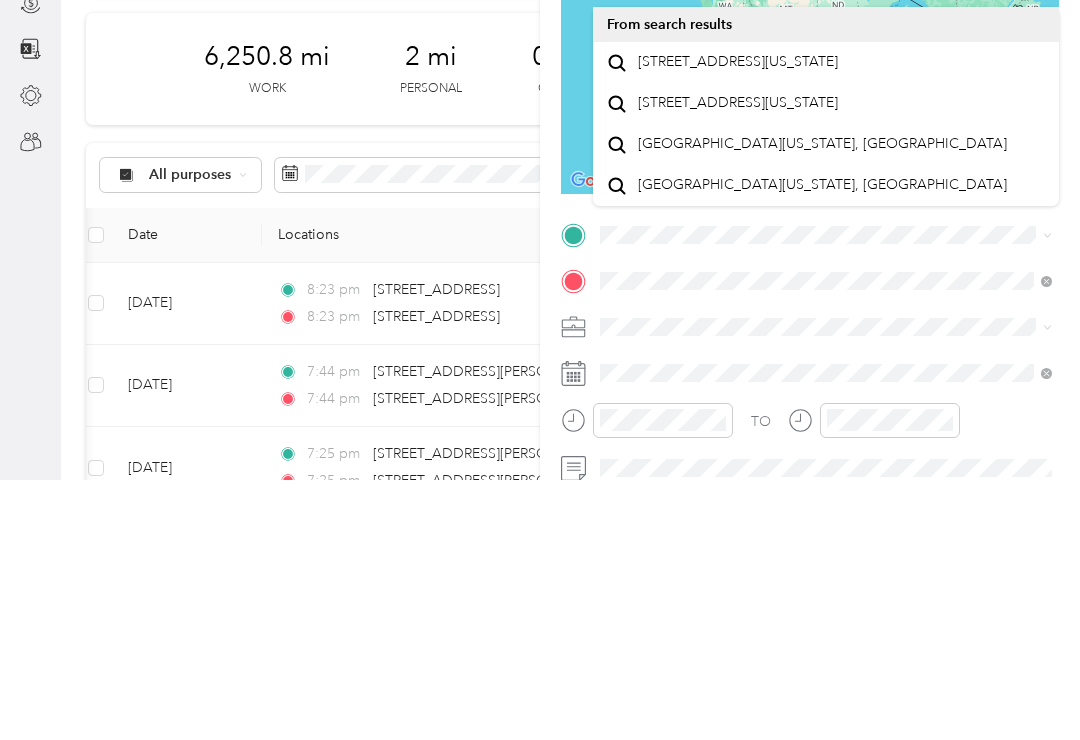 click on "2538 Tamiami Trail
Port Charlotte, Florida 33952, United States" at bounding box center (738, 322) 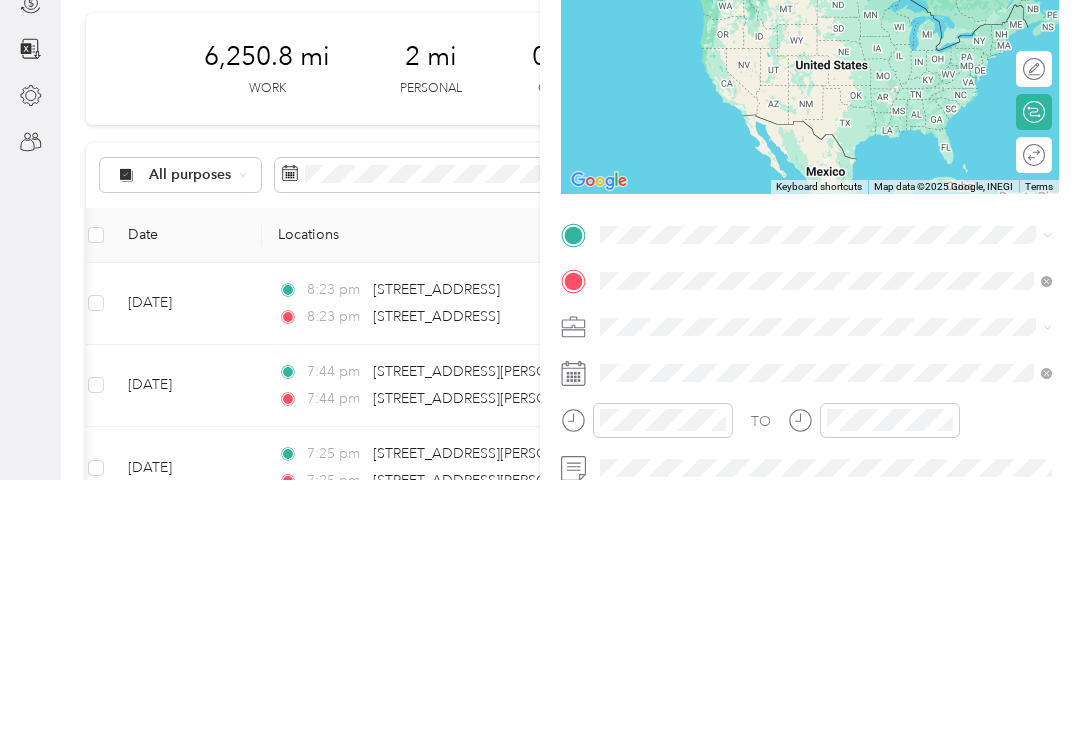 scroll, scrollTop: 31, scrollLeft: 0, axis: vertical 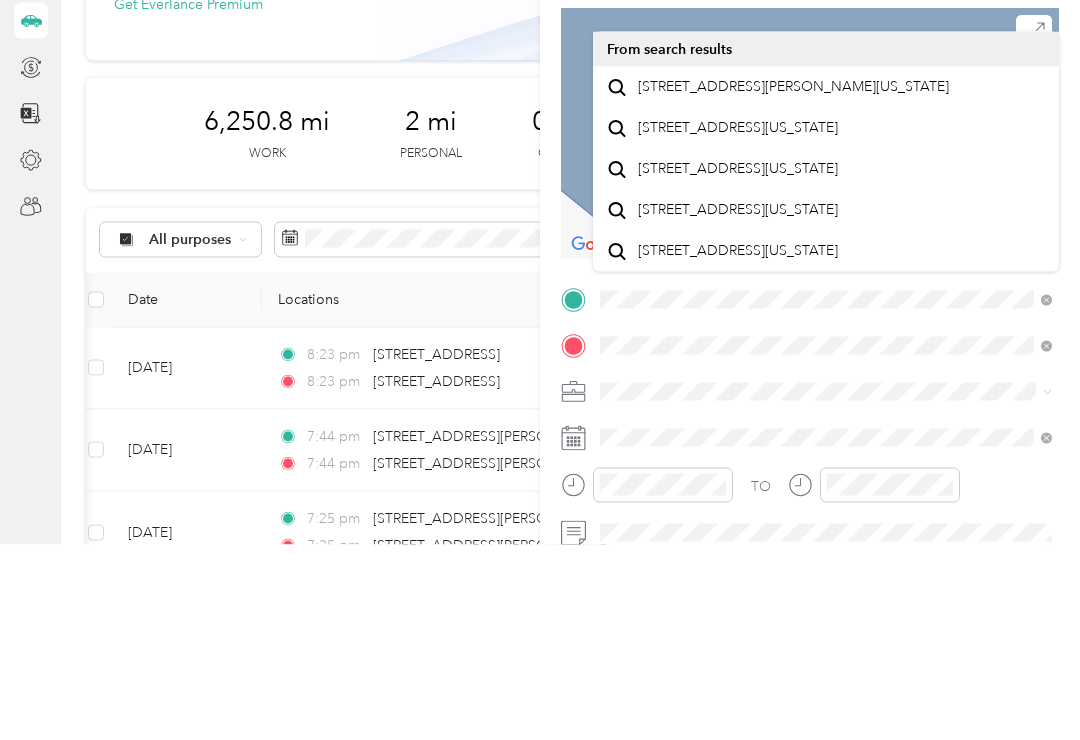 click on "3842 Ironbridge Boulevard
Fort Myers, Florida 33916, United States" at bounding box center (793, 282) 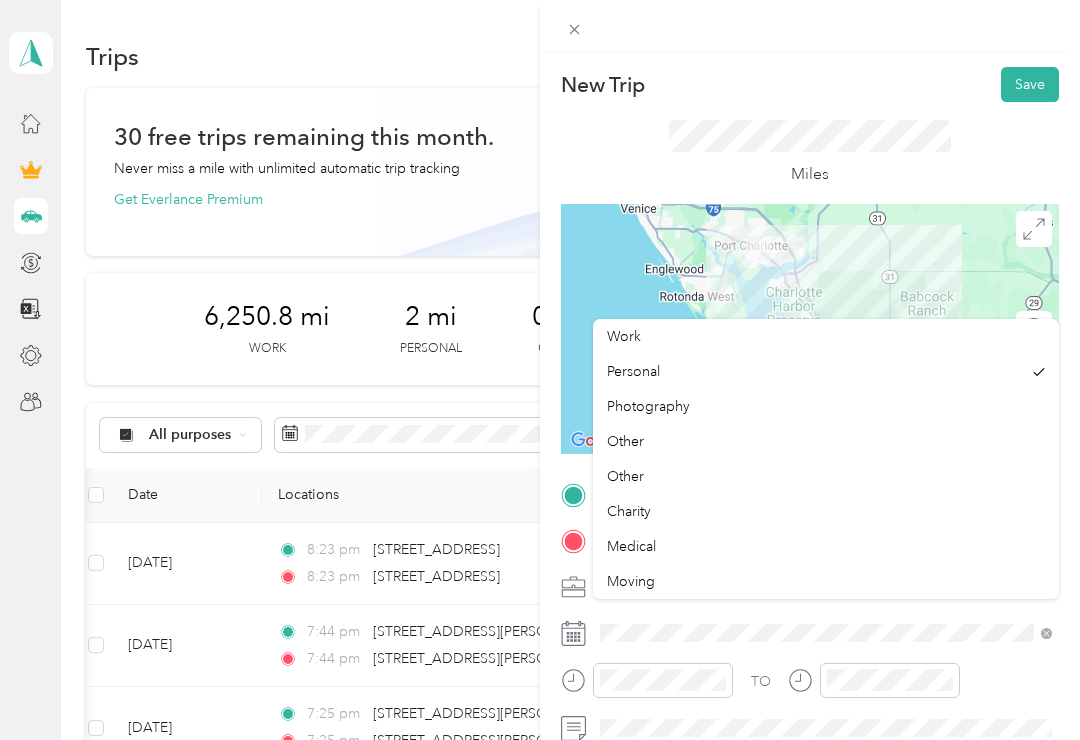 click on "Work" at bounding box center [624, 336] 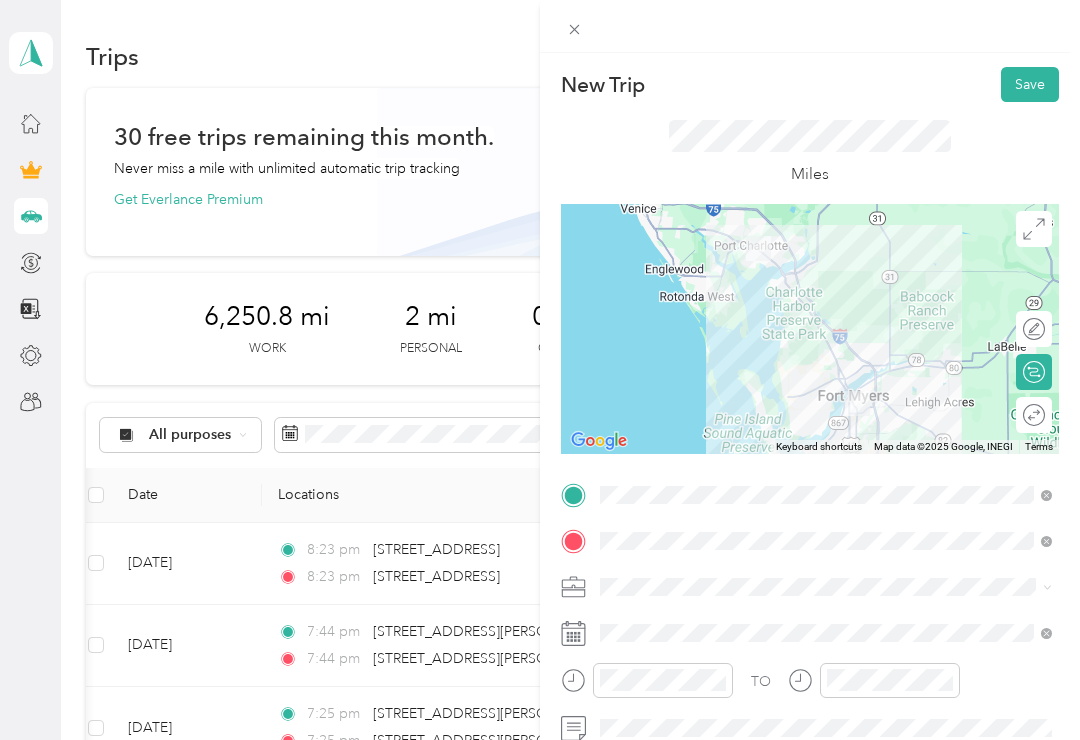 click 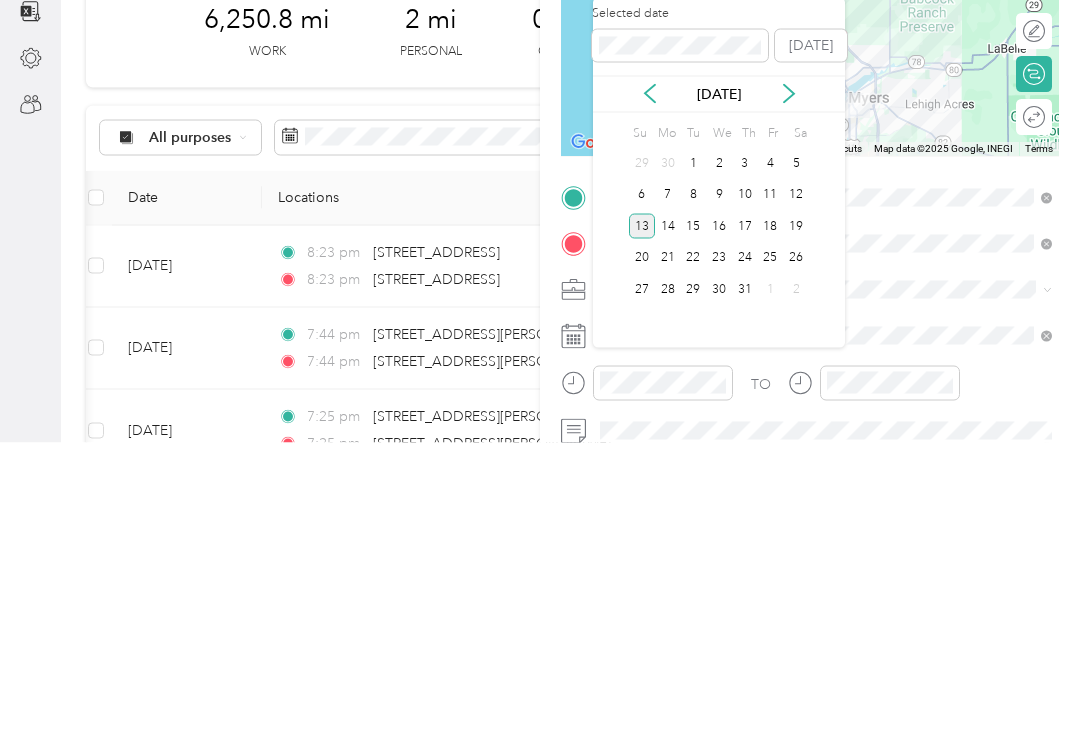 click 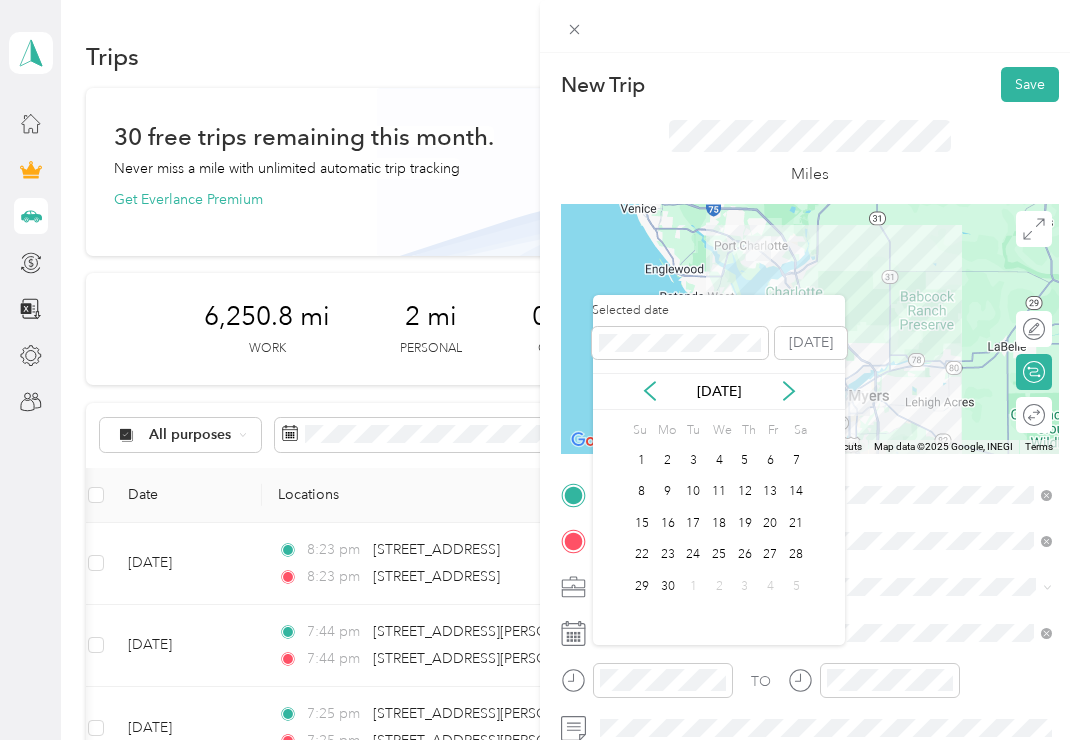 click on "[DATE]" at bounding box center (719, 391) 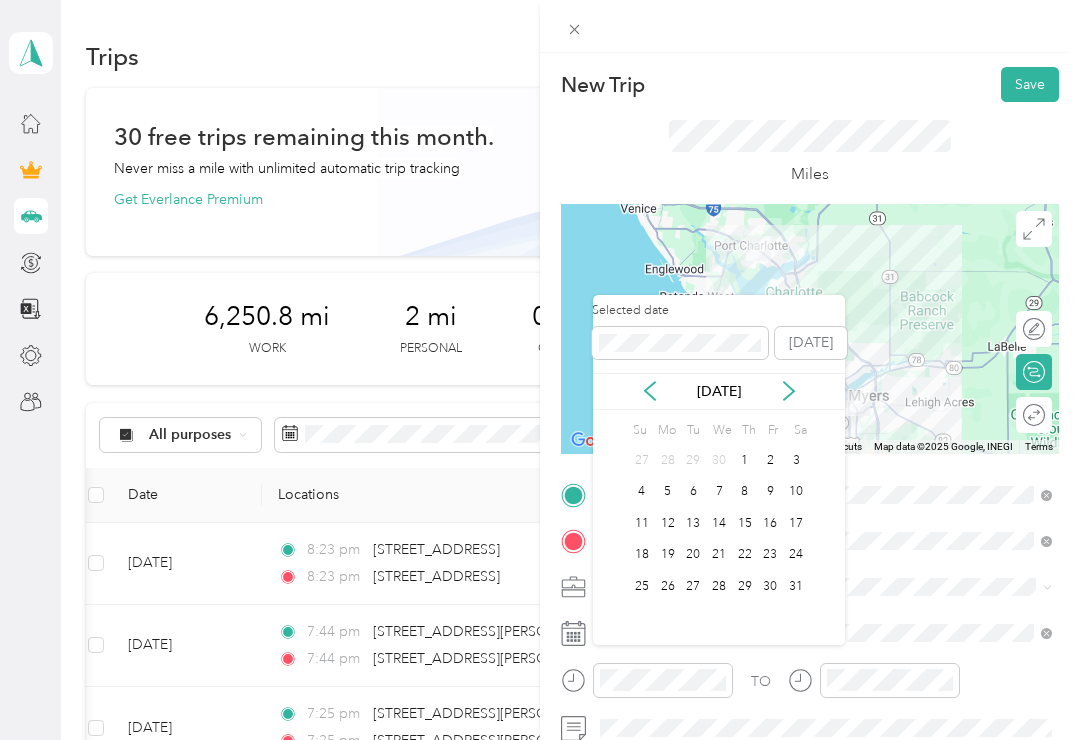 click 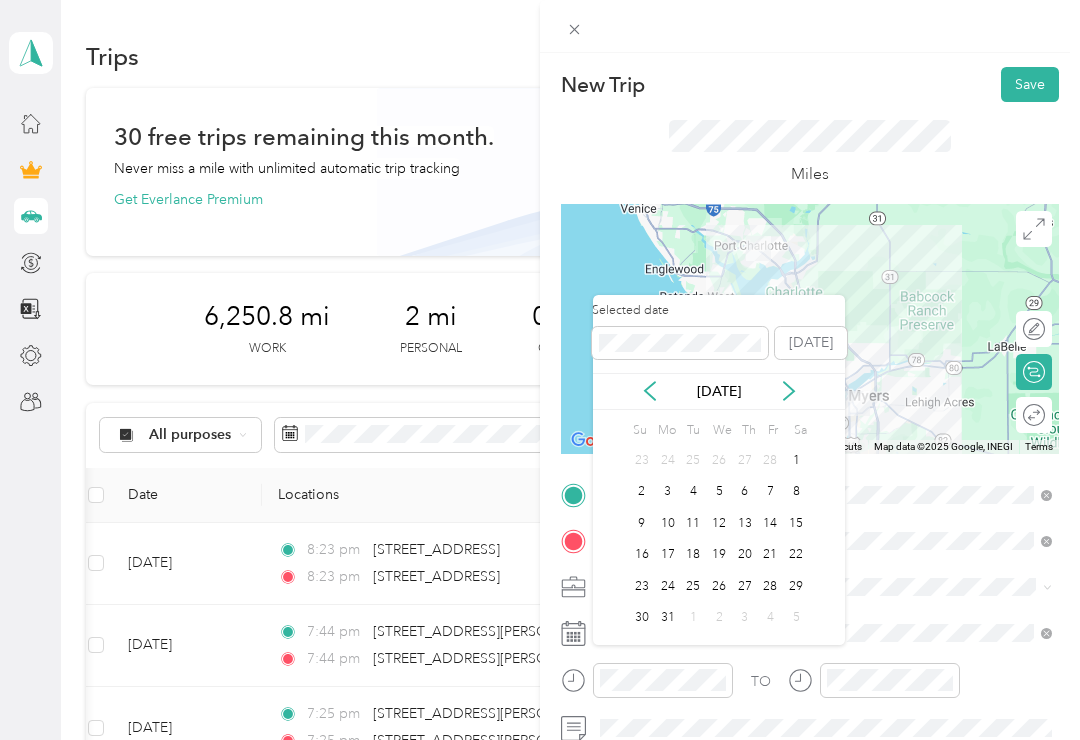 click on "[DATE]" at bounding box center [719, 391] 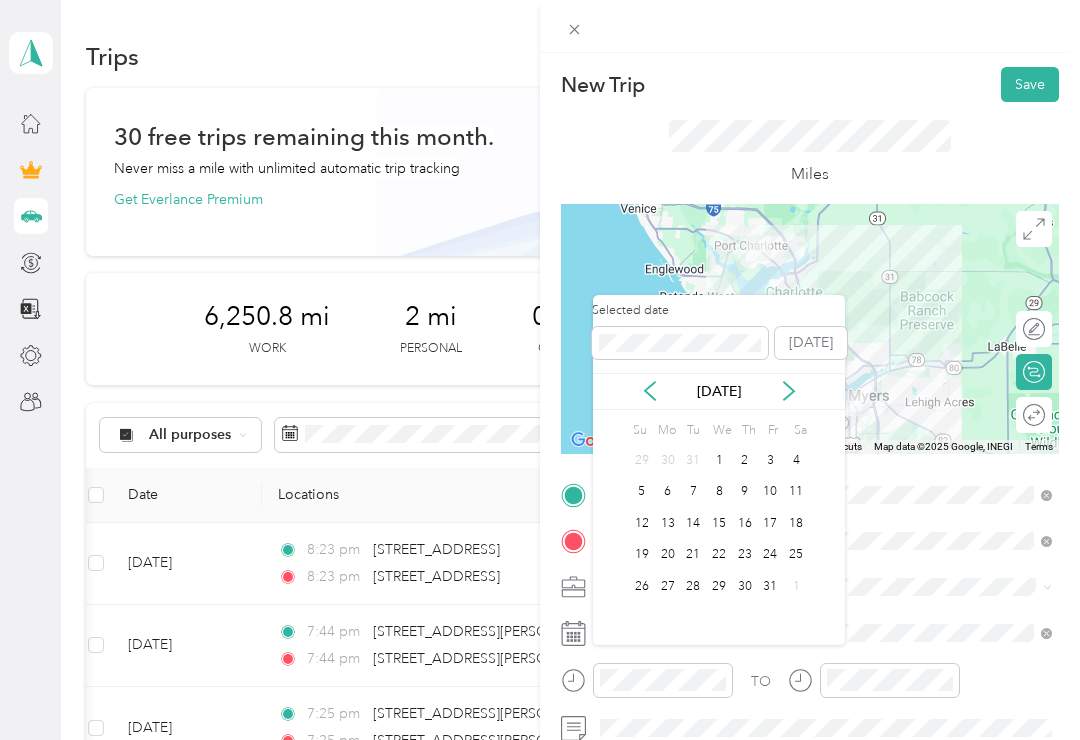 click 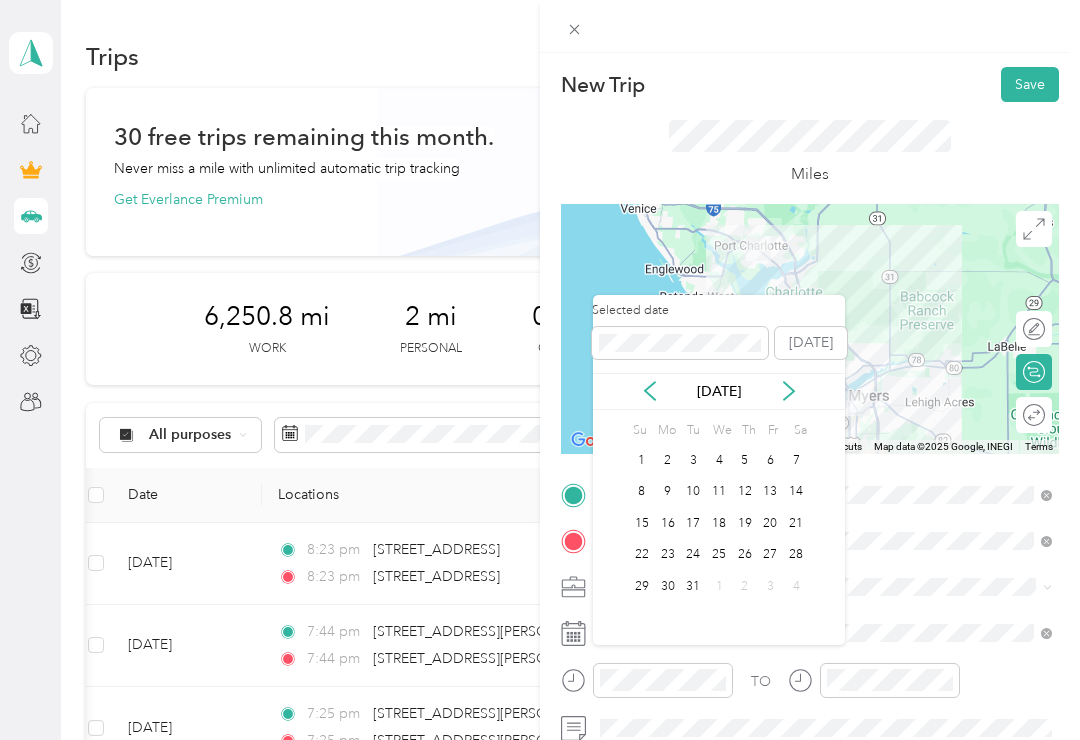 click on "30" at bounding box center (668, 586) 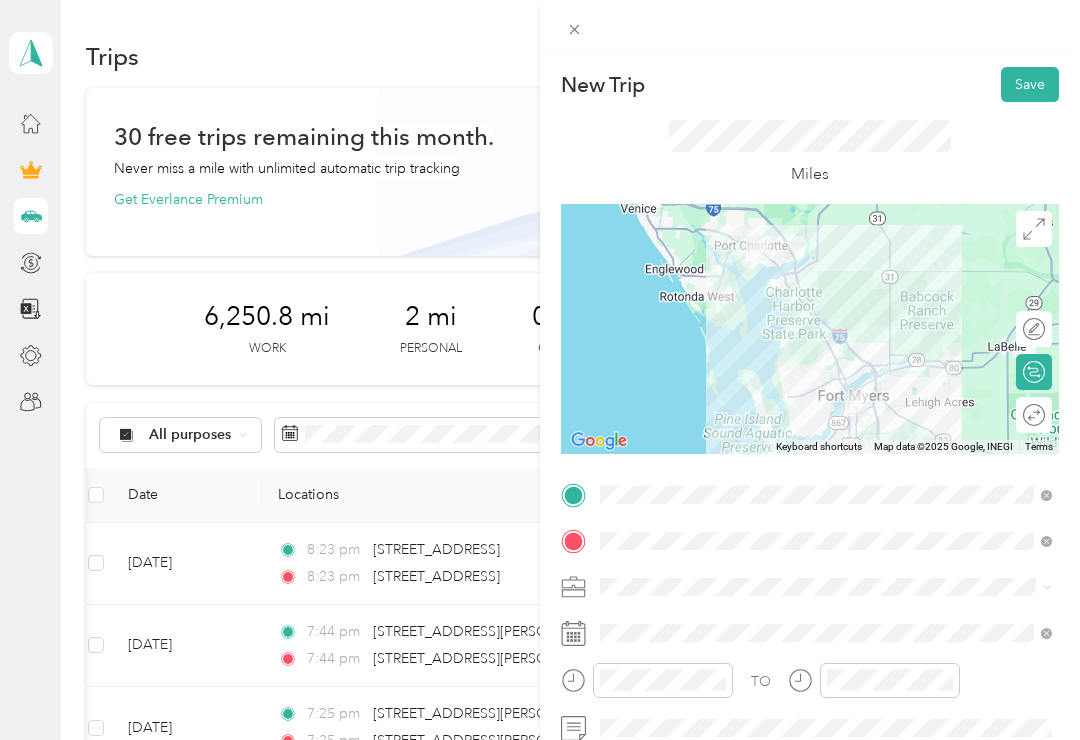 click on "Save" at bounding box center [1030, 84] 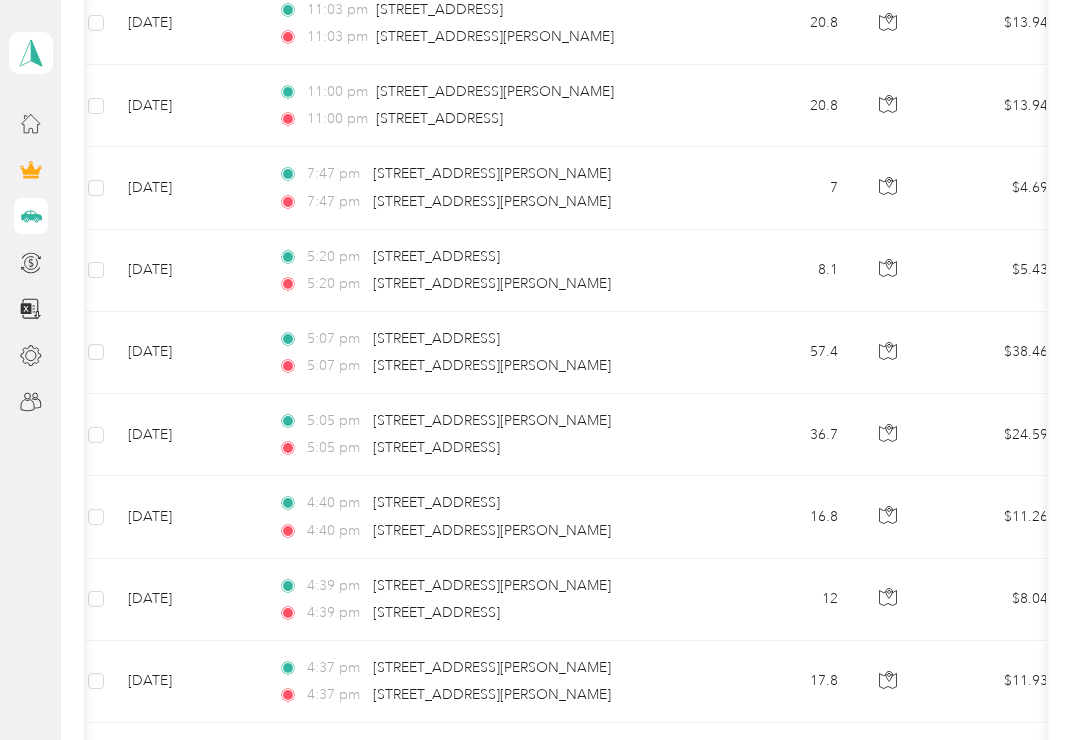 scroll, scrollTop: 2601, scrollLeft: 0, axis: vertical 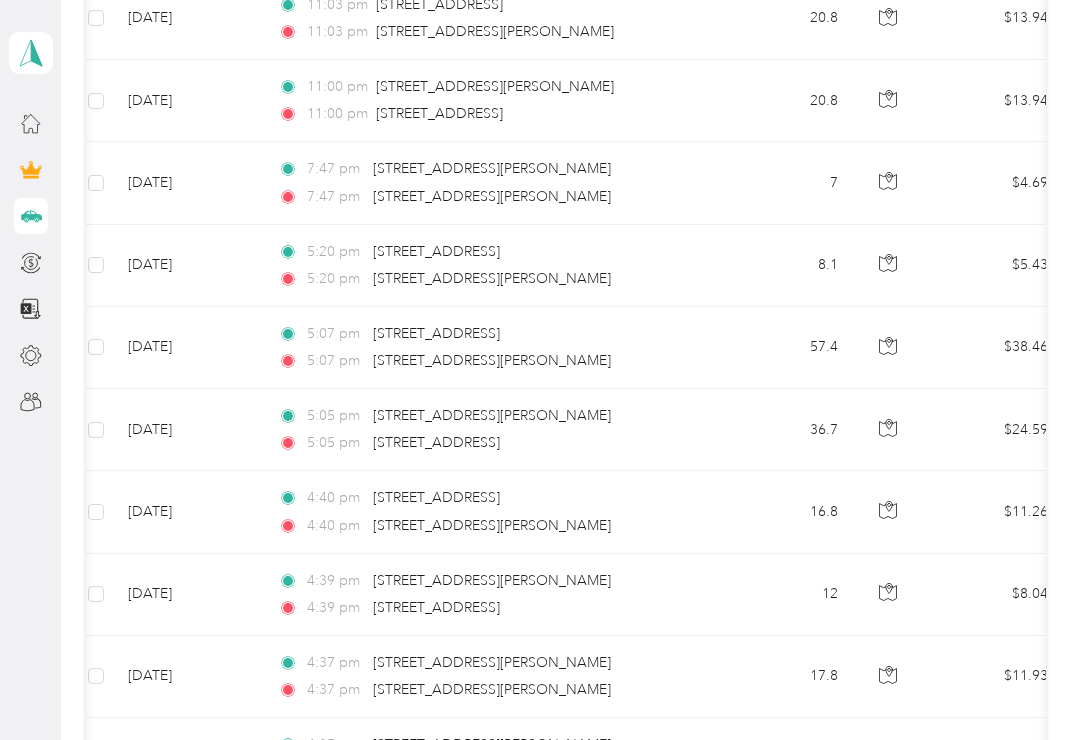 click on "4:37 pm 7150 Estero Boulevard, Fort Myers Beach 4:37 pm 17050 Alico Commerce Court, Fort Myers" at bounding box center (492, 677) 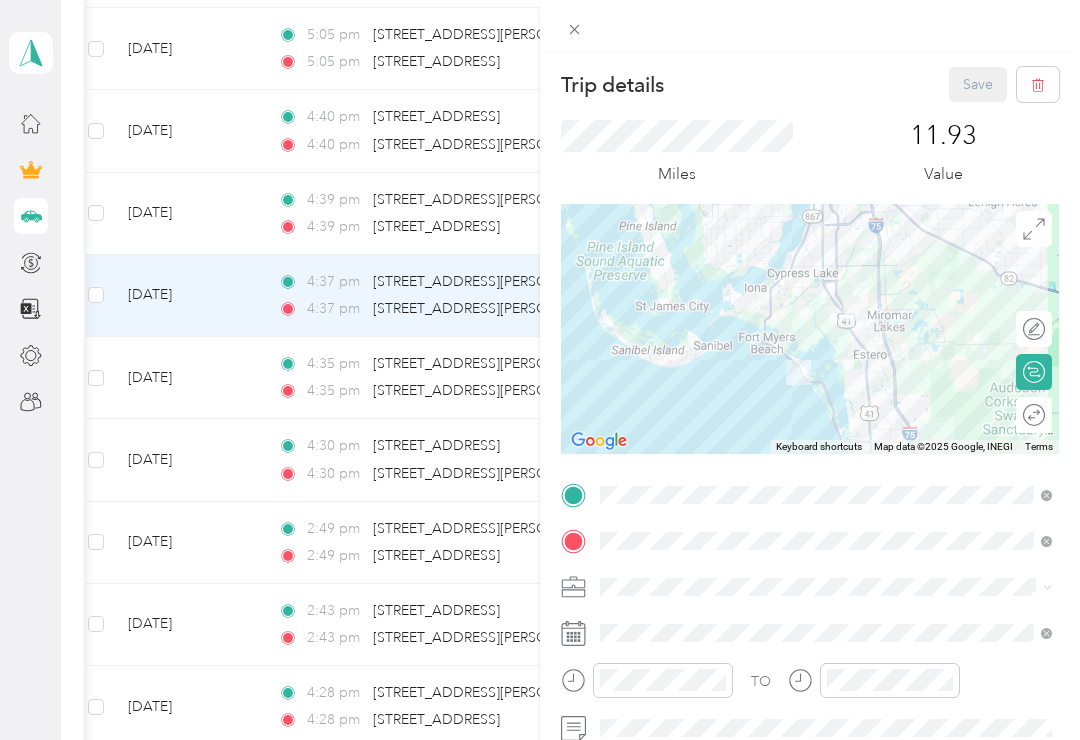 click on "Trip details Save This trip cannot be edited because it is either under review, approved, or paid. Contact your Team Manager to edit it. Miles 11.93 Value  To navigate the map with touch gestures double-tap and hold your finger on the map, then drag the map. ← Move left → Move right ↑ Move up ↓ Move down + Zoom in - Zoom out Home Jump left by 75% End Jump right by 75% Page Up Jump up by 75% Page Down Jump down by 75% Keyboard shortcuts Map Data Map data ©2025 Google, INEGI Map data ©2025 Google, INEGI 10 km  Click to toggle between metric and imperial units Terms Report a map error Edit route Calculate route Round trip TO Add photo" at bounding box center (540, 370) 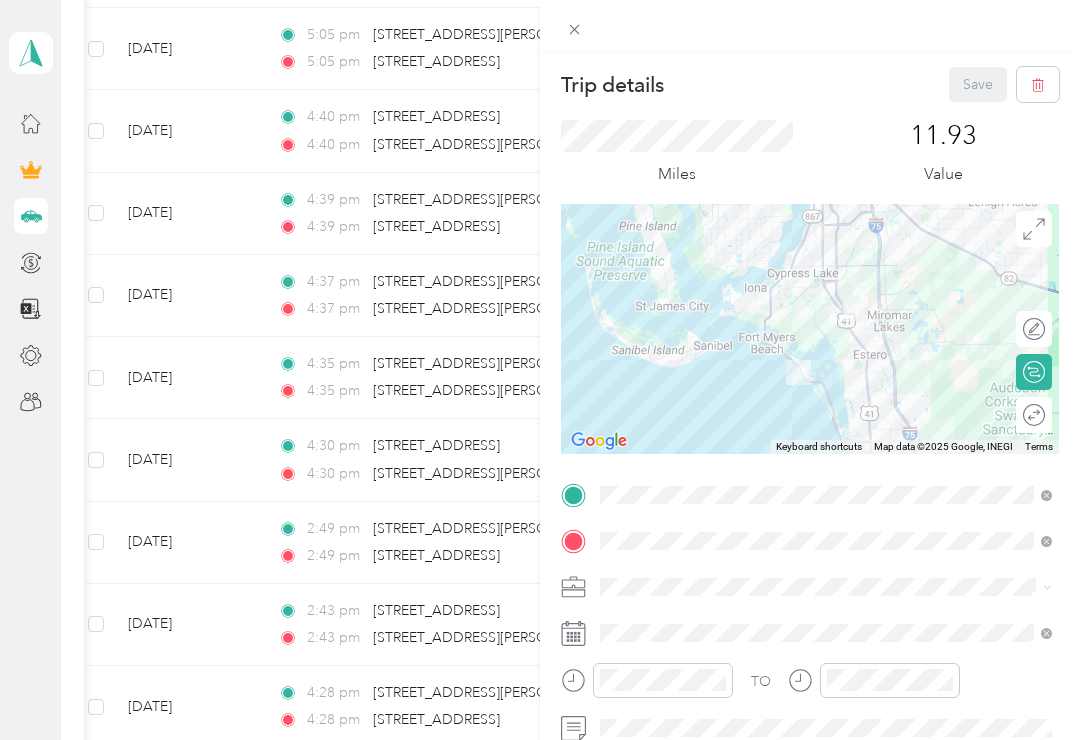 scroll, scrollTop: 2985, scrollLeft: 0, axis: vertical 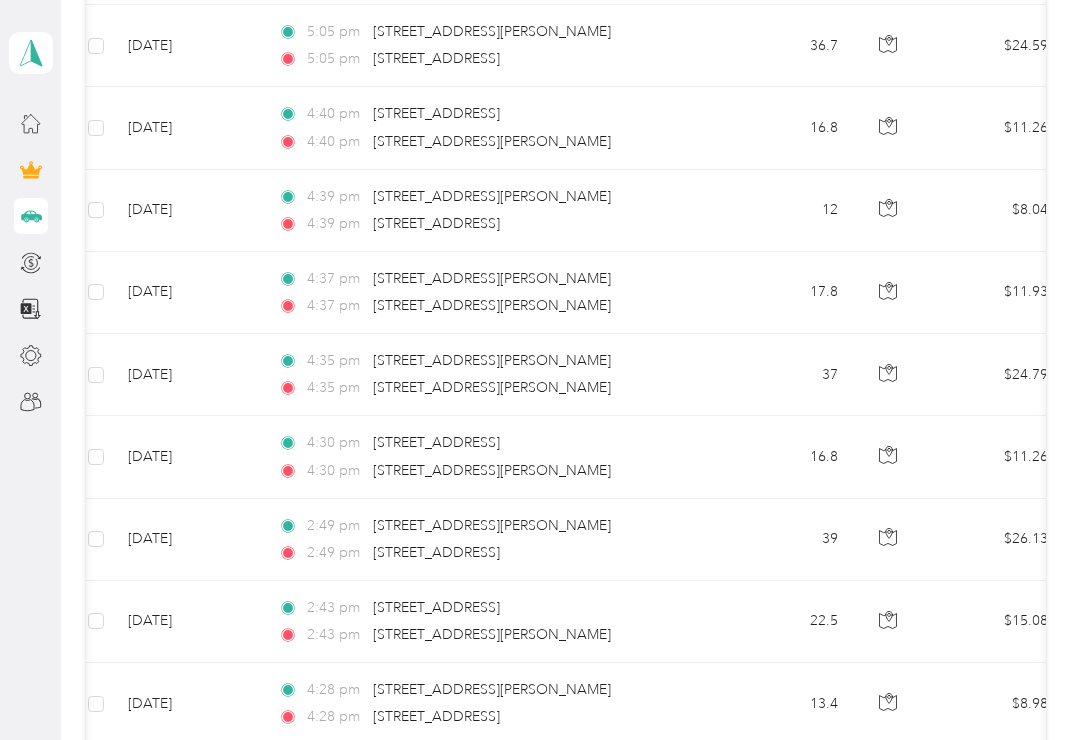 click on "13.4" at bounding box center [788, 704] 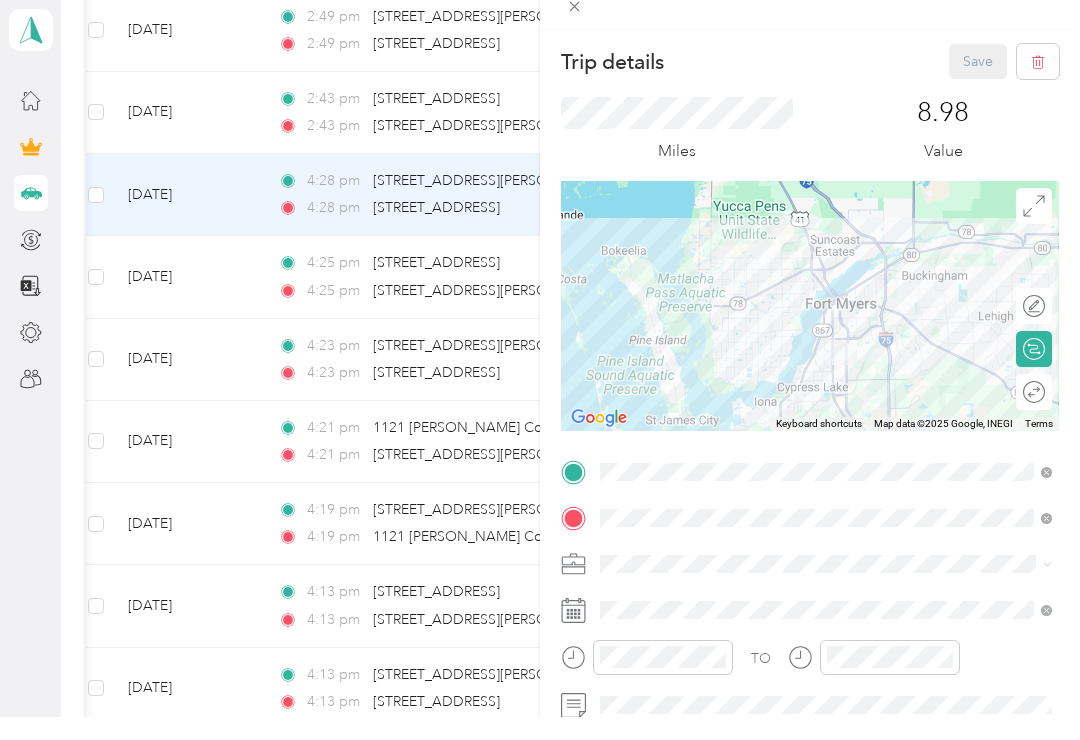 scroll, scrollTop: 3473, scrollLeft: 0, axis: vertical 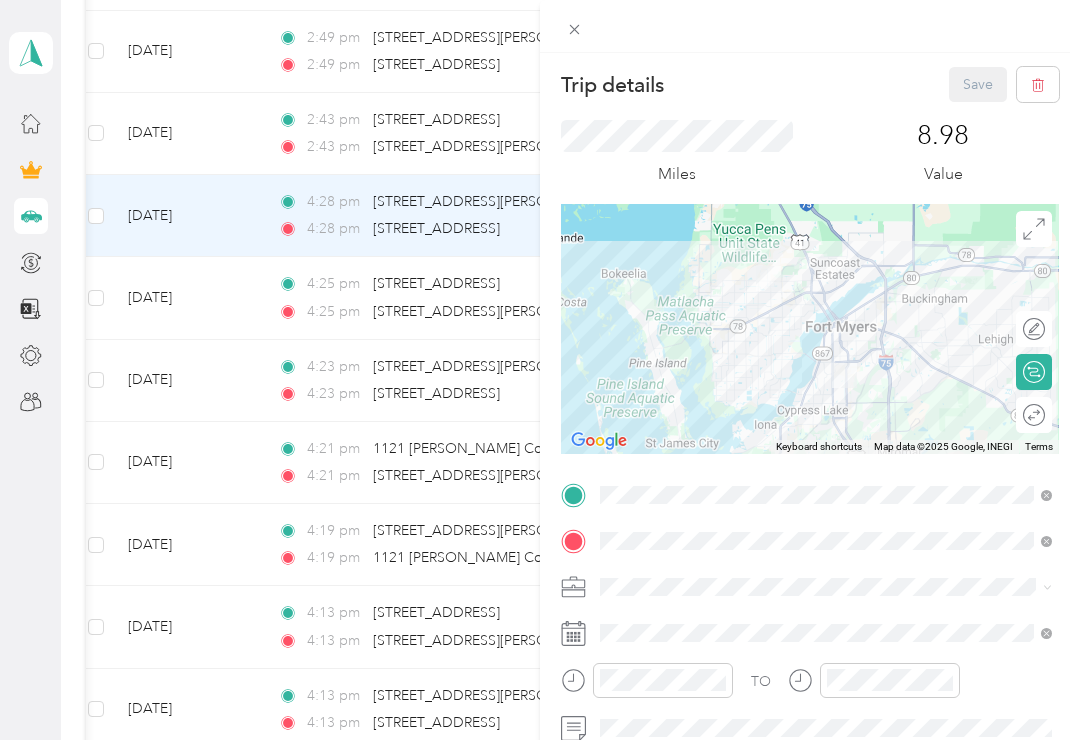 click on "Trip details Save This trip cannot be edited because it is either under review, approved, or paid. Contact your Team Manager to edit it. Miles 8.98 Value  To navigate the map with touch gestures double-tap and hold your finger on the map, then drag the map. ← Move left → Move right ↑ Move up ↓ Move down + Zoom in - Zoom out Home Jump left by 75% End Jump right by 75% Page Up Jump up by 75% Page Down Jump down by 75% Keyboard shortcuts Map Data Map data ©2025 Google, INEGI Map data ©2025 Google, INEGI 10 km  Click to toggle between metric and imperial units Terms Report a map error Edit route Calculate route Round trip TO Add photo" at bounding box center (540, 370) 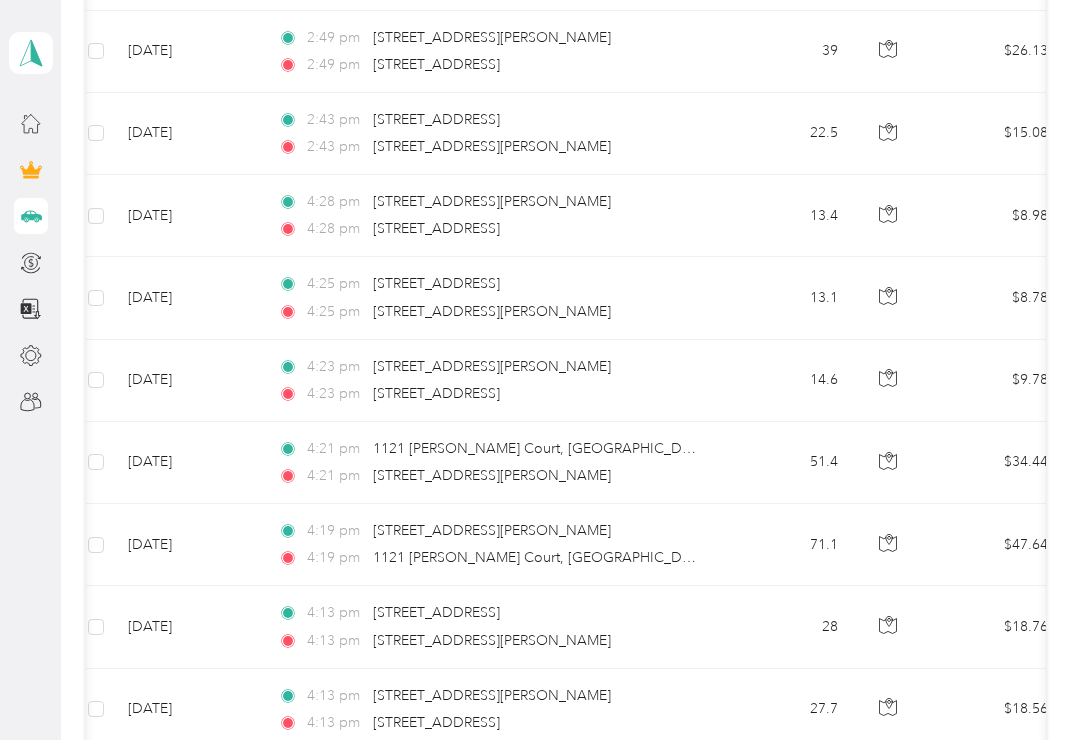 click on "27.7" at bounding box center (788, 710) 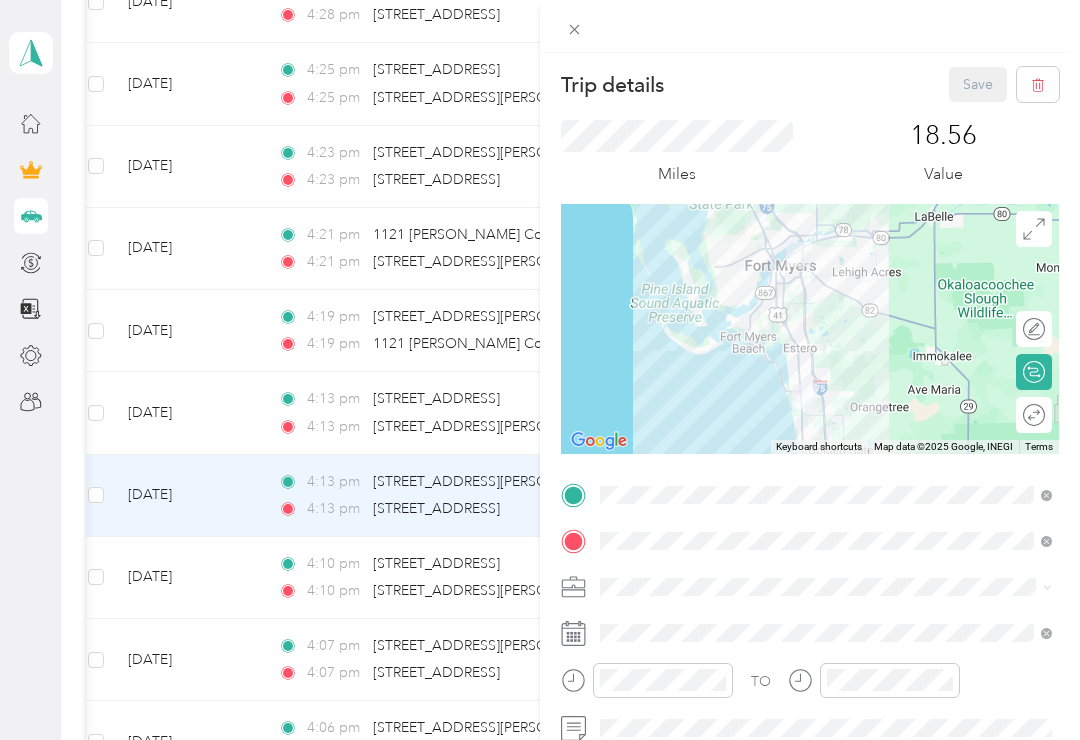 scroll, scrollTop: 3688, scrollLeft: 0, axis: vertical 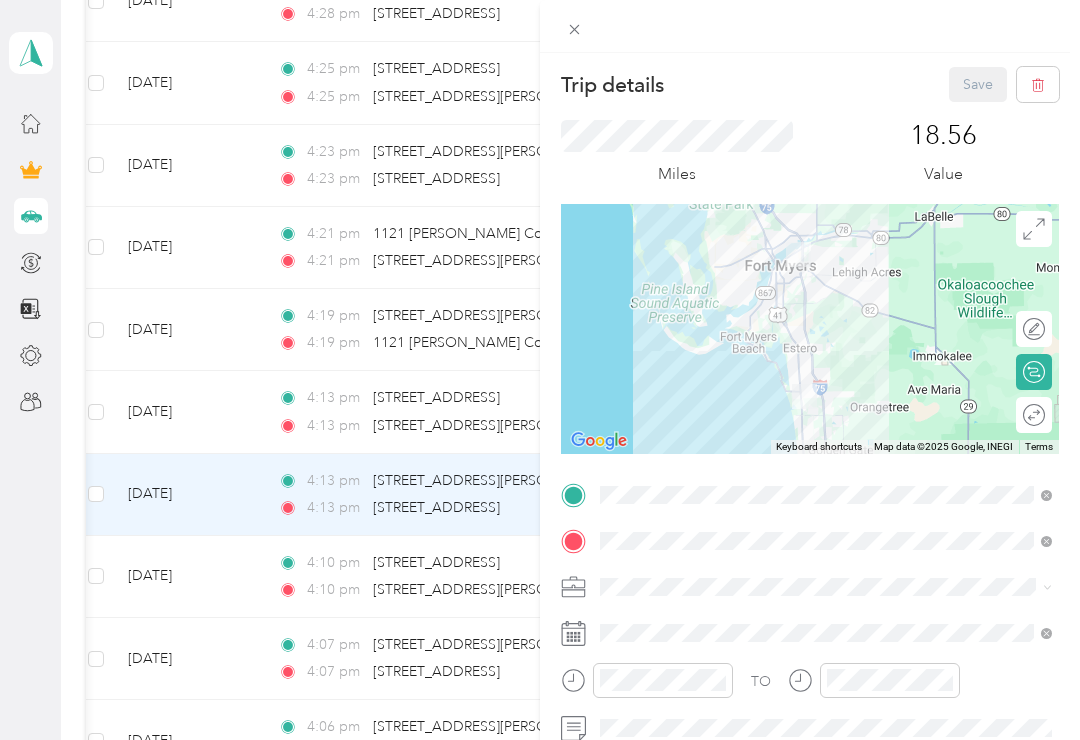 click on "Trip details Save This trip cannot be edited because it is either under review, approved, or paid. Contact your Team Manager to edit it. Miles 18.56 Value  To navigate the map with touch gestures double-tap and hold your finger on the map, then drag the map. ← Move left → Move right ↑ Move up ↓ Move down + Zoom in - Zoom out Home Jump left by 75% End Jump right by 75% Page Up Jump up by 75% Page Down Jump down by 75% Keyboard shortcuts Map Data Map data ©2025 Google, INEGI Map data ©2025 Google, INEGI 20 km  Click to toggle between metric and imperial units Terms Report a map error Edit route Calculate route Round trip TO Add photo" at bounding box center (540, 370) 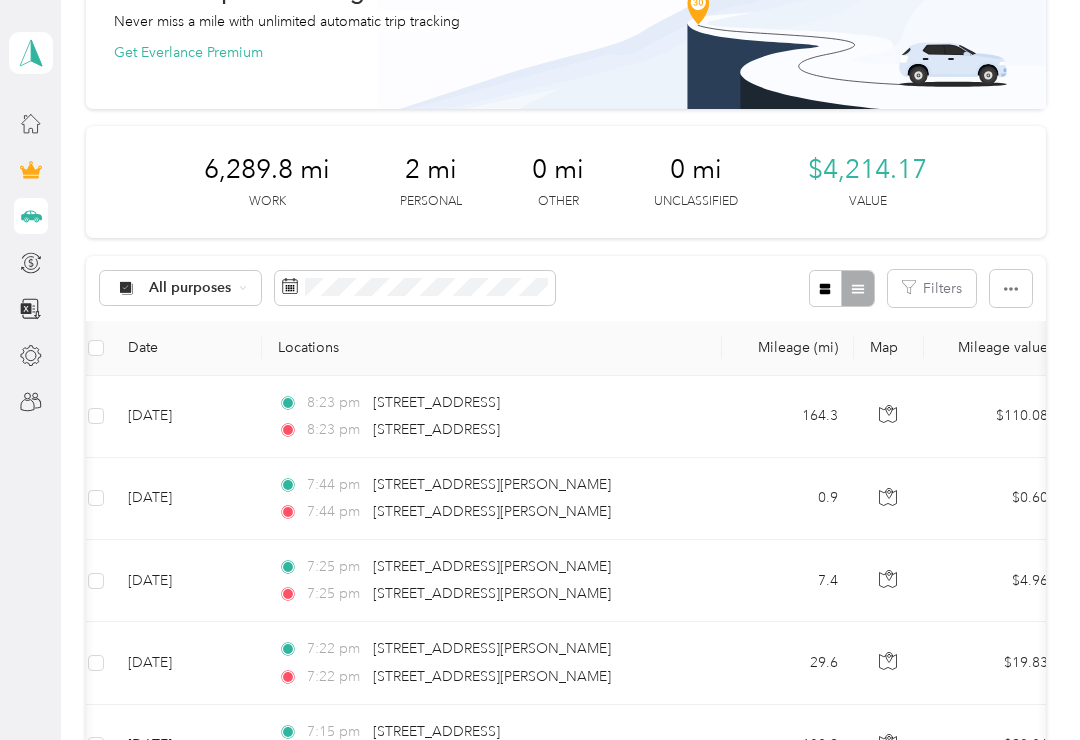 scroll, scrollTop: 146, scrollLeft: 0, axis: vertical 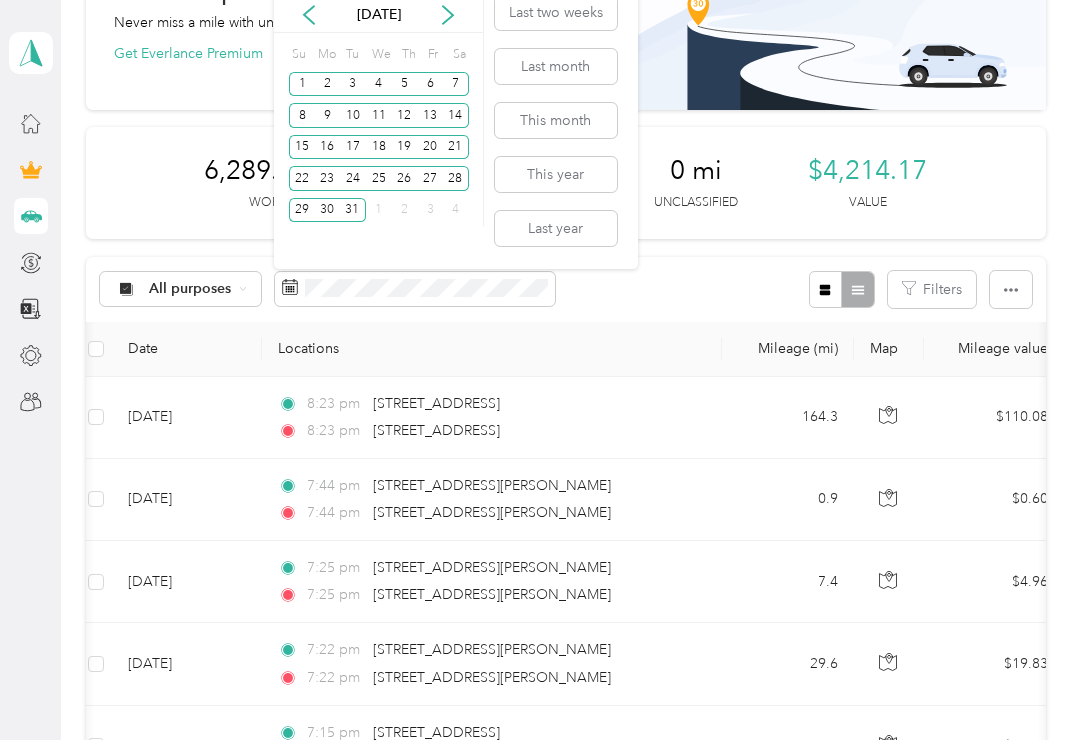 click on "This year" at bounding box center [556, 174] 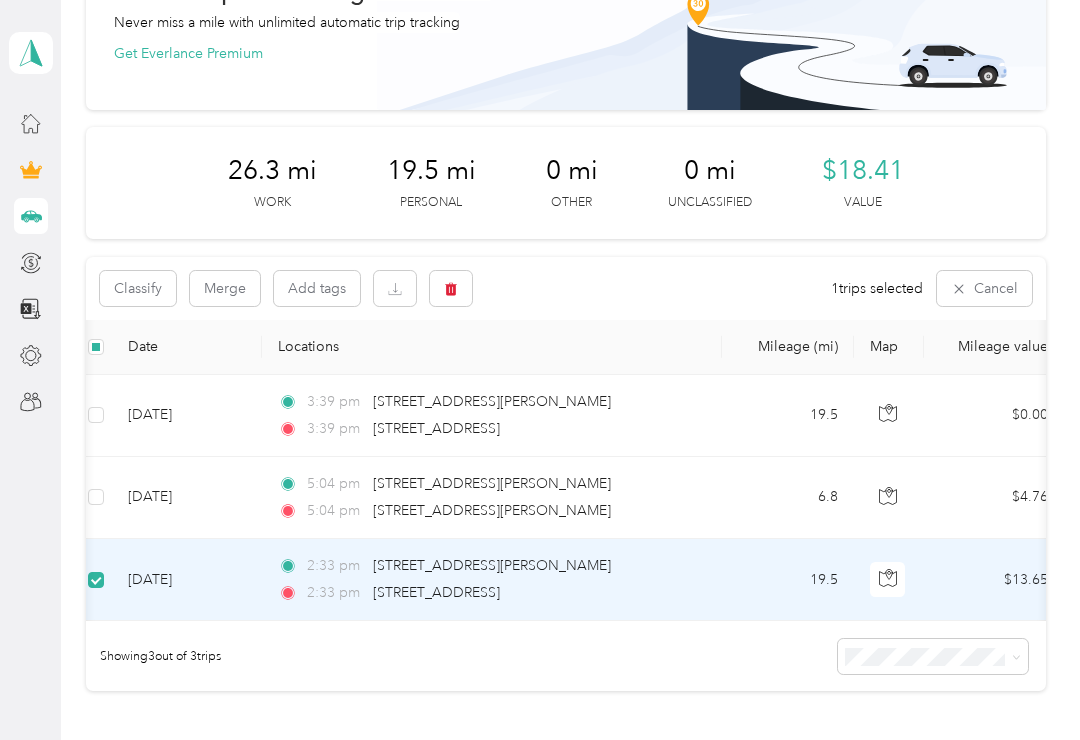 click on "Cancel" at bounding box center [984, 288] 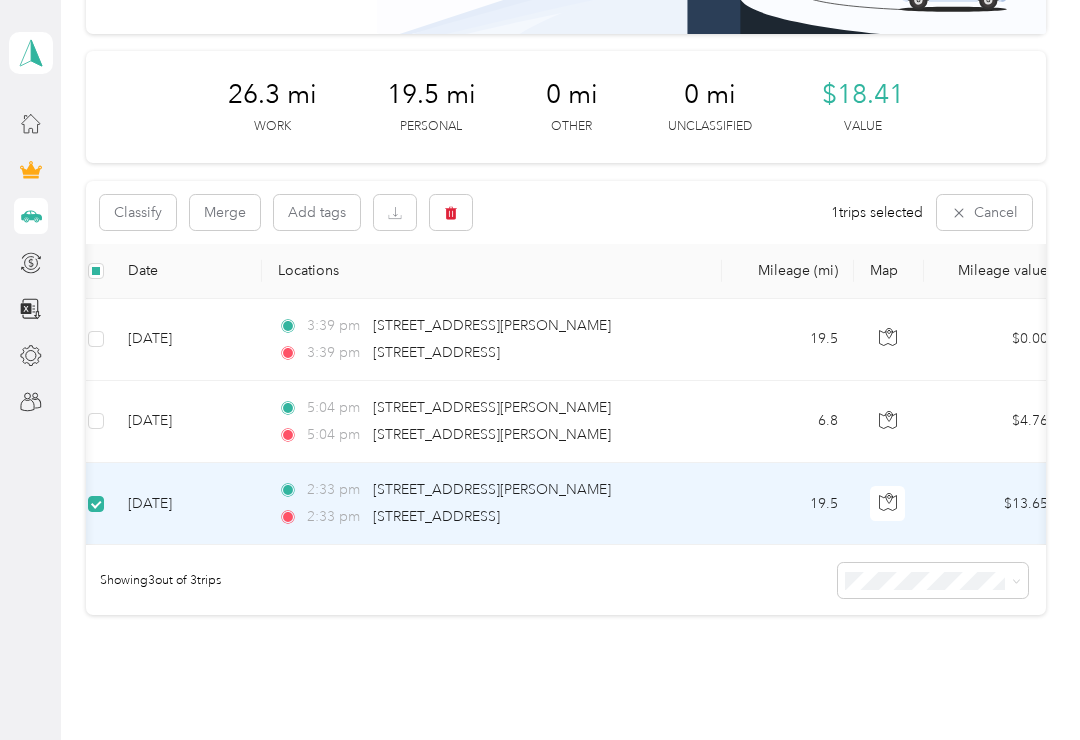 scroll, scrollTop: 197, scrollLeft: 0, axis: vertical 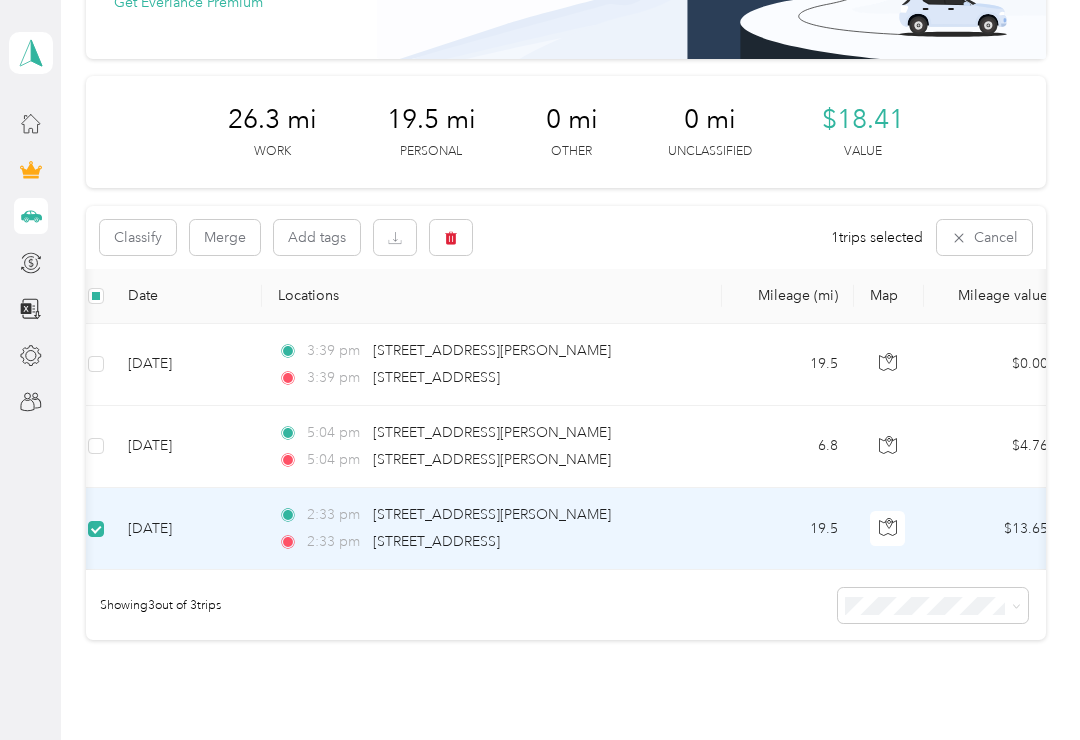 click at bounding box center [451, 237] 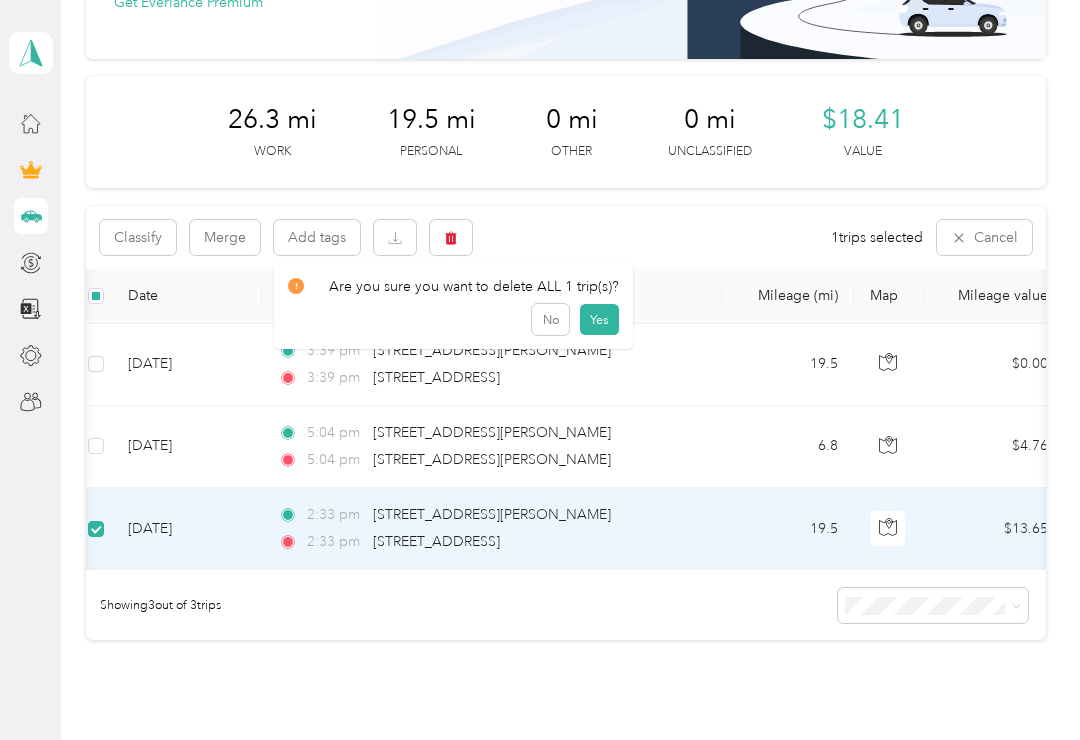 click on "Yes" at bounding box center [599, 320] 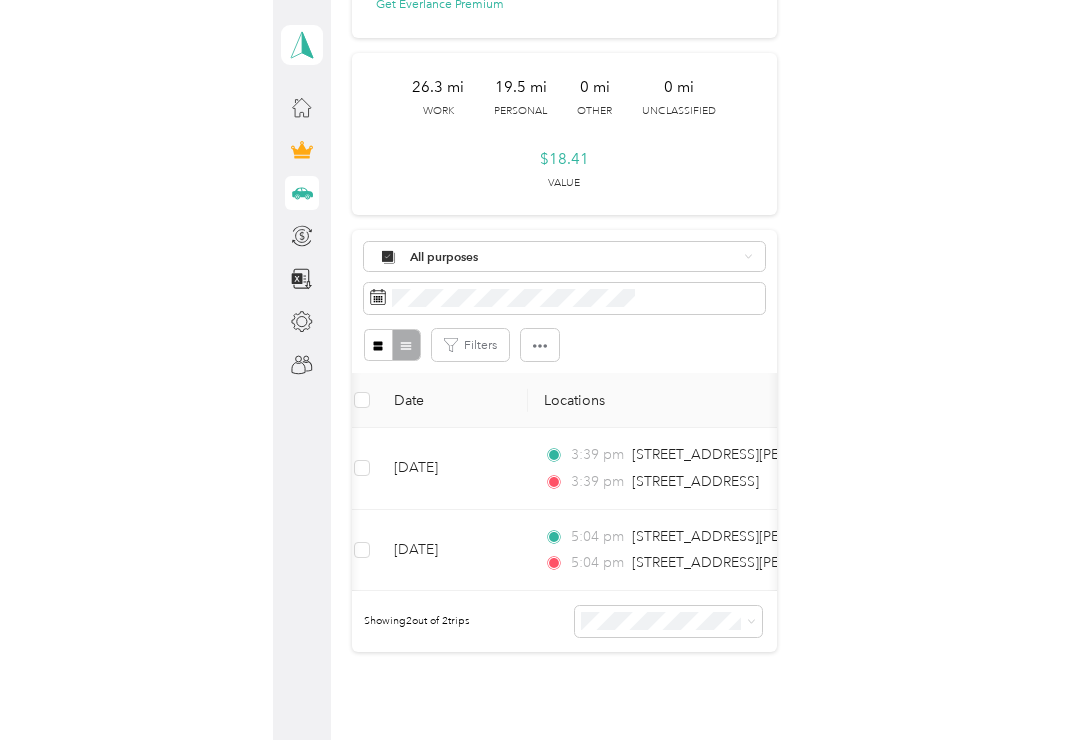 scroll, scrollTop: 31, scrollLeft: 0, axis: vertical 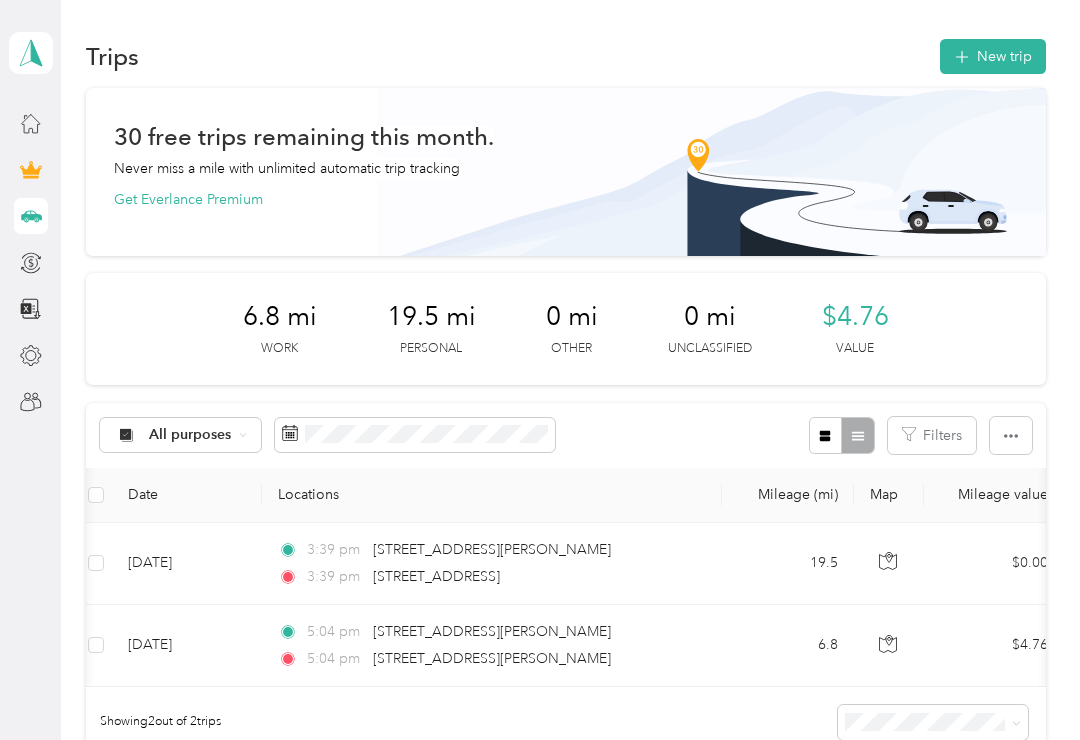 click on "New trip" at bounding box center [993, 56] 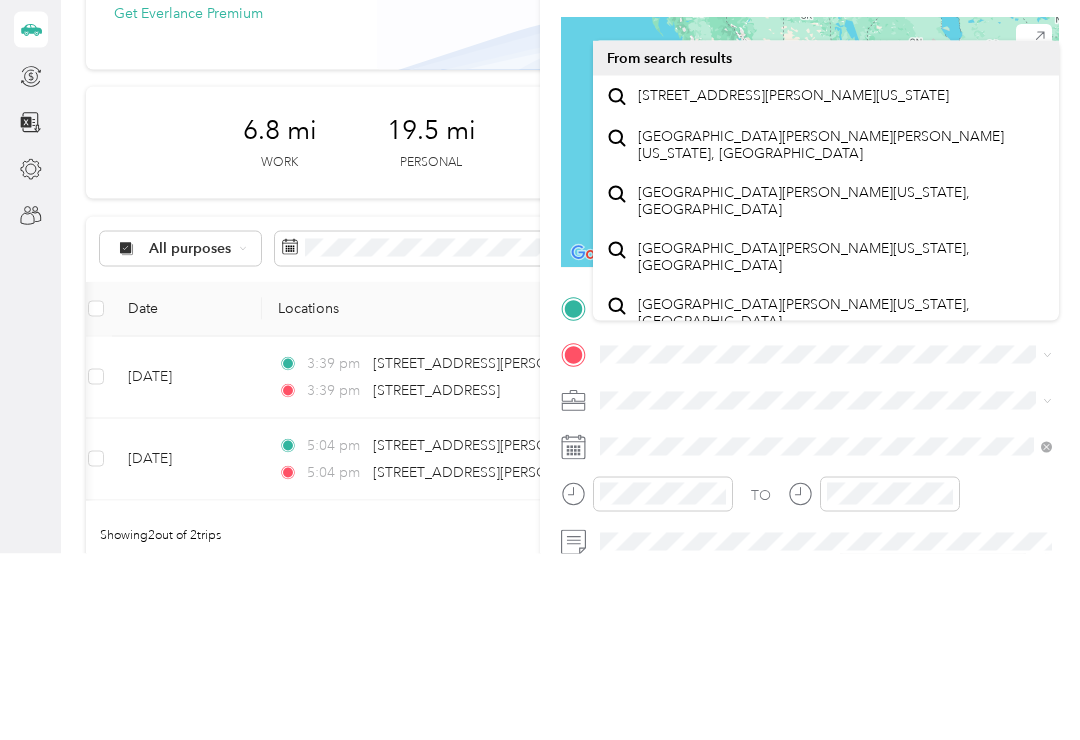 click on "4610 Elevation Way
Fort Myers, Florida 33905, United States" at bounding box center [793, 282] 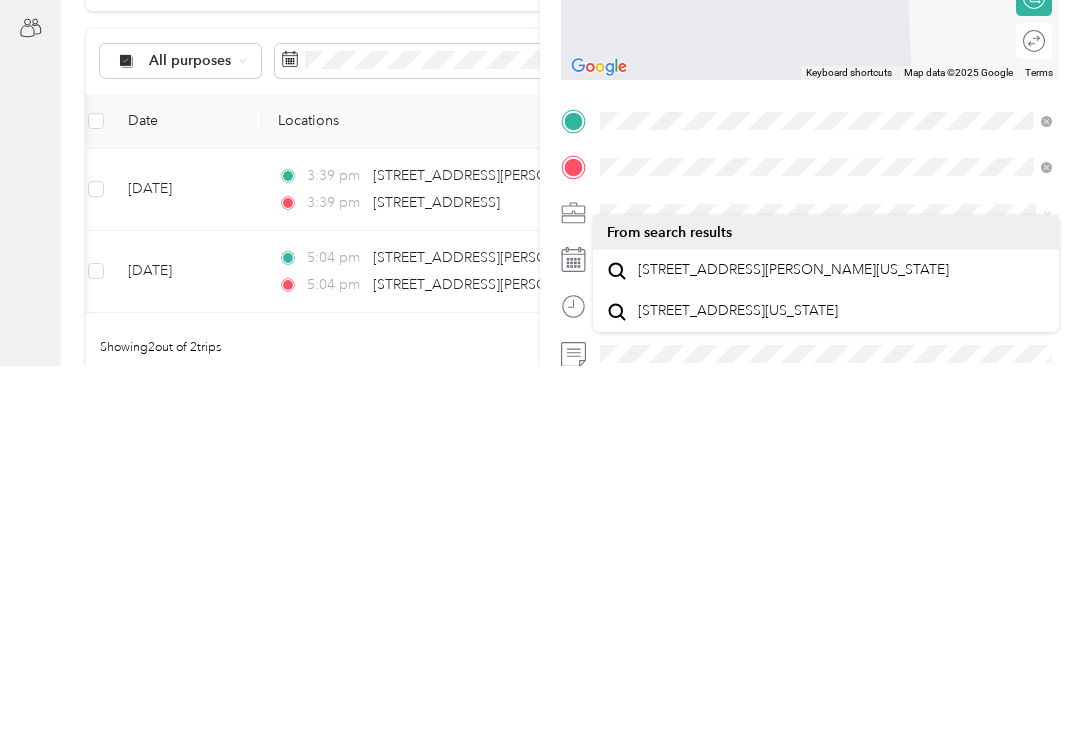click on "[STREET_ADDRESS][PERSON_NAME][US_STATE]" at bounding box center [793, 644] 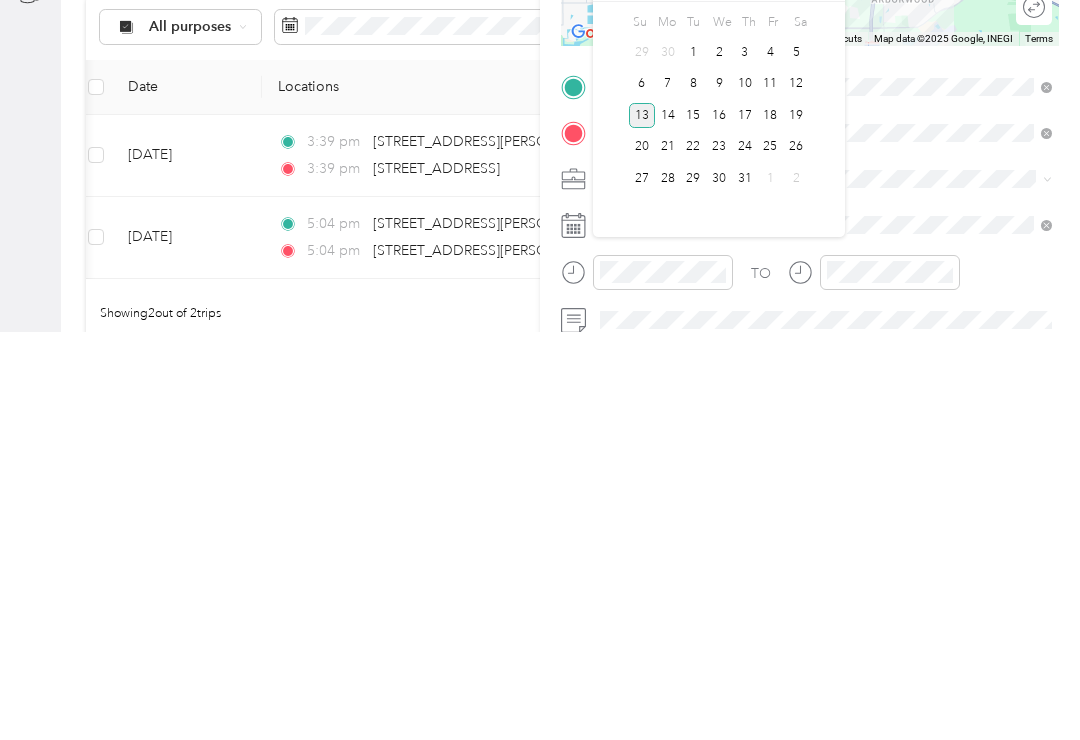click on "1" at bounding box center [693, 460] 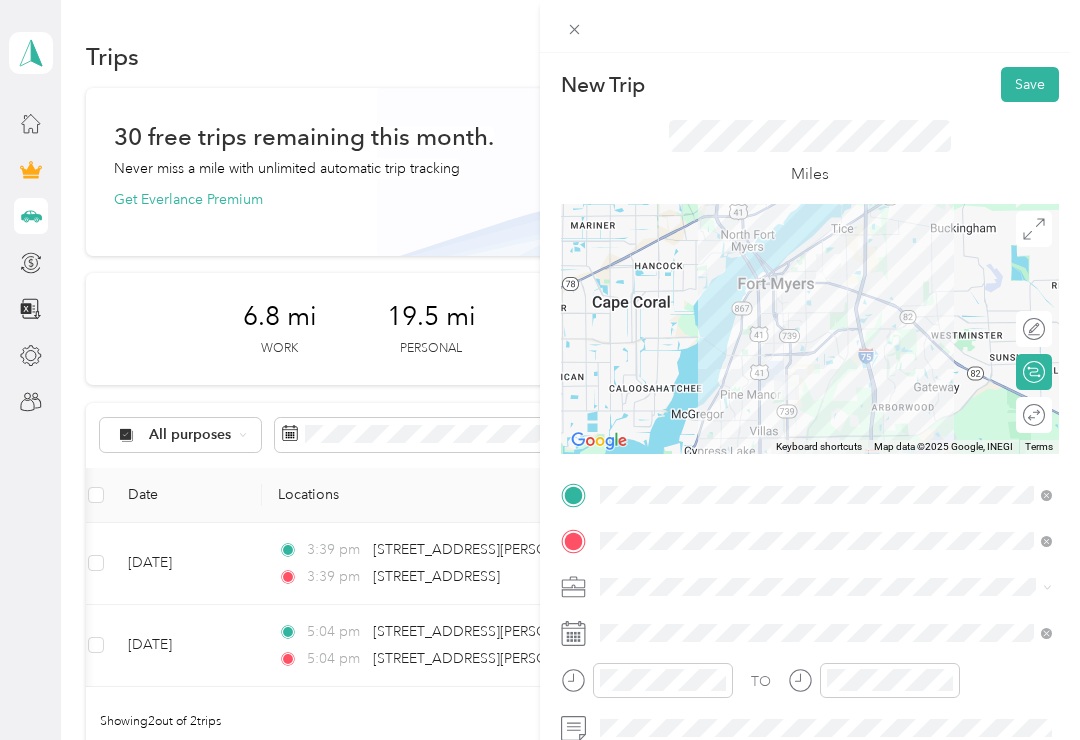 click on "Save" at bounding box center (1030, 84) 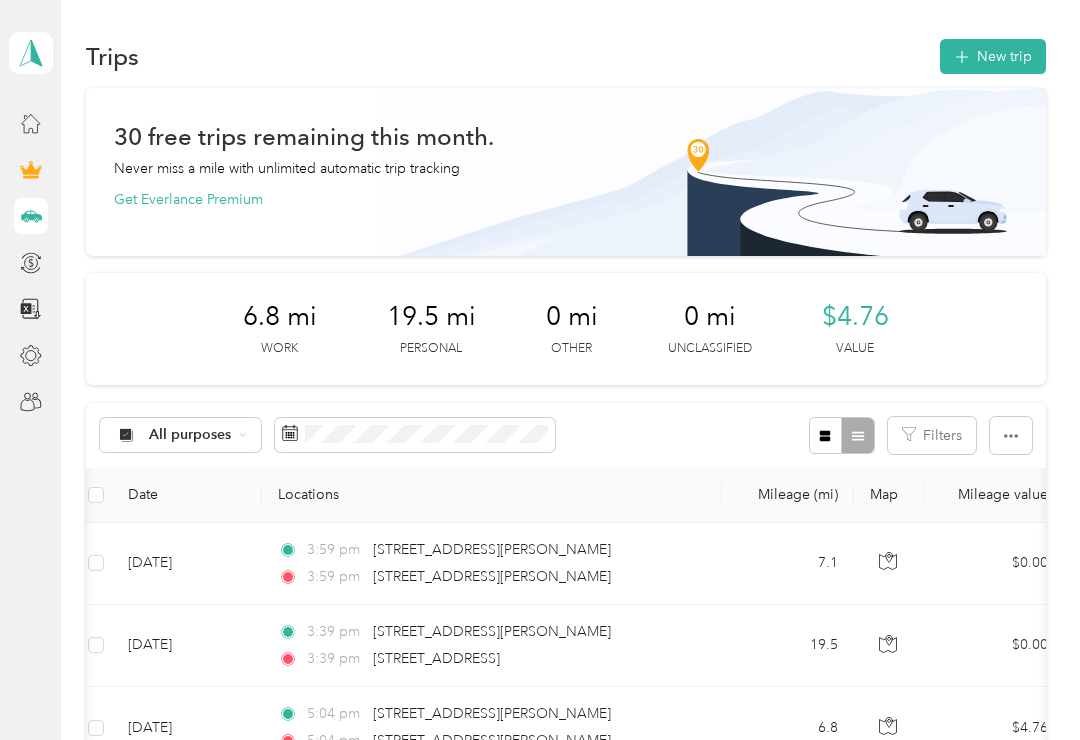 scroll, scrollTop: 0, scrollLeft: 0, axis: both 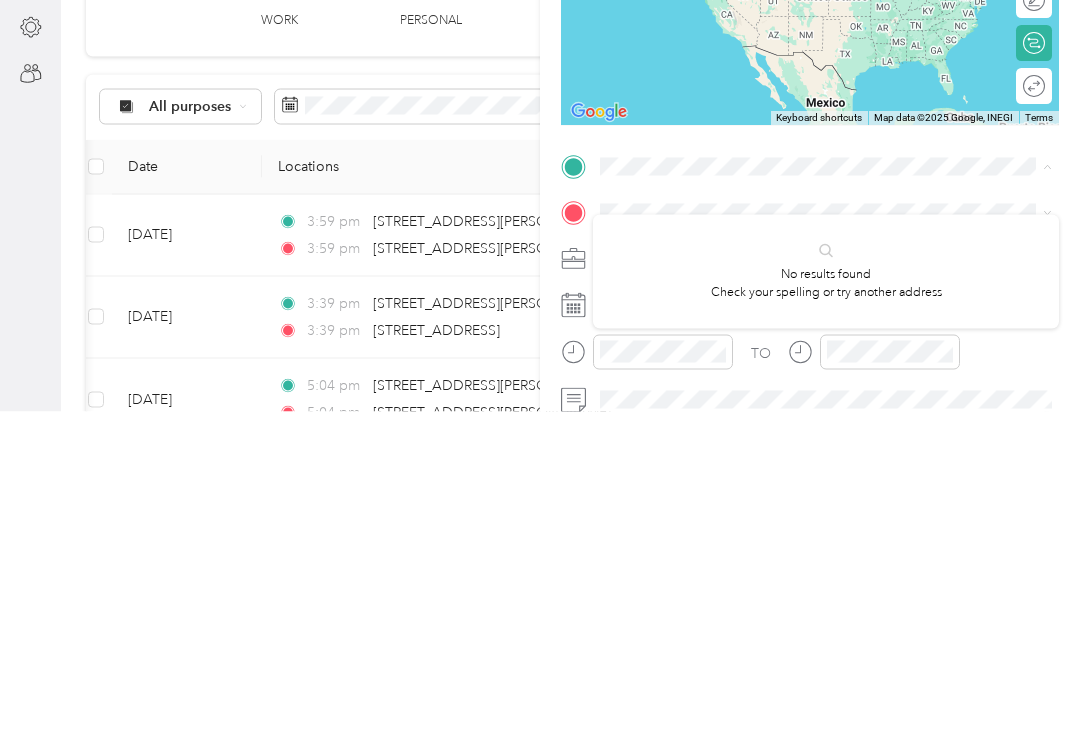 click on "New Trip Save This trip cannot be edited because it is either under review, approved, or paid. Contact your Team Manager to edit it. Miles To navigate the map with touch gestures double-tap and hold your finger on the map, then drag the map. ← Move left → Move right ↑ Move up ↓ Move down + Zoom in - Zoom out Home Jump left by 75% End Jump right by 75% Page Up Jump up by 75% Page Down Jump down by 75% Keyboard shortcuts Map Data Map data ©2025 Google, INEGI Map data ©2025 Google, INEGI 1000 km  Click to toggle between metric and imperial units Terms Report a map error Edit route Calculate route Round trip TO Add photo" at bounding box center [540, 370] 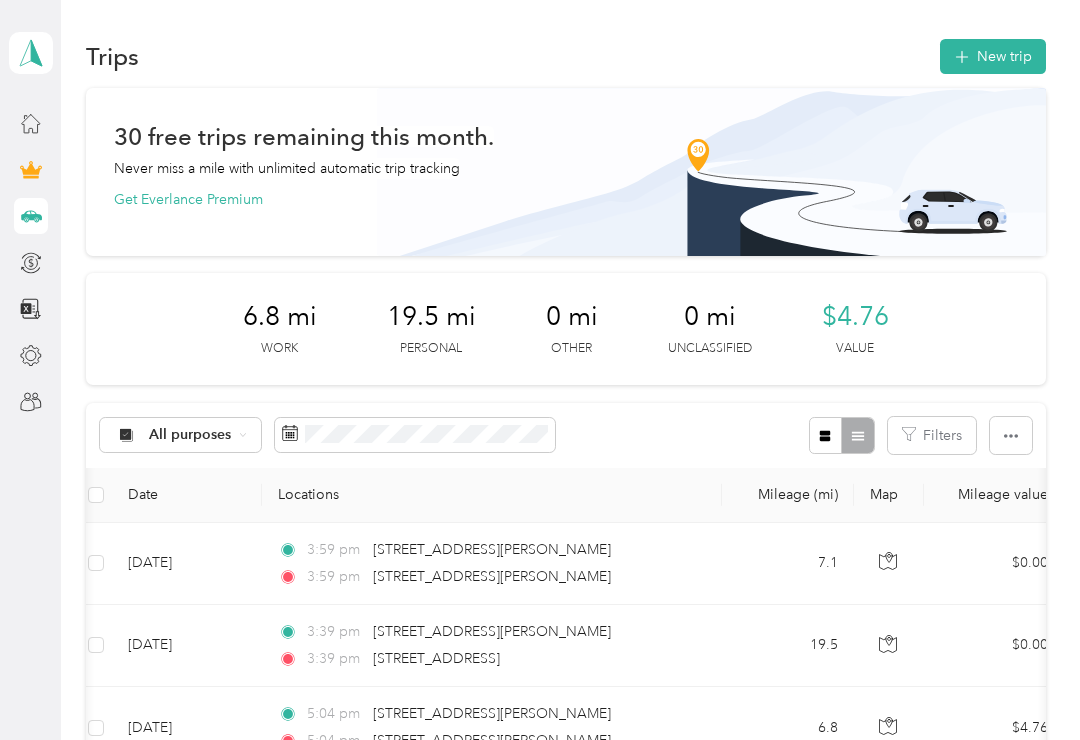 copy on "[STREET_ADDRESS][PERSON_NAME]" 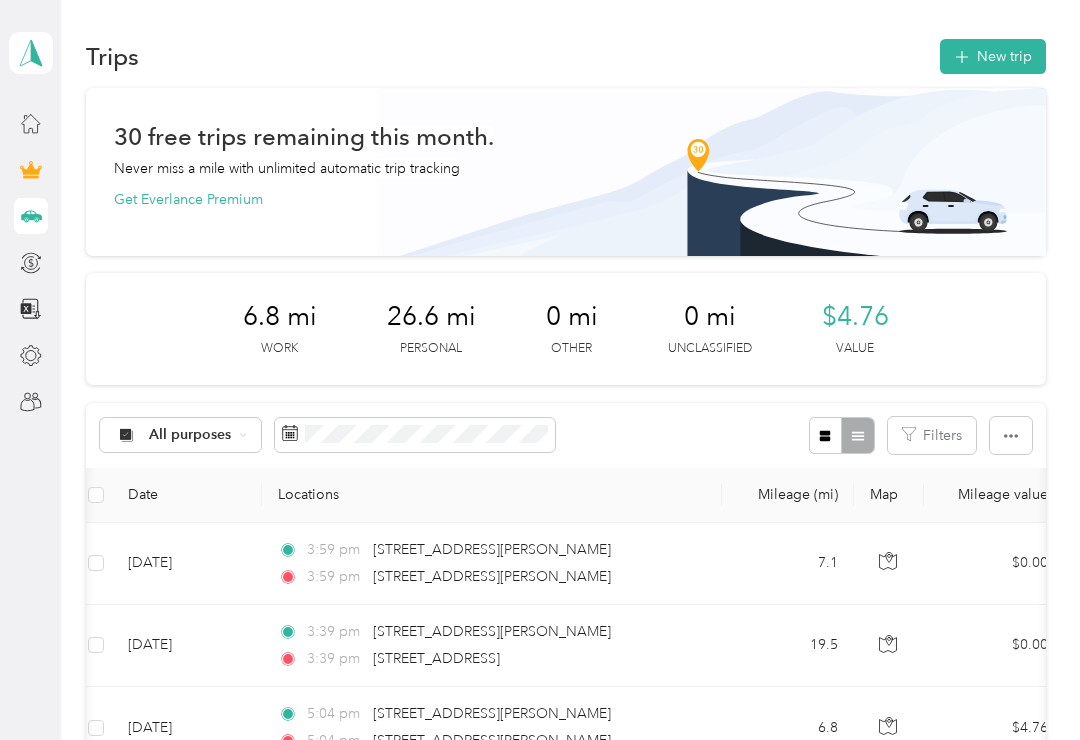 click on "New trip" at bounding box center (993, 56) 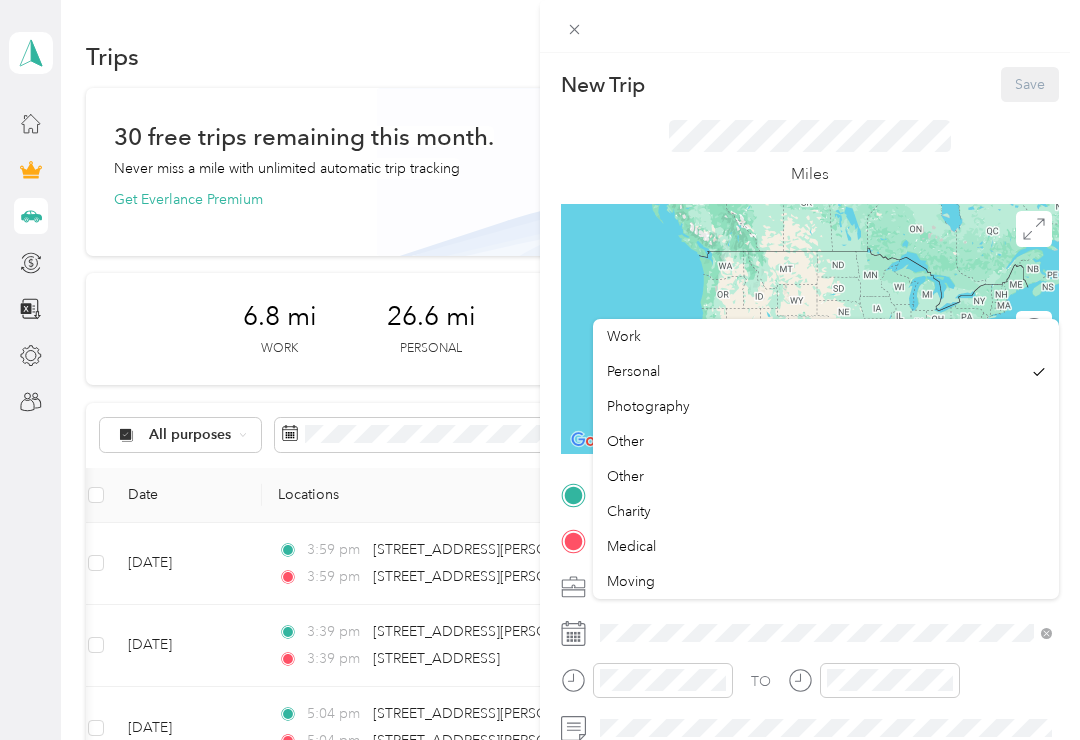 click on "Work" at bounding box center (826, 336) 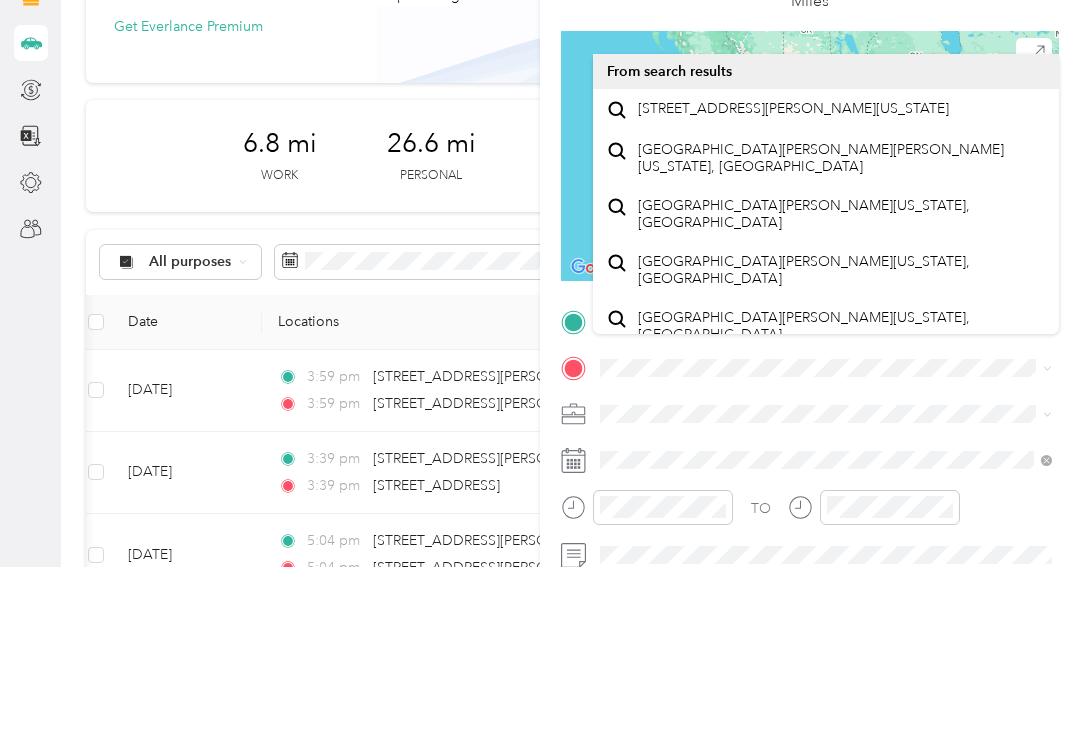 click on "4610 Elevation Way
Fort Myers, Florida 33905, United States" at bounding box center (793, 282) 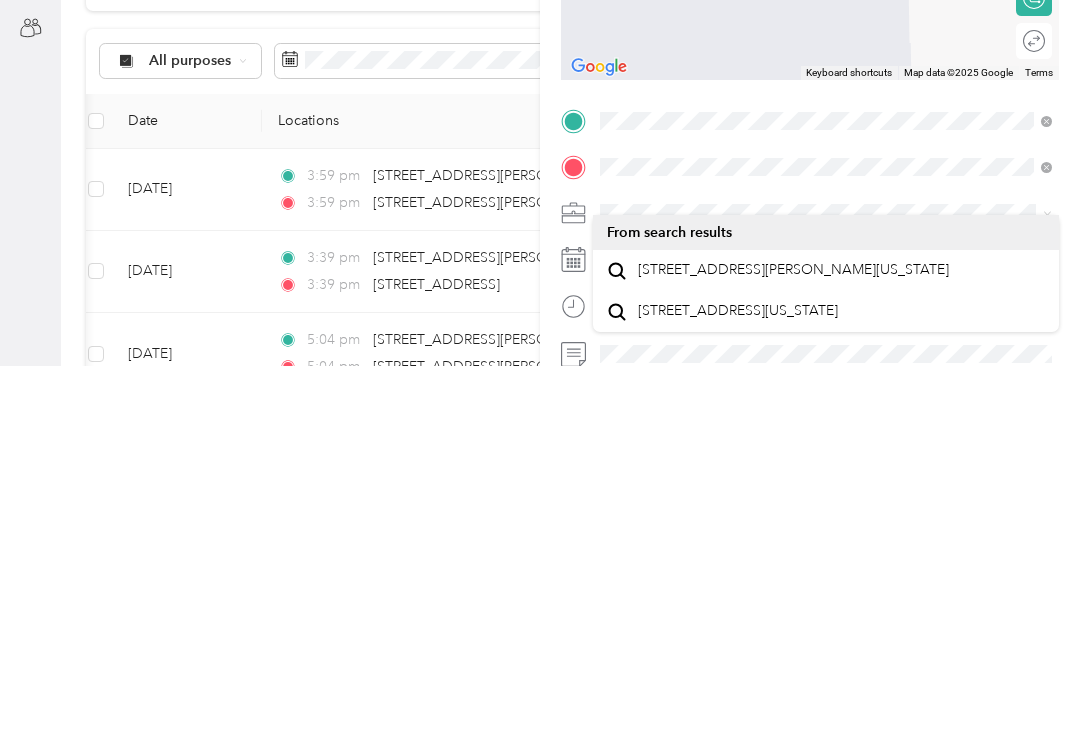 click on "[STREET_ADDRESS][PERSON_NAME][US_STATE]" at bounding box center [793, 644] 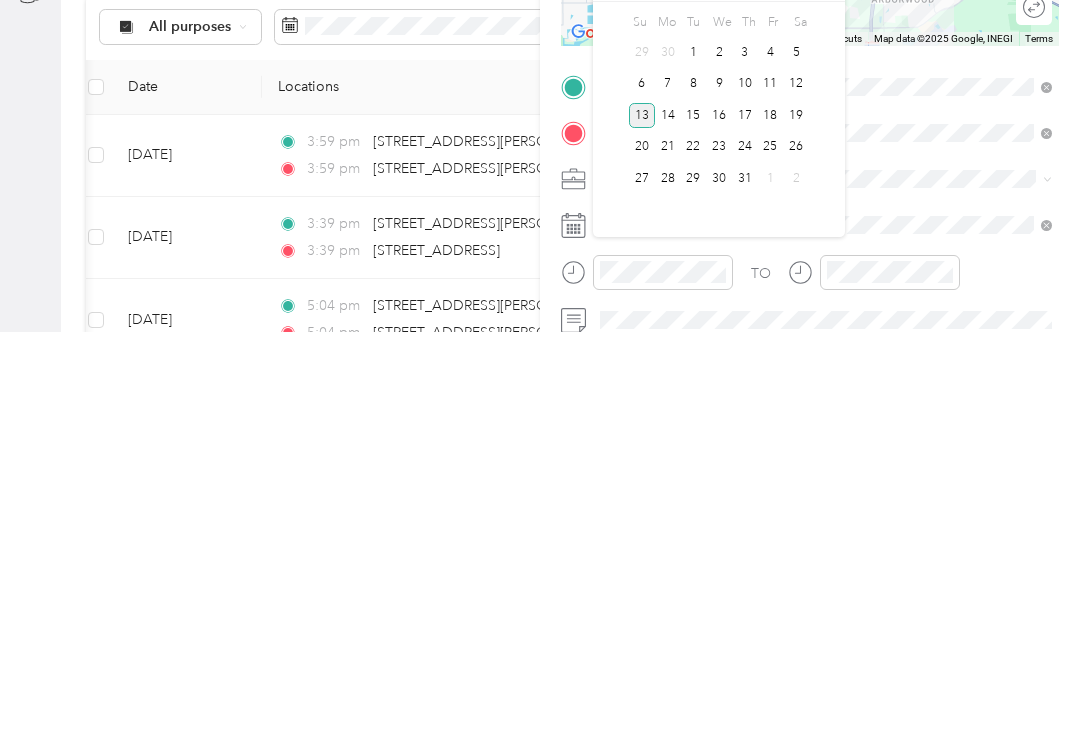 click on "1" at bounding box center (693, 460) 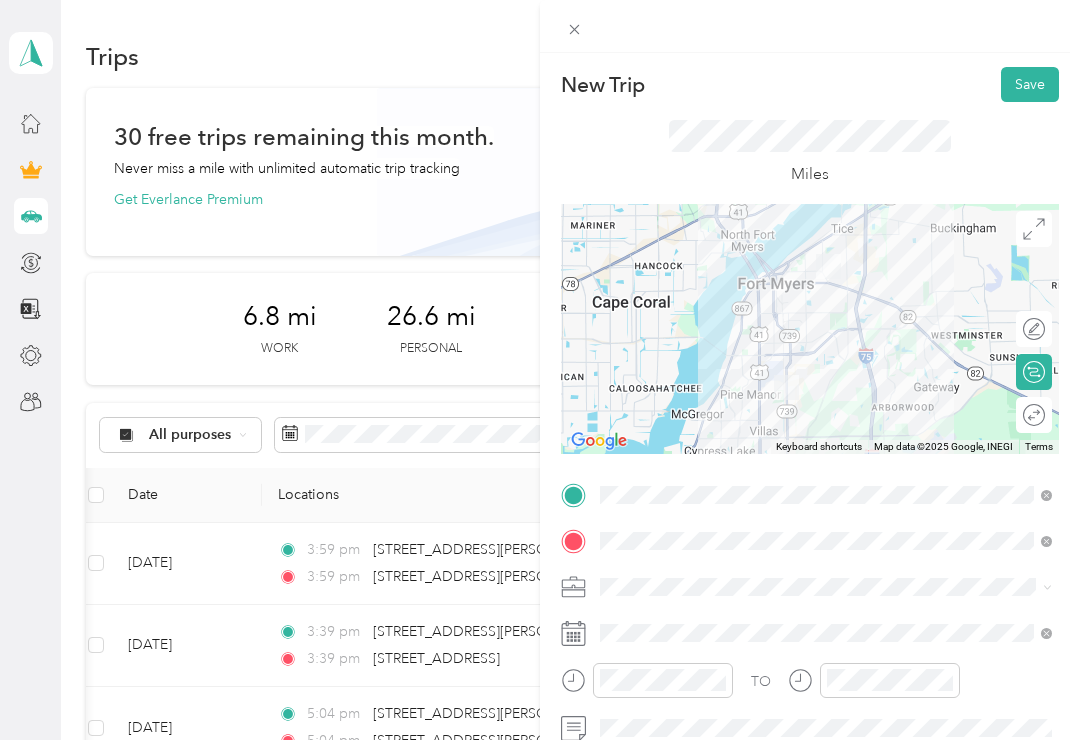 click on "Save" at bounding box center (1030, 84) 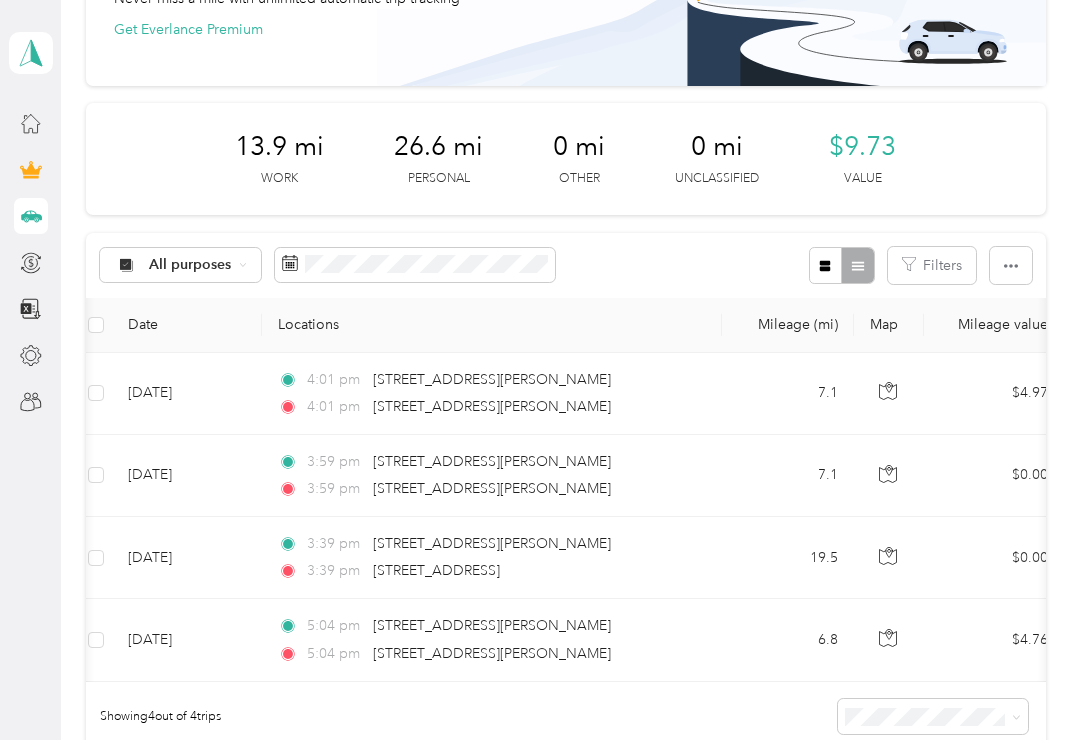 scroll, scrollTop: 171, scrollLeft: 0, axis: vertical 